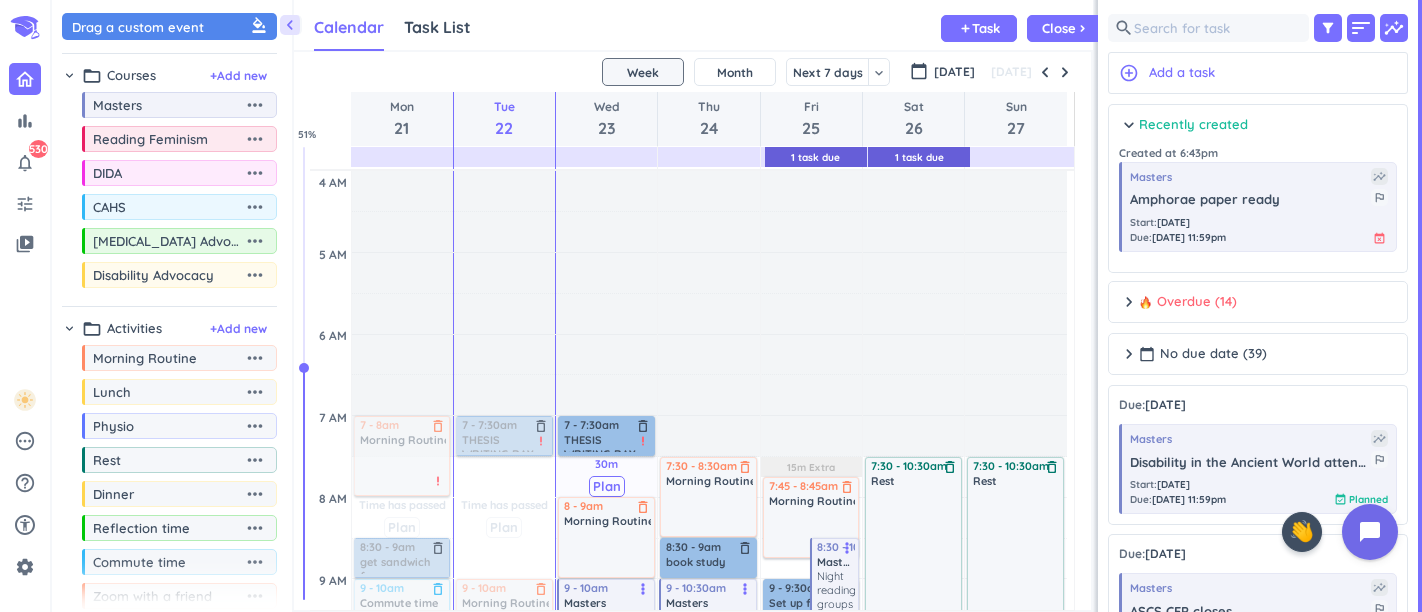 scroll, scrollTop: 0, scrollLeft: 0, axis: both 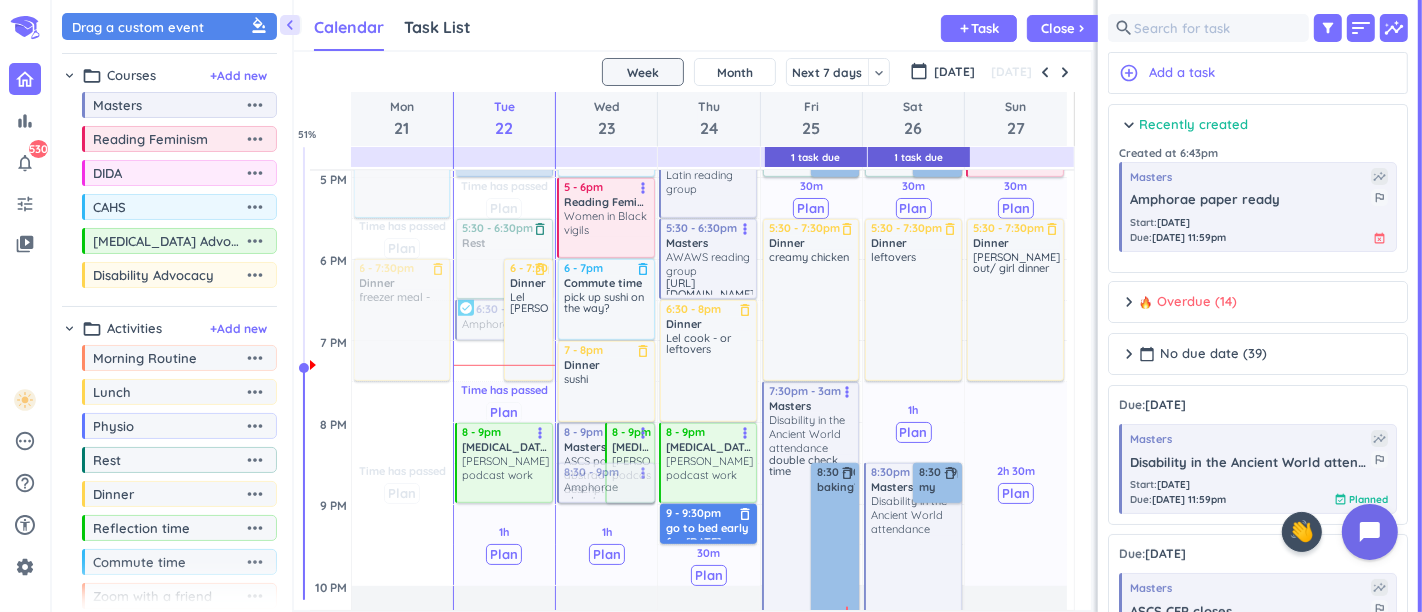 drag, startPoint x: 520, startPoint y: 484, endPoint x: 577, endPoint y: 485, distance: 57.00877 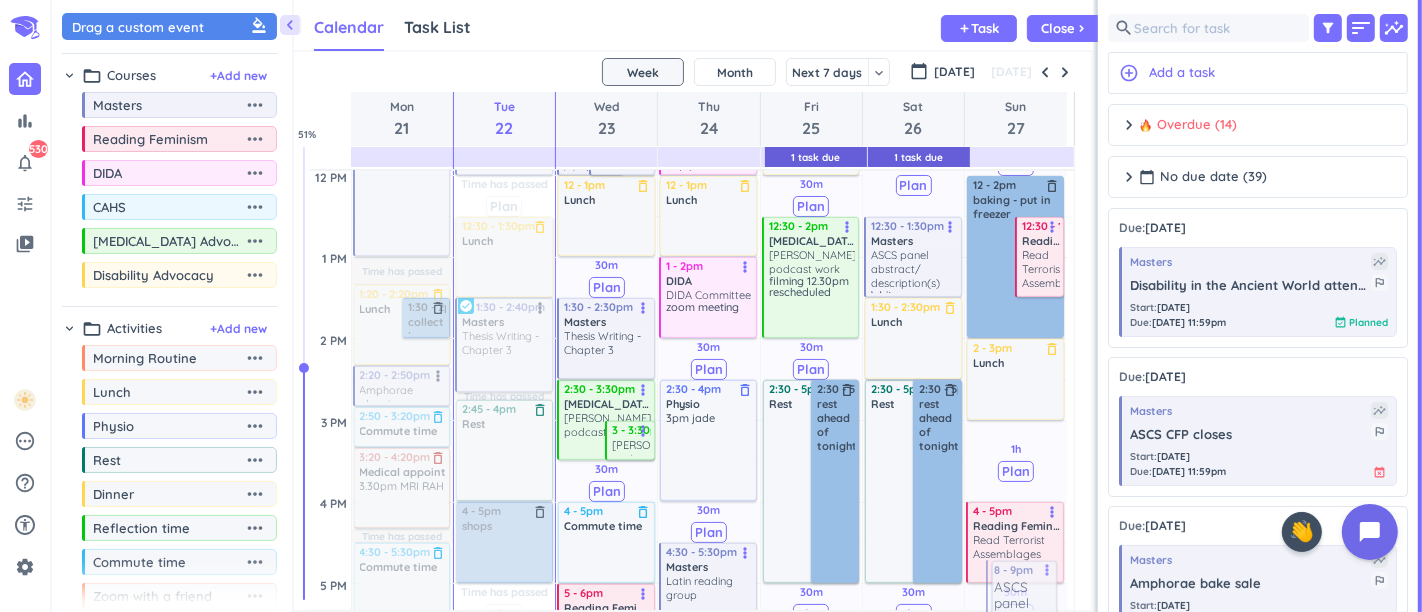 scroll, scrollTop: 765, scrollLeft: 0, axis: vertical 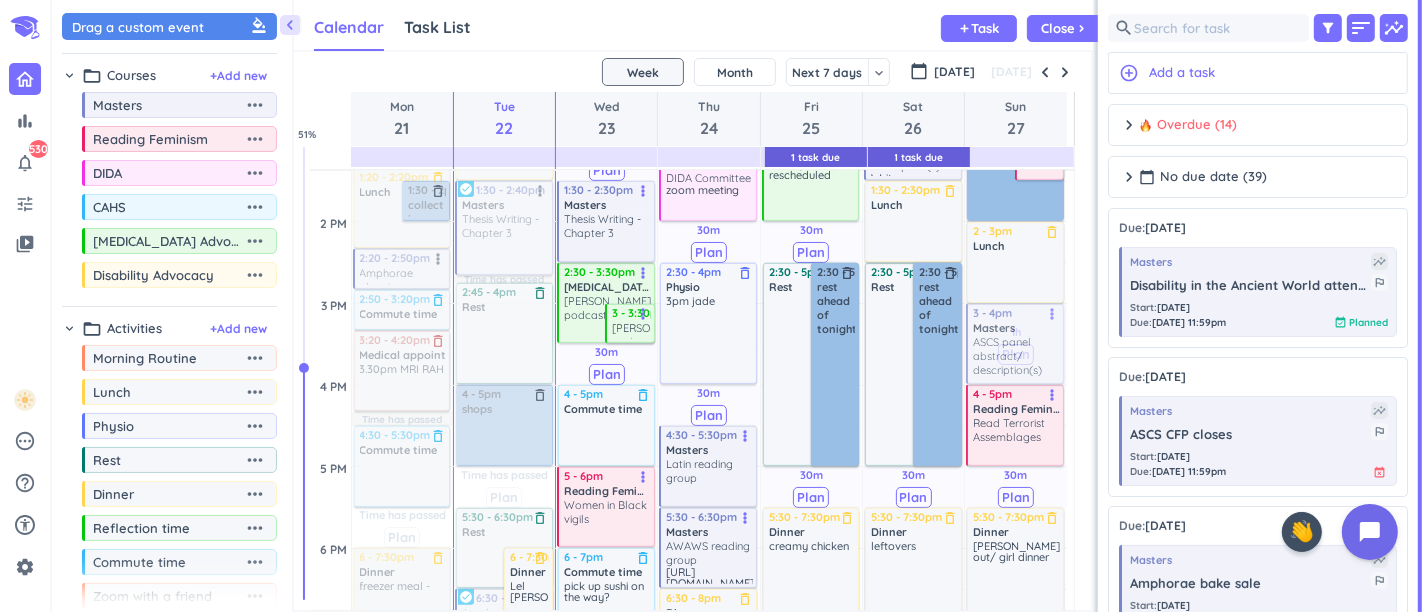 drag, startPoint x: 580, startPoint y: 464, endPoint x: 1039, endPoint y: 355, distance: 471.76477 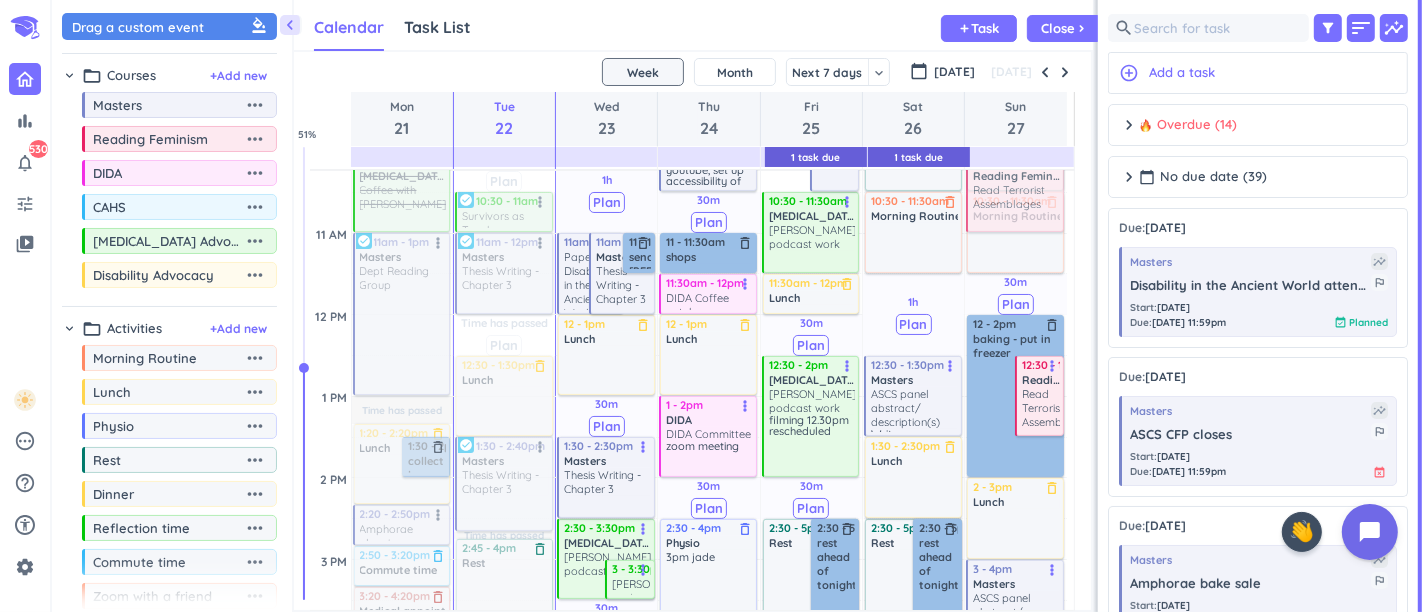 scroll, scrollTop: 467, scrollLeft: 0, axis: vertical 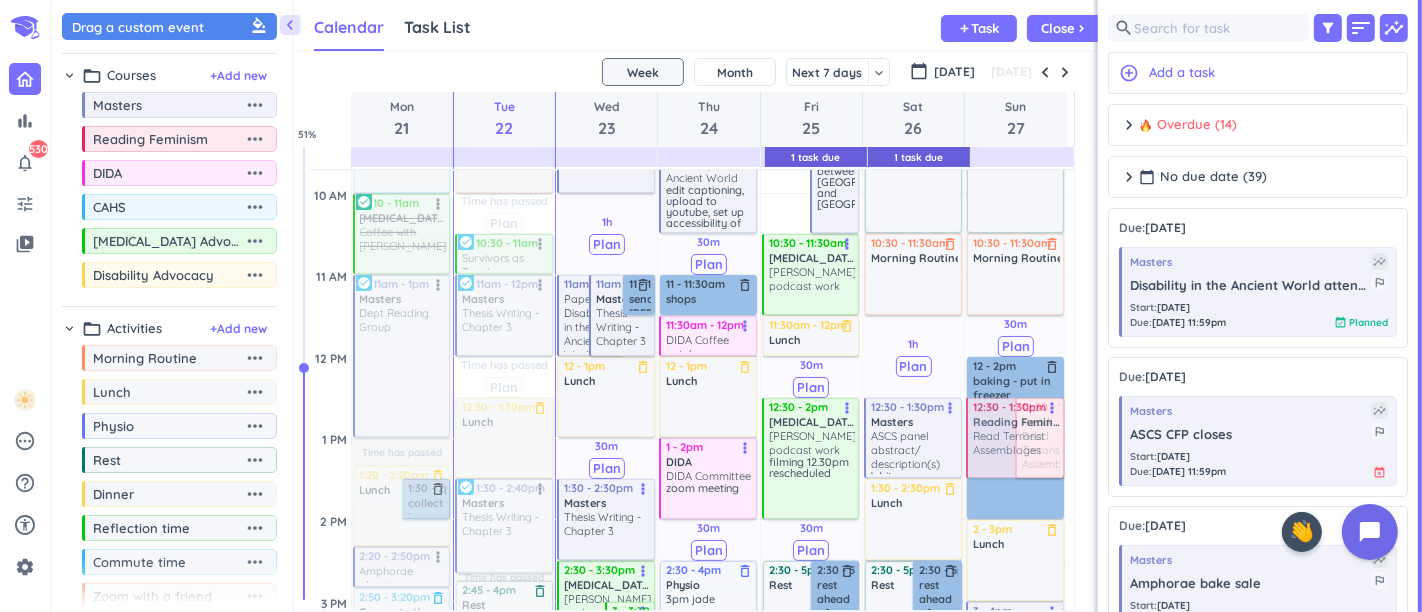 click on "30m Past due Plan 30m Past due Plan 2h 30m Past due Plan Adjust Awake Time Adjust Awake Time 12 - 2pm baking - put in freezer delete_outline 12:30 - 1:30pm Reading Feminism Read Terrorist Assemblages more_vert 7:30 - 10:30am Rest delete_outline 10:30 - 11:30am Morning Routine delete_outline 2 - 3pm Lunch delete_outline 3 - 4pm Masters  ASCS panel abstract/ description(s) more_vert 4 - 5pm Reading Feminism Read Terrorist Assemblages more_vert 5:30 - 7:30pm Dinner delete_outline Lesley out/ girl dinner 12:30 - 1:30pm Reading Feminism Read Terrorist Assemblages more_vert" at bounding box center (1016, 683) 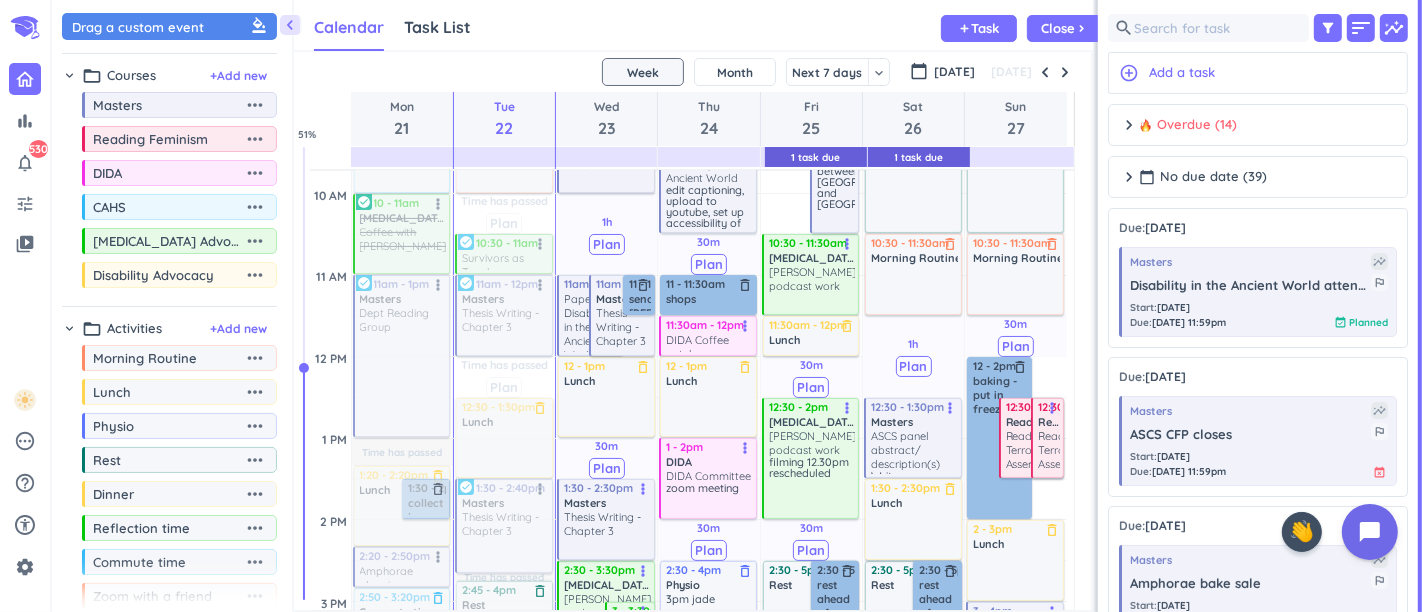 click on "Read Terrorist Assemblages" at bounding box center (1040, 450) 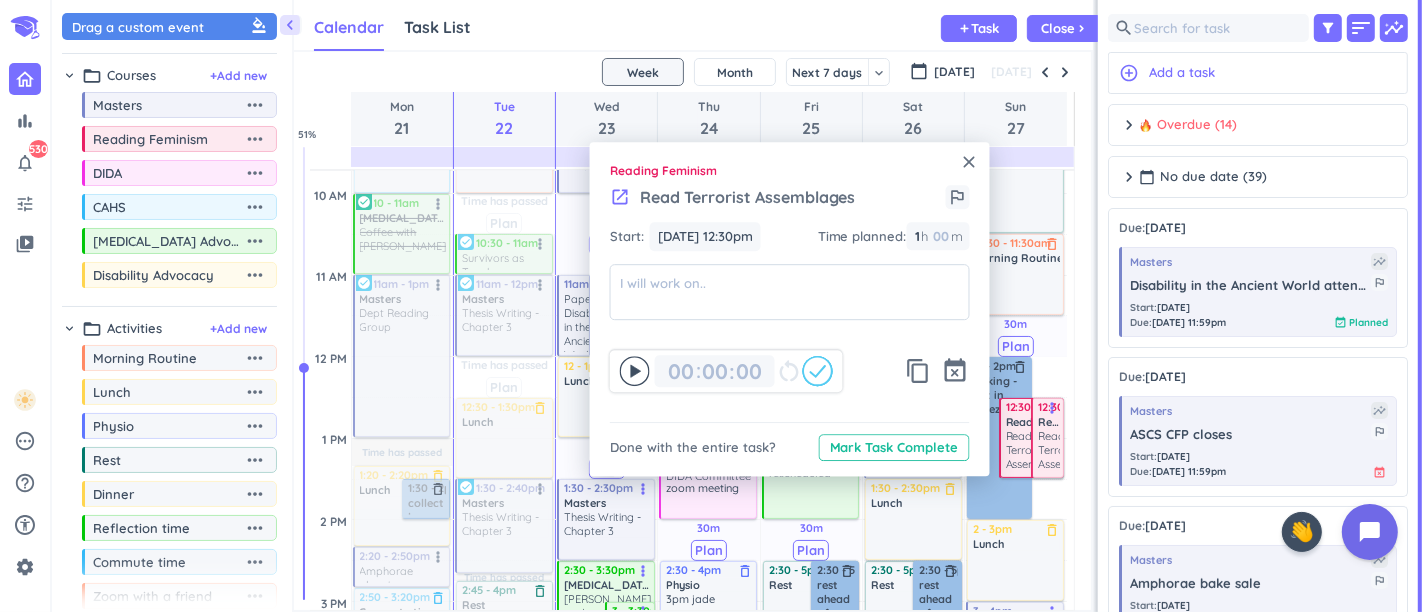 click on "event_busy" at bounding box center (956, 371) 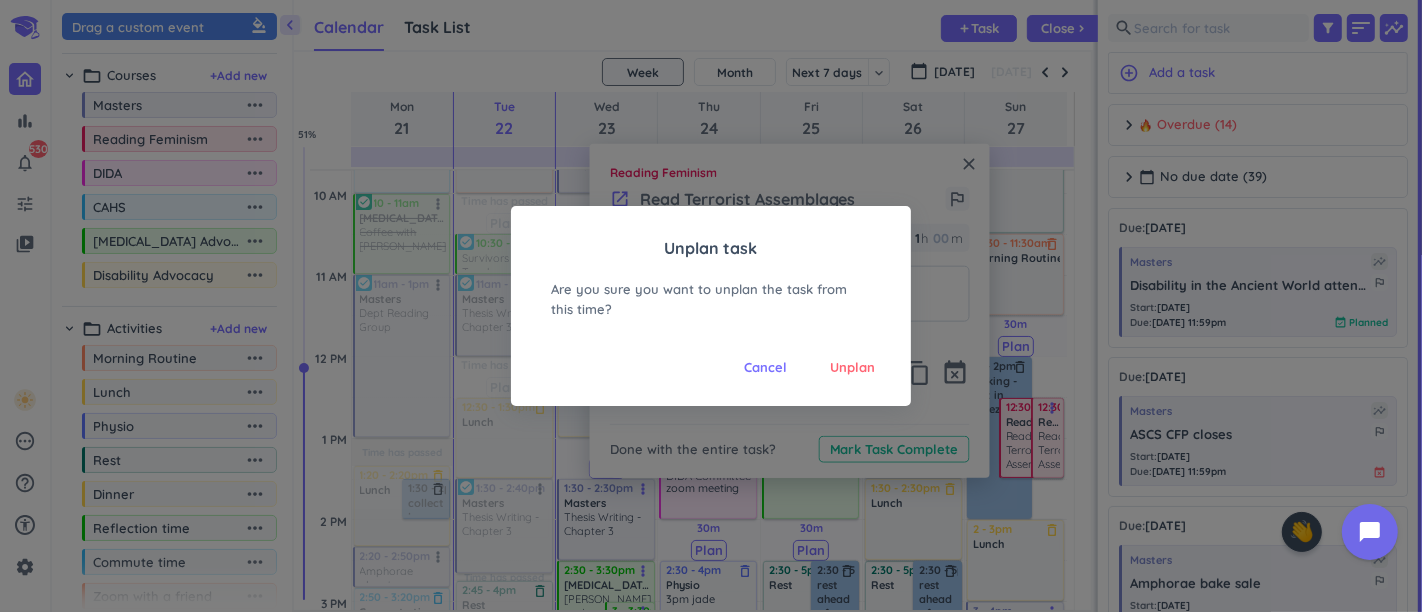 drag, startPoint x: 891, startPoint y: 369, endPoint x: 868, endPoint y: 371, distance: 23.086792 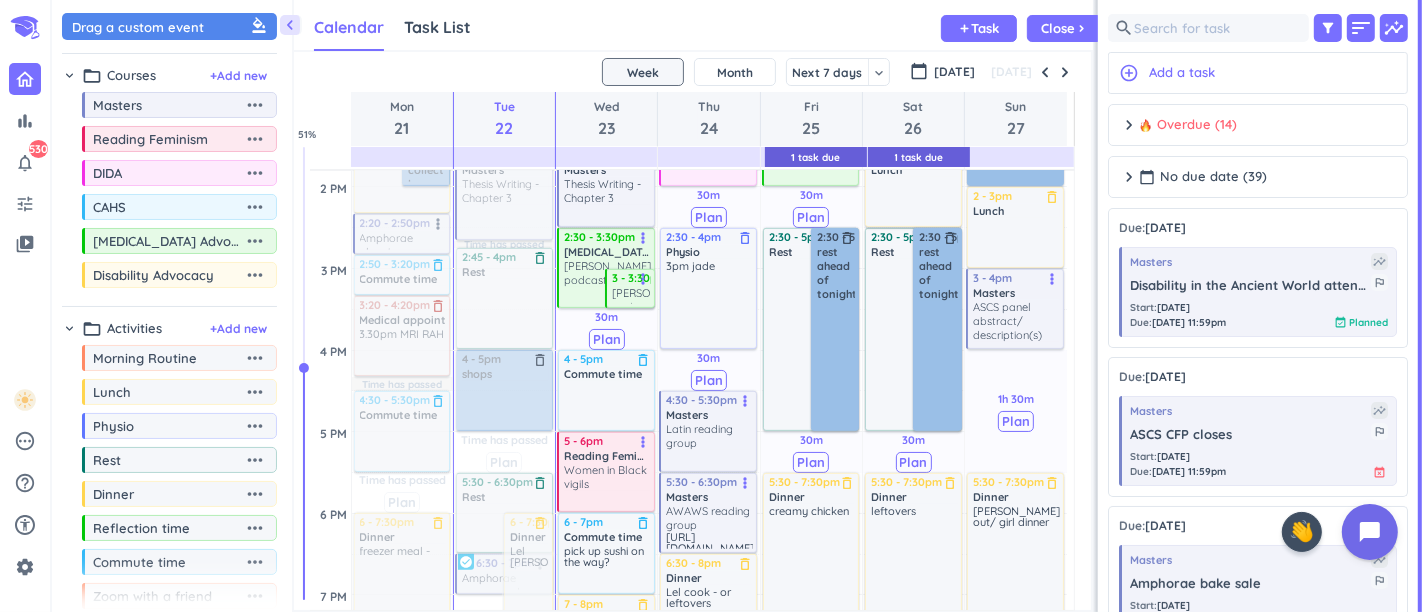 scroll, scrollTop: 689, scrollLeft: 0, axis: vertical 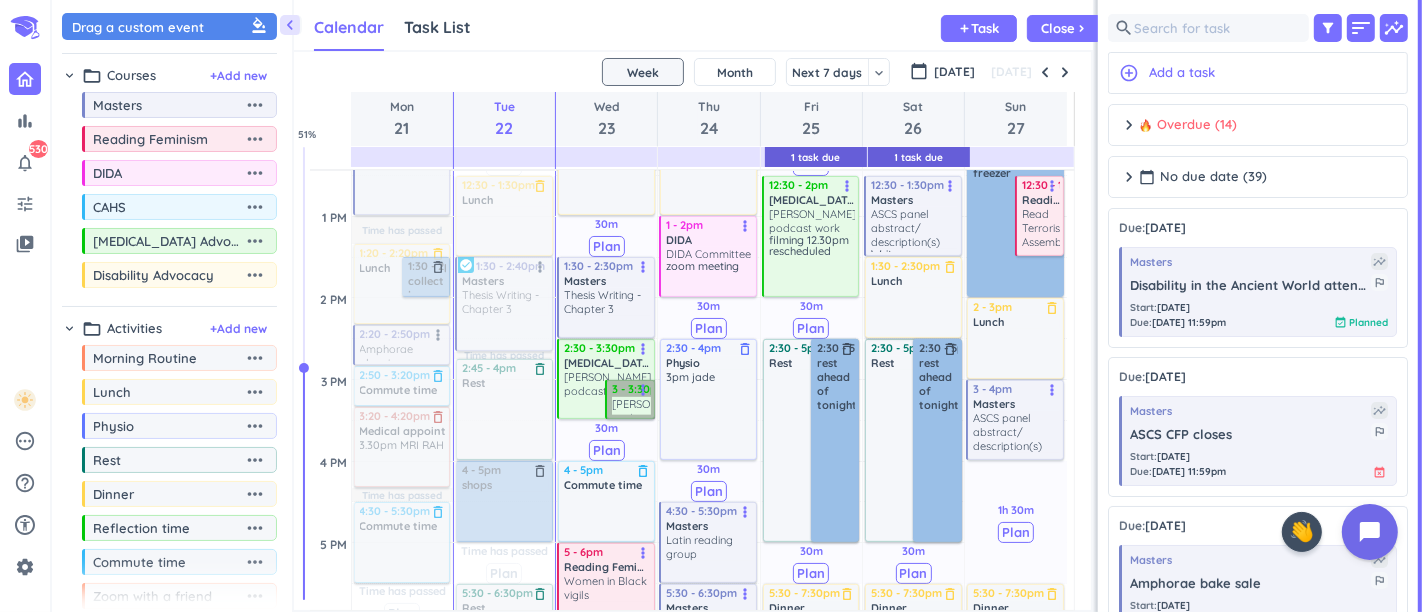 click on "3 - 3:30pm Luan podcast work  more_vert" at bounding box center [630, 399] 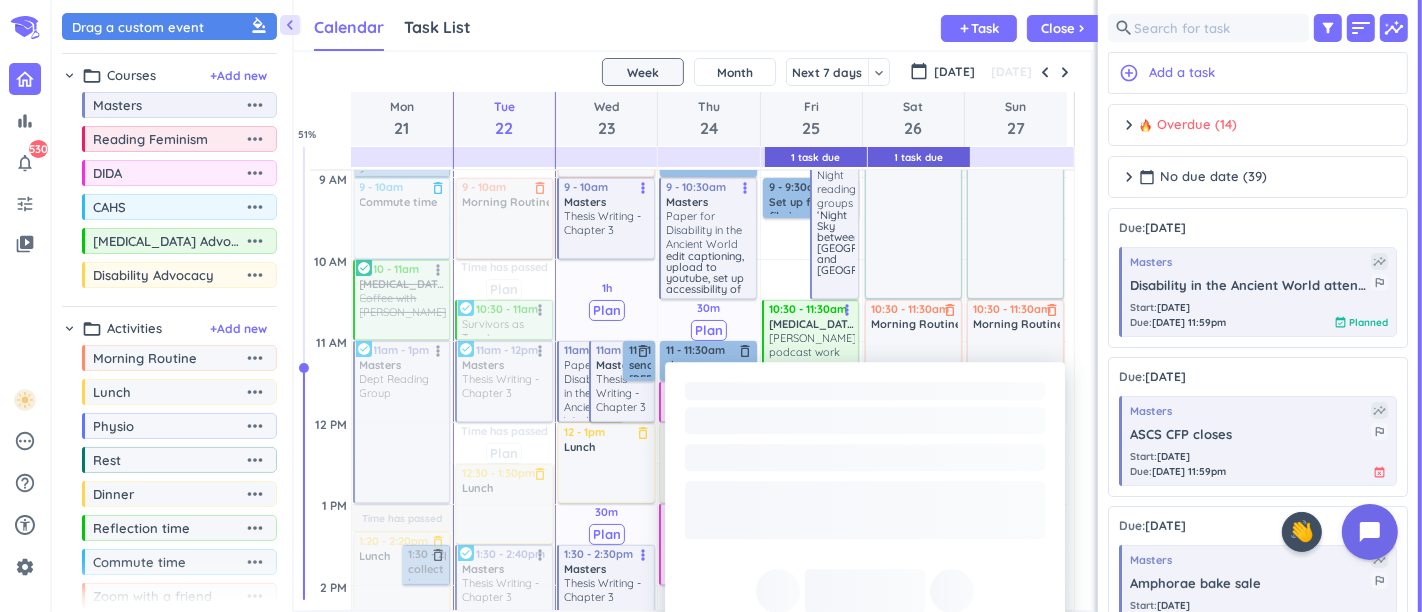 scroll, scrollTop: 356, scrollLeft: 0, axis: vertical 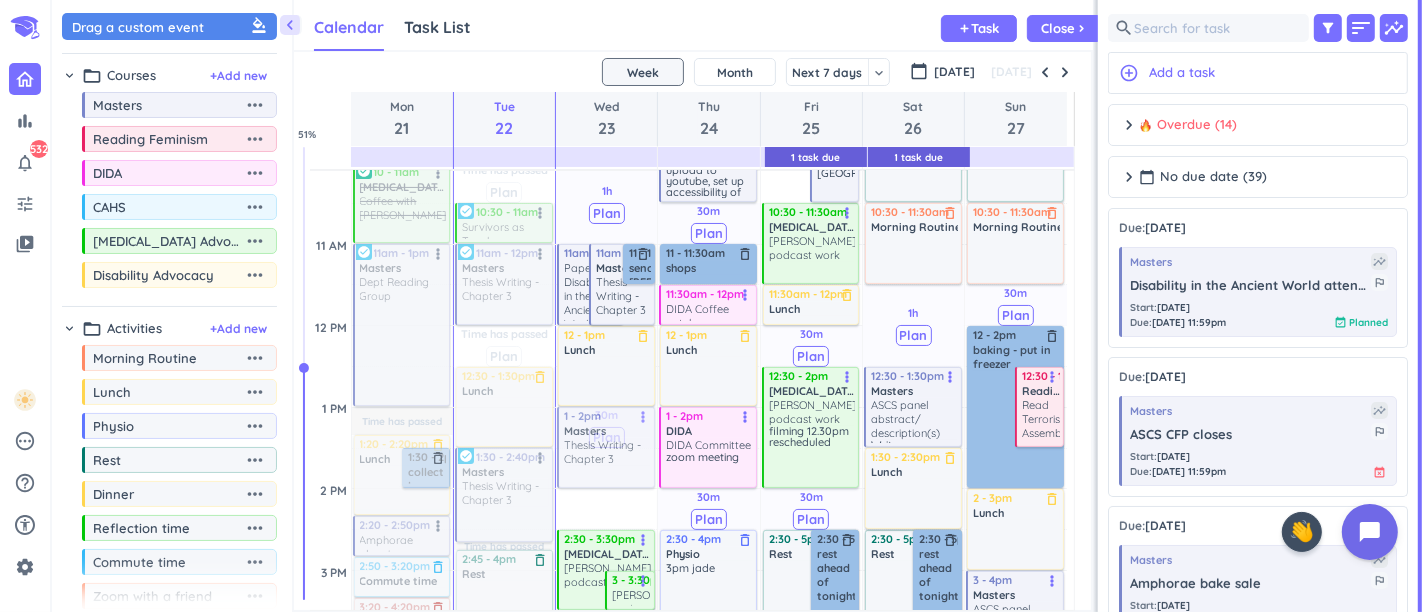 drag, startPoint x: 620, startPoint y: 484, endPoint x: 613, endPoint y: 439, distance: 45.54119 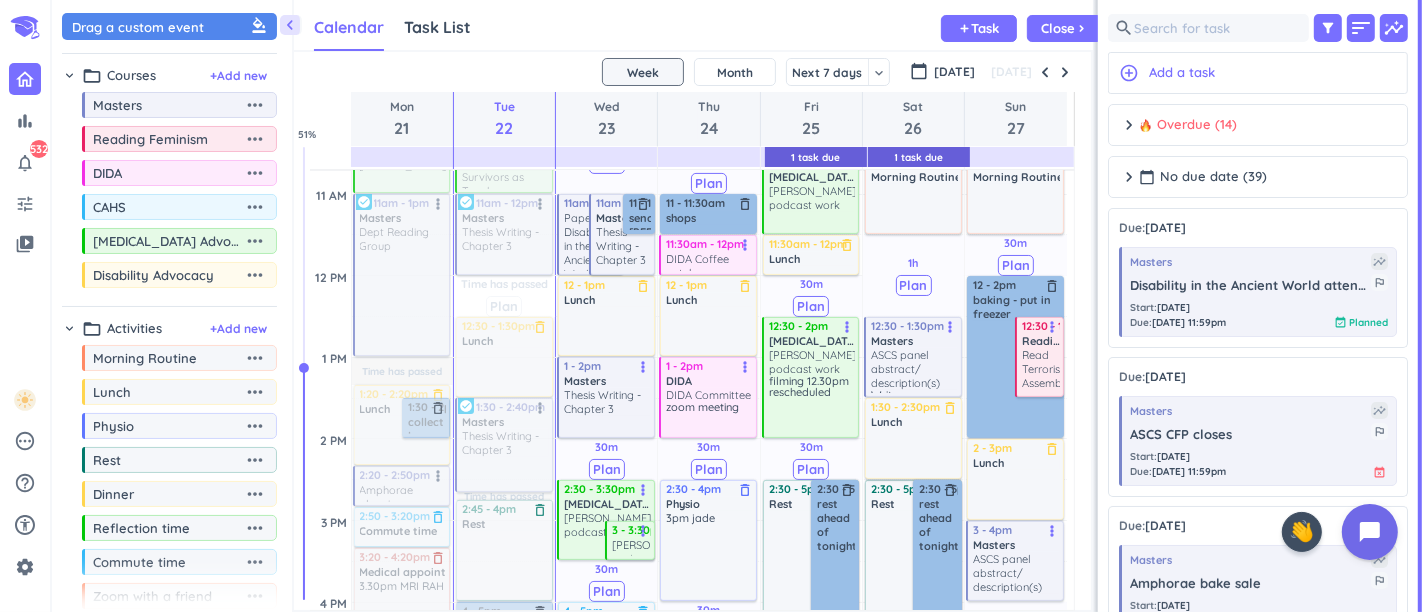 scroll, scrollTop: 498, scrollLeft: 0, axis: vertical 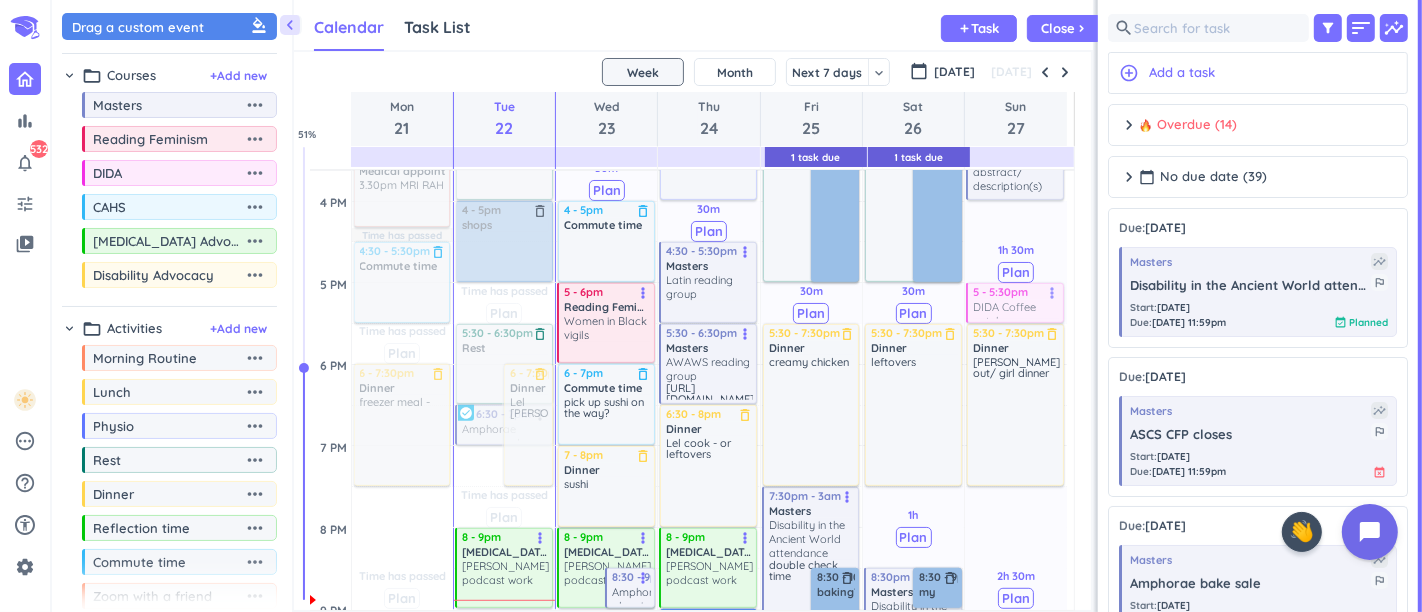drag, startPoint x: 731, startPoint y: 307, endPoint x: 1047, endPoint y: 324, distance: 316.45694 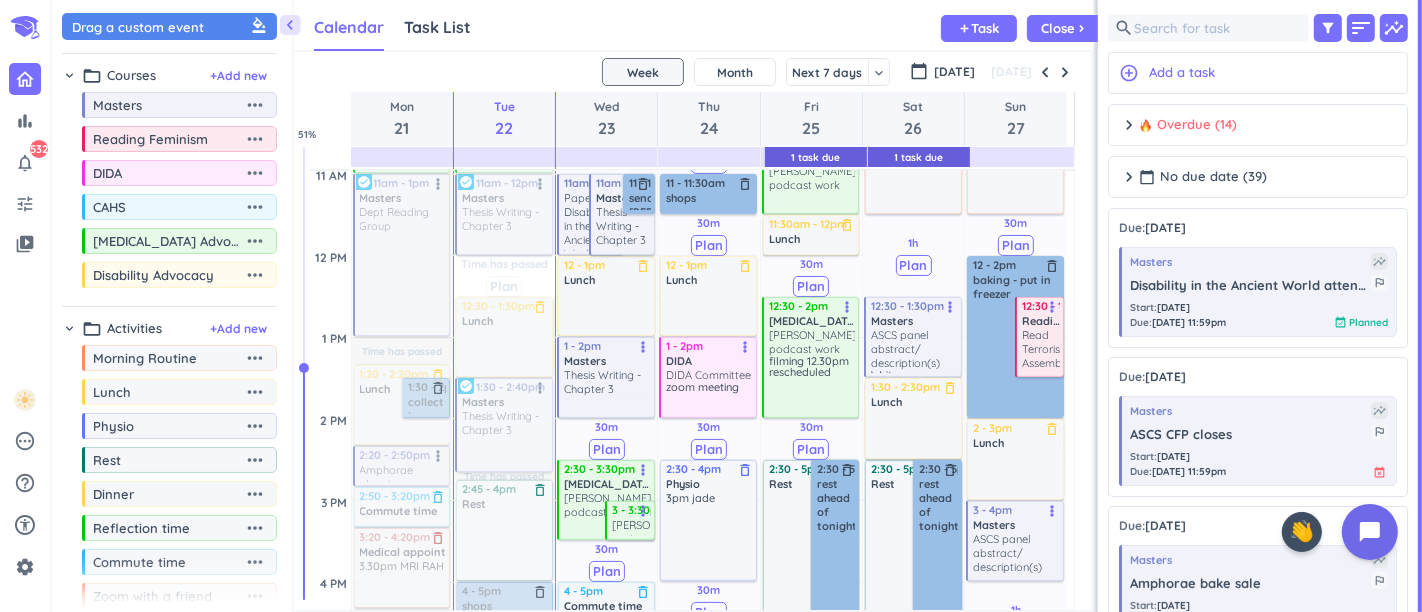 scroll, scrollTop: 616, scrollLeft: 0, axis: vertical 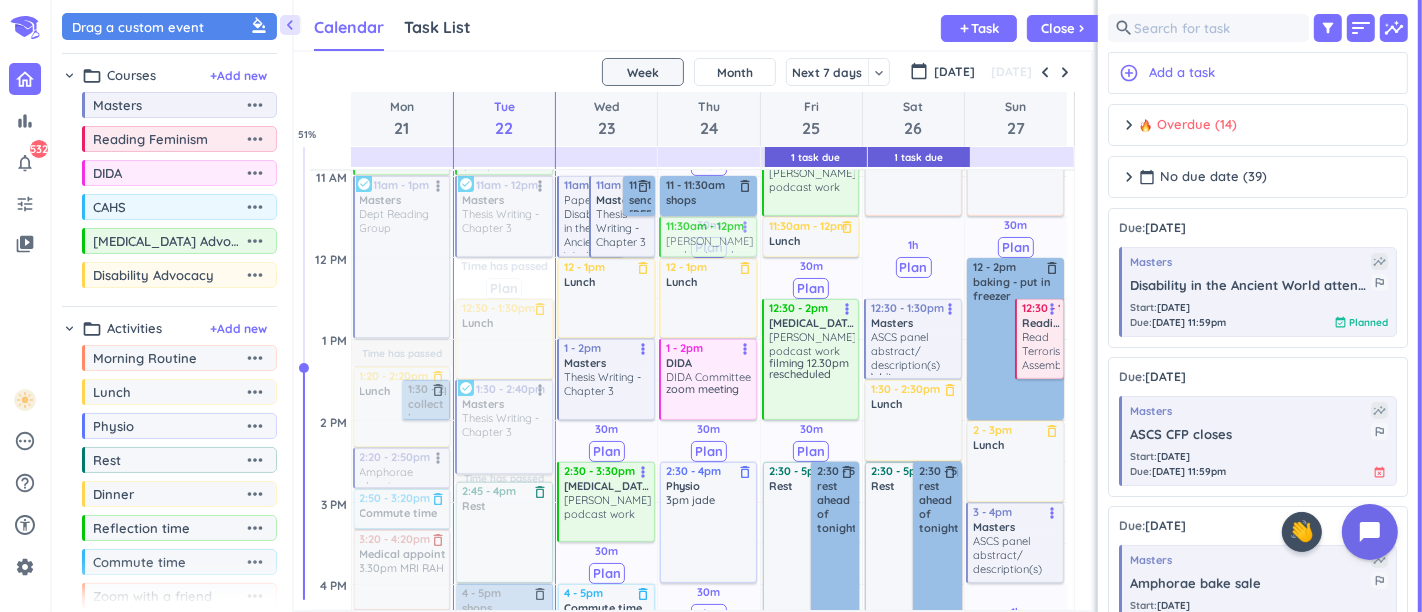 drag, startPoint x: 627, startPoint y: 481, endPoint x: 727, endPoint y: 264, distance: 238.93304 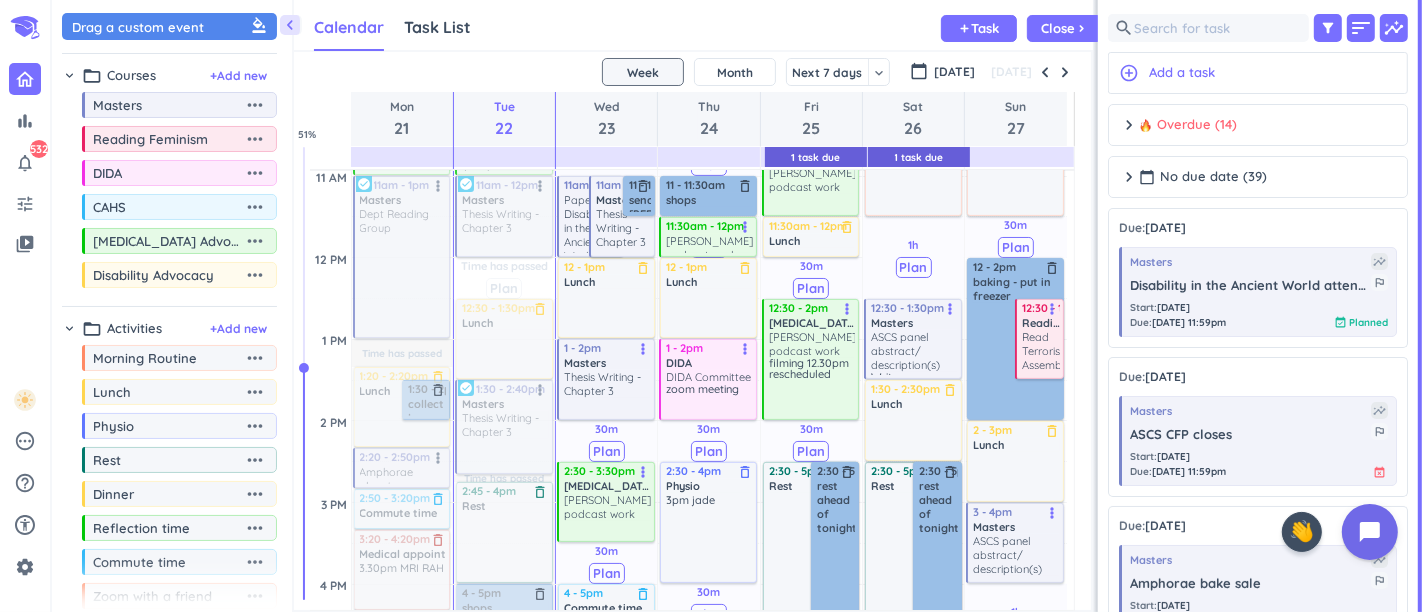 scroll, scrollTop: 344, scrollLeft: 0, axis: vertical 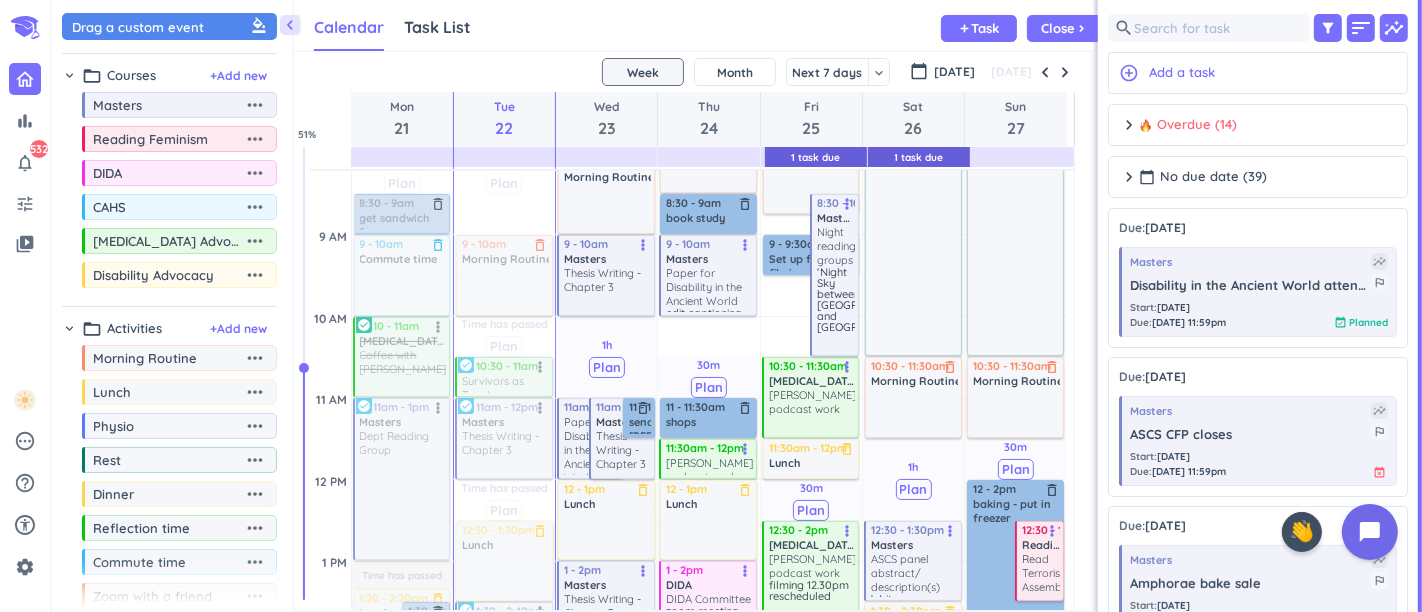 drag, startPoint x: 725, startPoint y: 352, endPoint x: 730, endPoint y: 308, distance: 44.28318 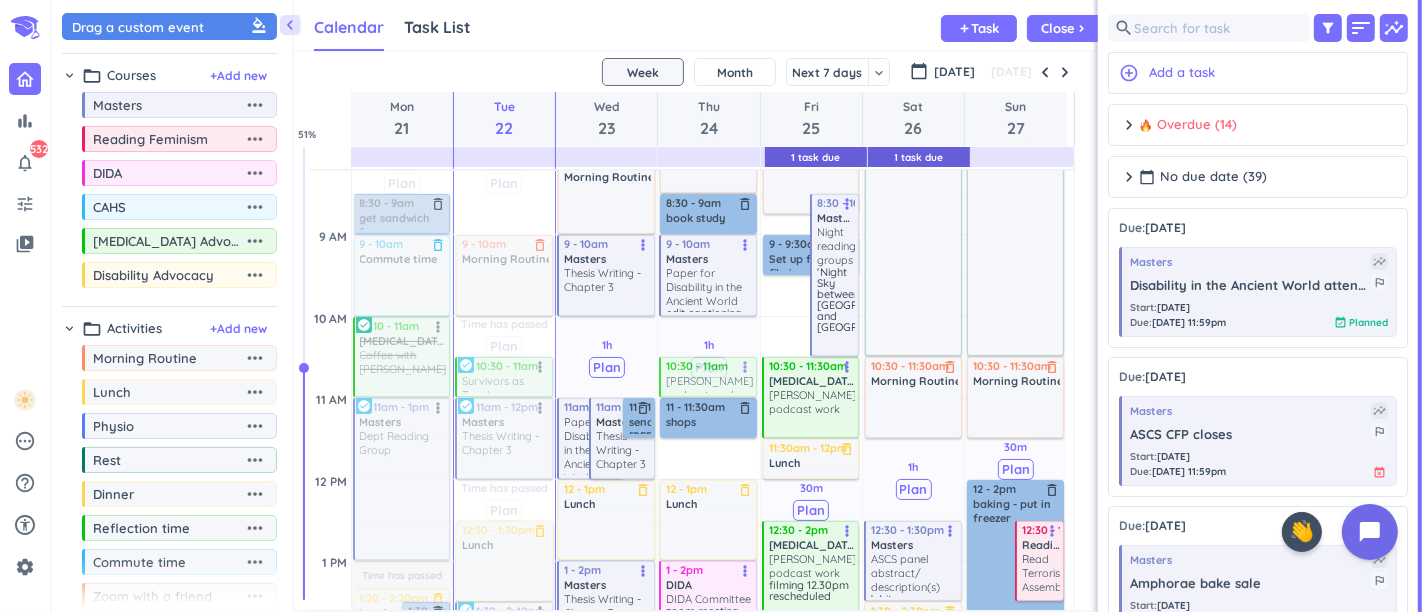 drag, startPoint x: 694, startPoint y: 454, endPoint x: 719, endPoint y: 386, distance: 72.44998 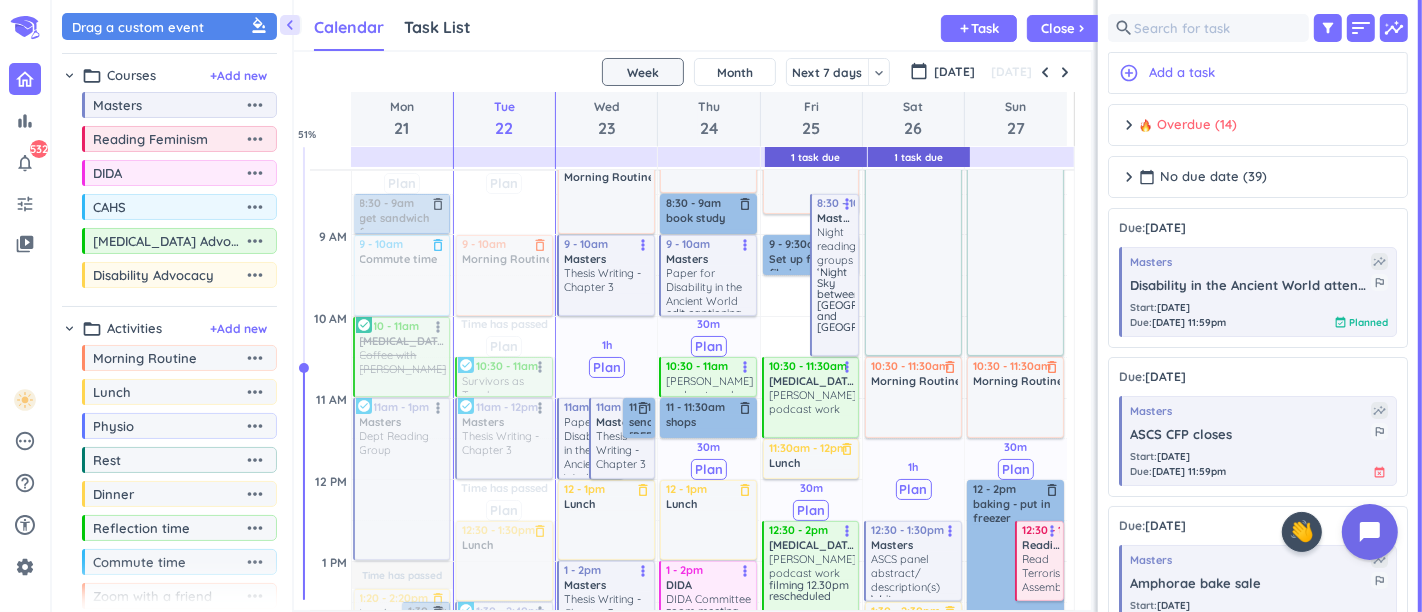 scroll, scrollTop: 455, scrollLeft: 0, axis: vertical 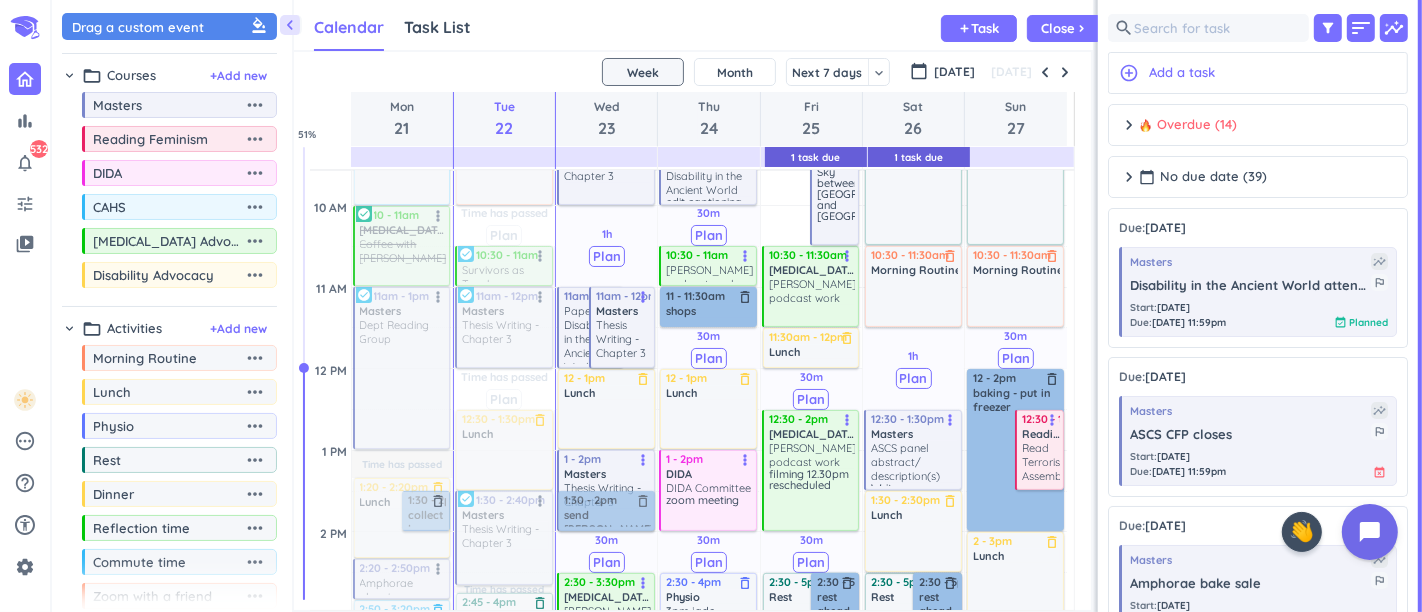 drag, startPoint x: 631, startPoint y: 318, endPoint x: 608, endPoint y: 506, distance: 189.40169 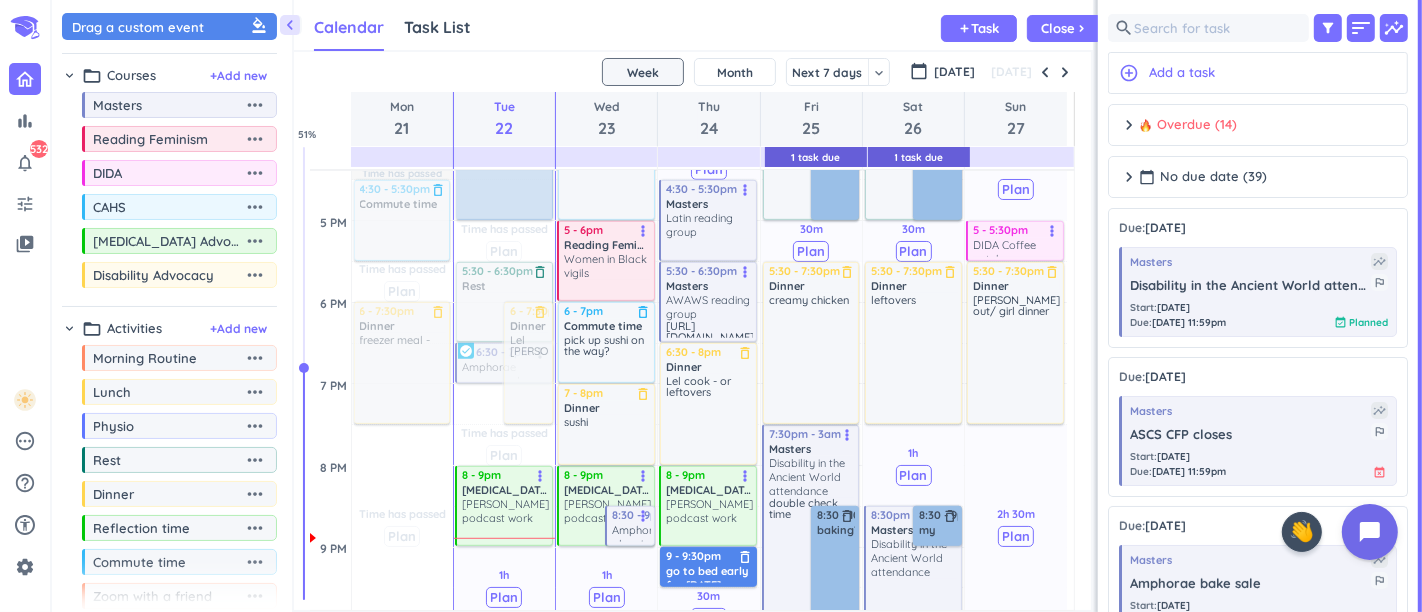 scroll, scrollTop: 1122, scrollLeft: 0, axis: vertical 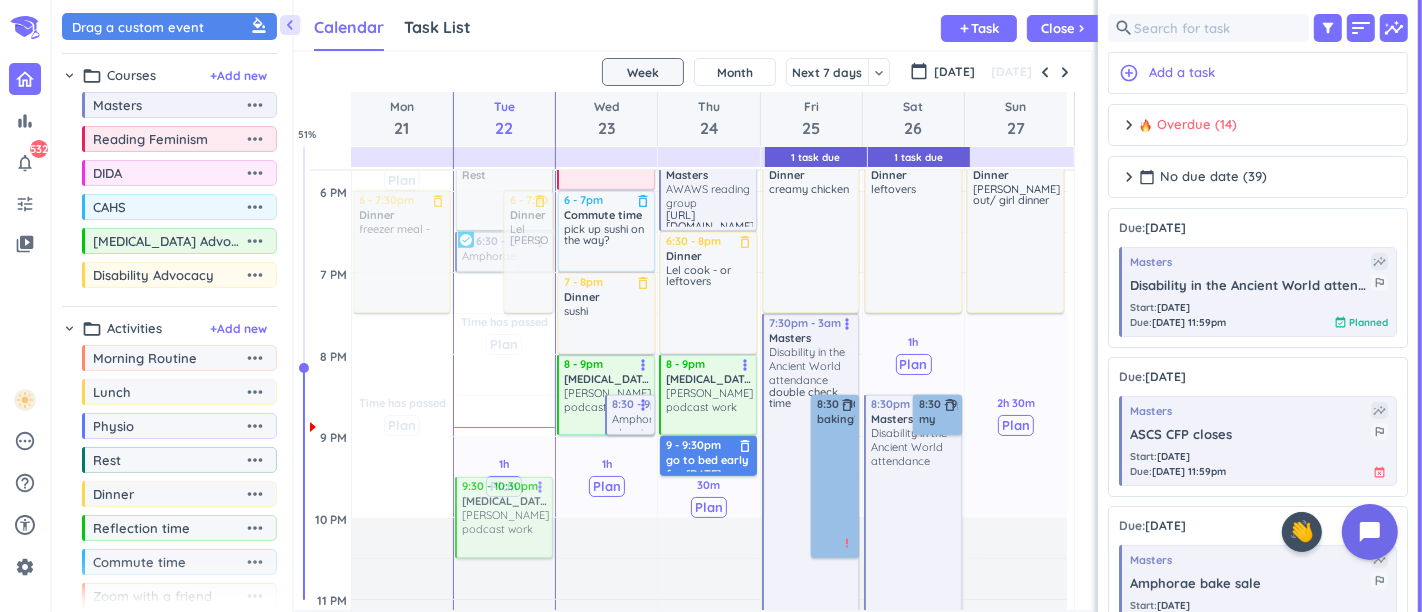 drag, startPoint x: 525, startPoint y: 393, endPoint x: 516, endPoint y: 524, distance: 131.30879 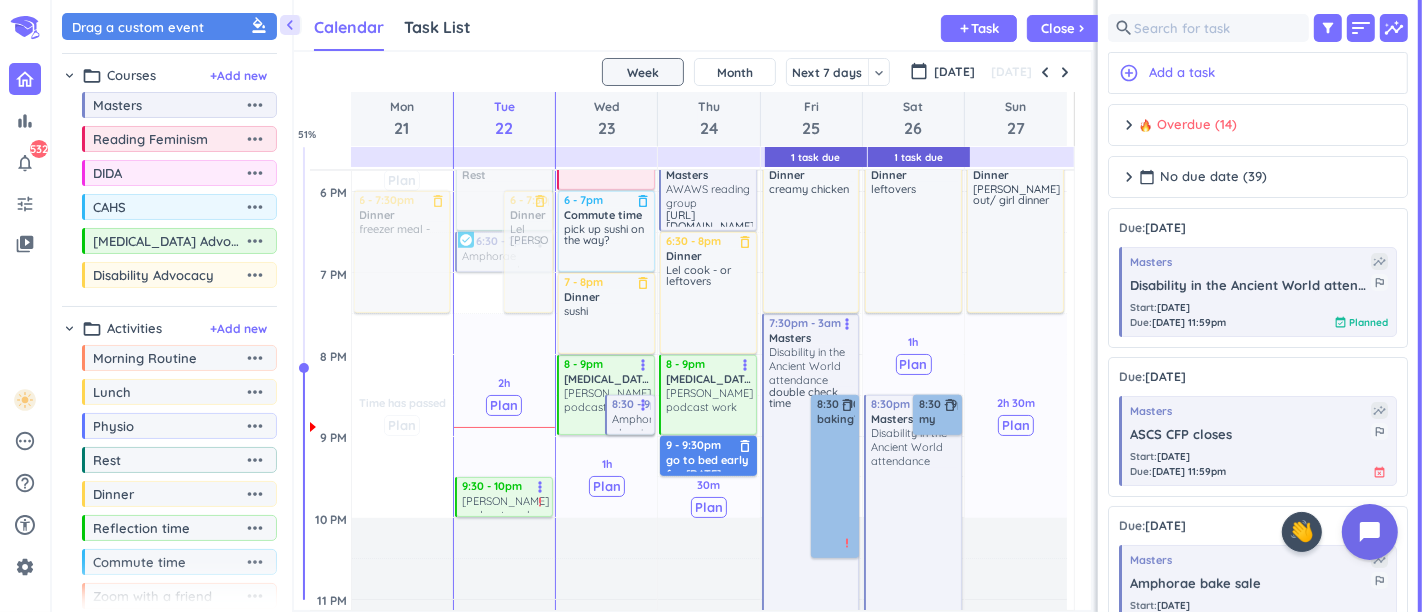 drag, startPoint x: 511, startPoint y: 554, endPoint x: 526, endPoint y: 503, distance: 53.160137 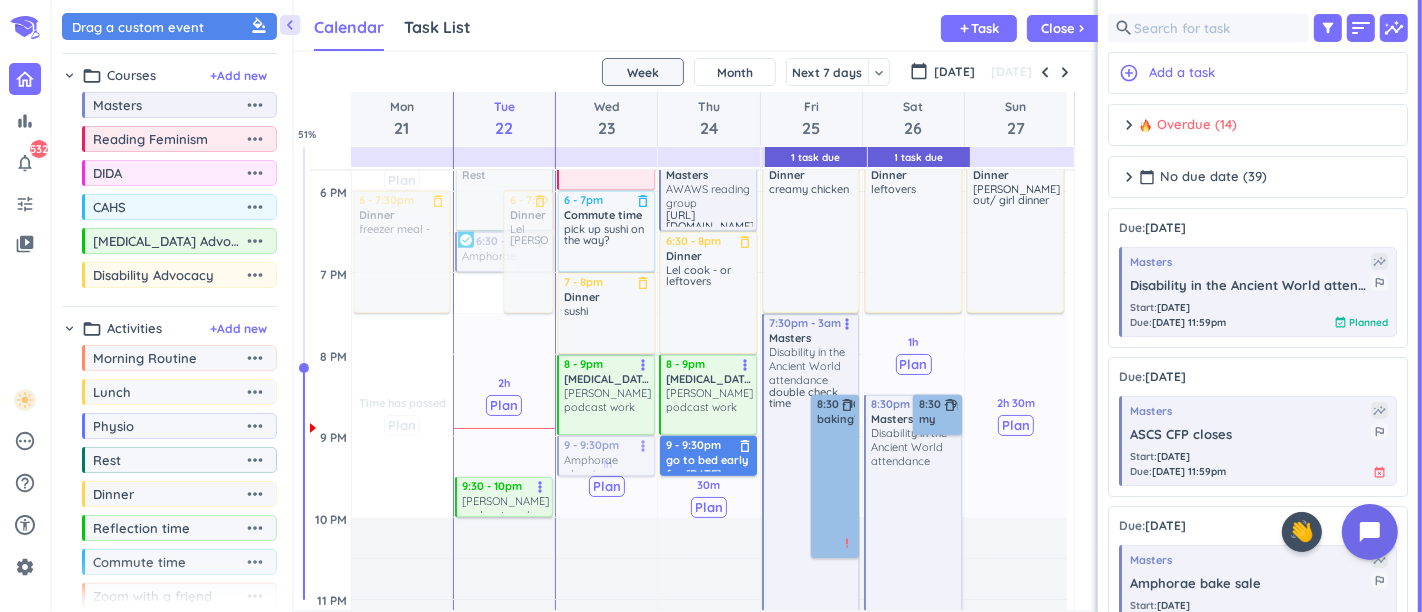 drag, startPoint x: 615, startPoint y: 395, endPoint x: 622, endPoint y: 421, distance: 26.925823 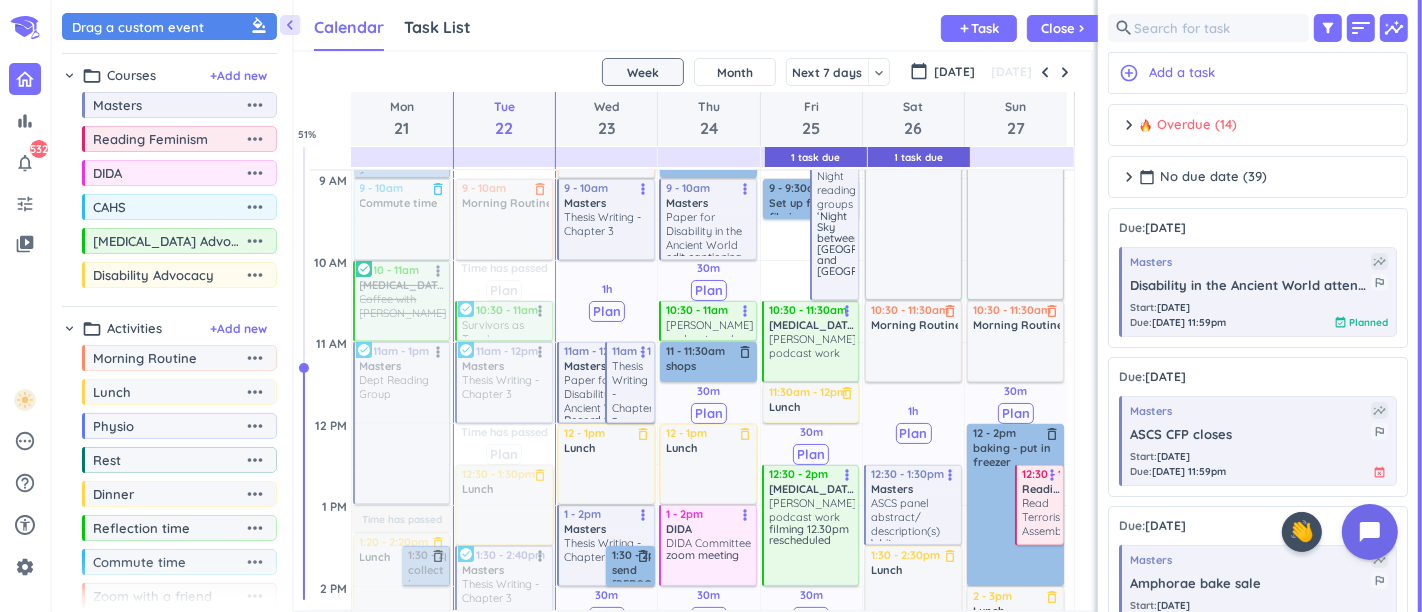 scroll, scrollTop: 344, scrollLeft: 0, axis: vertical 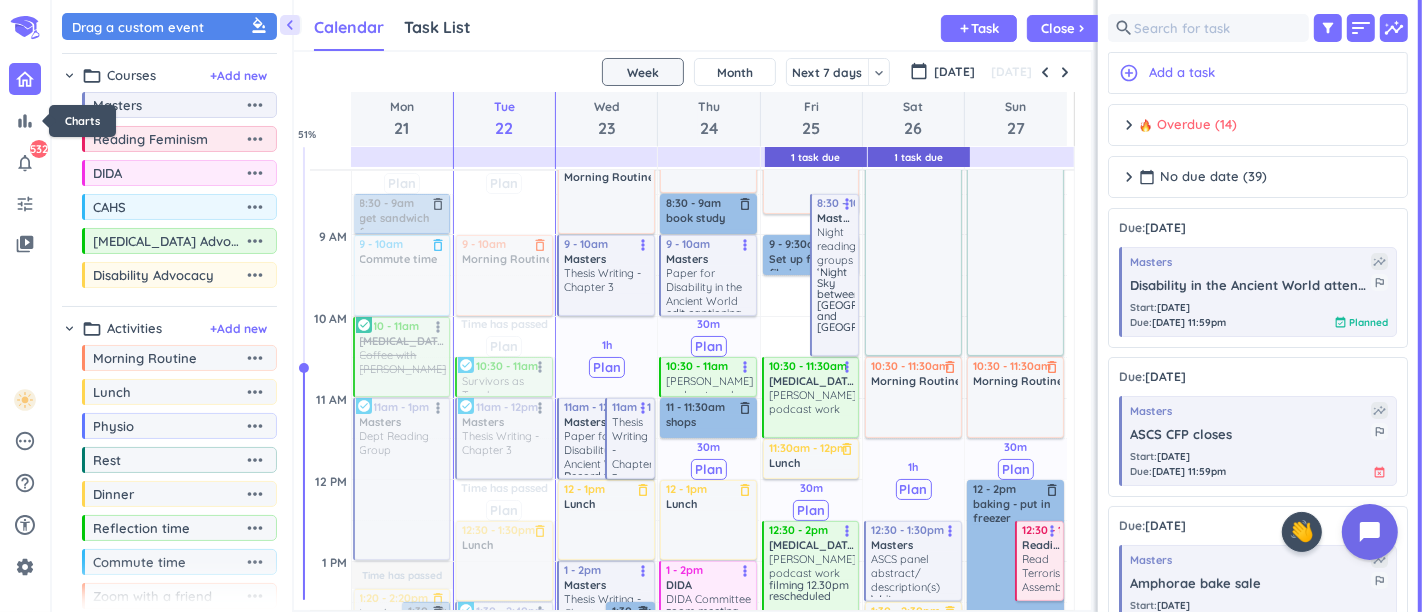 click on "bar_chart" at bounding box center [25, 121] 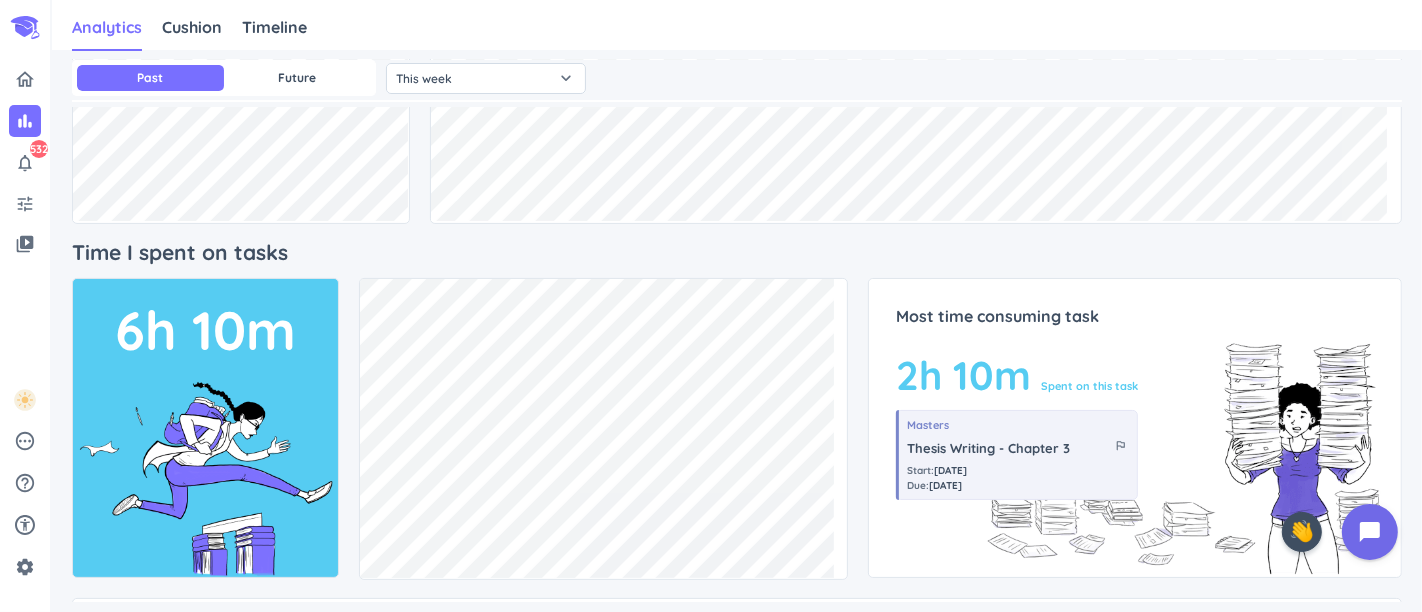 scroll, scrollTop: 333, scrollLeft: 0, axis: vertical 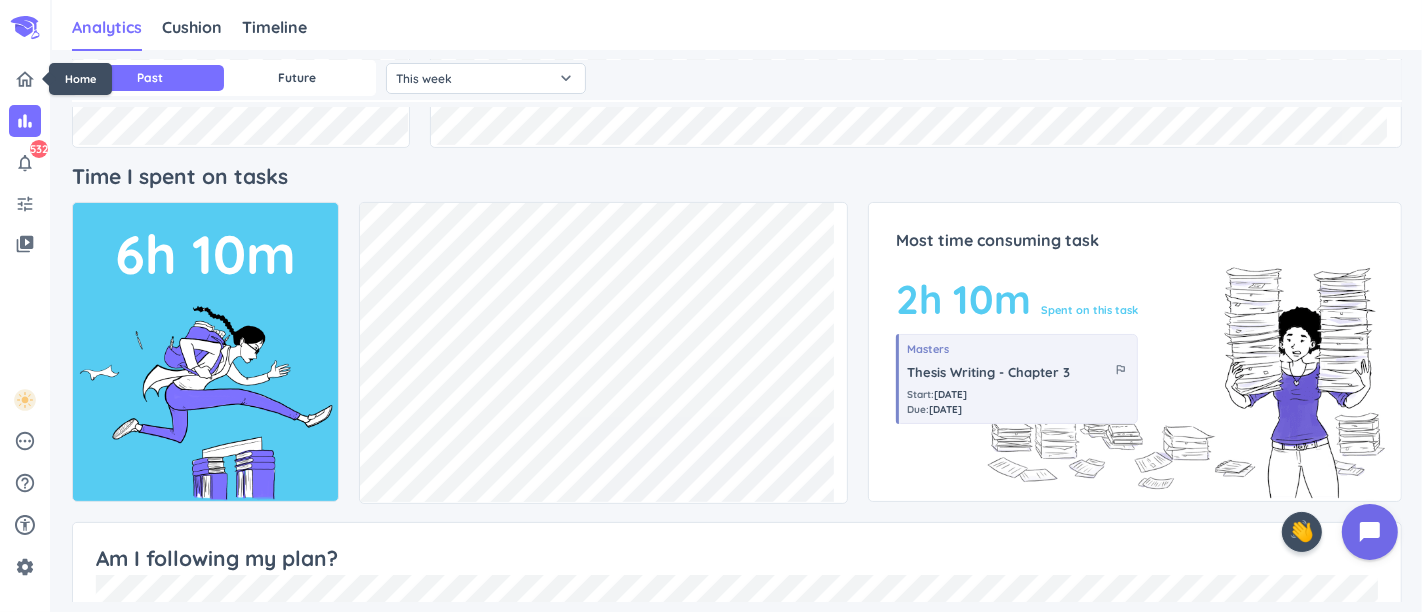 click 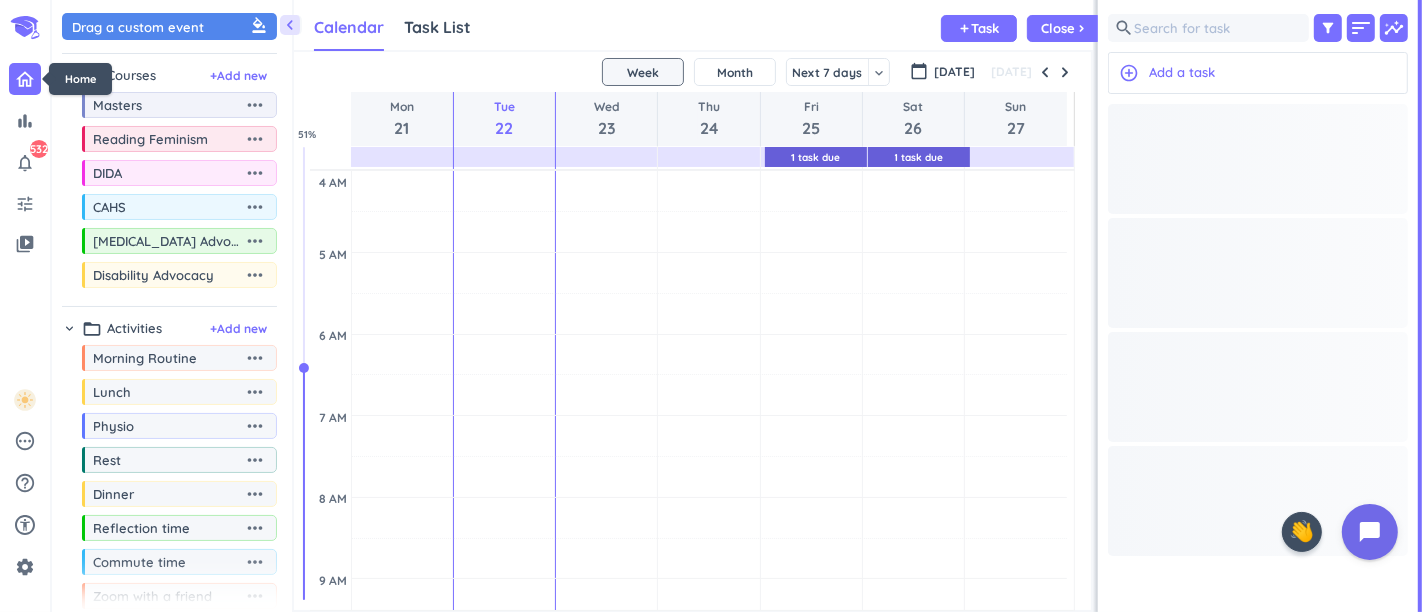 scroll, scrollTop: 8, scrollLeft: 8, axis: both 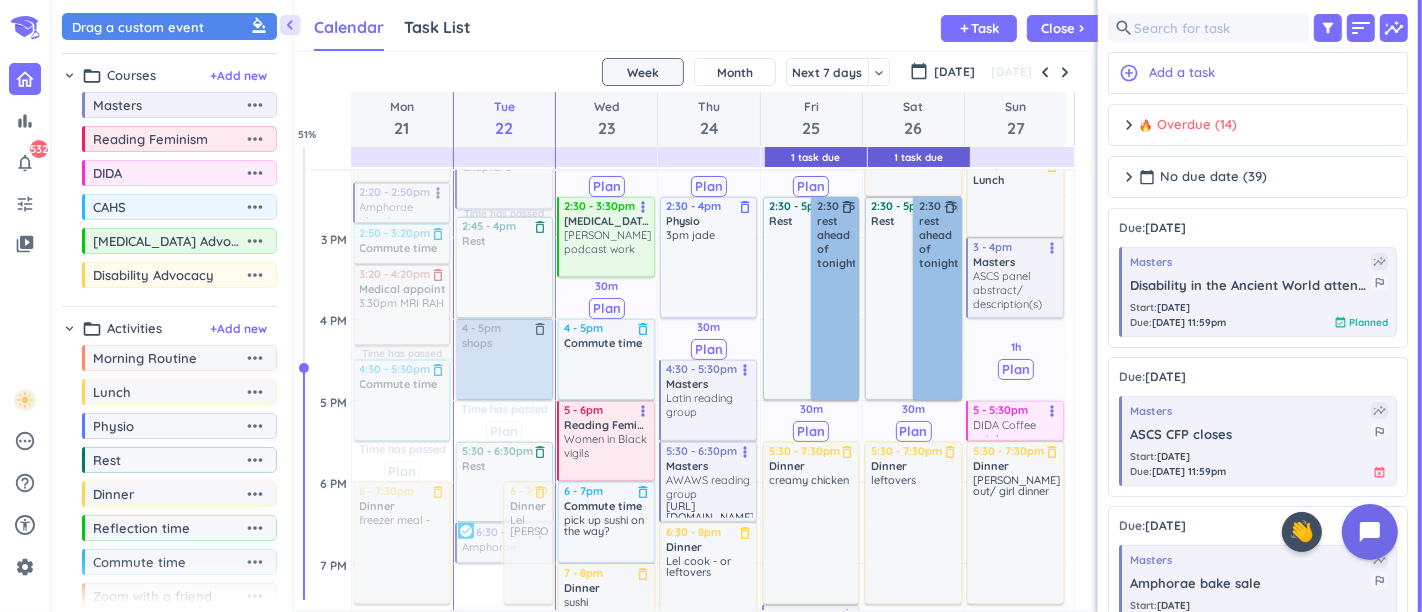 click at bounding box center [1065, 72] 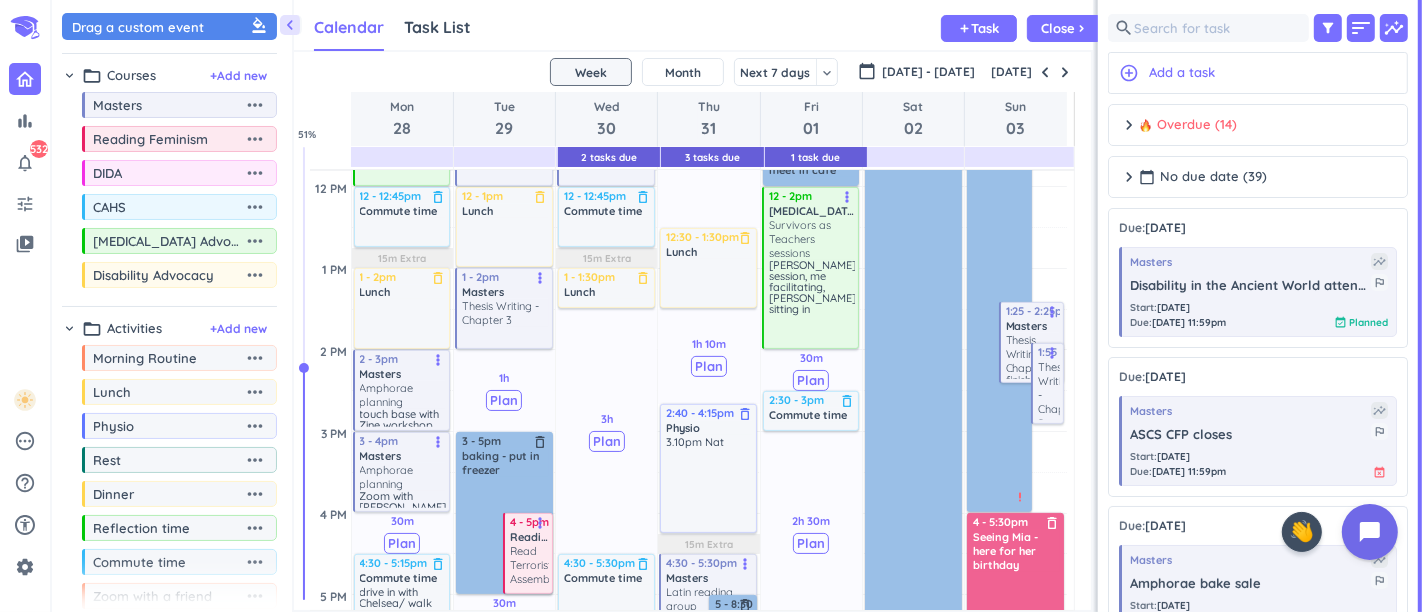 scroll, scrollTop: 609, scrollLeft: 0, axis: vertical 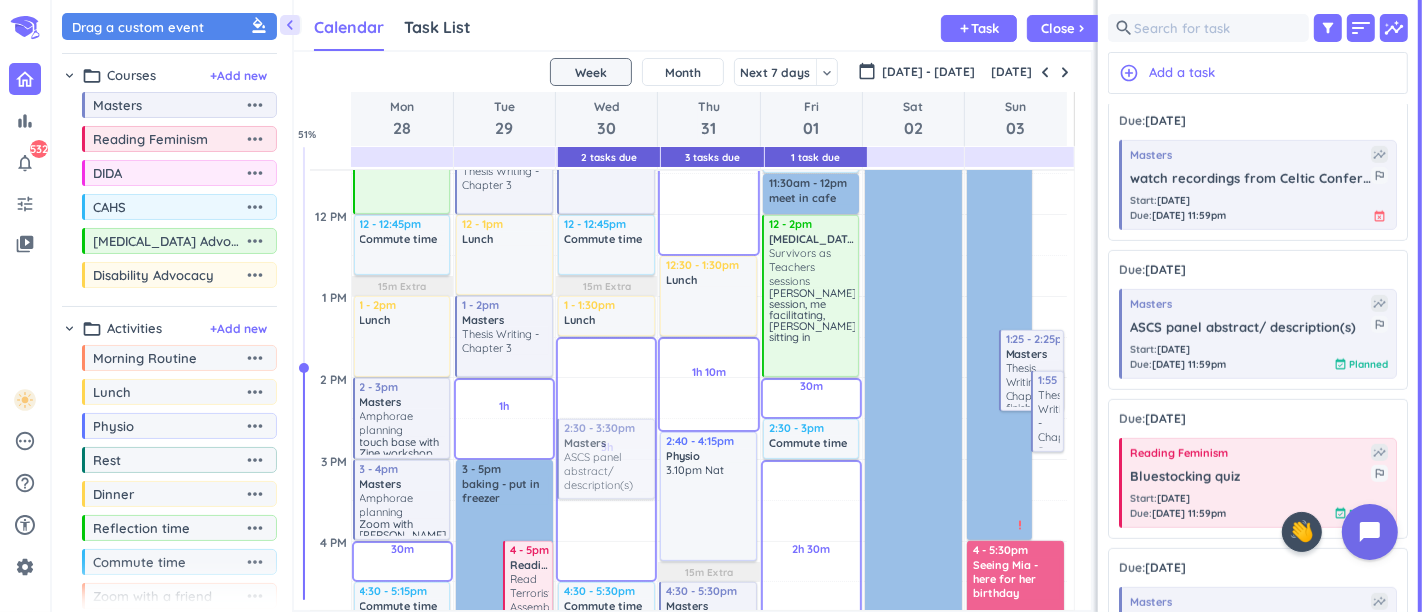 drag, startPoint x: 1181, startPoint y: 335, endPoint x: 590, endPoint y: 418, distance: 596.7998 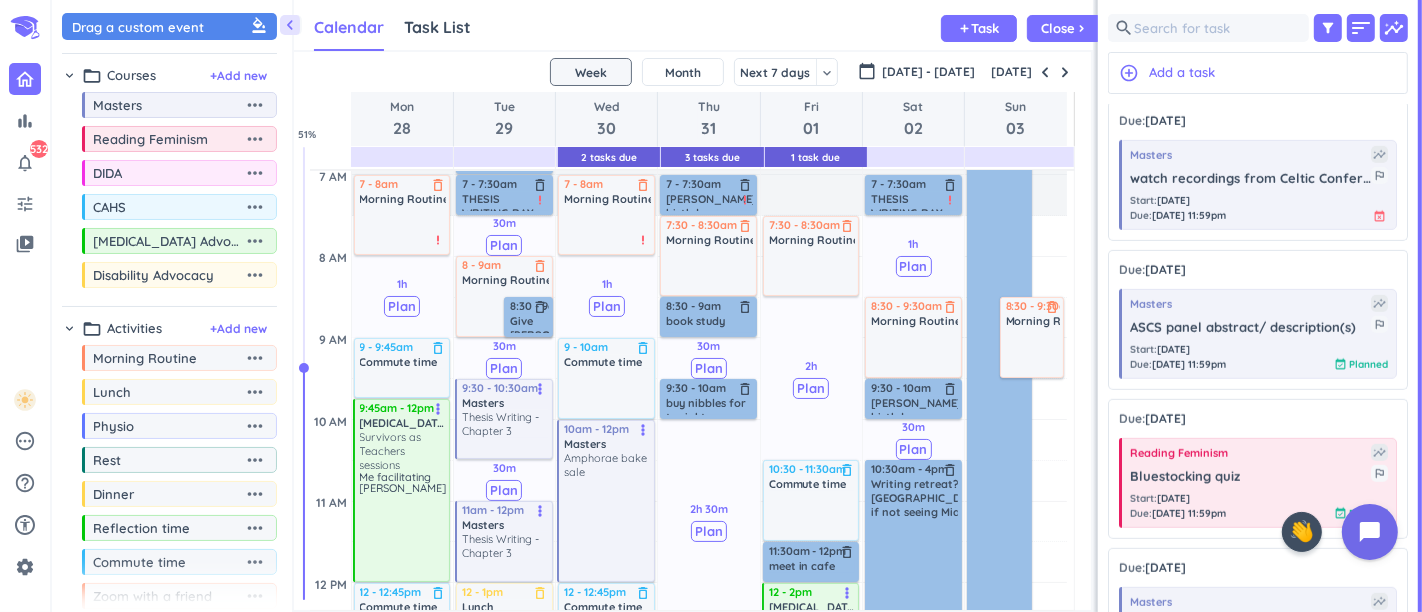 scroll, scrollTop: 276, scrollLeft: 0, axis: vertical 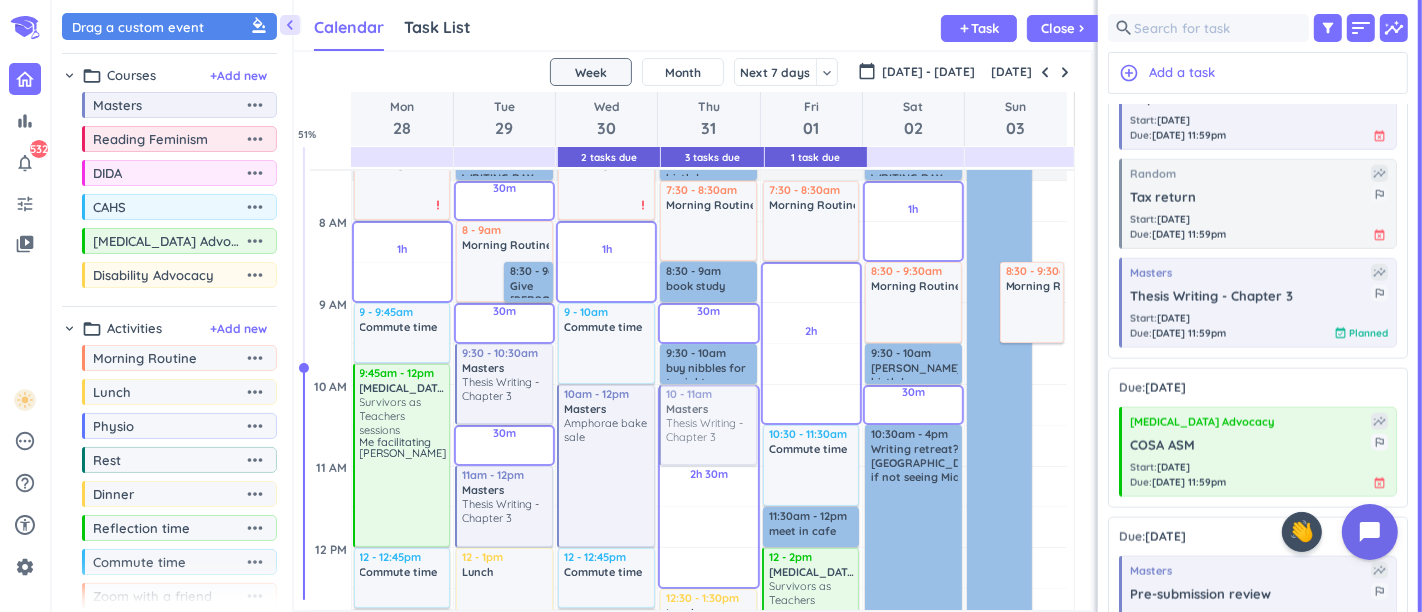drag, startPoint x: 1264, startPoint y: 283, endPoint x: 726, endPoint y: 384, distance: 547.3984 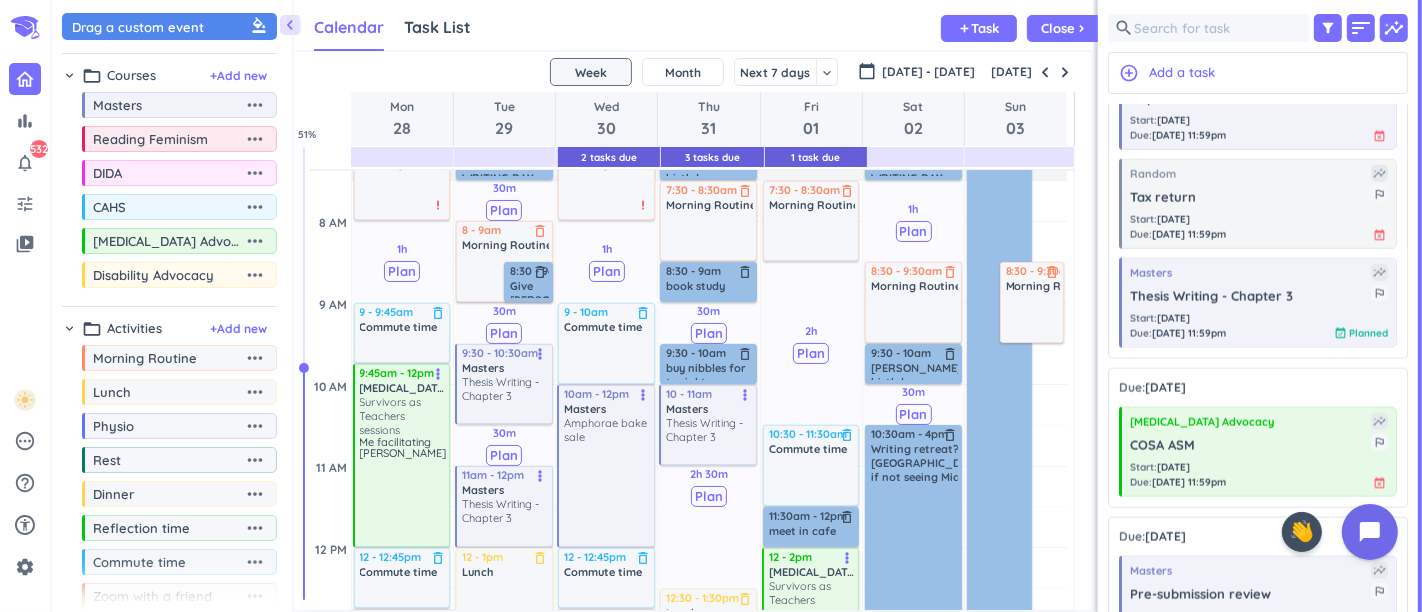 scroll, scrollTop: 498, scrollLeft: 0, axis: vertical 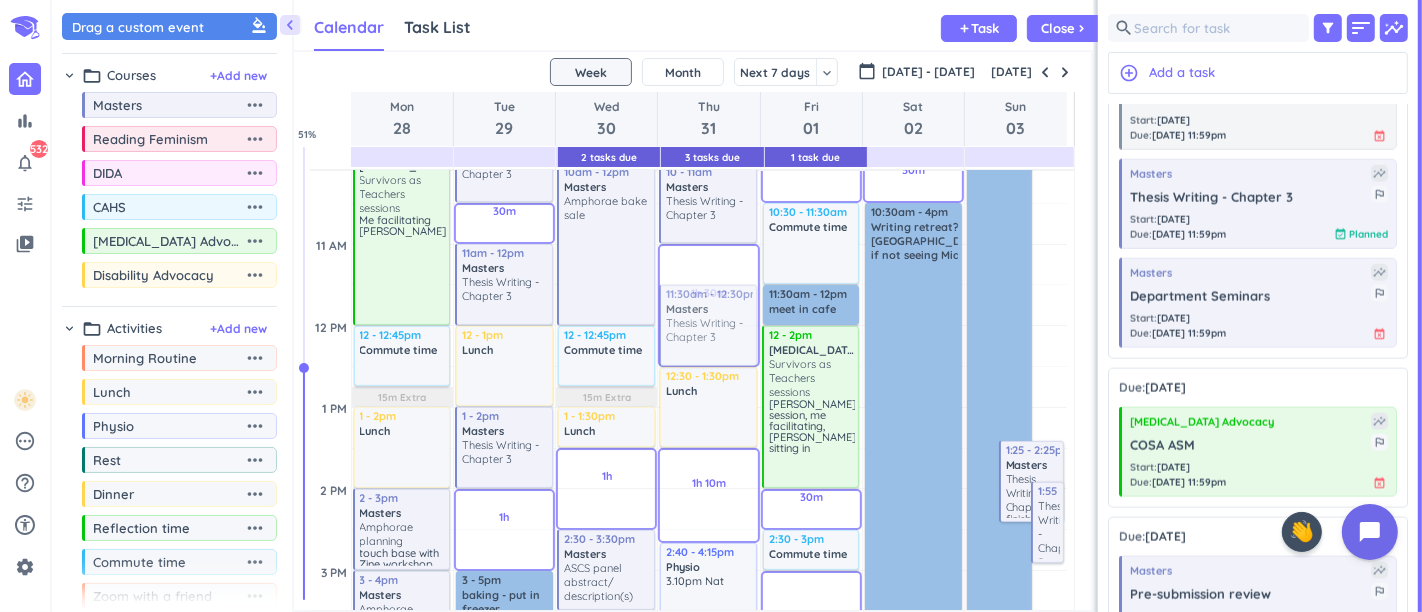 drag, startPoint x: 1163, startPoint y: 310, endPoint x: 685, endPoint y: 312, distance: 478.00418 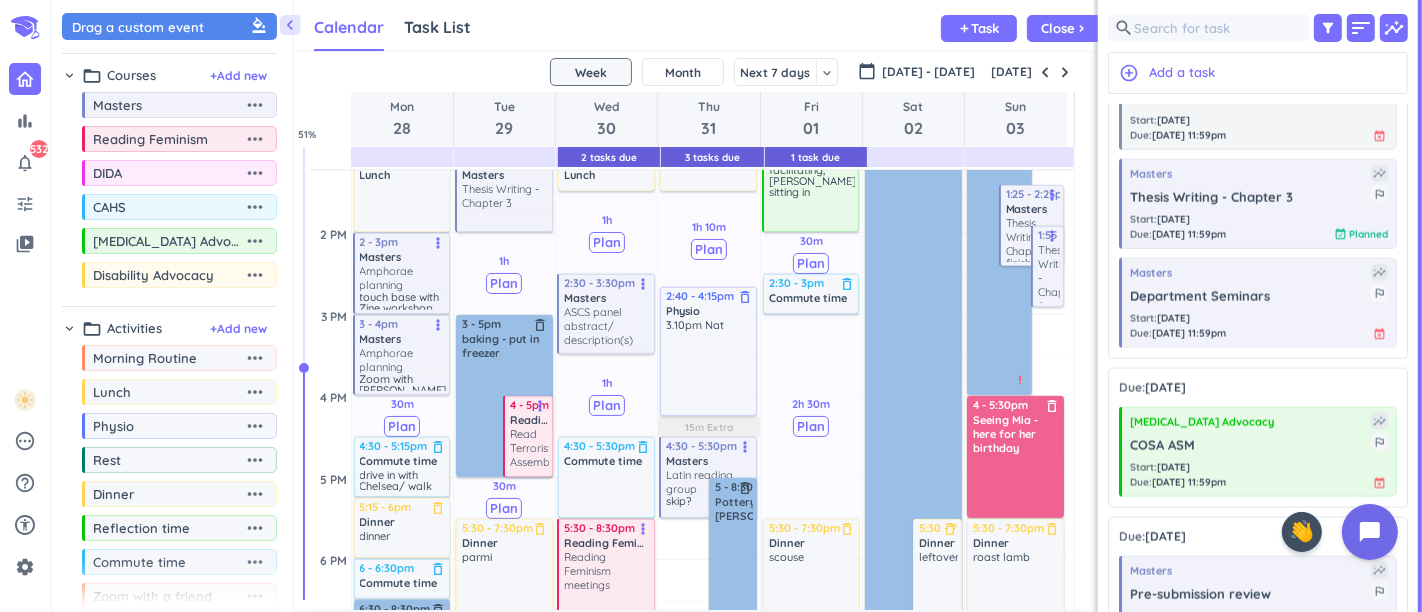 scroll, scrollTop: 831, scrollLeft: 0, axis: vertical 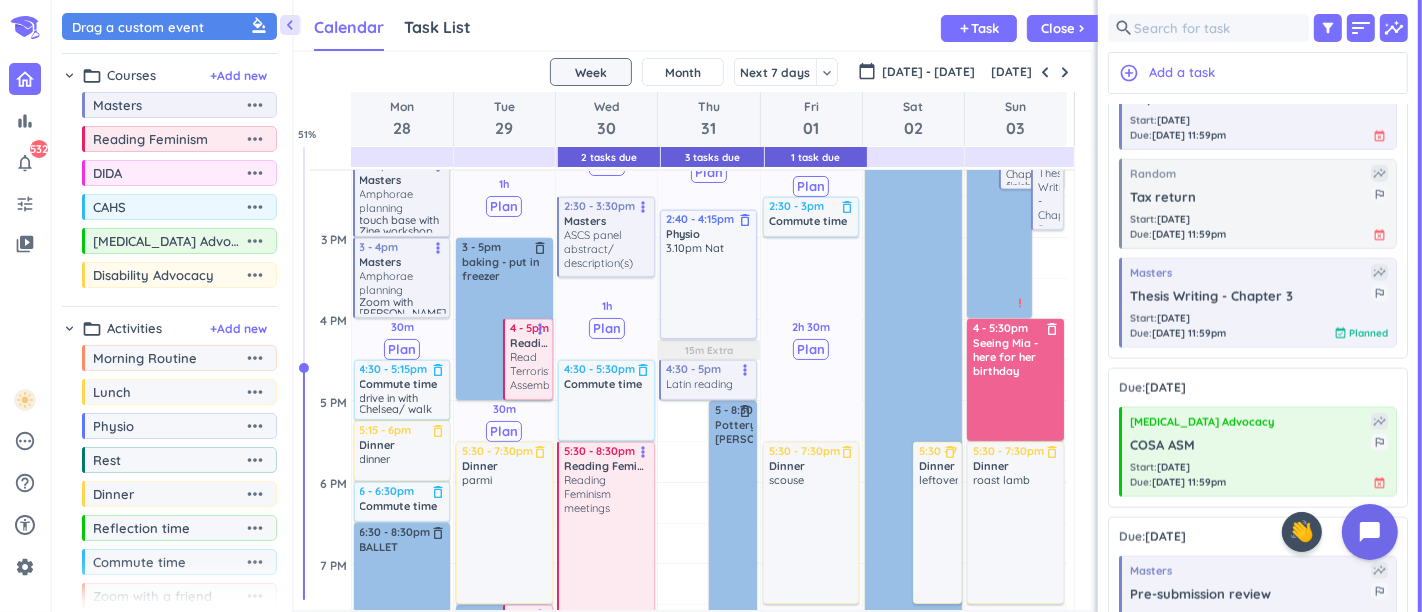drag, startPoint x: 678, startPoint y: 436, endPoint x: 668, endPoint y: 395, distance: 42.201897 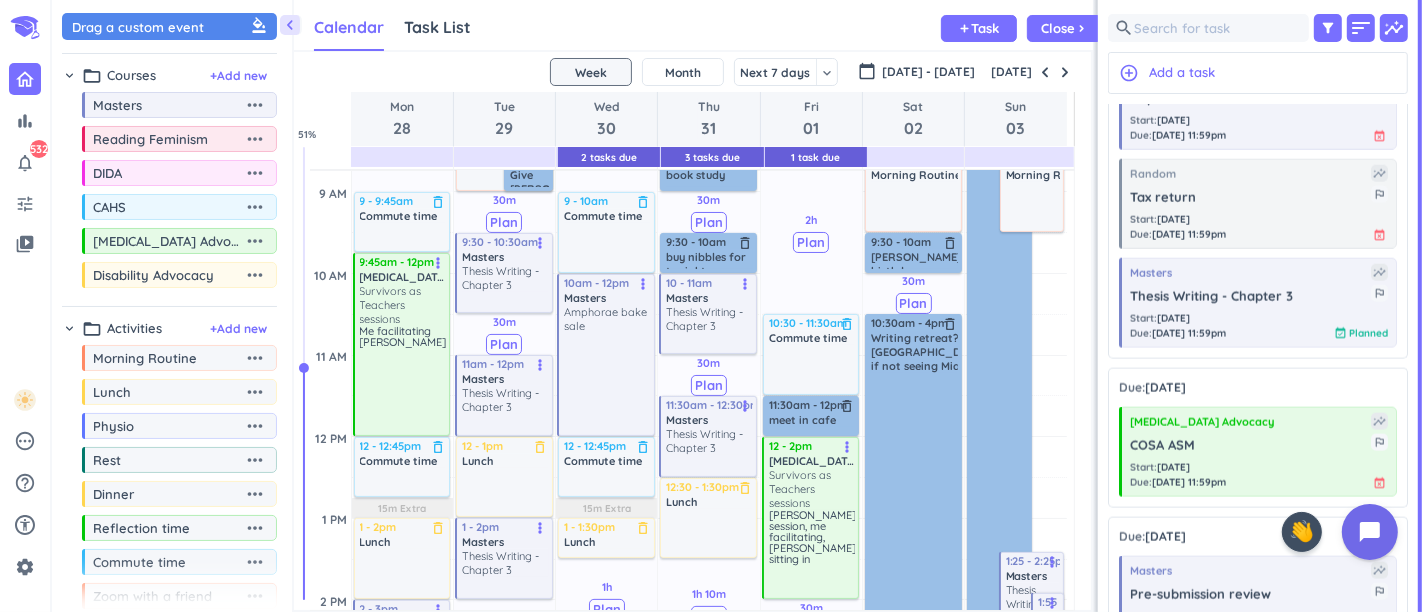 scroll, scrollTop: 276, scrollLeft: 0, axis: vertical 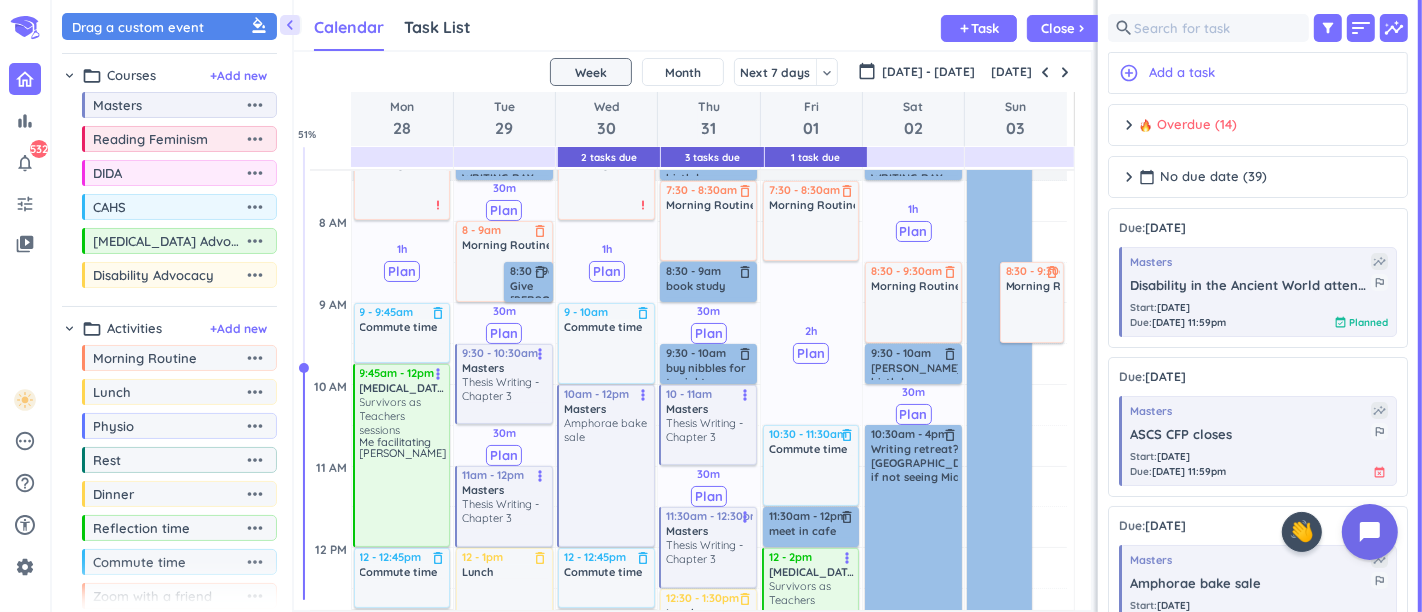 click on "calendar_today No due date (39)" at bounding box center (1203, 177) 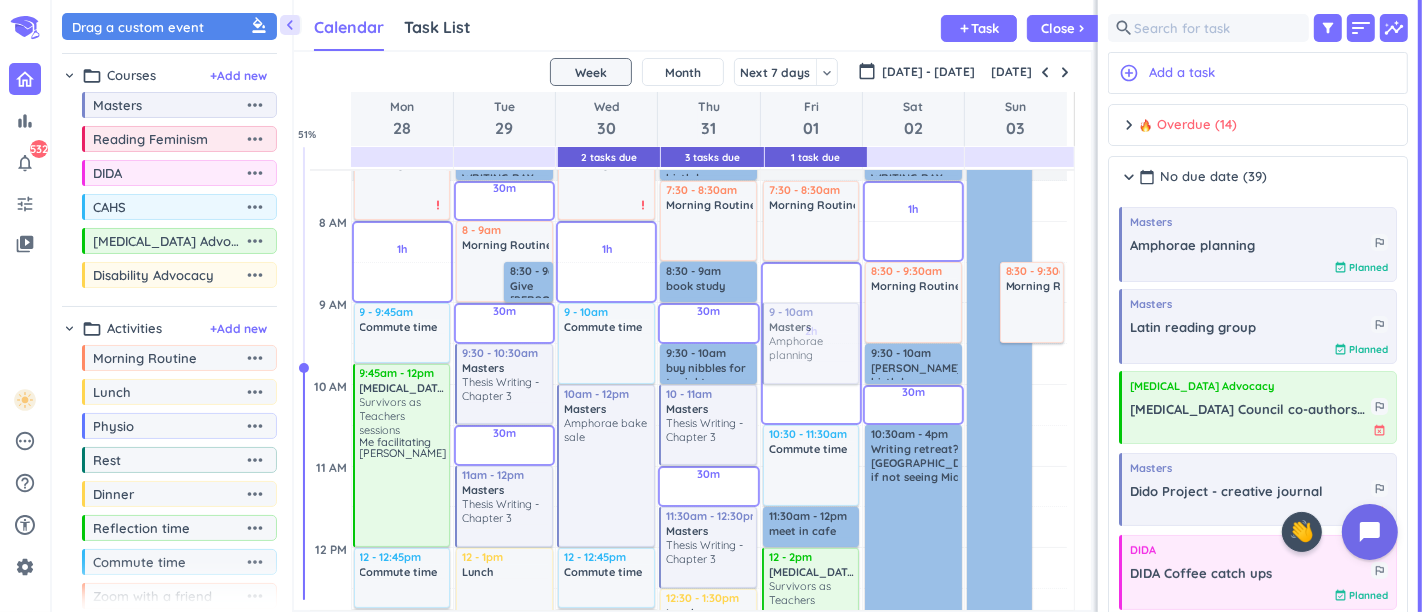 drag, startPoint x: 1196, startPoint y: 241, endPoint x: 841, endPoint y: 303, distance: 360.3734 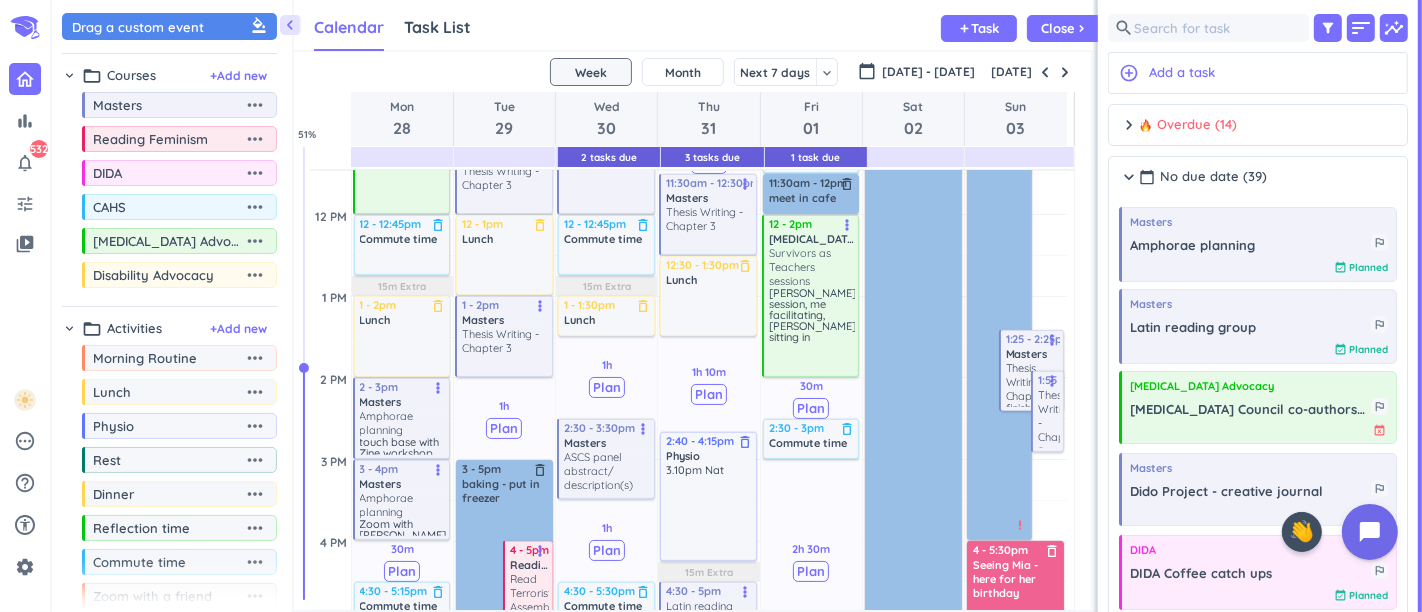 scroll, scrollTop: 831, scrollLeft: 0, axis: vertical 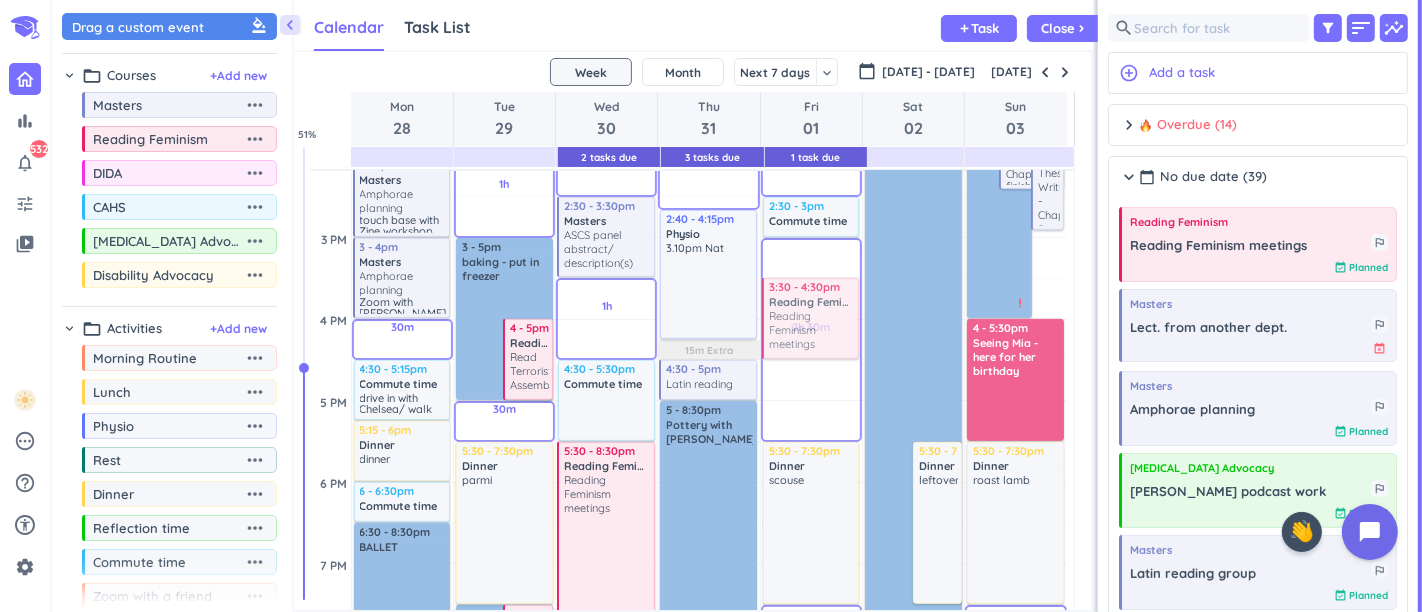 drag, startPoint x: 1155, startPoint y: 245, endPoint x: 813, endPoint y: 308, distance: 347.7542 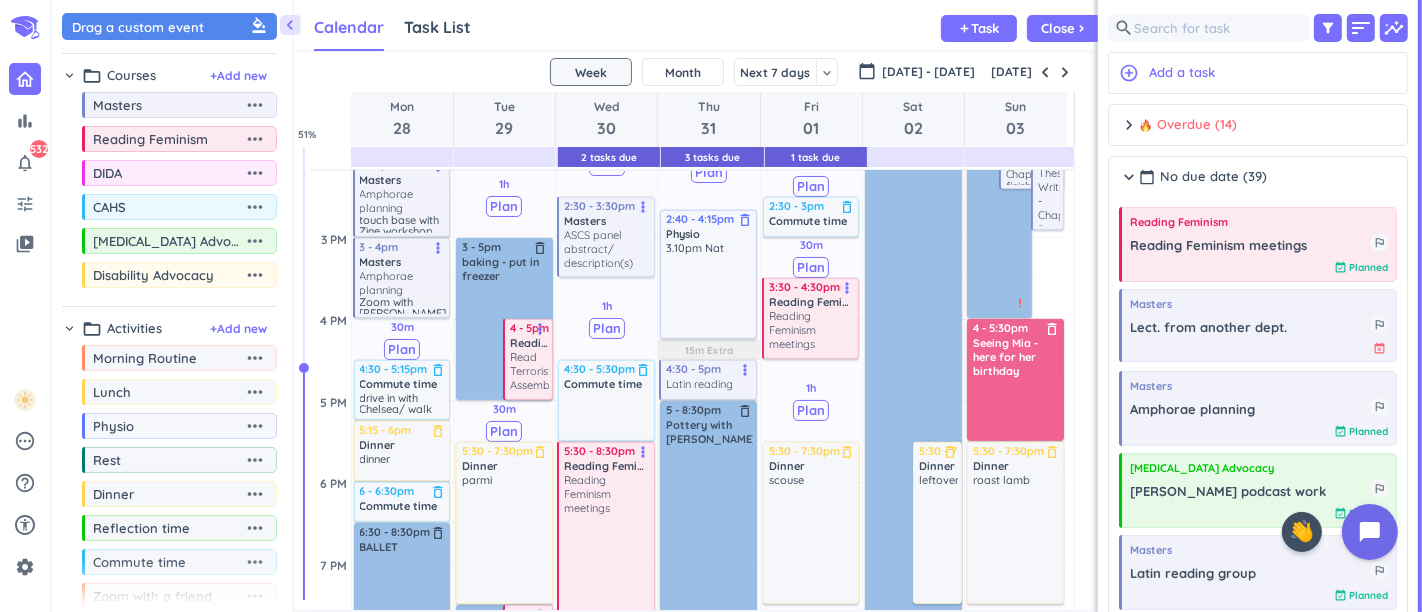 click on "Reading Feminism meetings" at bounding box center (812, 330) 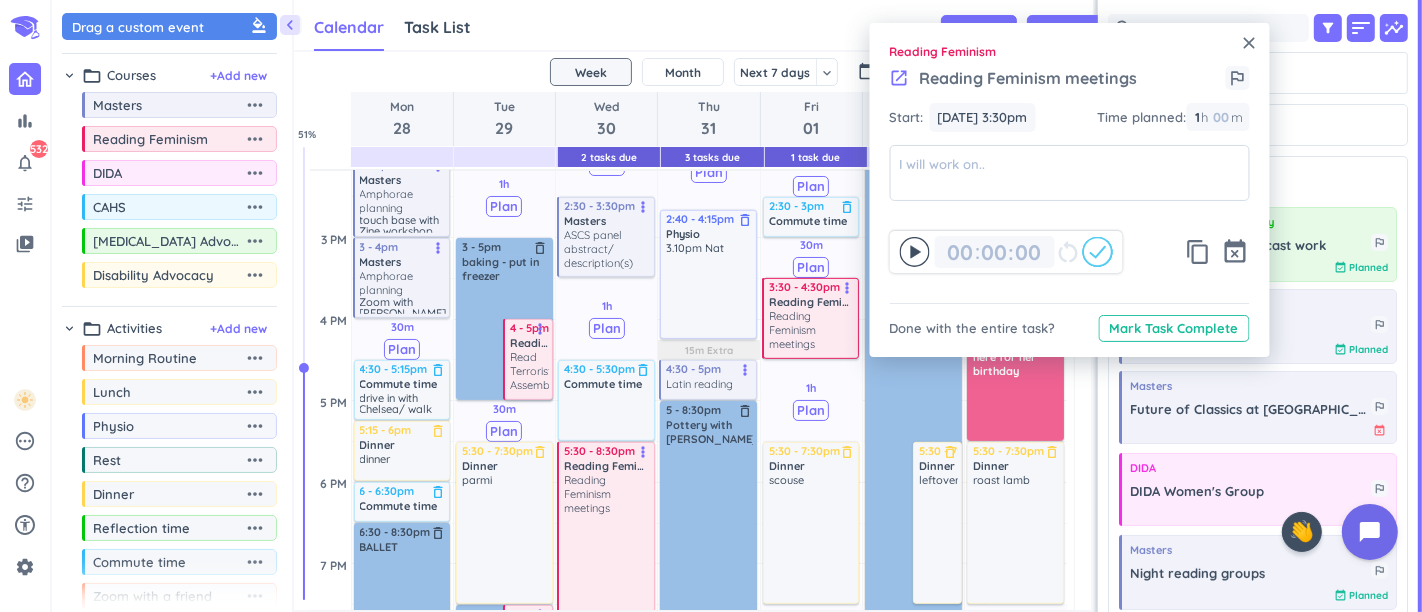 click on "event_busy" at bounding box center (1236, 252) 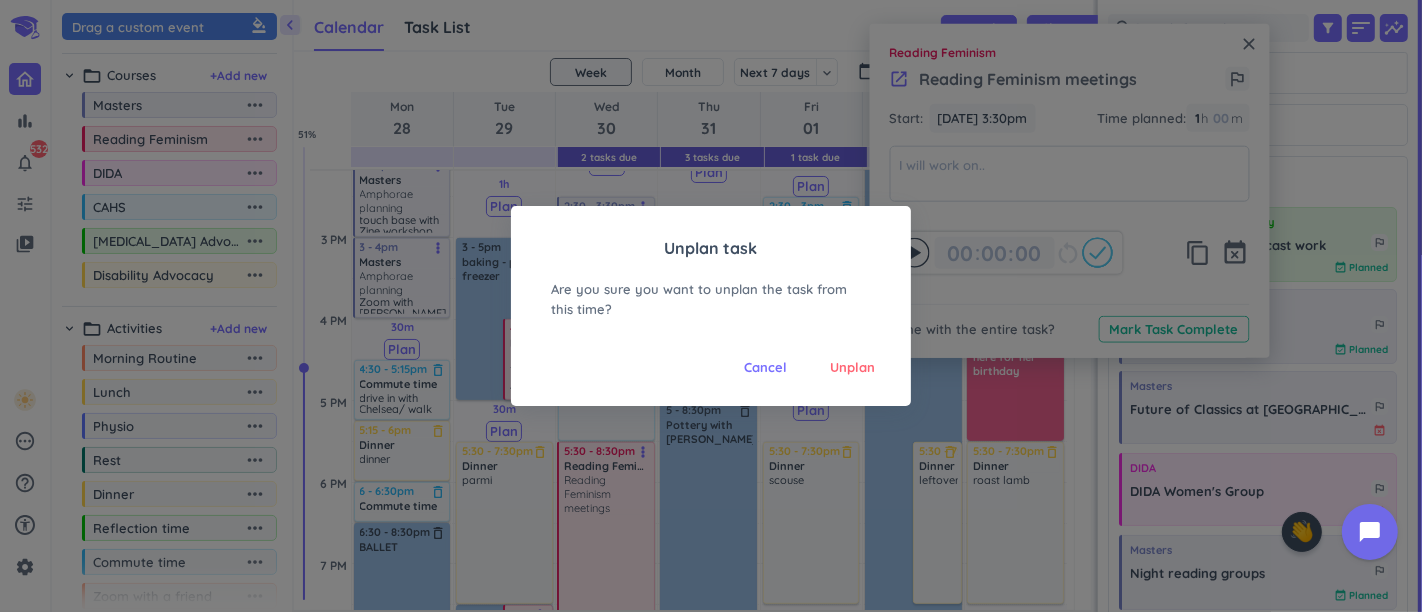 click on "Unplan" at bounding box center (852, 368) 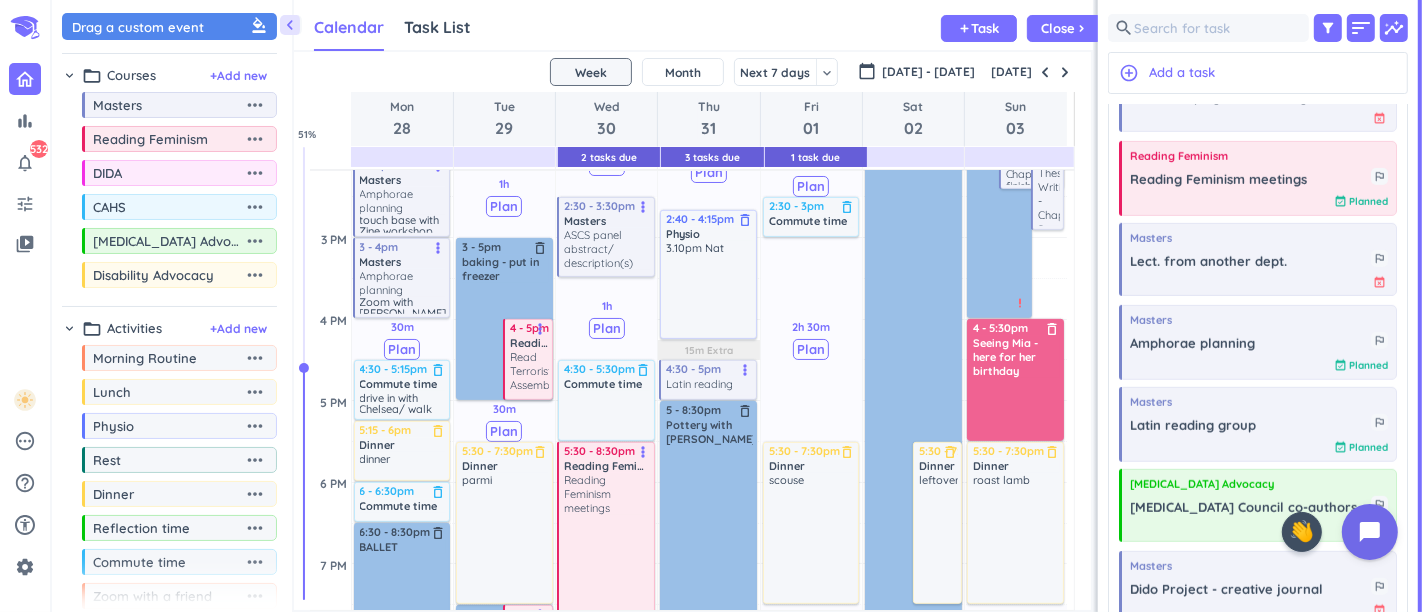 scroll, scrollTop: 1000, scrollLeft: 0, axis: vertical 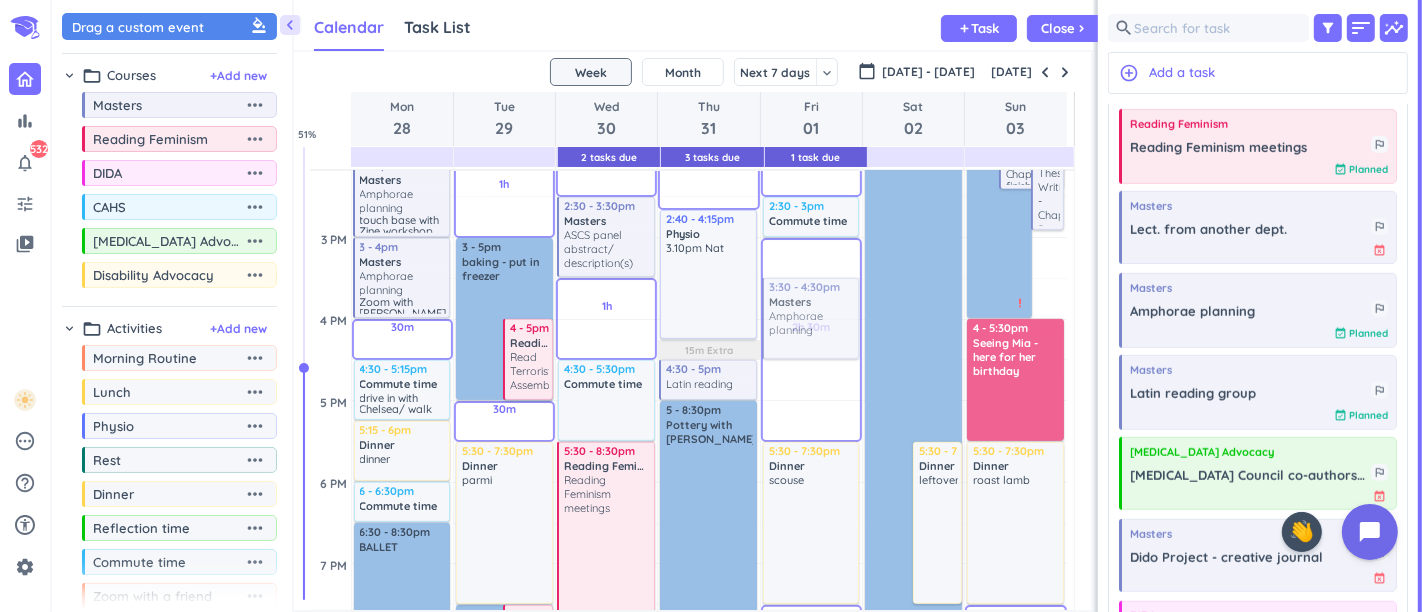 drag, startPoint x: 1157, startPoint y: 317, endPoint x: 791, endPoint y: 301, distance: 366.34955 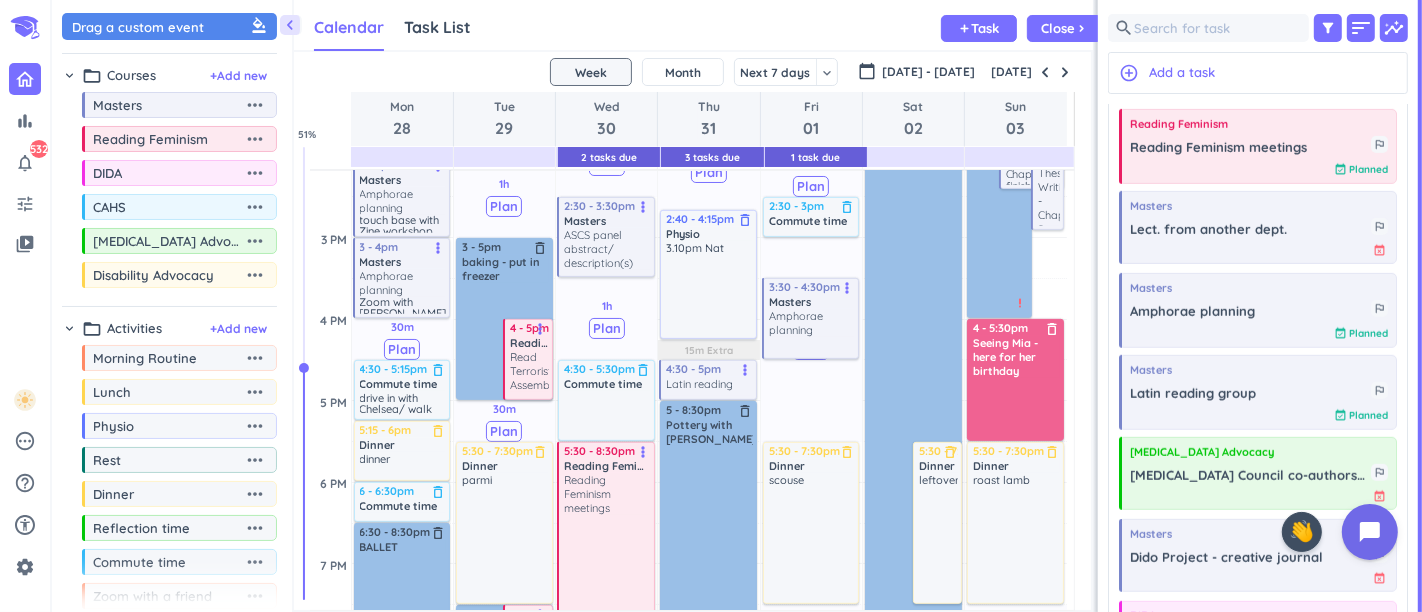 scroll, scrollTop: 720, scrollLeft: 0, axis: vertical 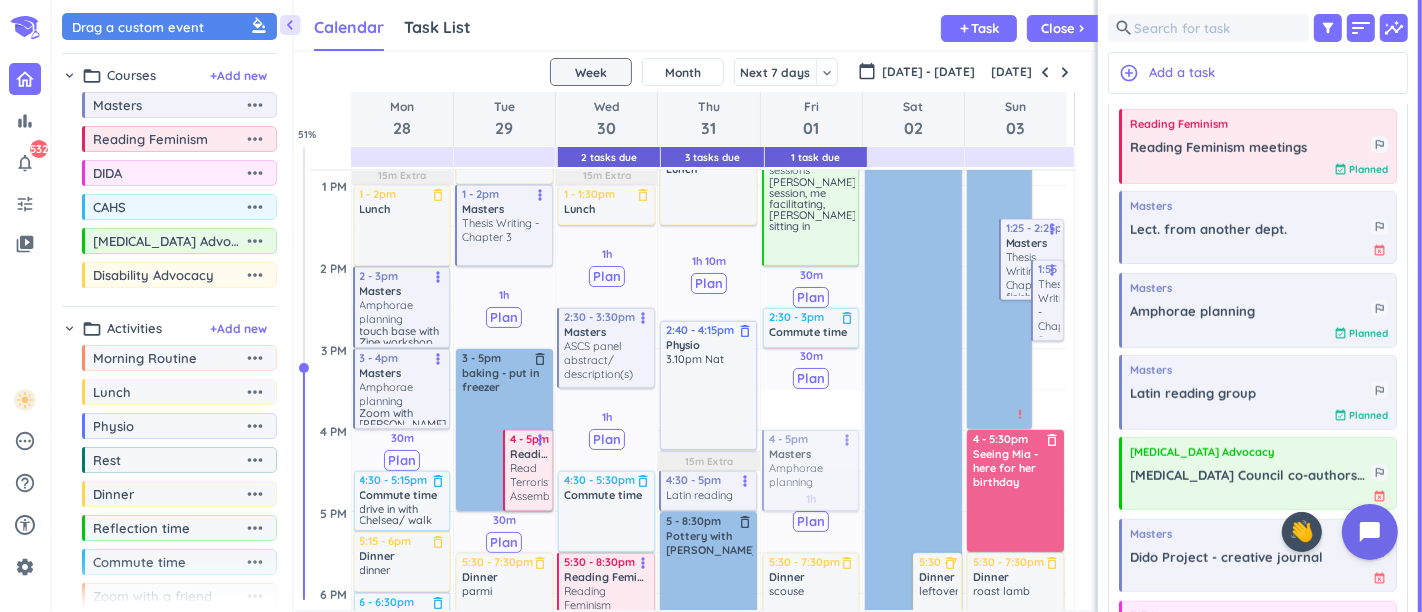 click on "30m Past due Plan 30m Past due Plan 30m Past due Plan 30m Past due Plan 1h  Past due Plan 2h 30m Past due Plan Adjust Awake Time Adjust Awake Time 7:30 - 8:30am Morning Routine delete_outline 9 - 10am Masters  Amphorae planning more_vert 10:30 - 11:30am Commute time  delete_outline 11:30am - 12pm meet in cafe delete_outline 12 - 2pm [MEDICAL_DATA] Advocacy  Survivors as Teachers [PERSON_NAME] session, me facilitating, [PERSON_NAME] sitting in  more_vert 2:30 - 3pm Commute time  delete_outline 3:30 - 4:30pm Masters  Amphorae planning more_vert 5:30 - 7:30pm Dinner delete_outline scouse 1  4 - 5pm Masters  Amphorae planning more_vert" at bounding box center (811, 430) 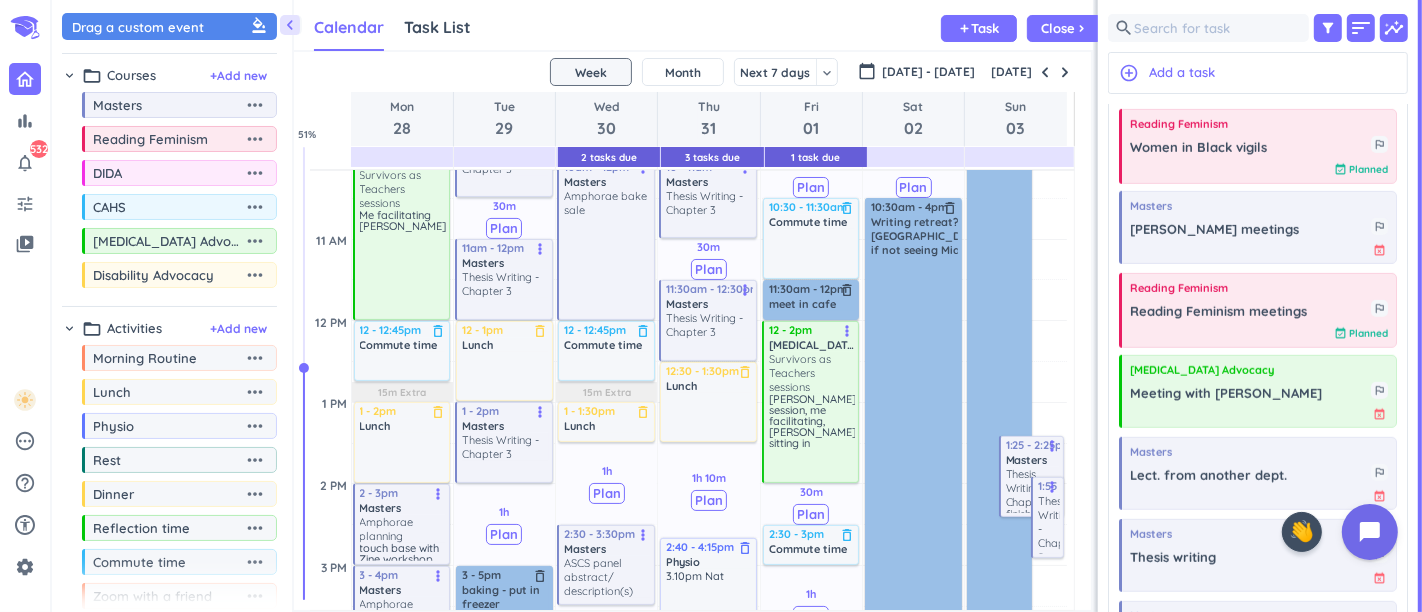 scroll, scrollTop: 498, scrollLeft: 0, axis: vertical 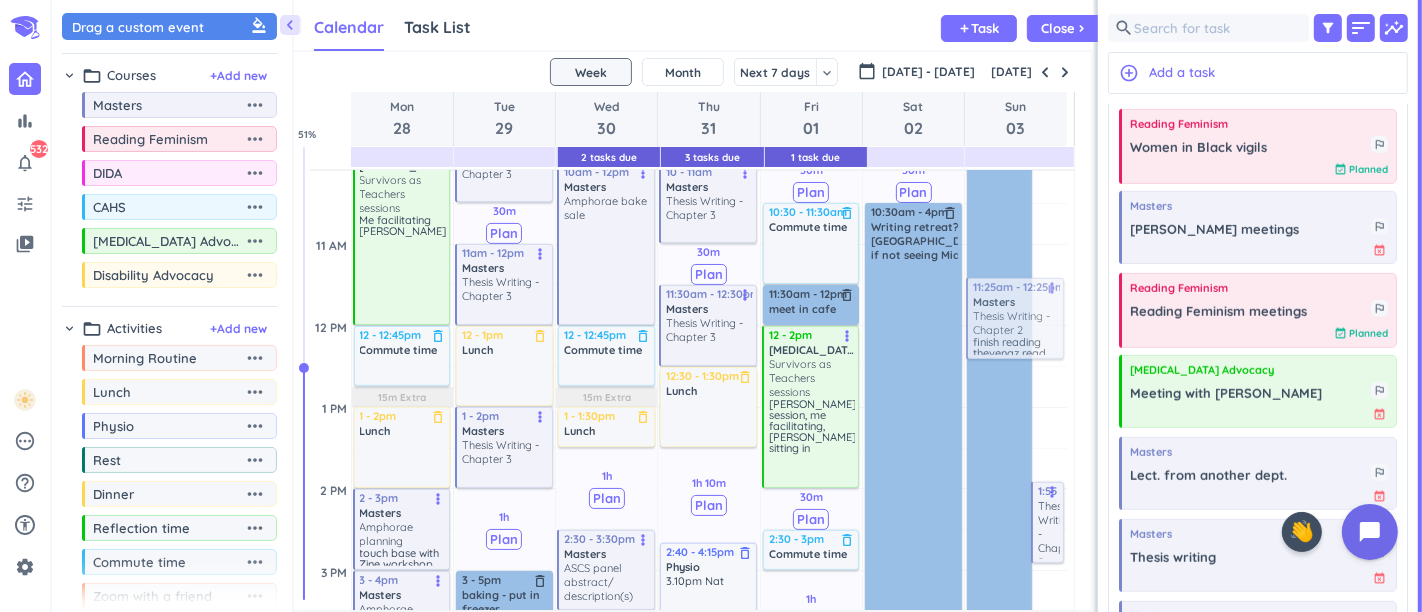 drag, startPoint x: 1014, startPoint y: 462, endPoint x: 1009, endPoint y: 309, distance: 153.08168 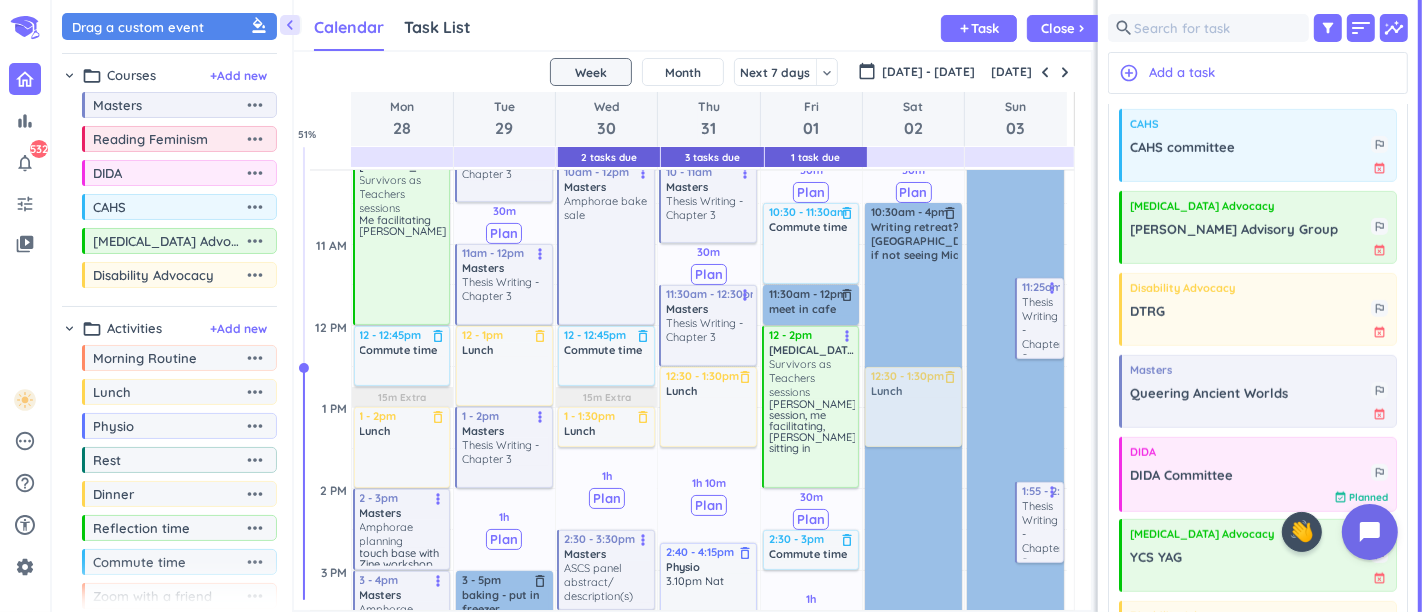 drag, startPoint x: 205, startPoint y: 382, endPoint x: 924, endPoint y: 396, distance: 719.1363 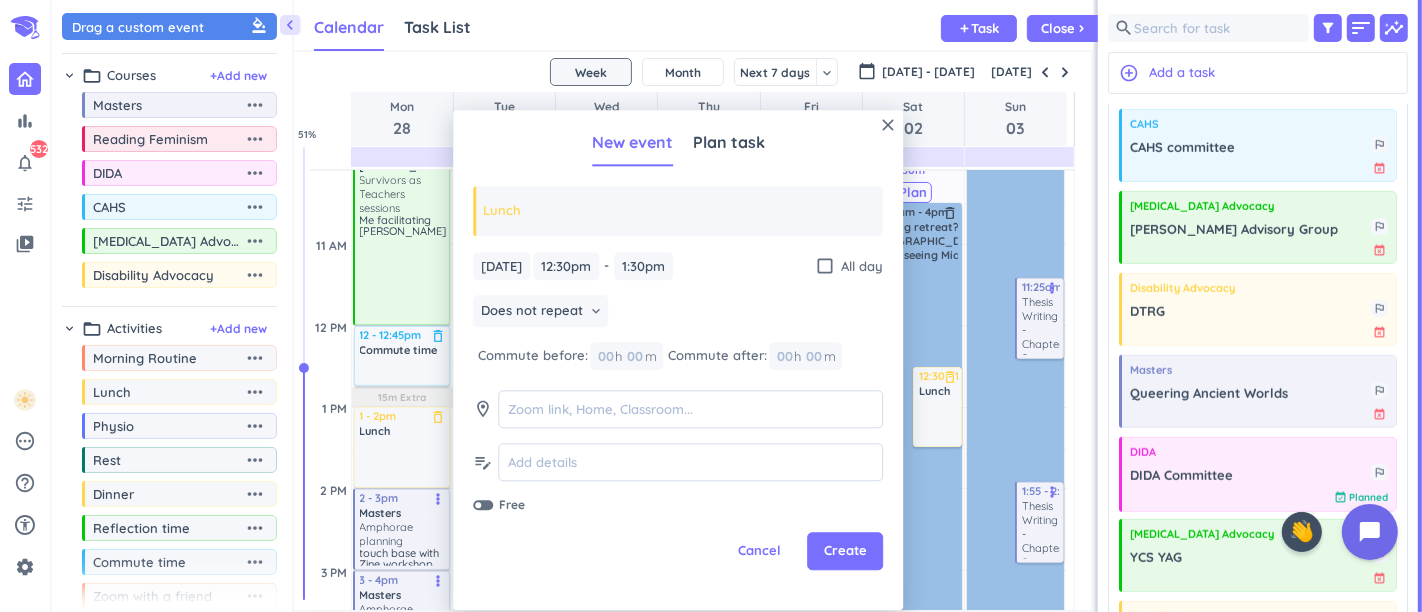 click on "Create" at bounding box center (845, 552) 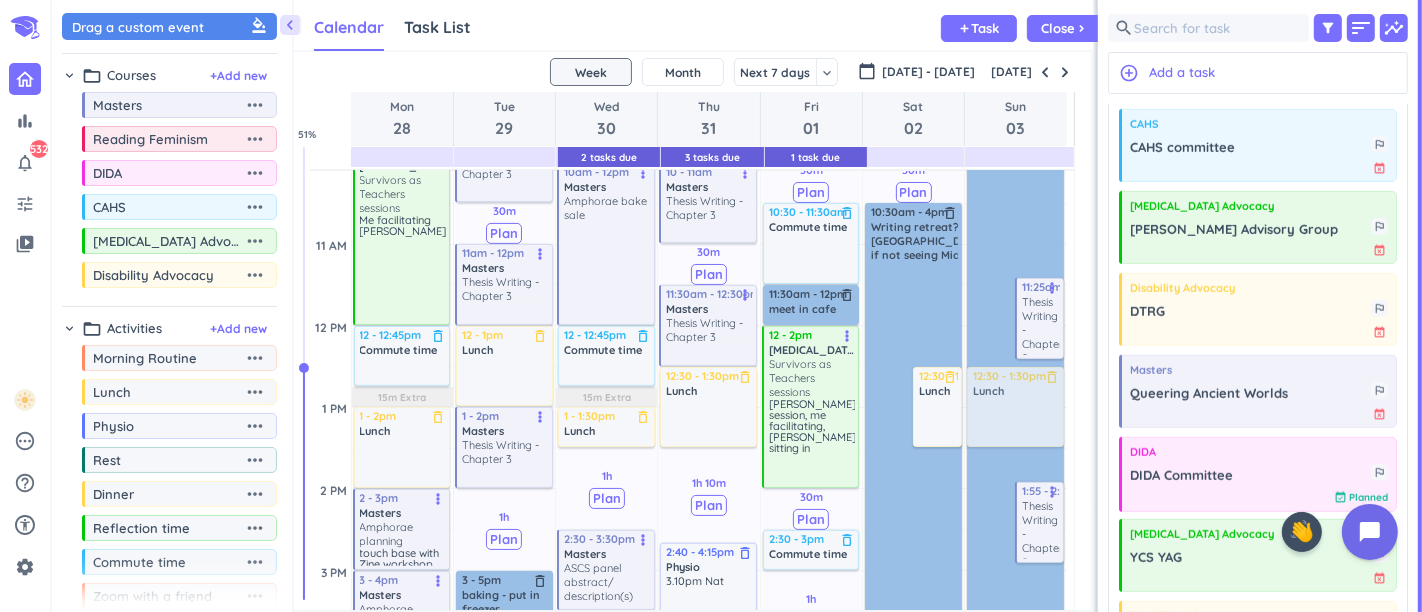 drag, startPoint x: 84, startPoint y: 405, endPoint x: 997, endPoint y: 396, distance: 913.0444 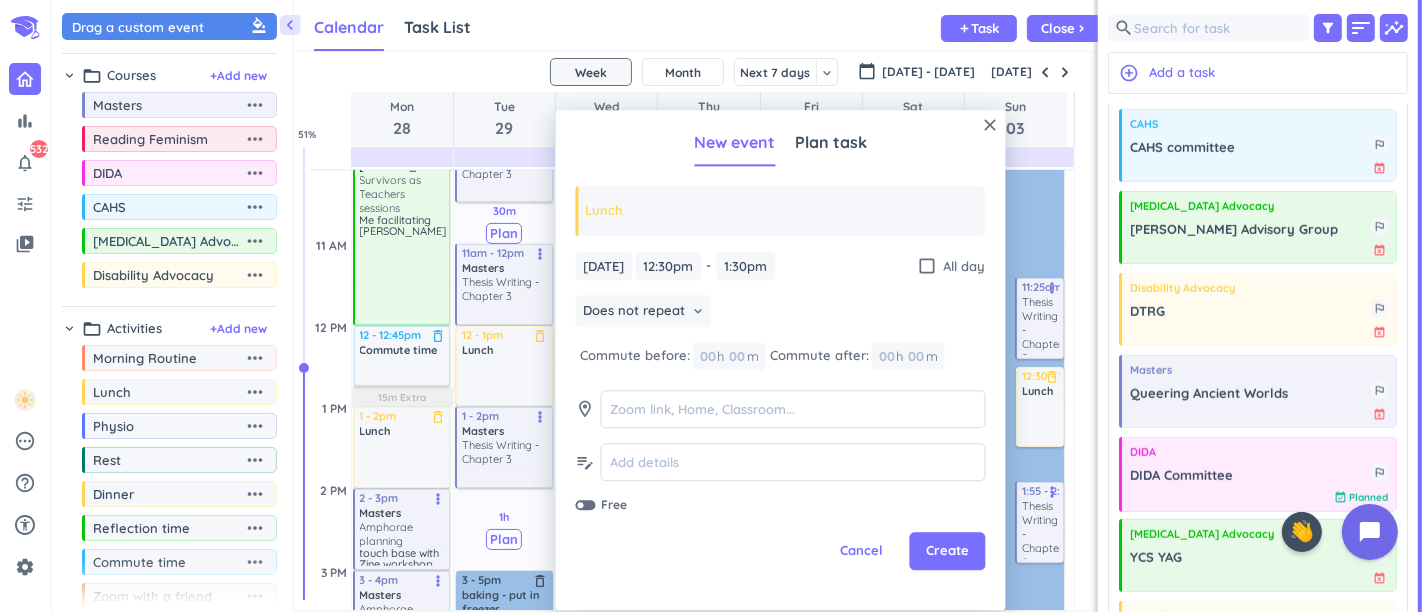 click on "Create" at bounding box center [947, 552] 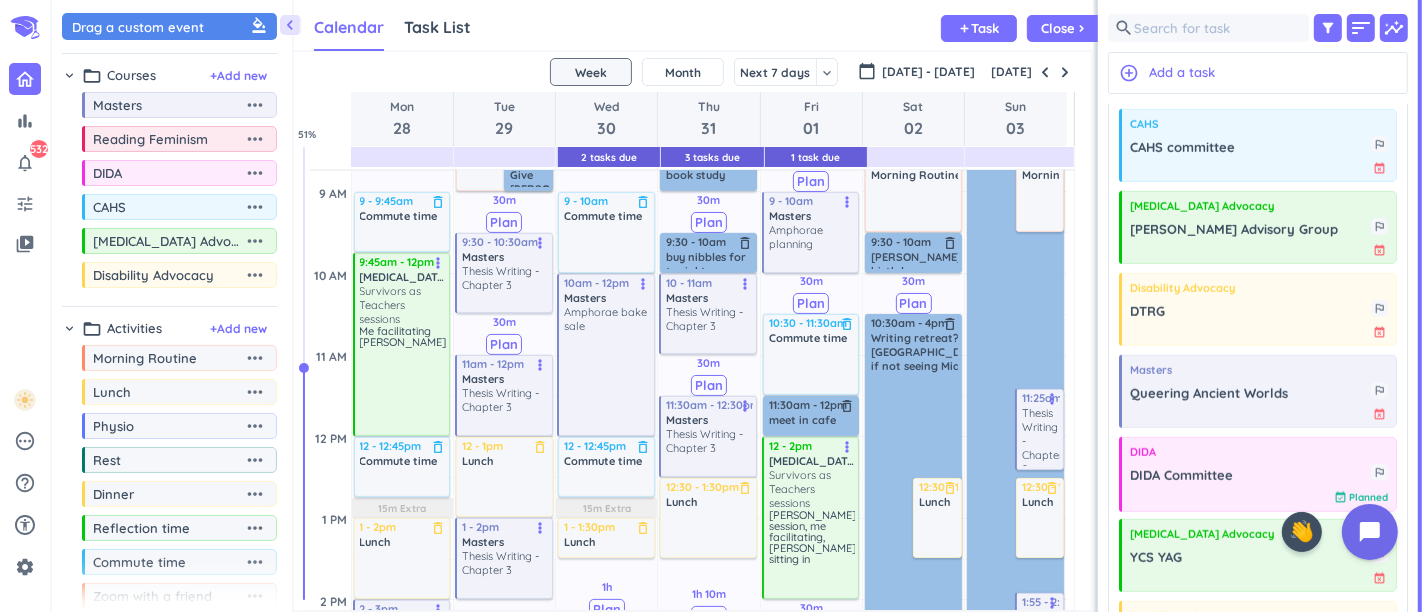 scroll, scrollTop: 276, scrollLeft: 0, axis: vertical 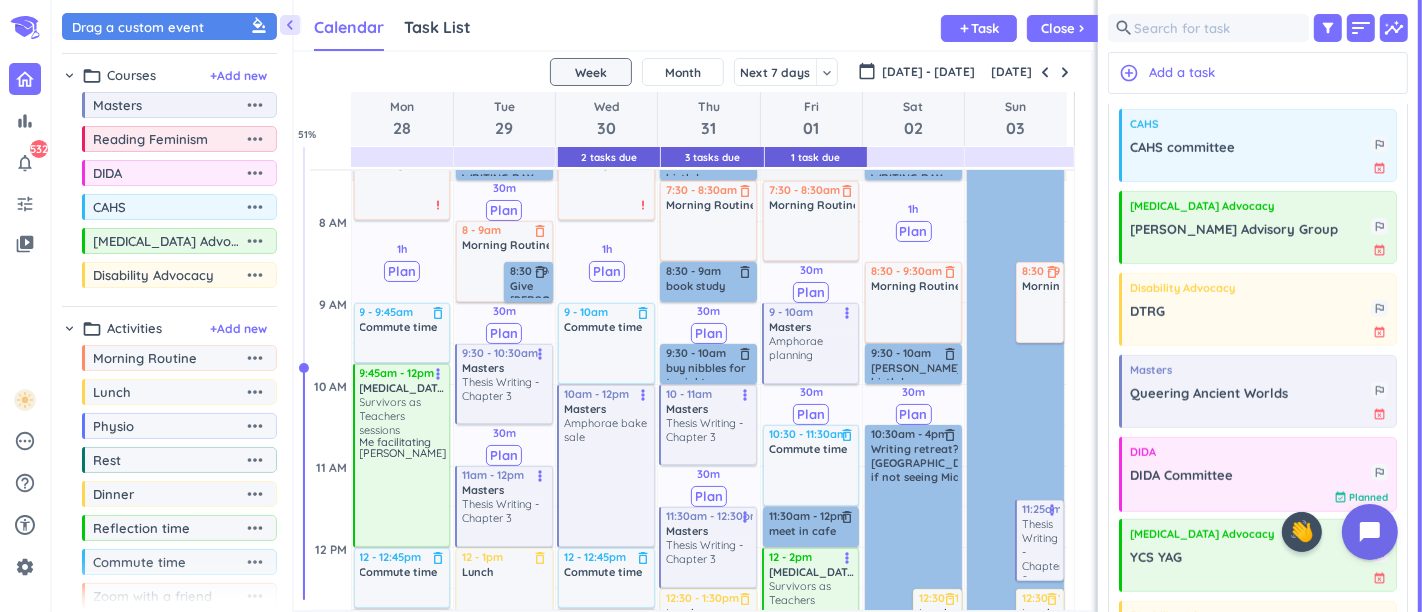 click at bounding box center [1065, 72] 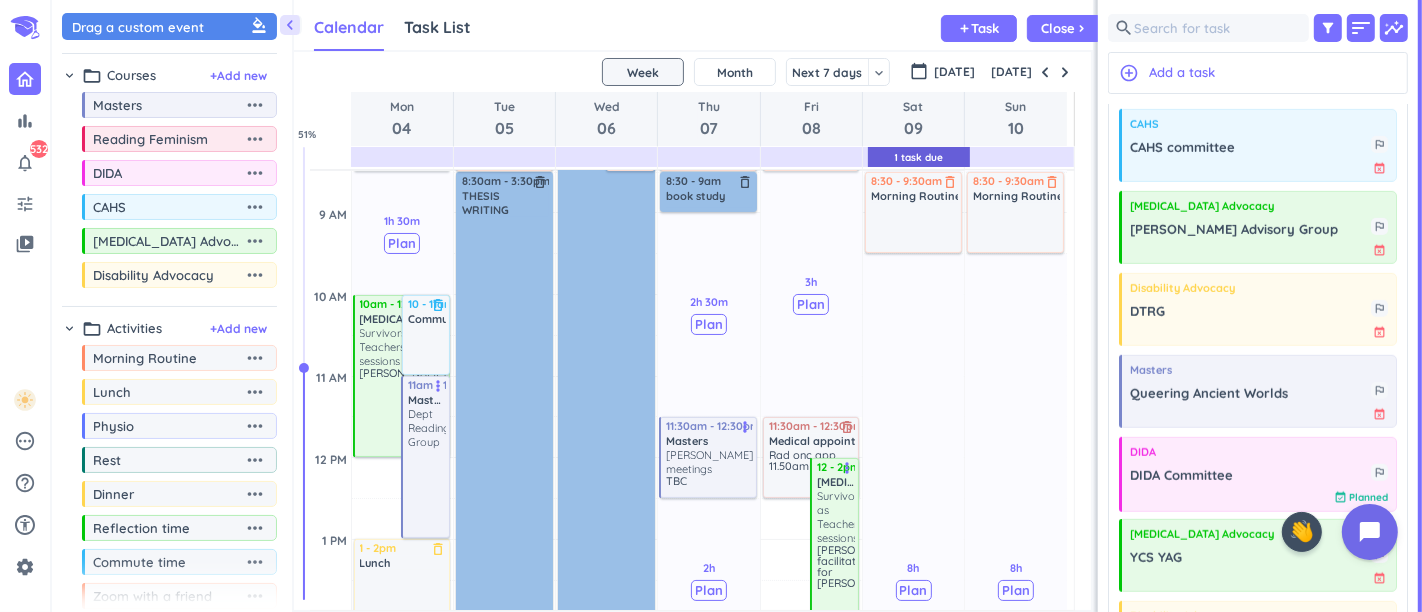scroll, scrollTop: 387, scrollLeft: 0, axis: vertical 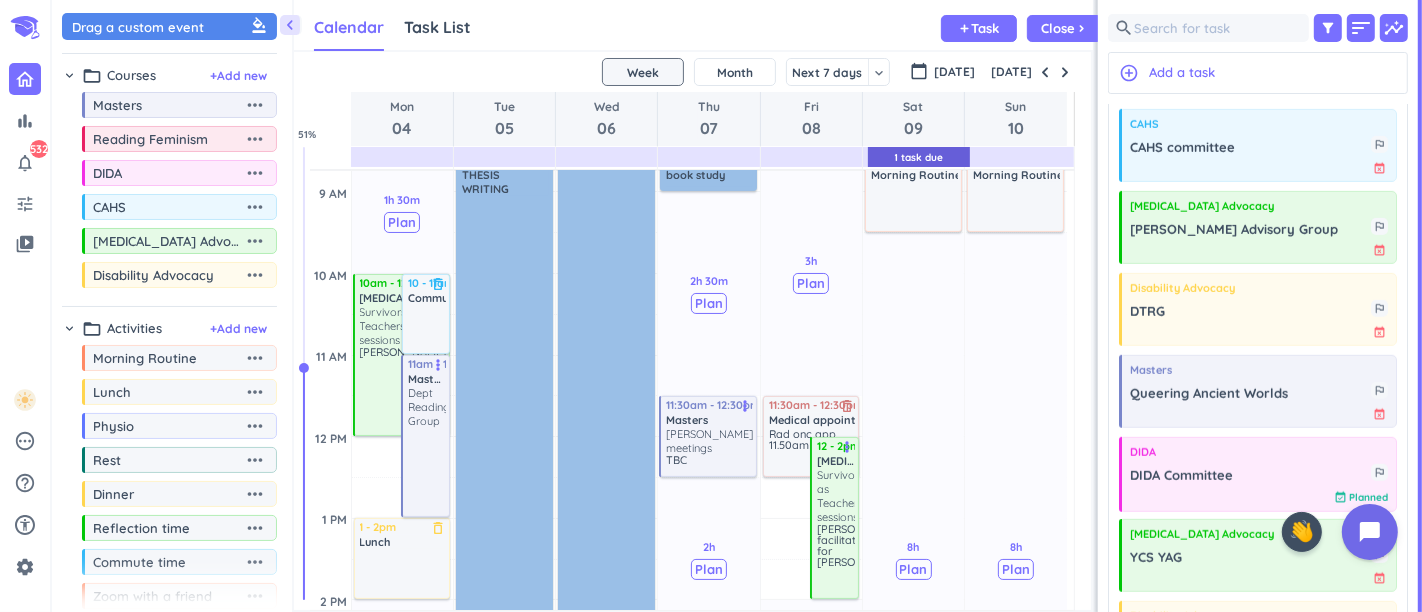 click at bounding box center [354, 355] 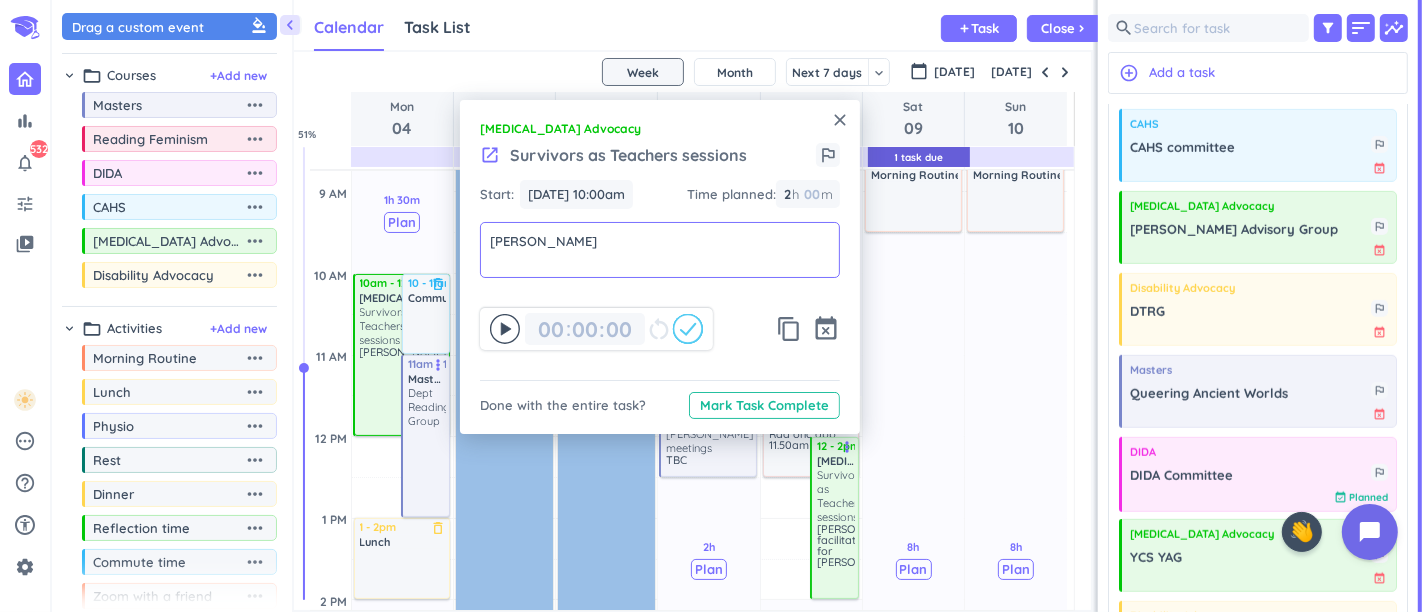 click on "[PERSON_NAME]" at bounding box center (660, 250) 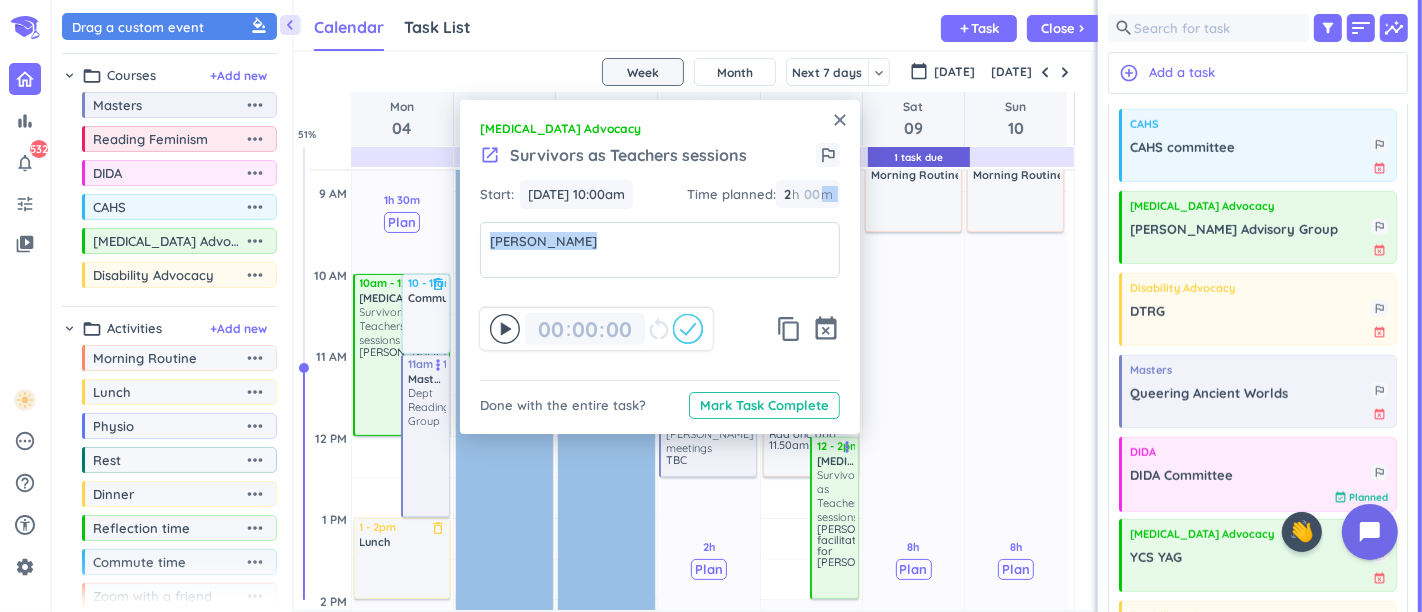 click on "[PERSON_NAME] [PERSON_NAME]" 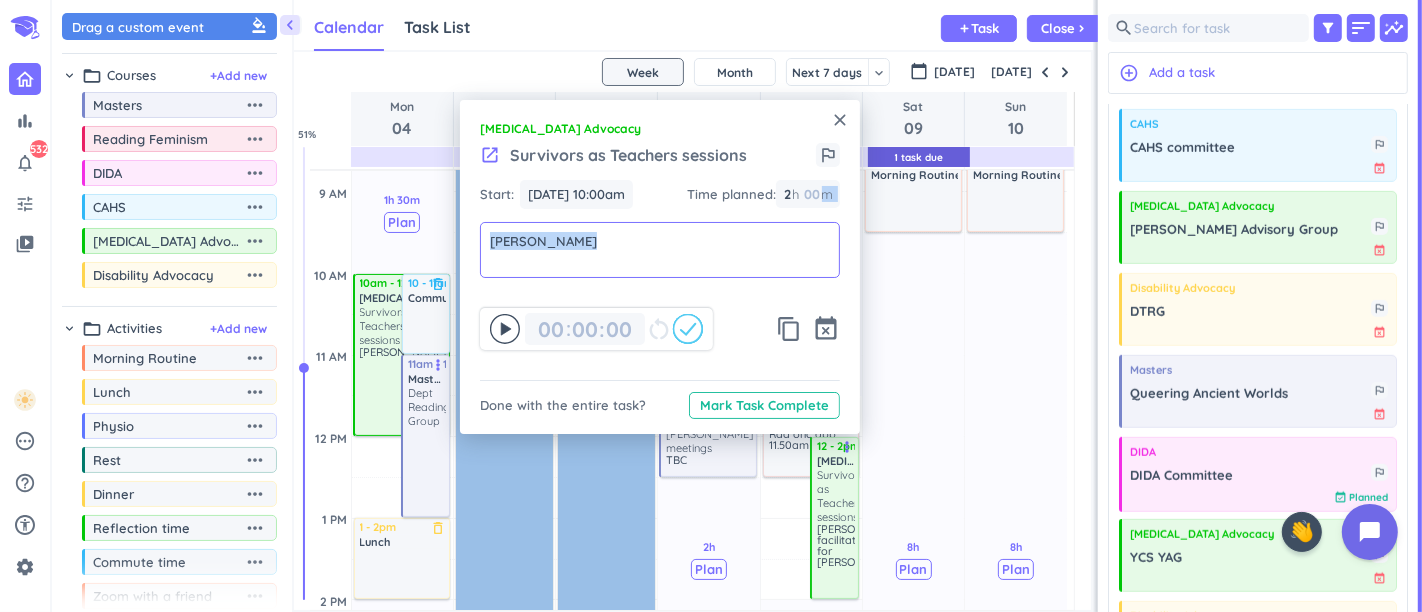 click on "[PERSON_NAME]" at bounding box center (660, 250) 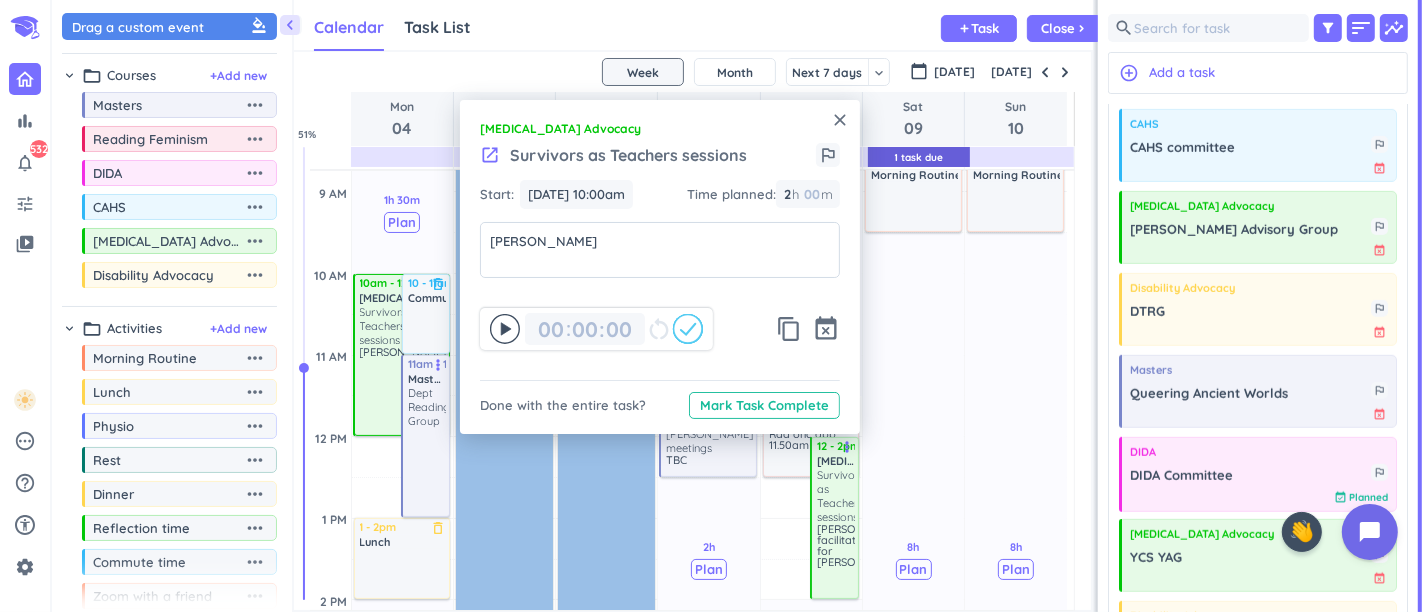 click on "[PERSON_NAME] [PERSON_NAME]" 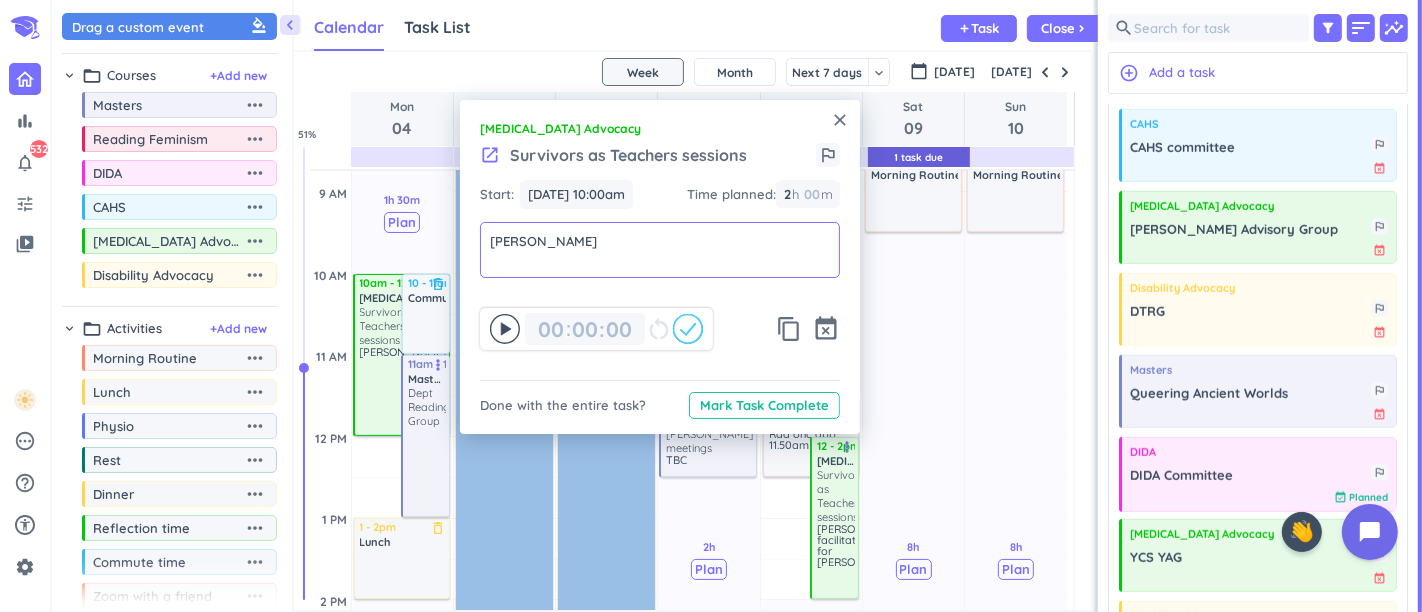 click on "[PERSON_NAME]" at bounding box center (660, 241) 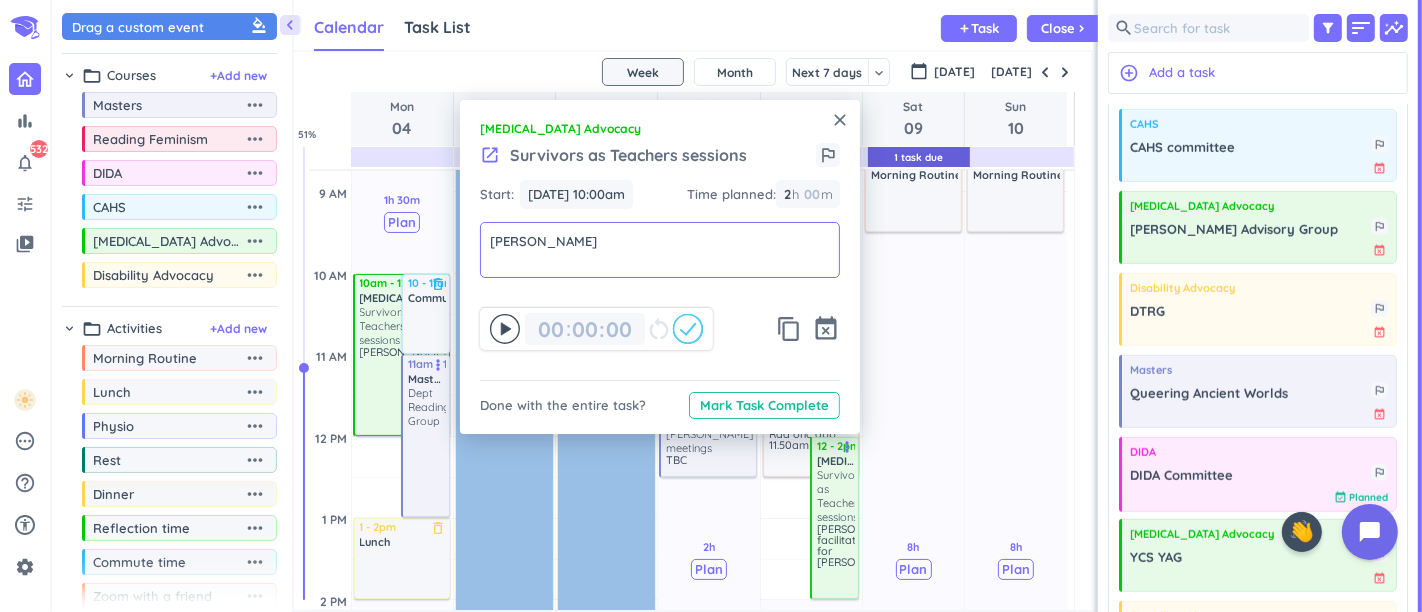 click on "[PERSON_NAME]" at bounding box center (660, 250) 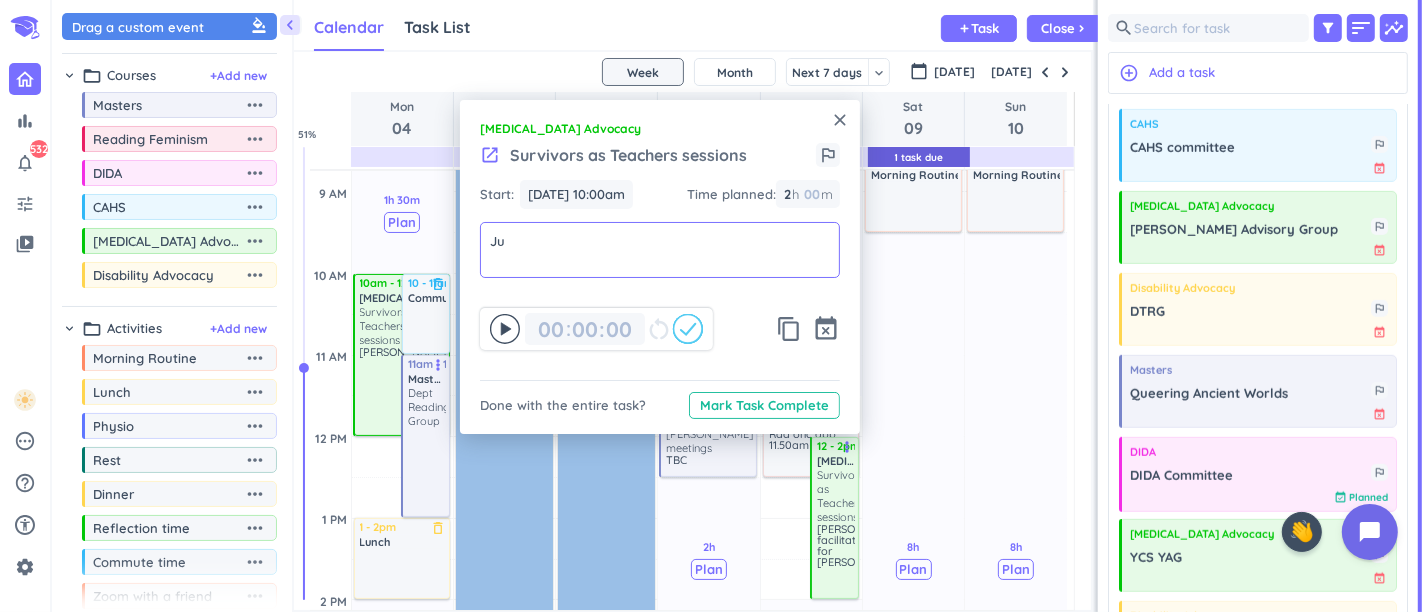 type on "J" 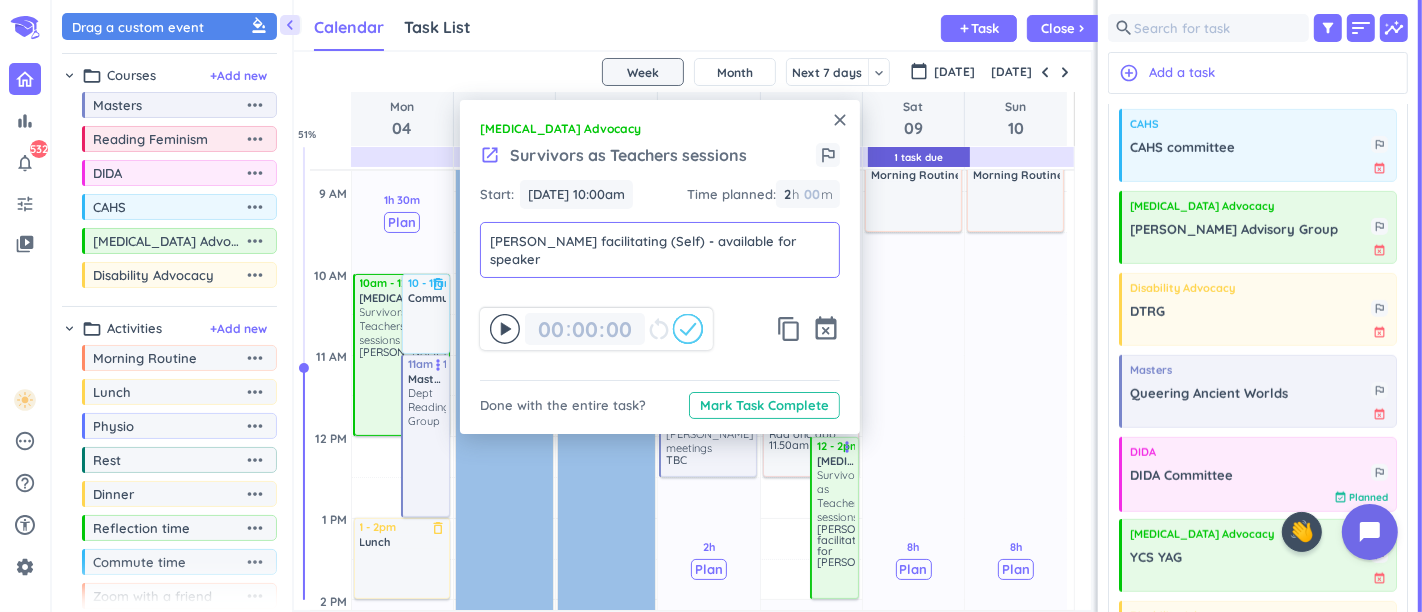 type on "[PERSON_NAME] facilitating (Self) - available for speaker" 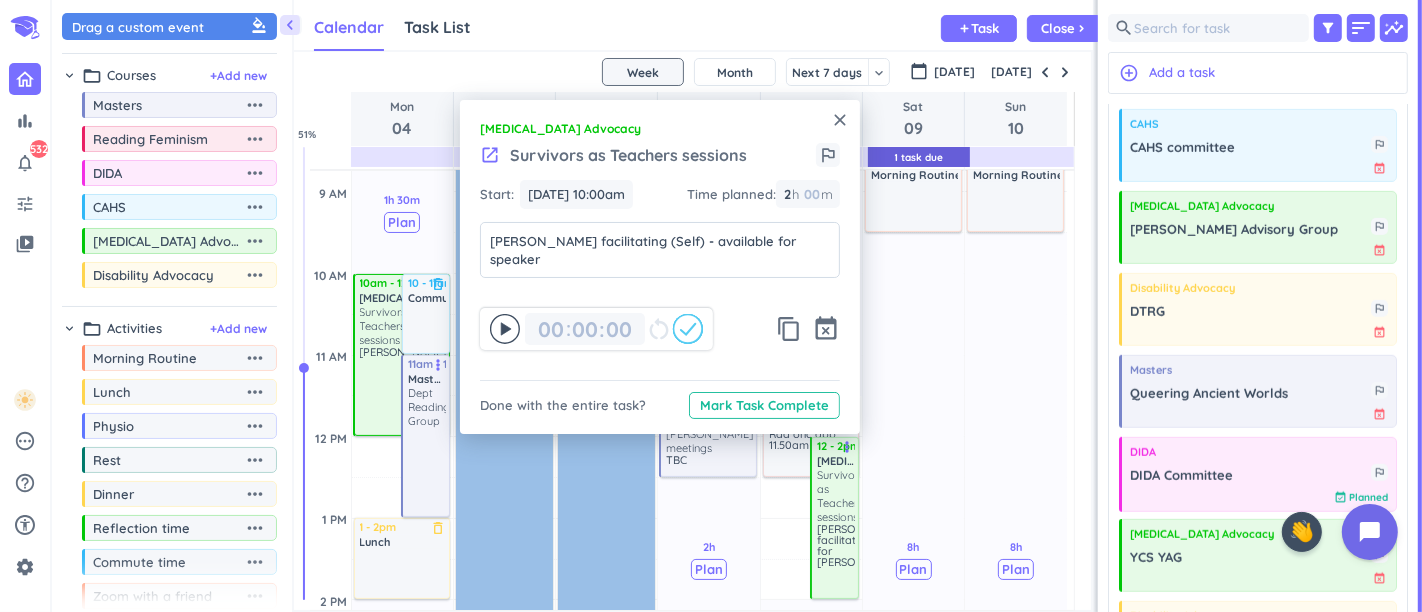 click on "[MEDICAL_DATA] Advocacy" at bounding box center (660, 129) 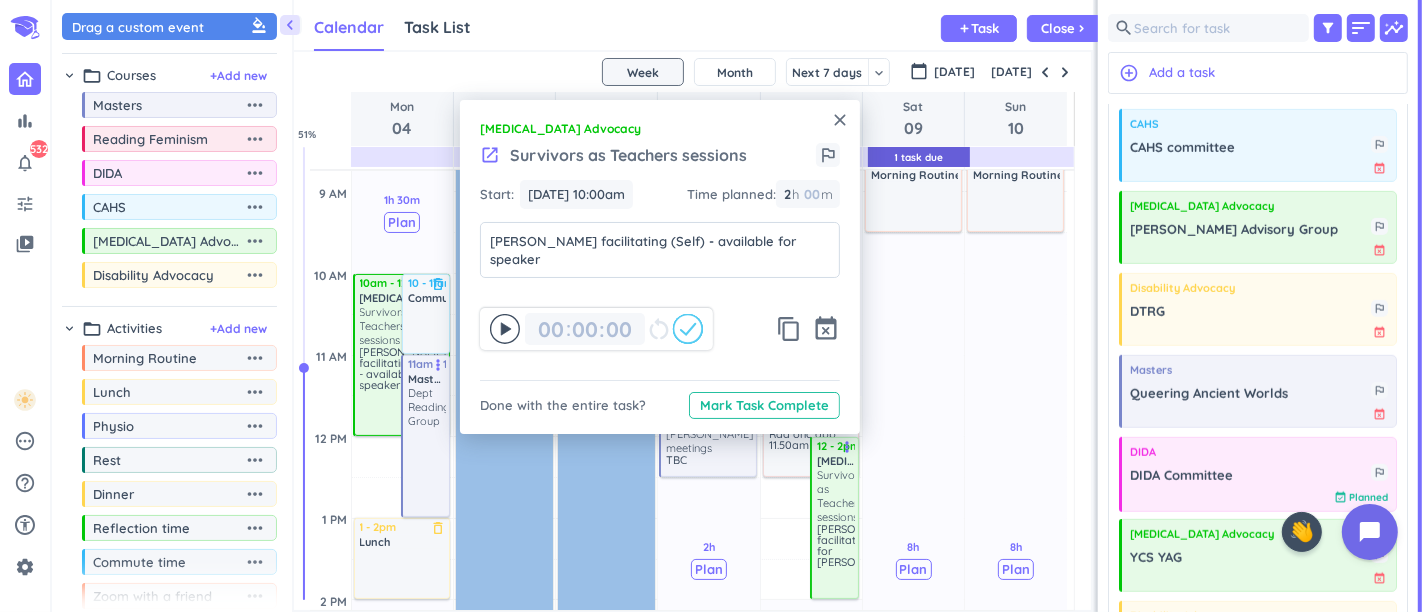click on "close" at bounding box center (840, 120) 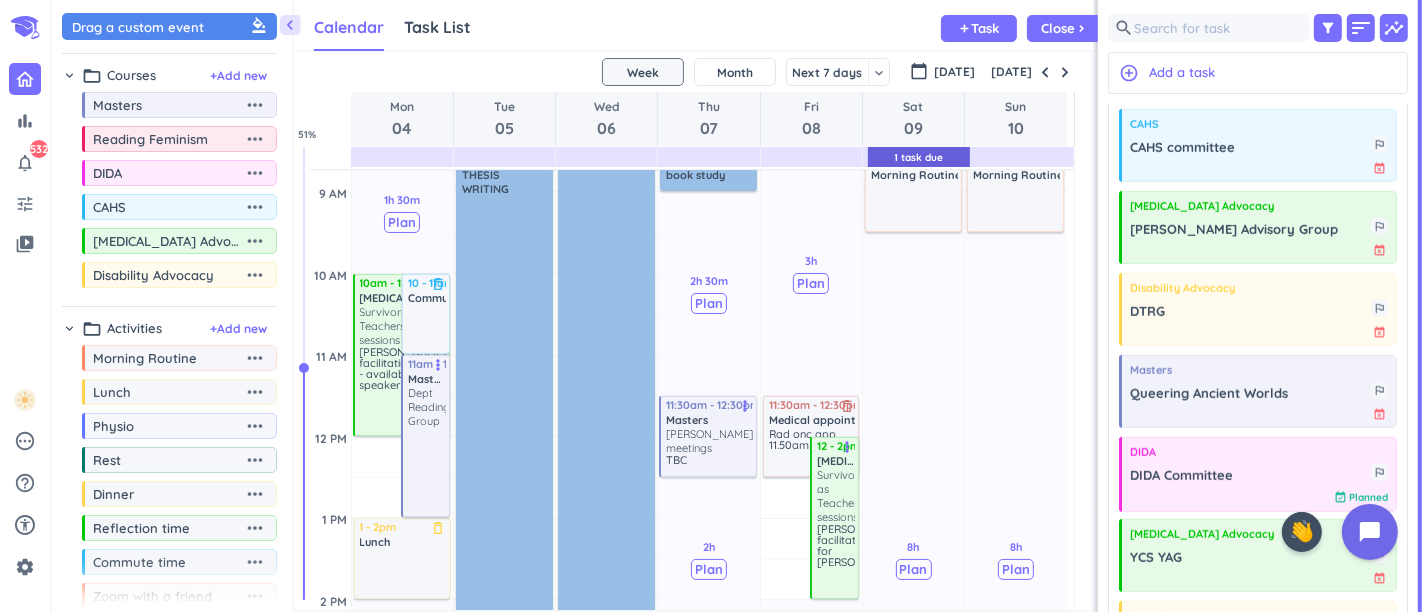 click at bounding box center (1045, 72) 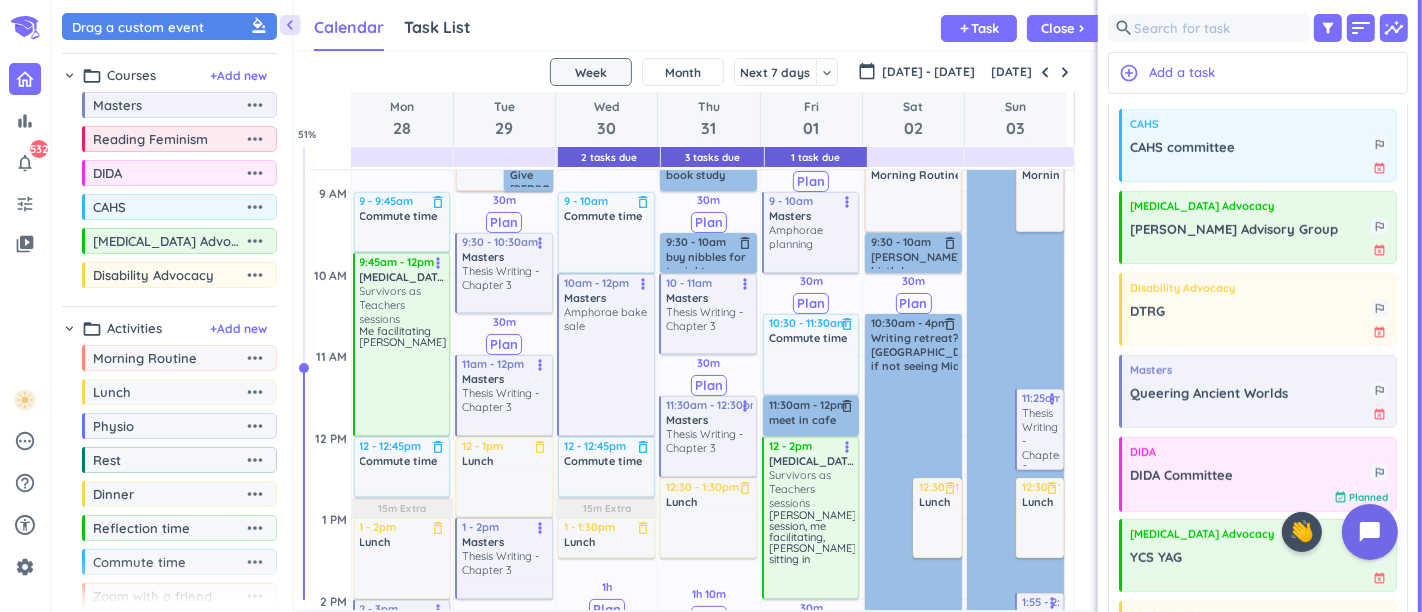 scroll, scrollTop: 165, scrollLeft: 0, axis: vertical 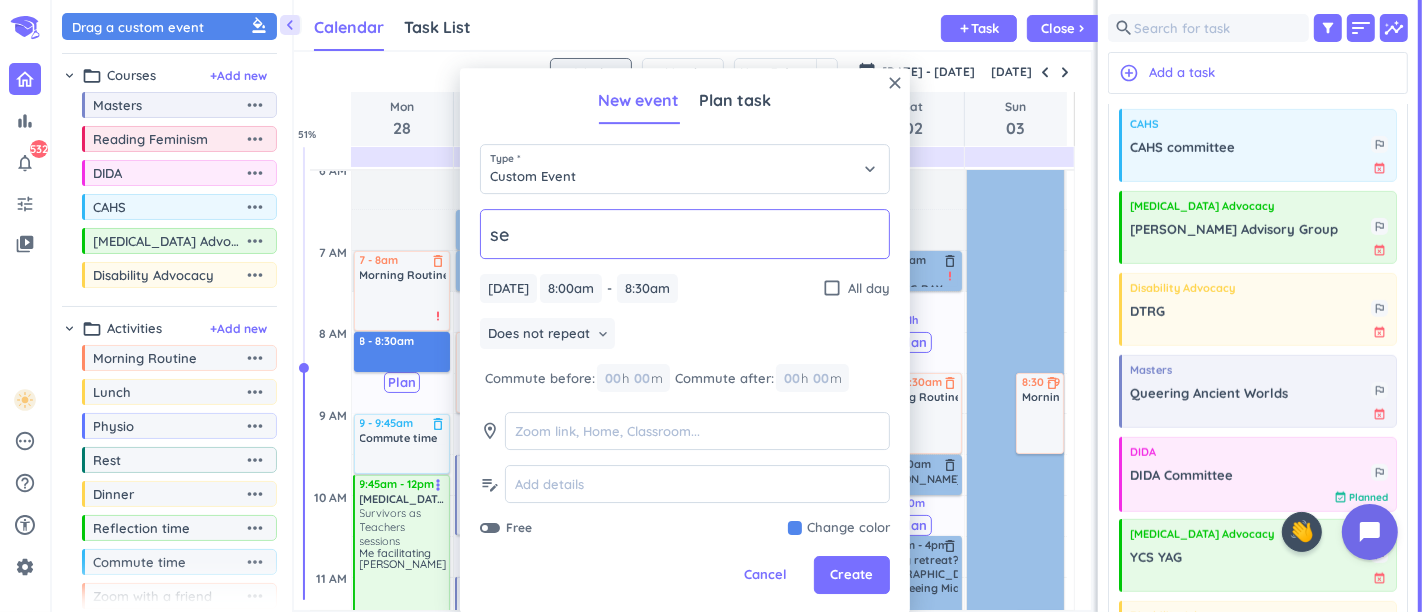 type on "s" 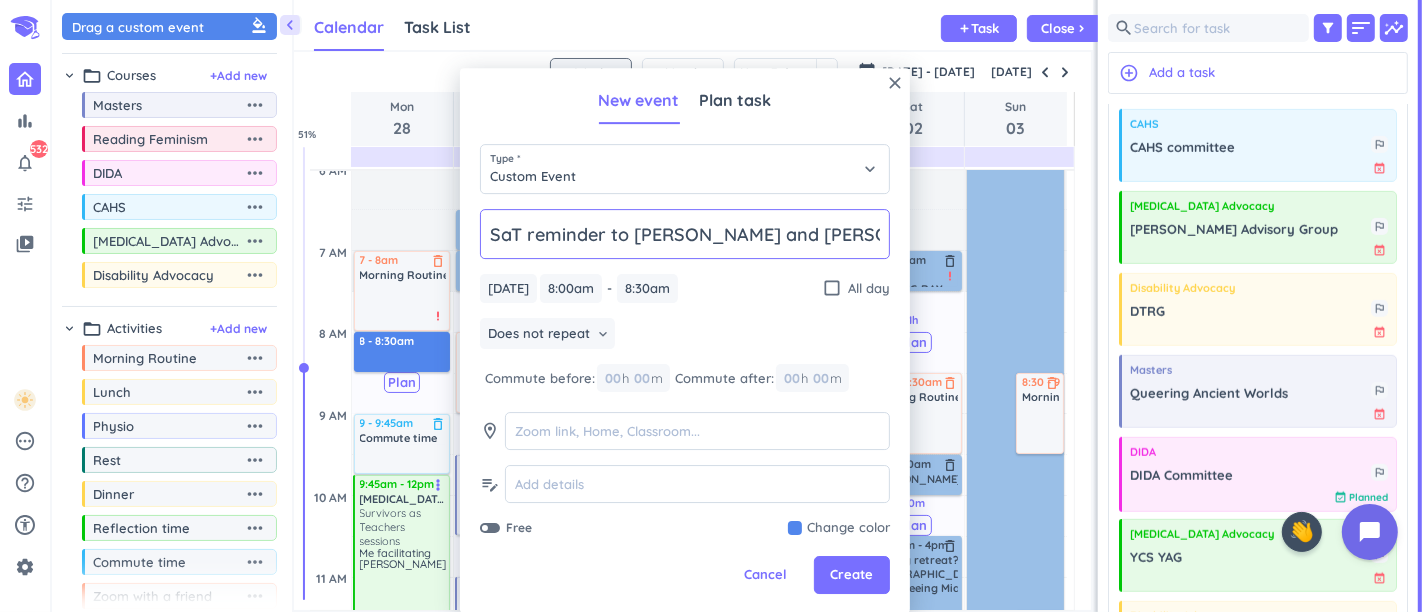 type on "SaT reminder to [PERSON_NAME] and [PERSON_NAME] [DATE]" 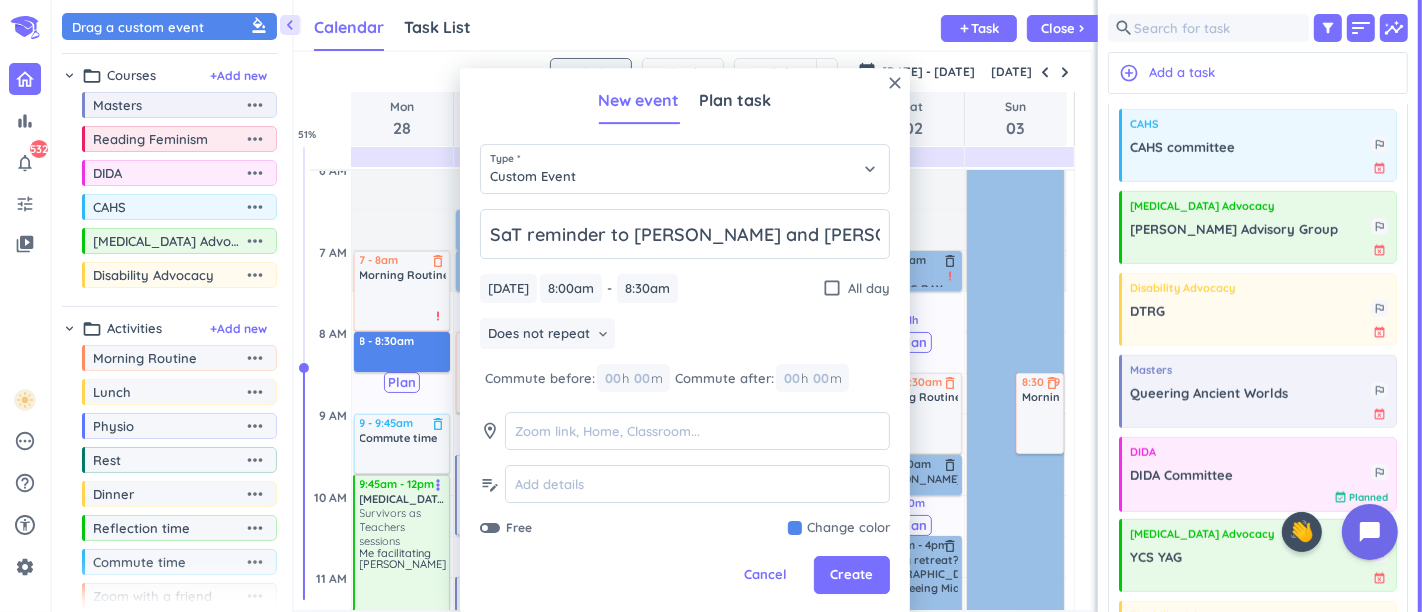 click at bounding box center (839, 529) 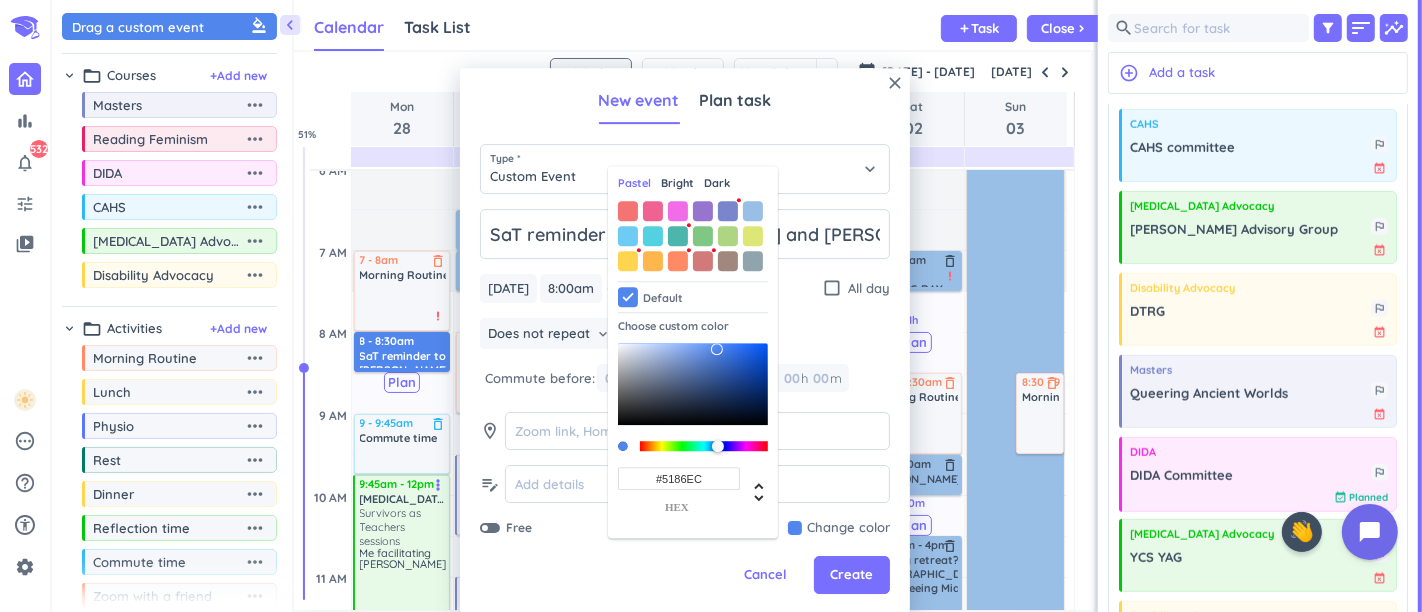 click at bounding box center (753, 211) 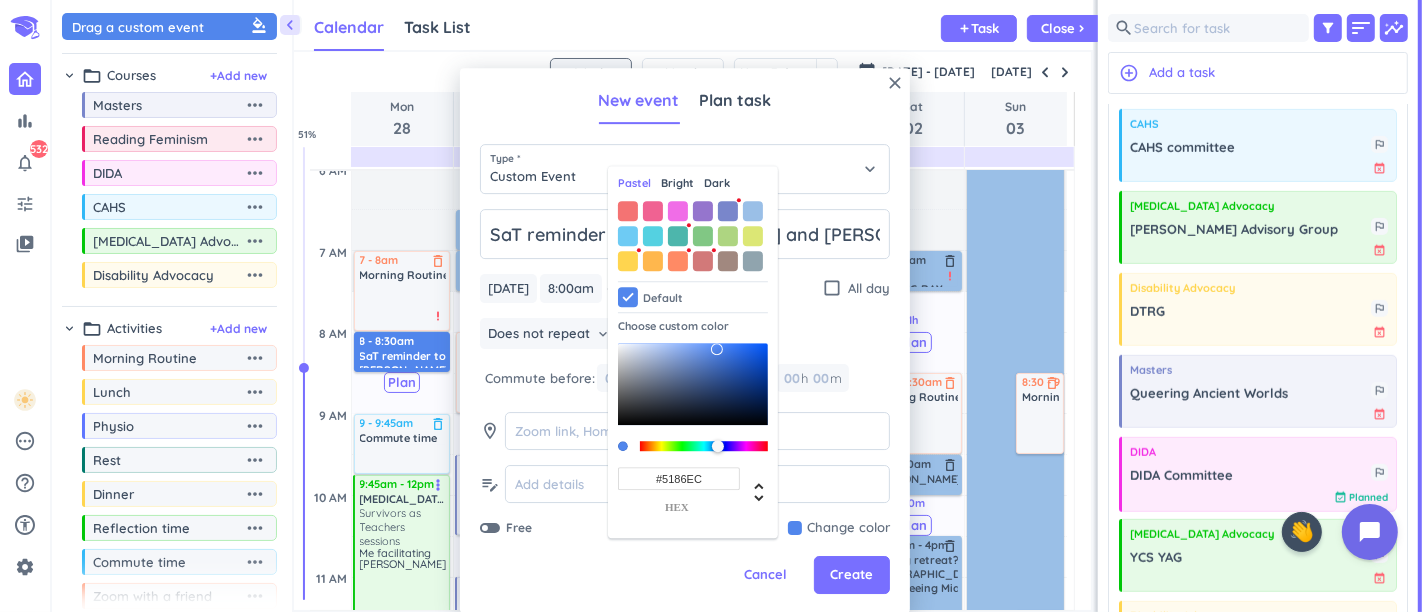 type on "#9ABFE7" 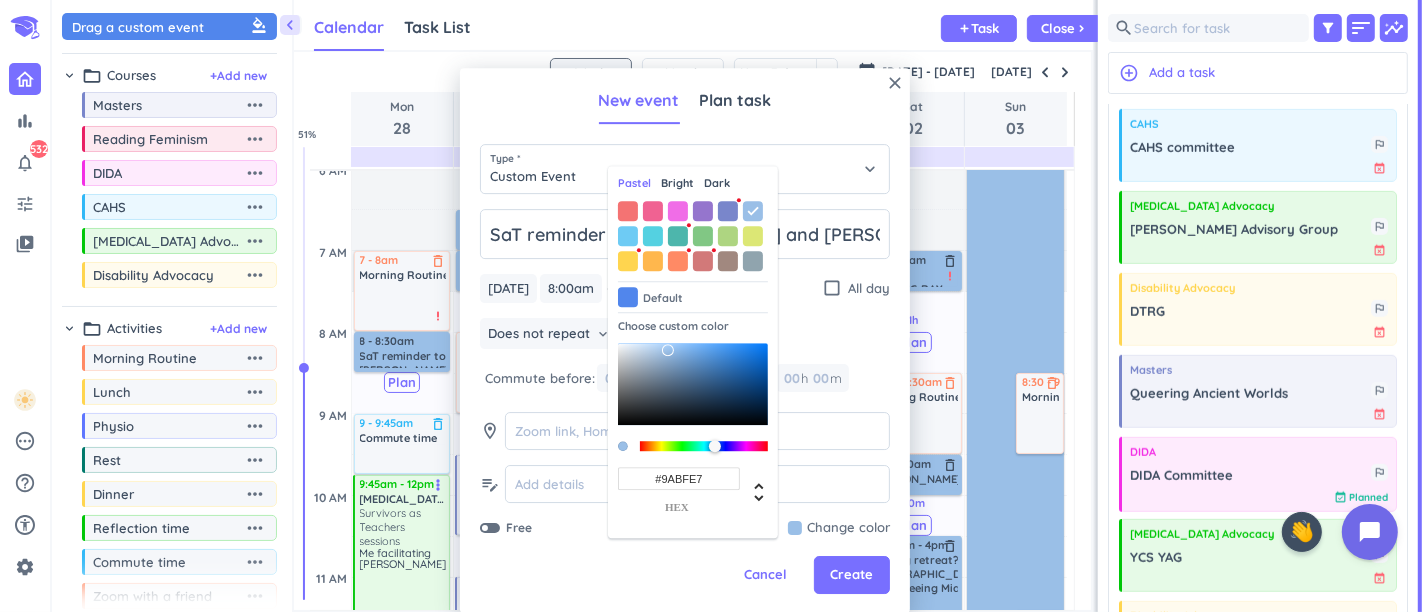 click on "Create" at bounding box center (852, 576) 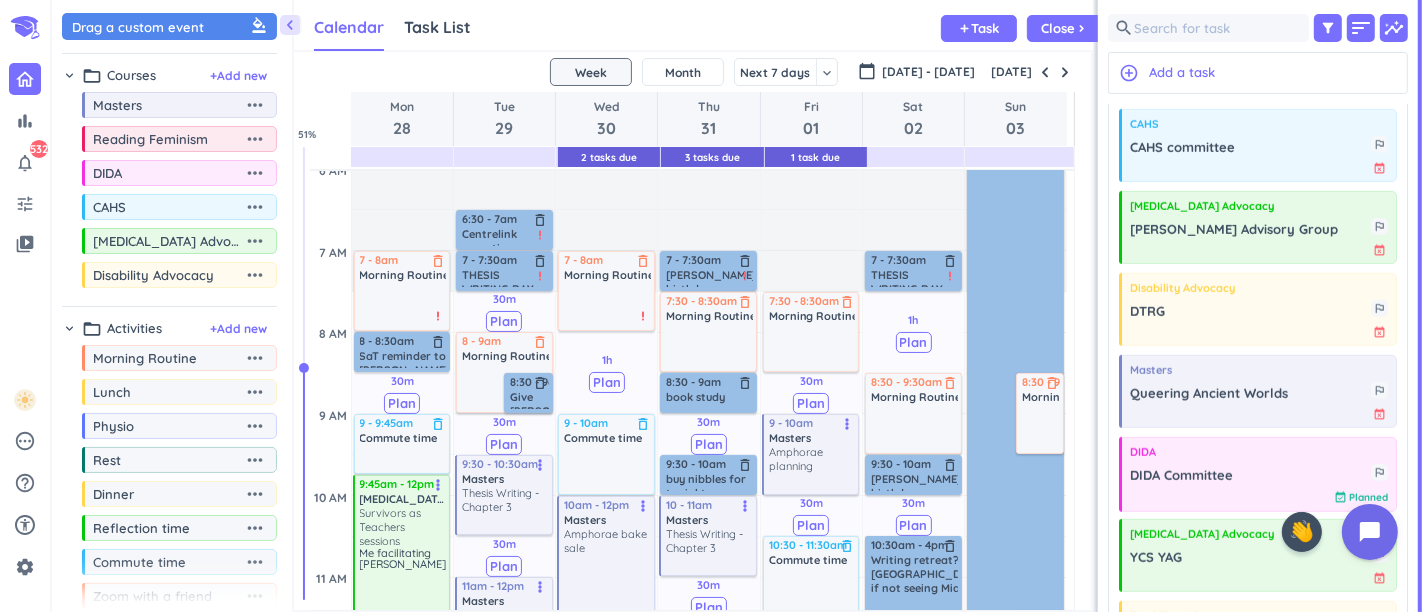click at bounding box center (1065, 72) 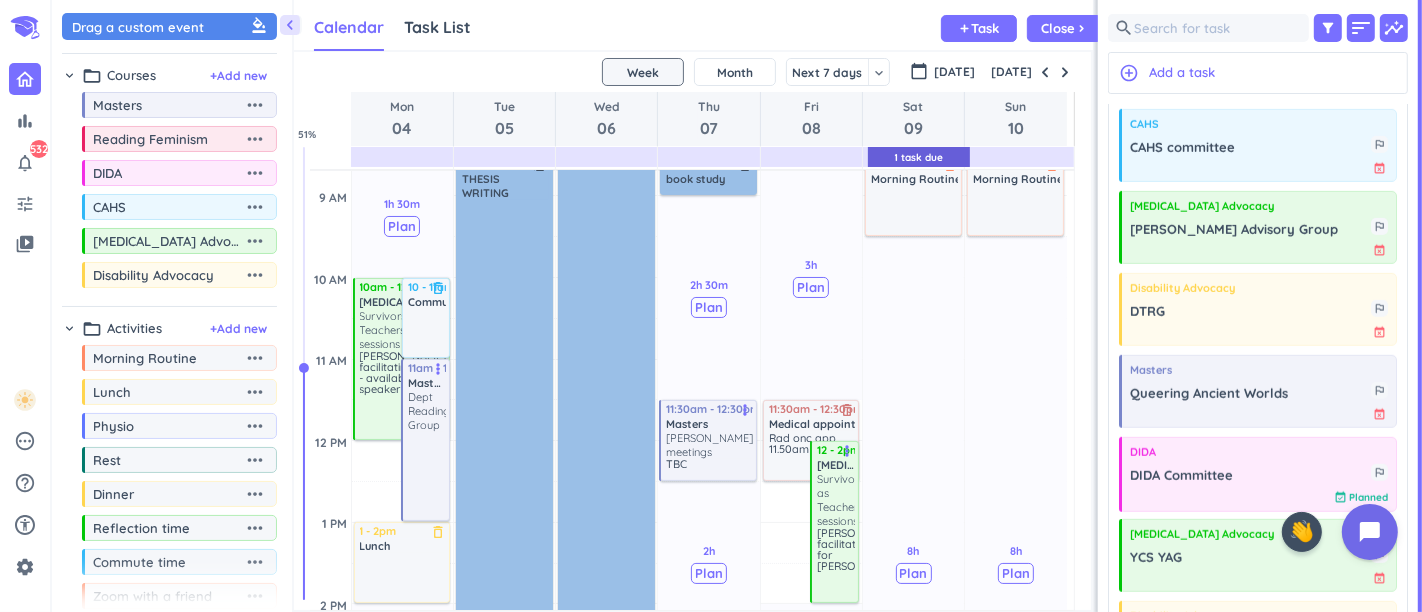 scroll, scrollTop: 387, scrollLeft: 0, axis: vertical 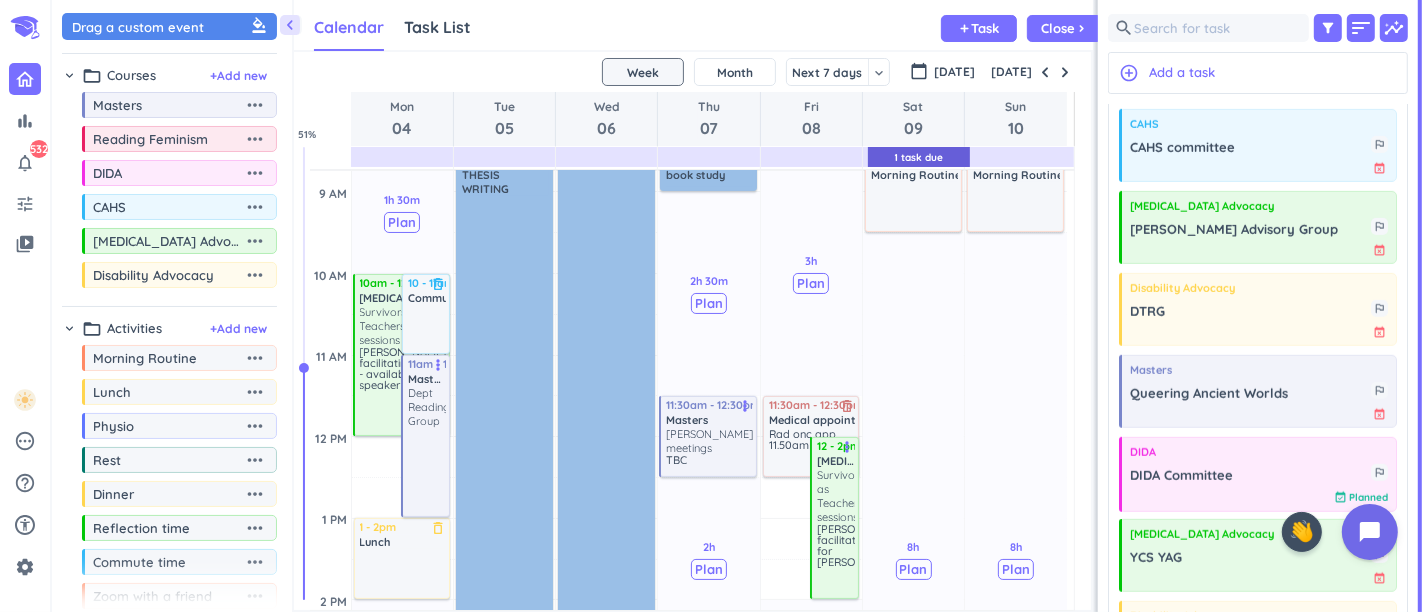 click at bounding box center [1065, 72] 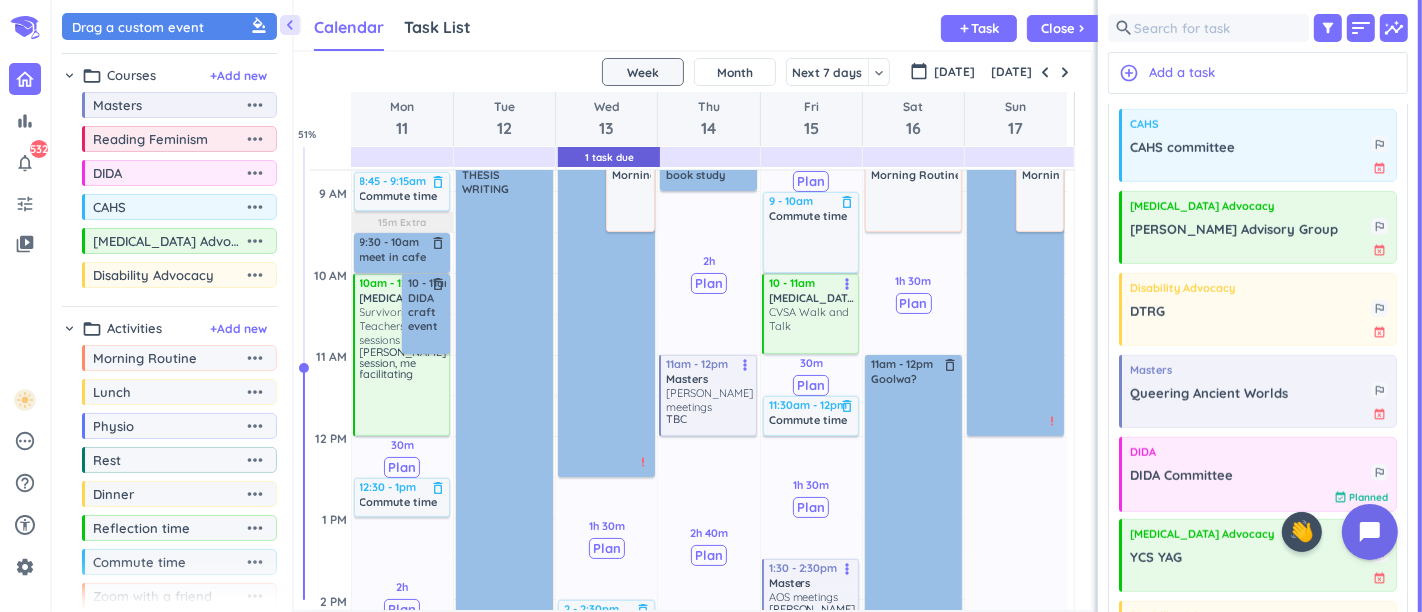 scroll, scrollTop: 165, scrollLeft: 0, axis: vertical 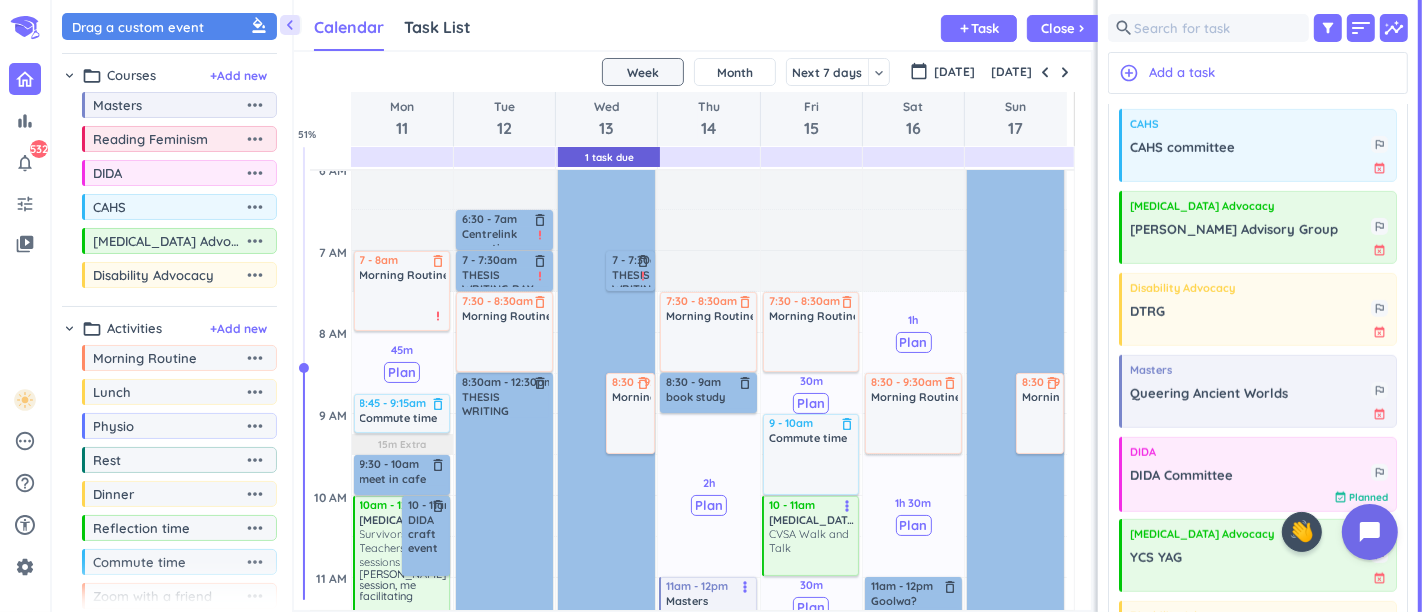 click at bounding box center (1045, 72) 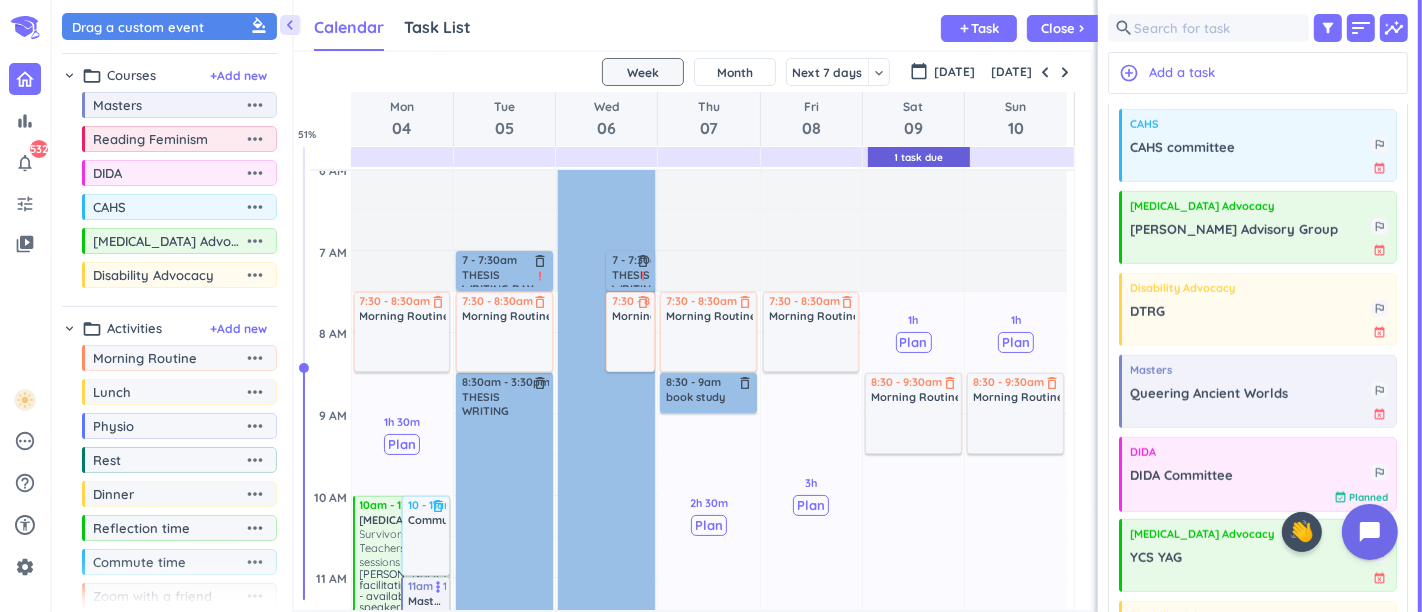 click at bounding box center [1045, 72] 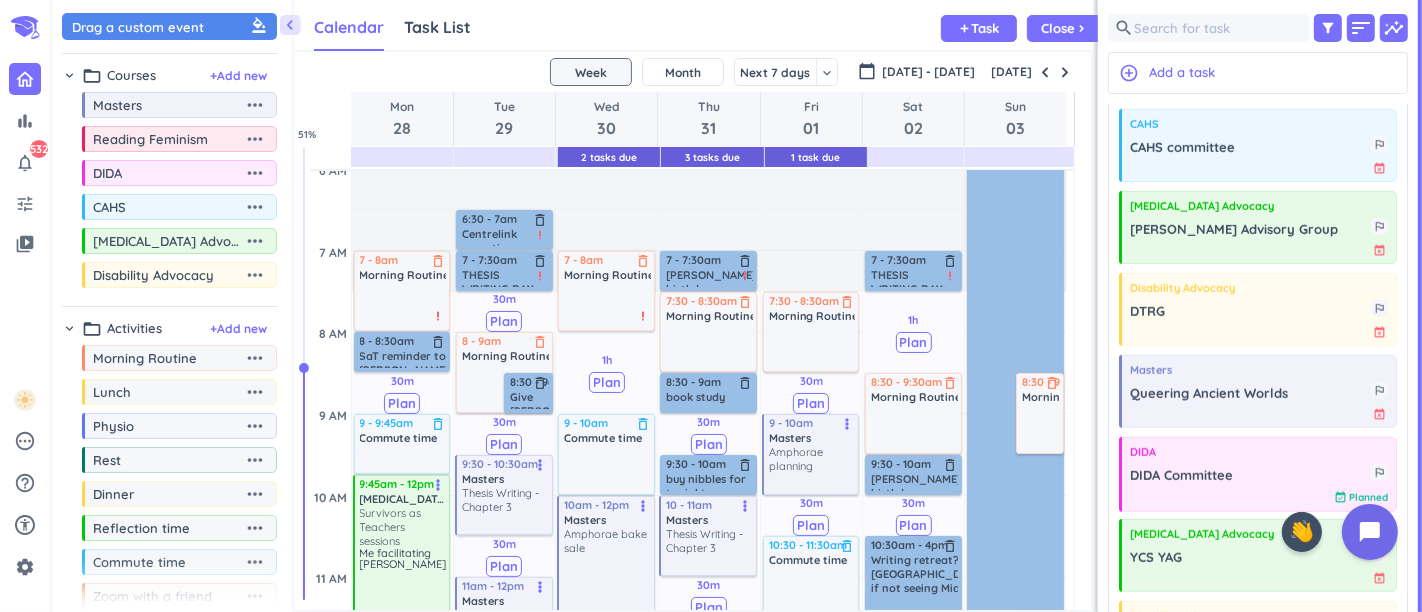 click on "SaT reminder to [PERSON_NAME] and [PERSON_NAME] [DATE]" at bounding box center (405, 358) 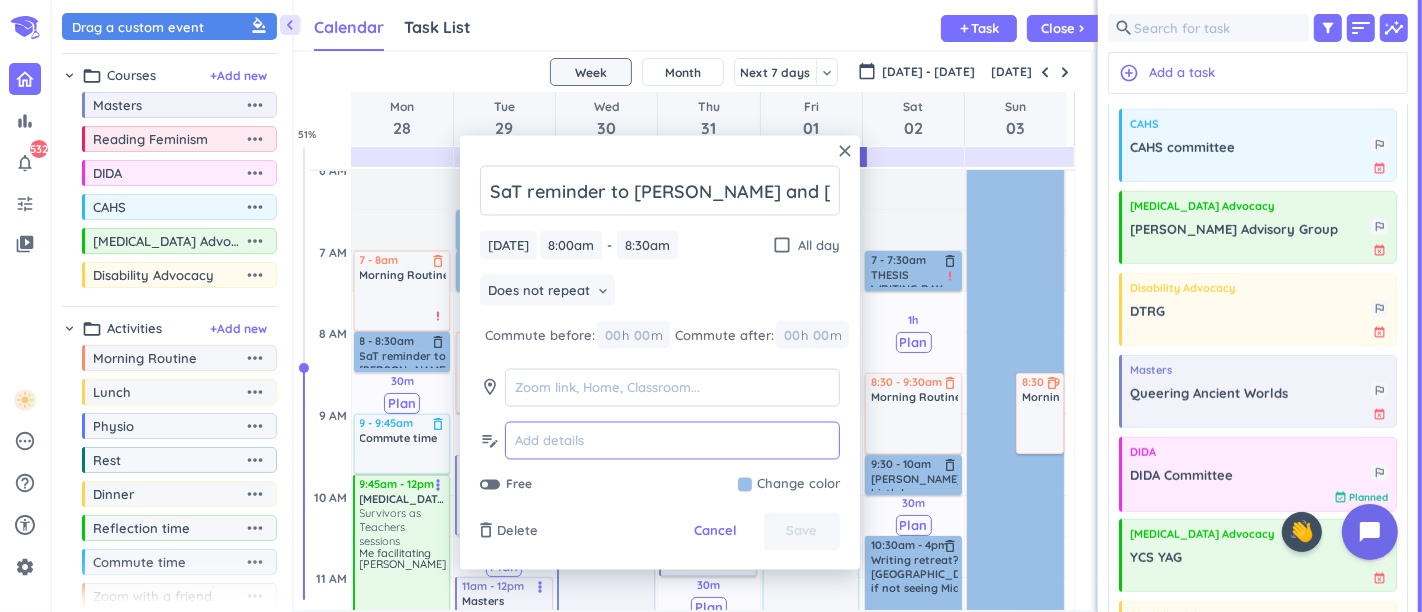 click at bounding box center [672, 441] 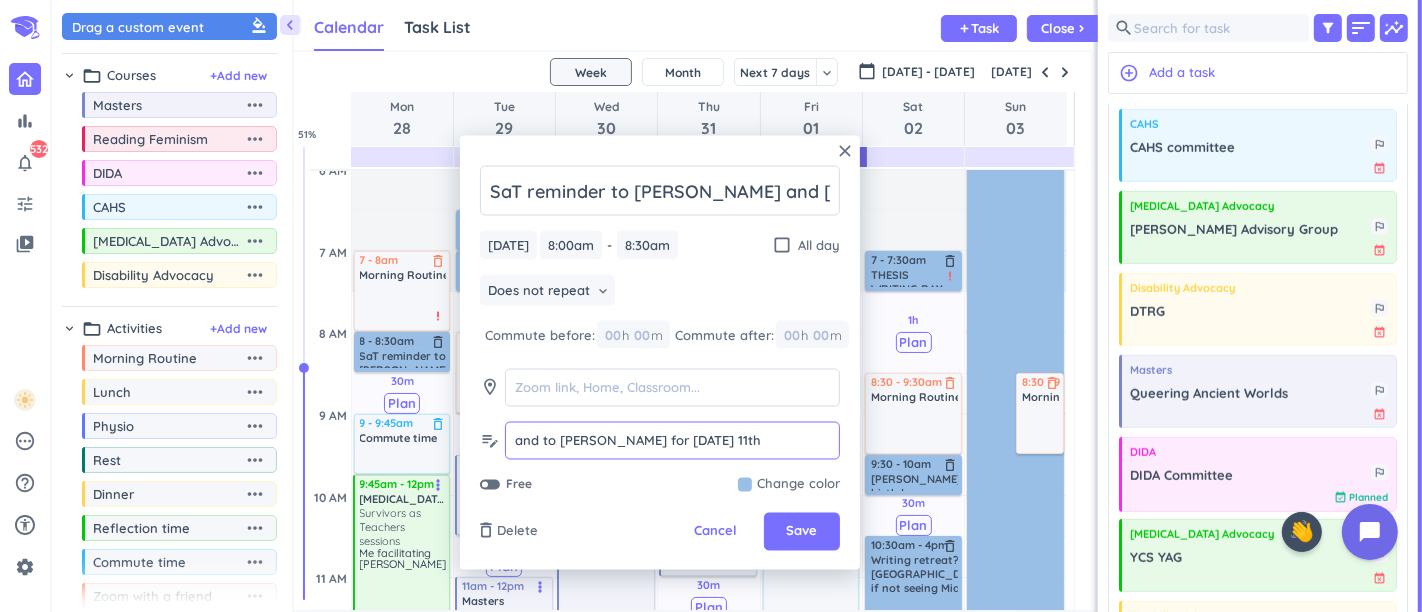 type on "and to [PERSON_NAME] for [DATE] 11th" 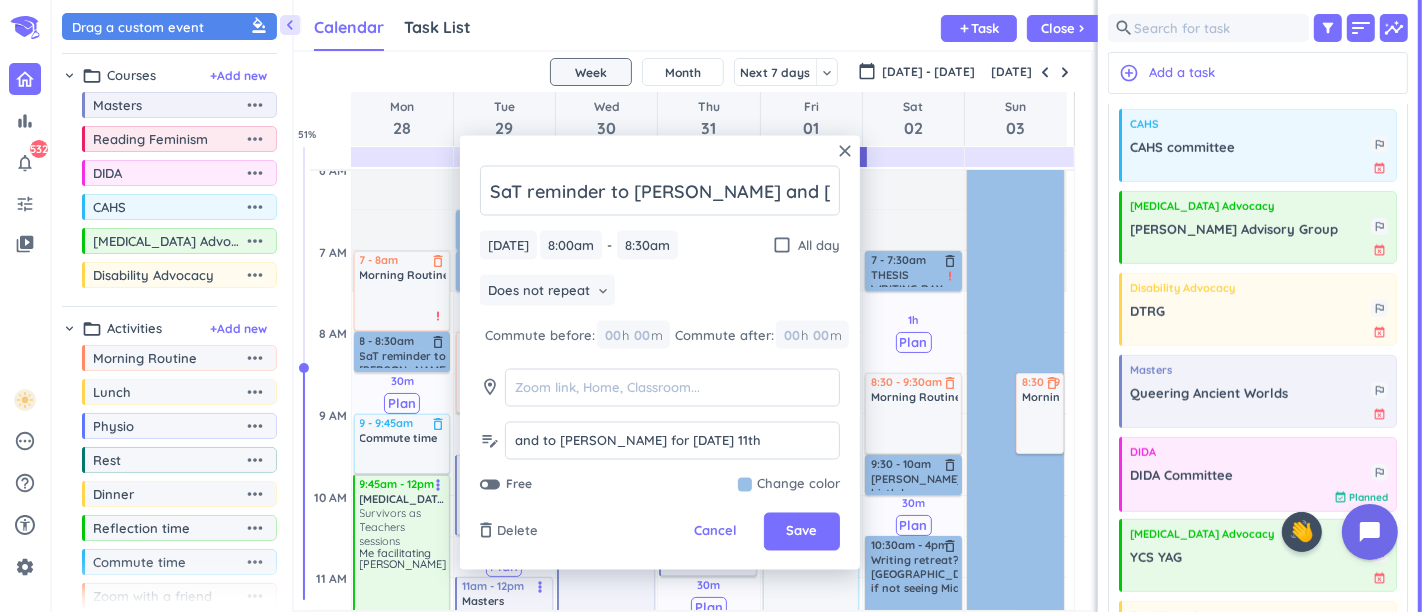 click on "Save" at bounding box center (802, 532) 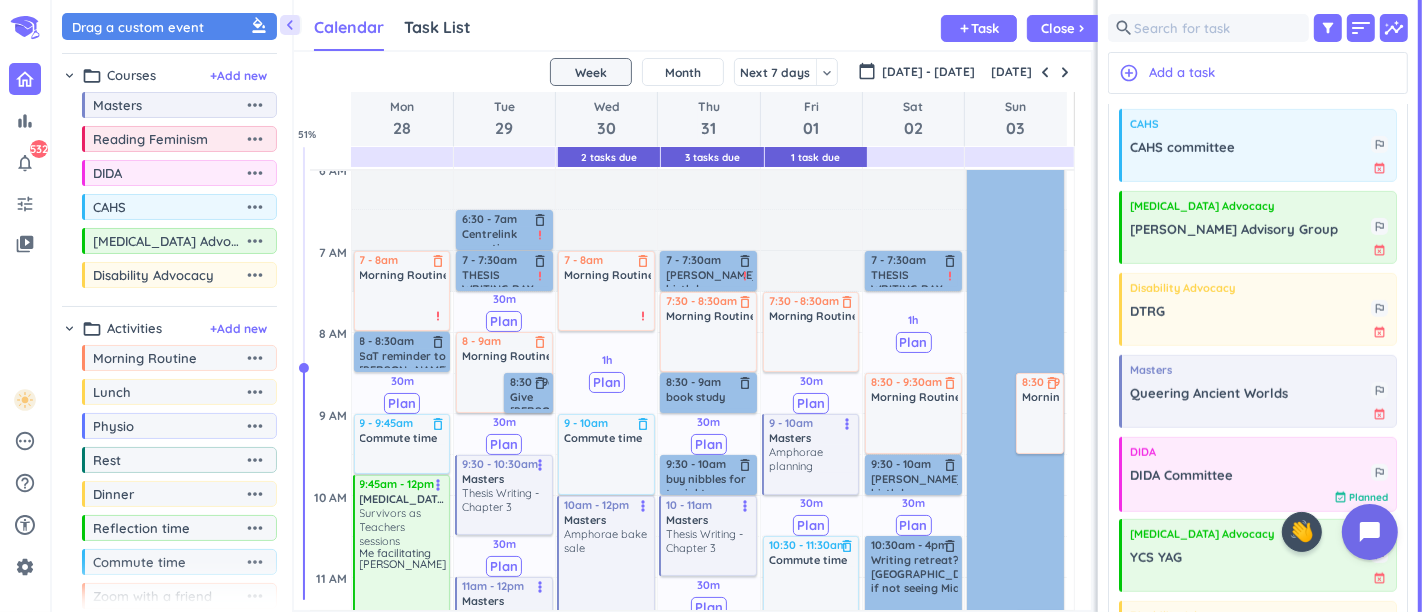 click at bounding box center (1065, 72) 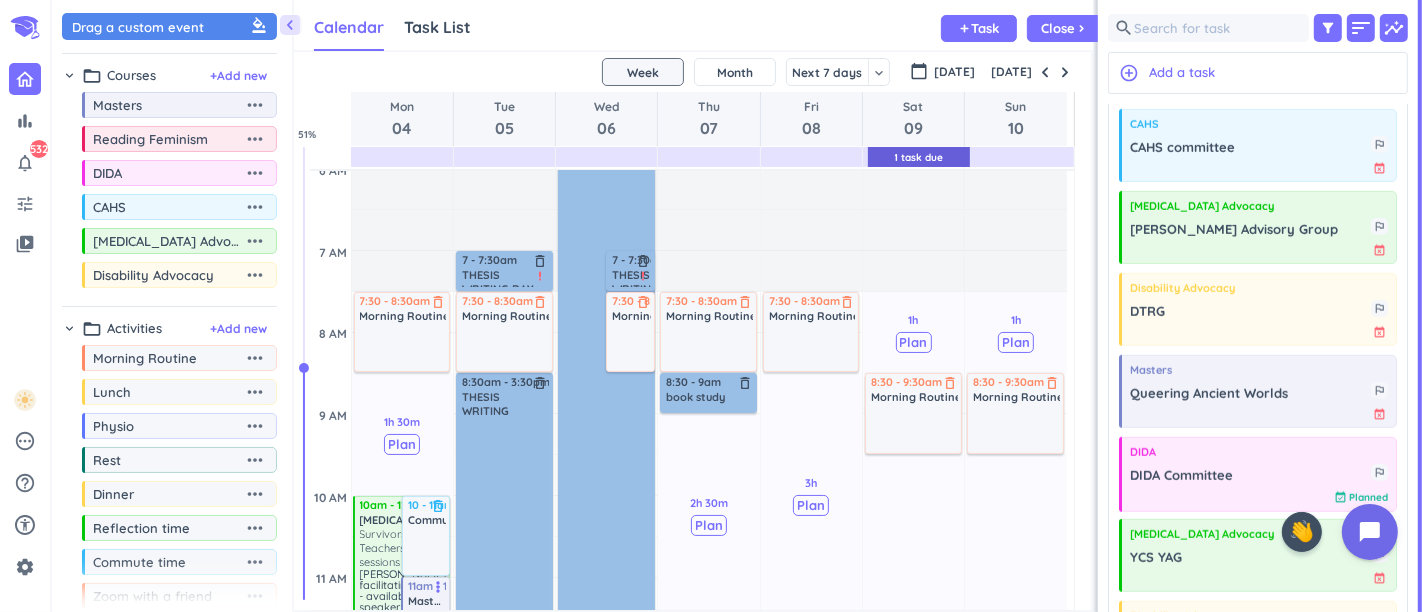 click at bounding box center (1065, 72) 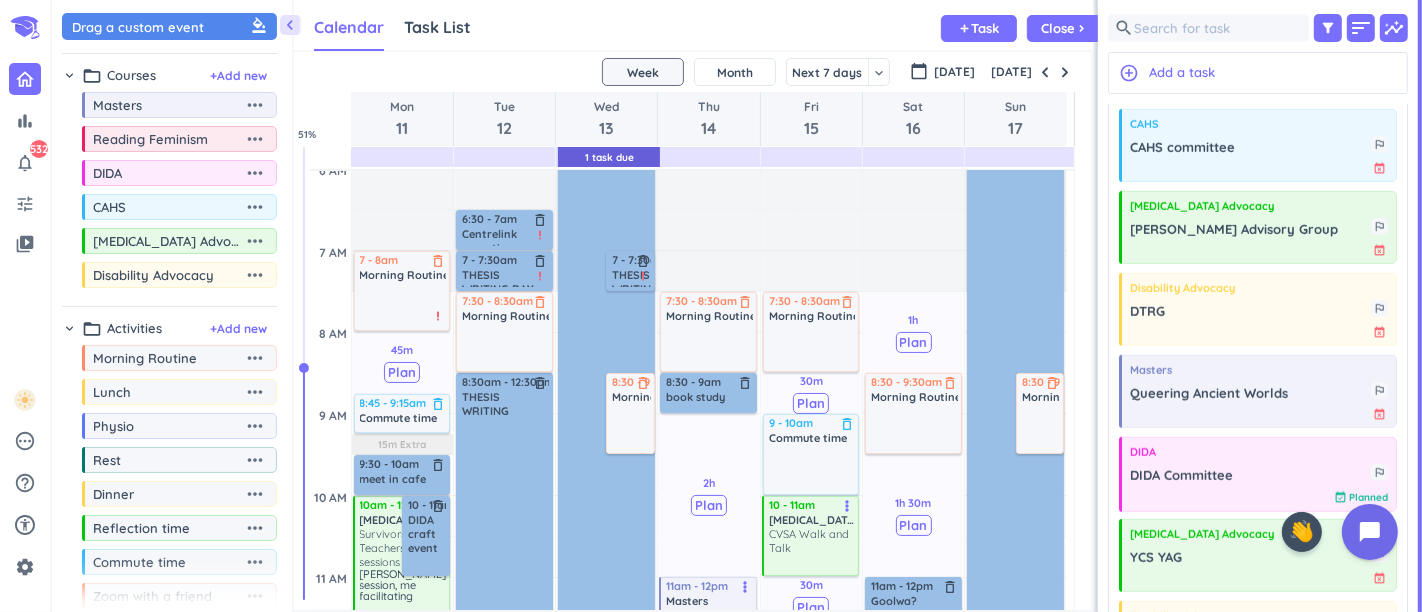 scroll, scrollTop: 276, scrollLeft: 0, axis: vertical 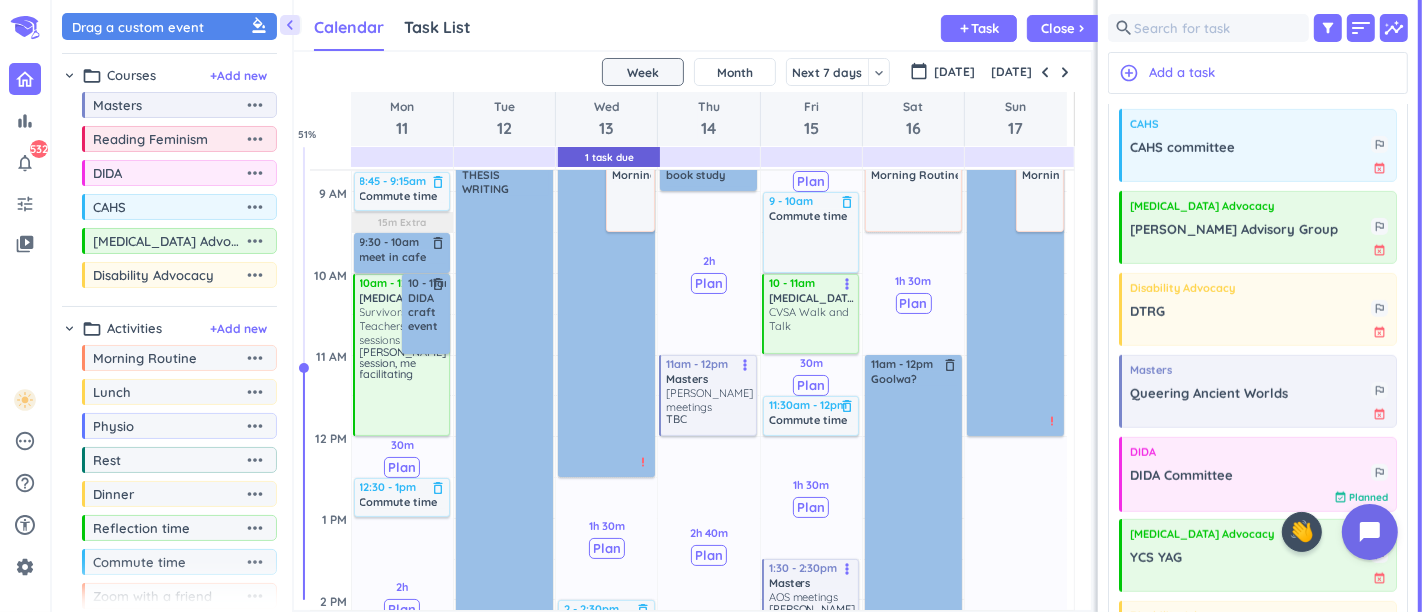 click at bounding box center (1065, 72) 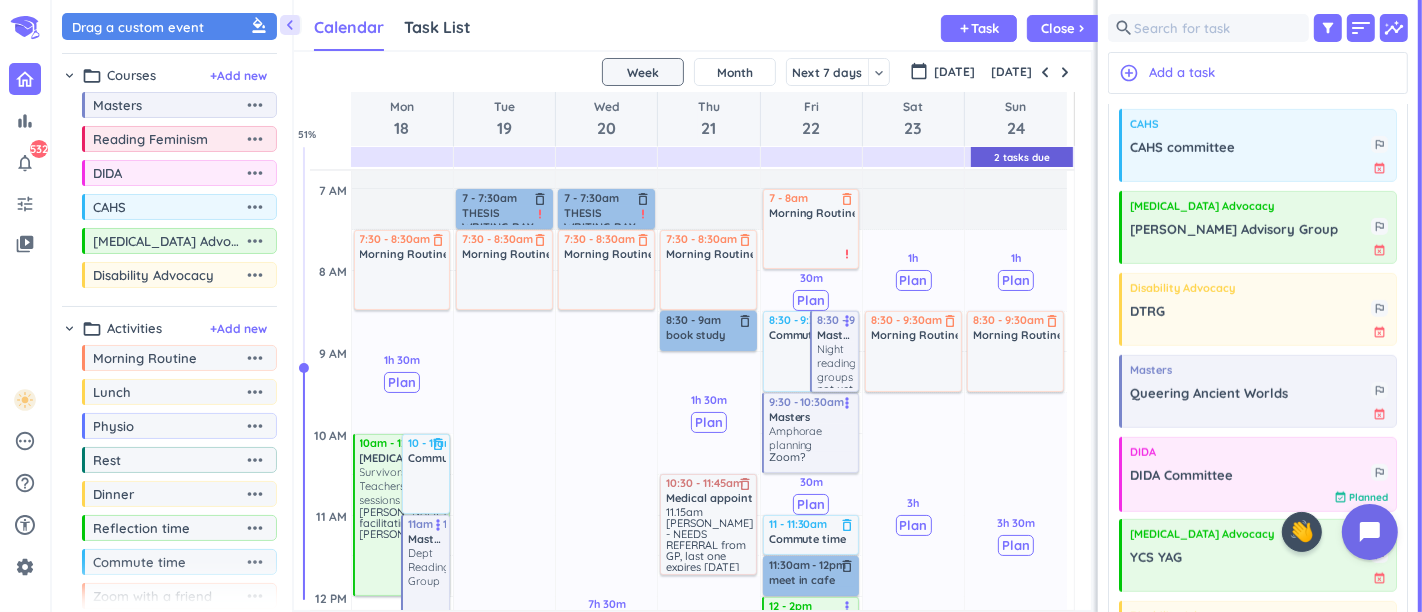 scroll, scrollTop: 276, scrollLeft: 0, axis: vertical 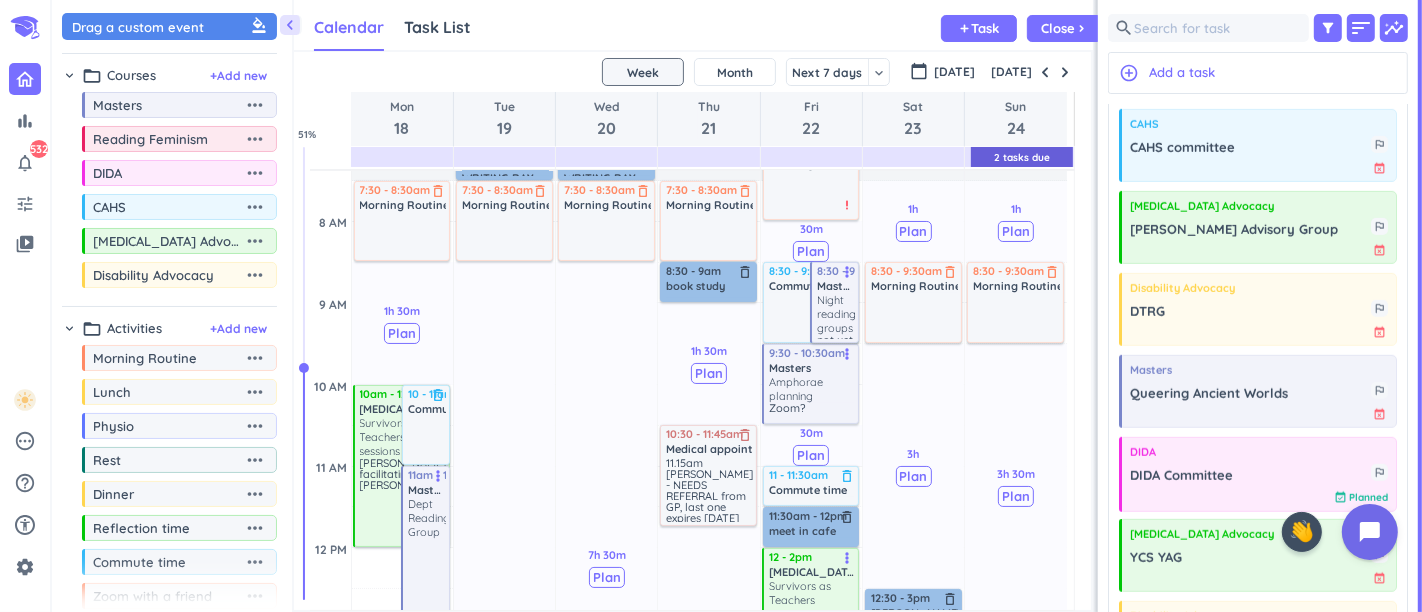 click at bounding box center (1045, 72) 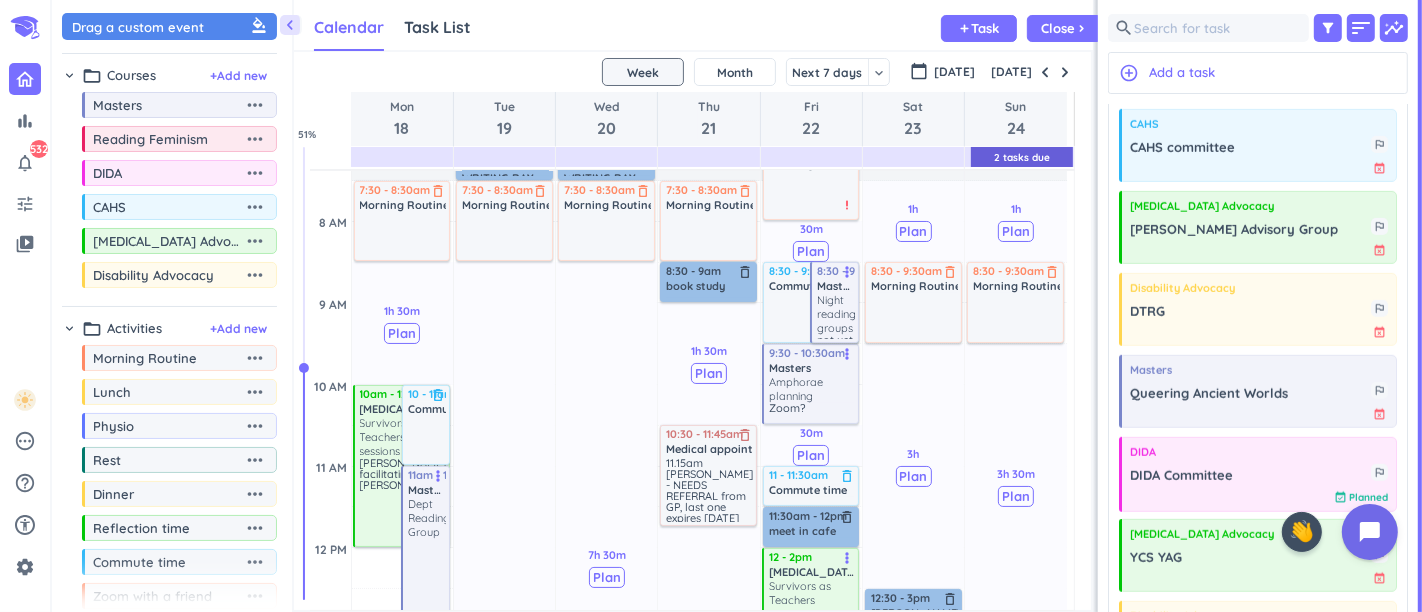 click at bounding box center (1045, 72) 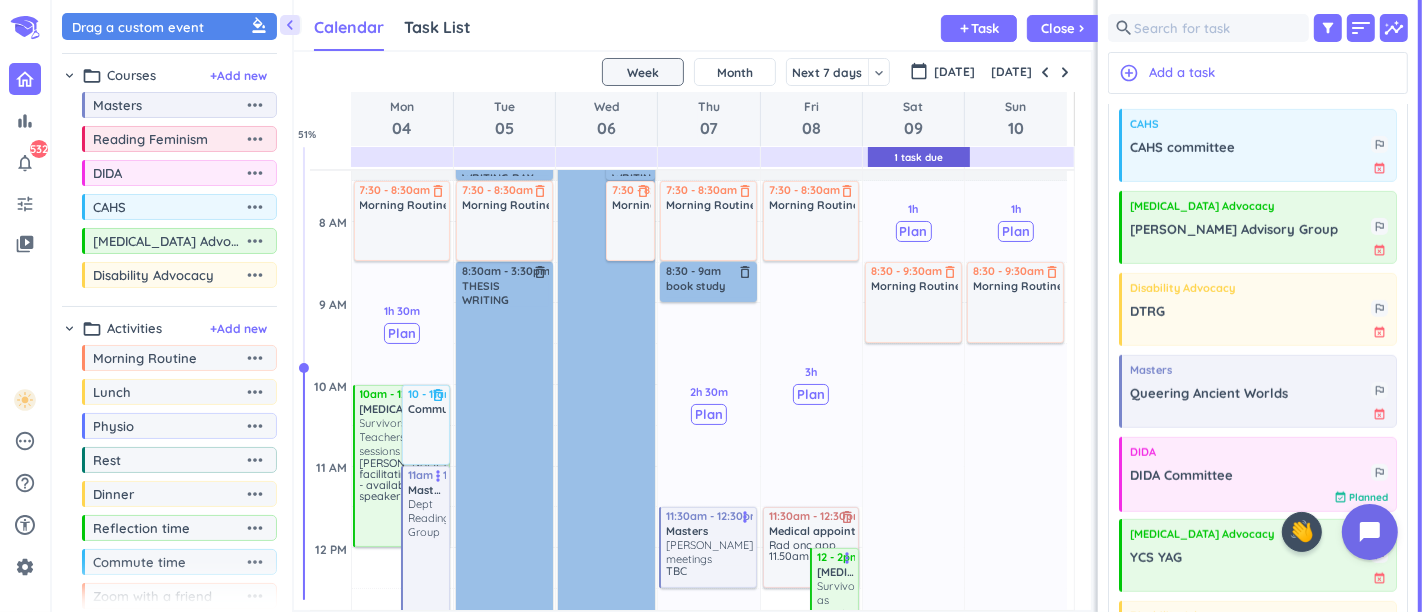 scroll, scrollTop: 165, scrollLeft: 0, axis: vertical 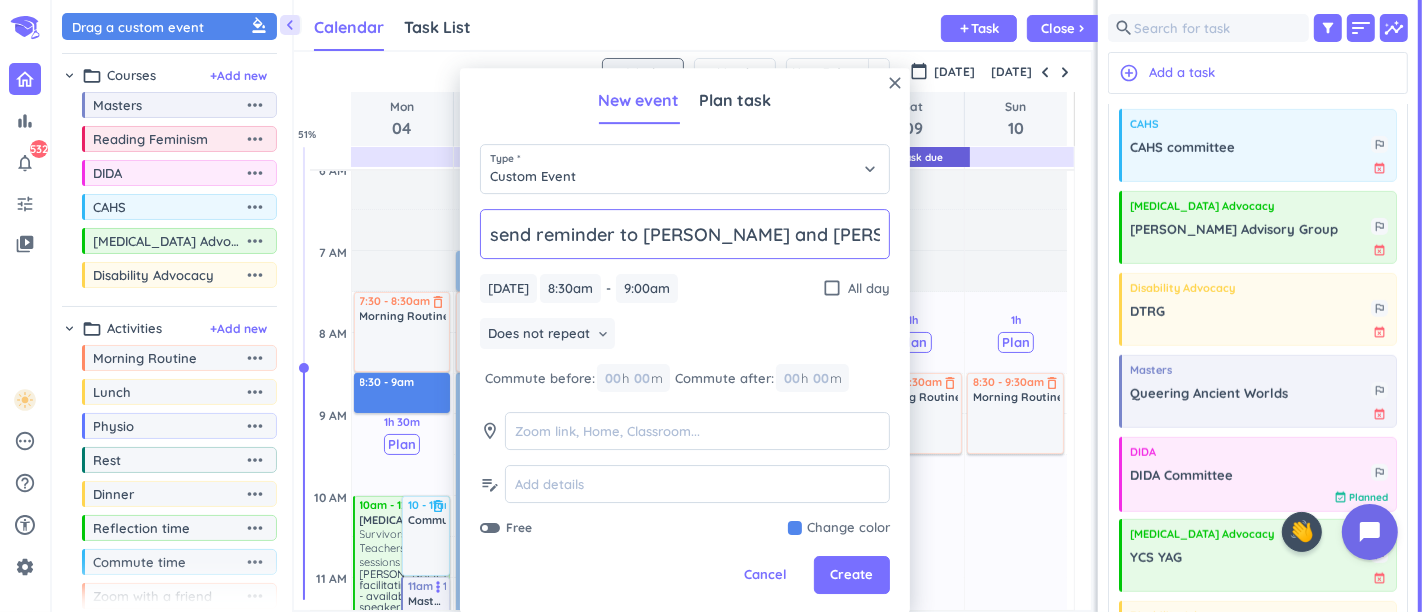 type on "send reminder to [PERSON_NAME] and [PERSON_NAME] for 18th" 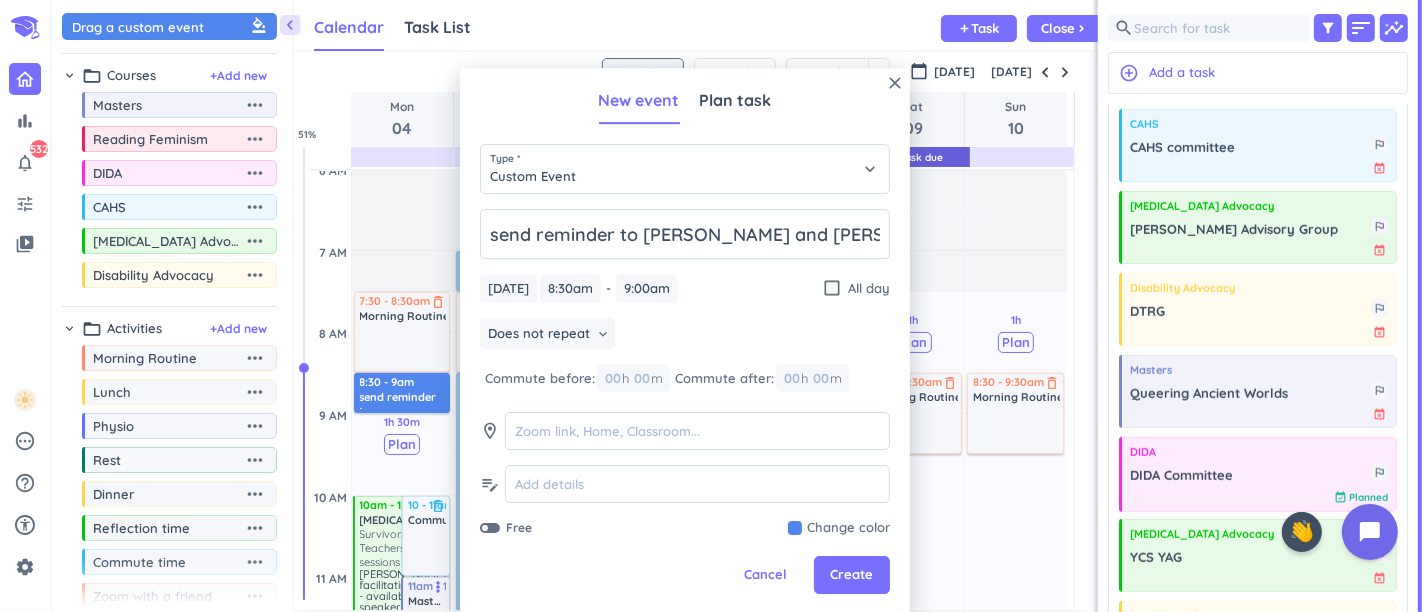 click at bounding box center (839, 529) 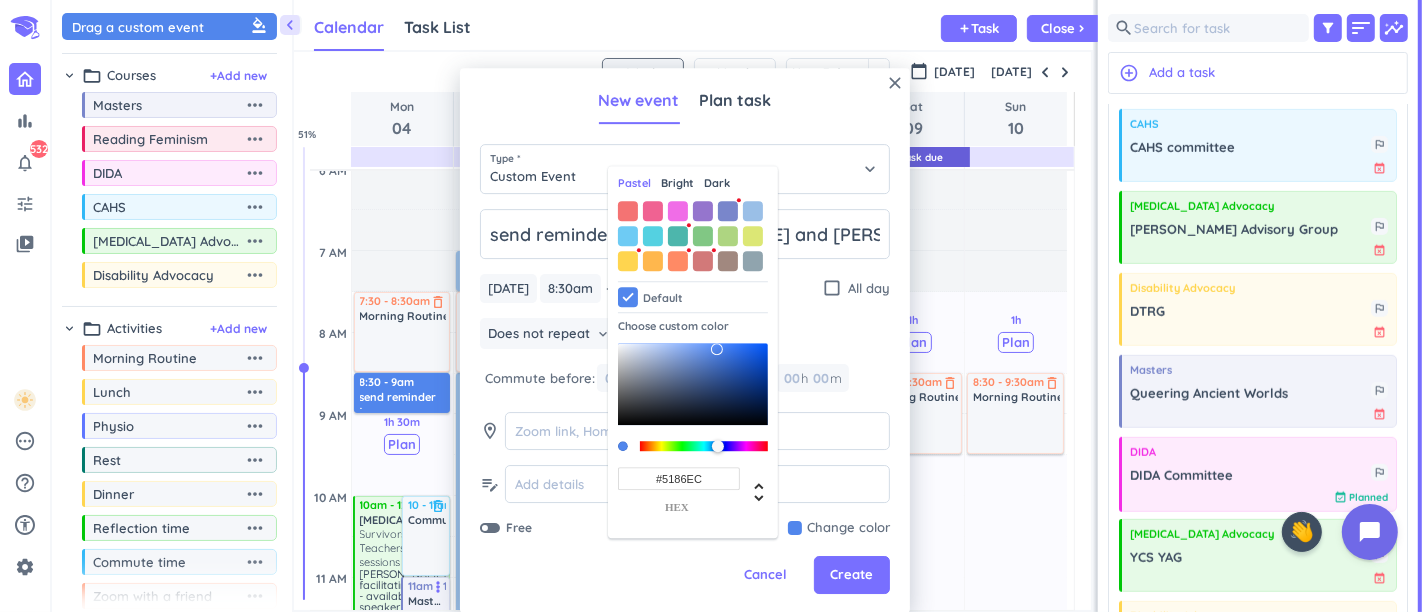 click at bounding box center [753, 211] 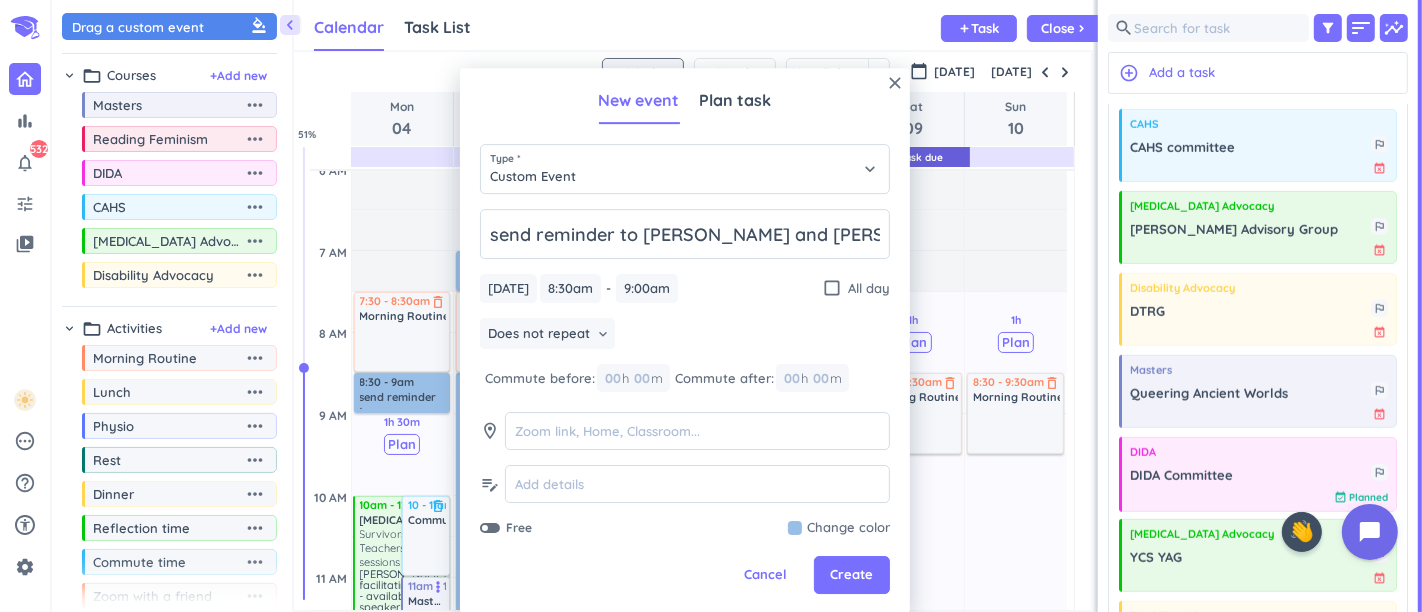 click on "Create" at bounding box center (852, 576) 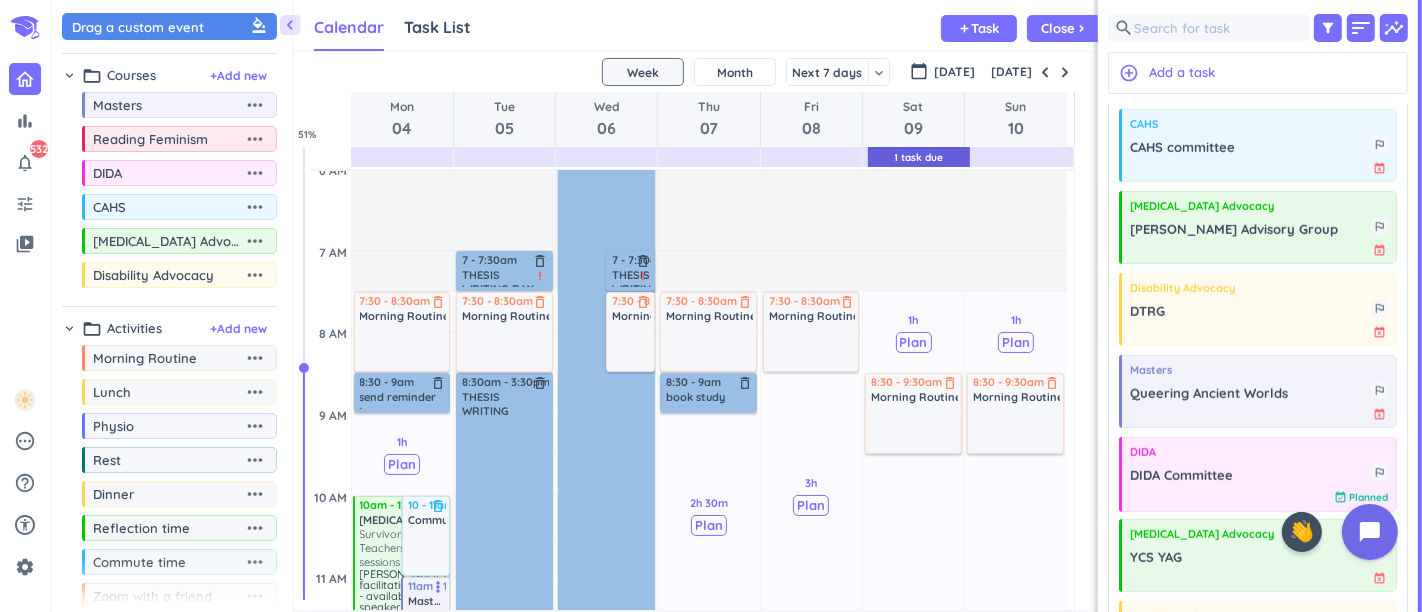 click at bounding box center (1065, 72) 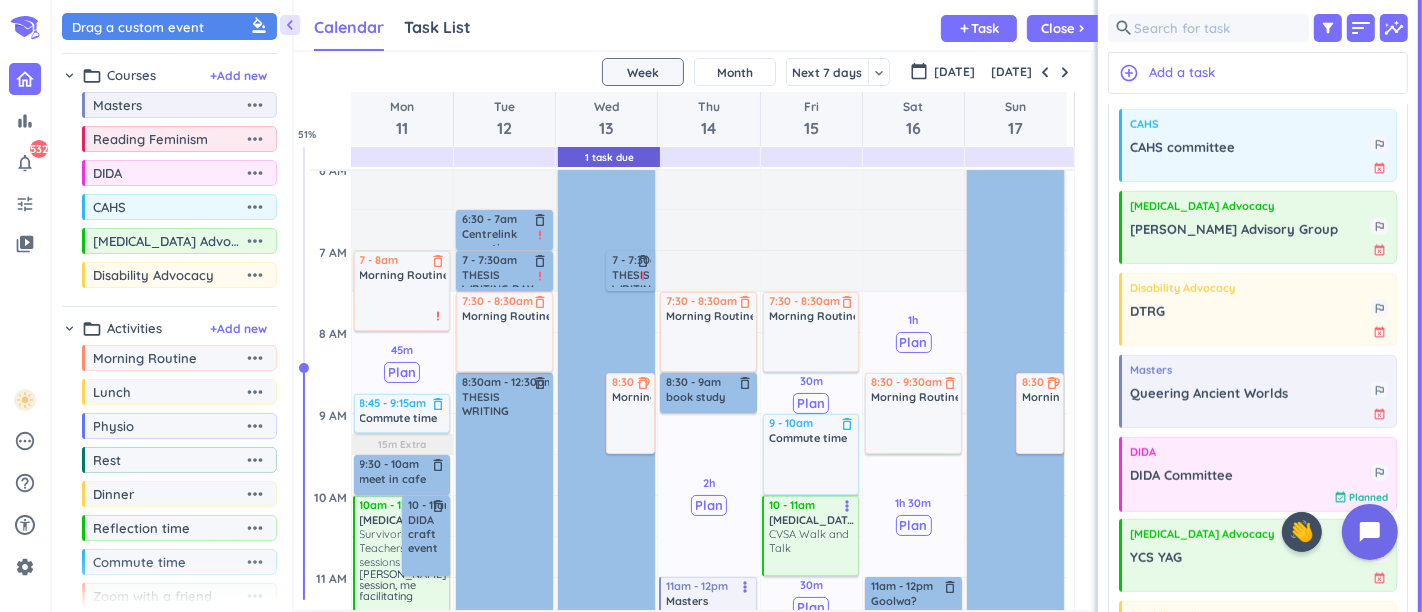 click at bounding box center (1065, 72) 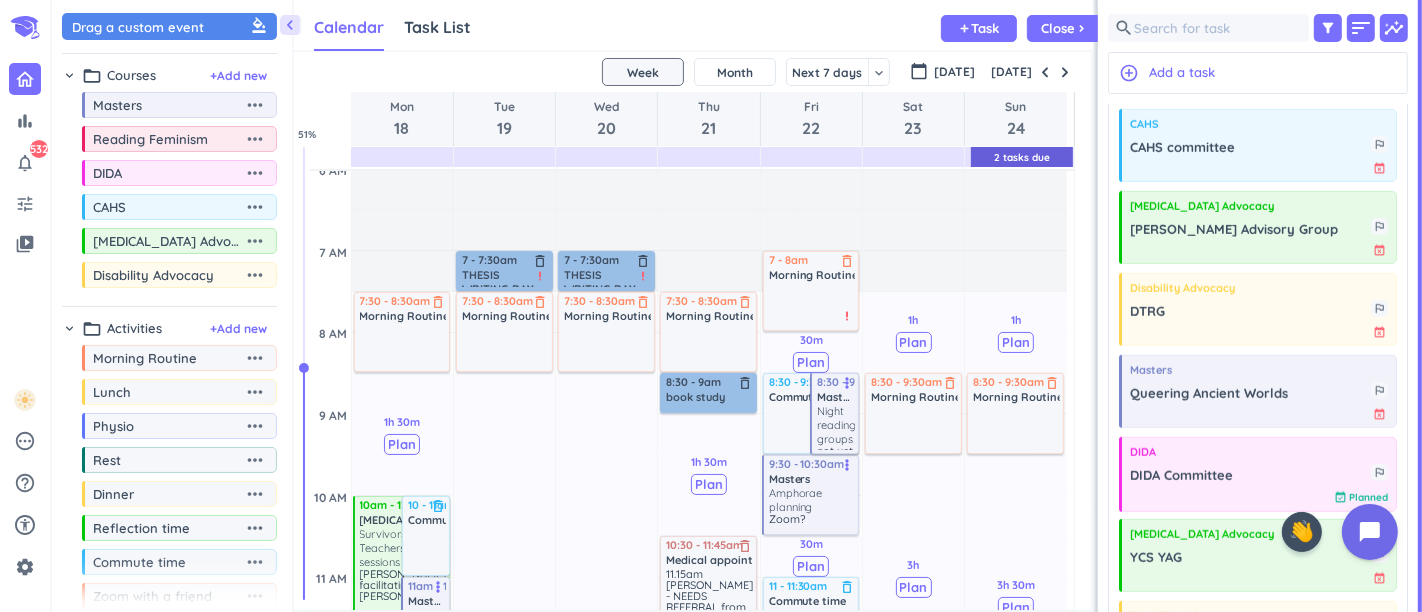 scroll, scrollTop: 498, scrollLeft: 0, axis: vertical 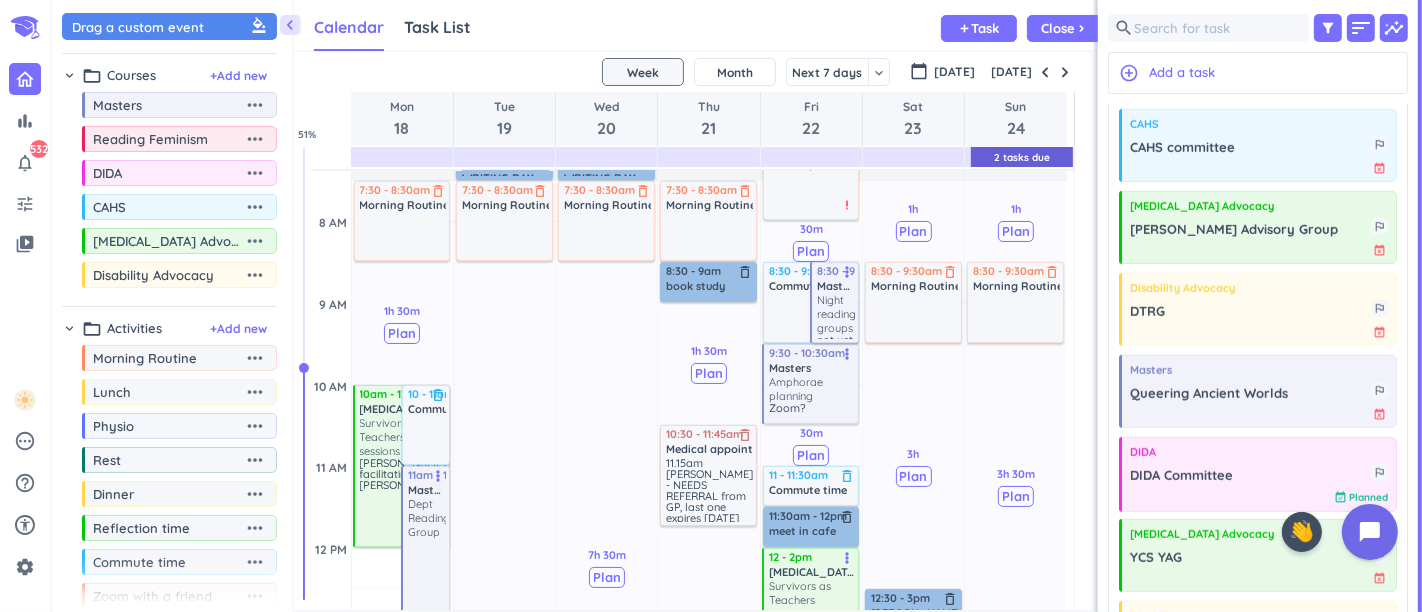 click at bounding box center (812, 317) 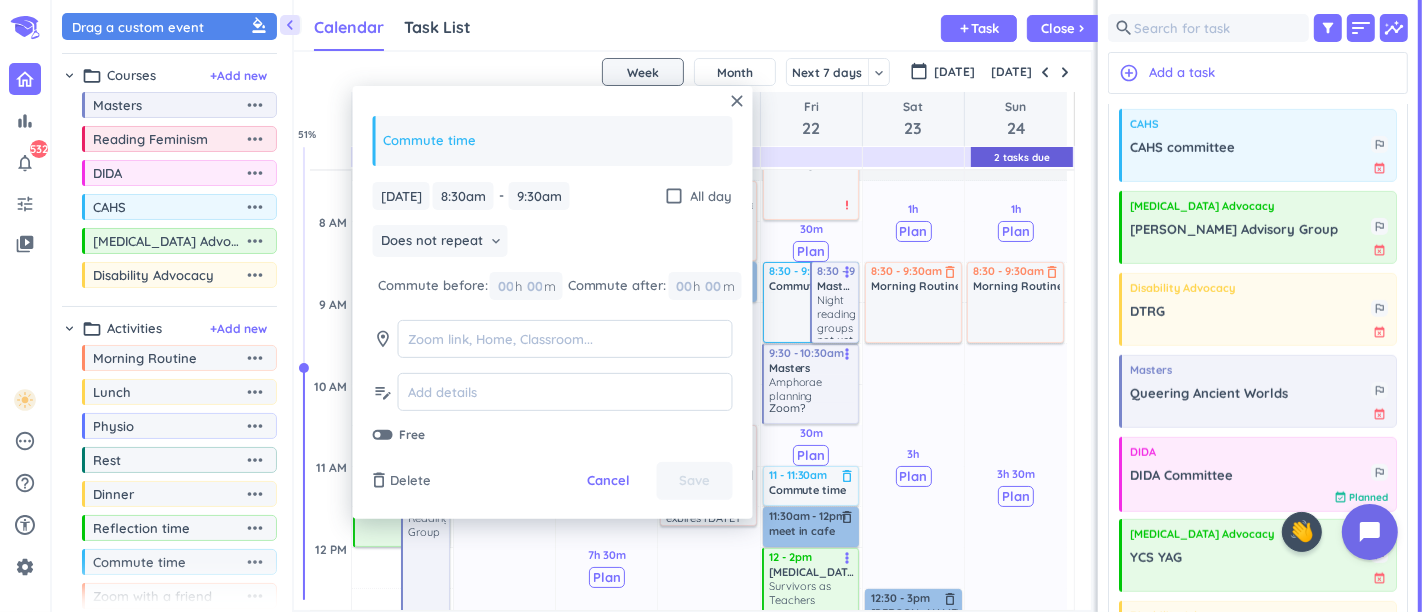 click on "Delete" at bounding box center [410, 481] 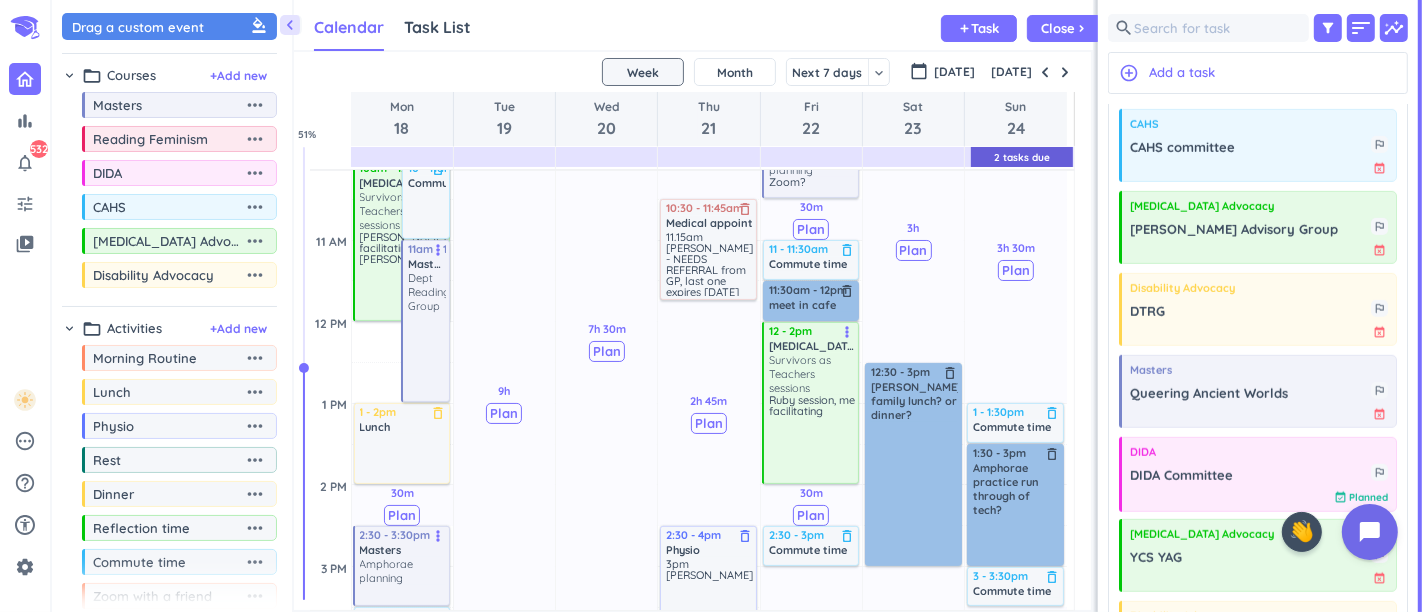 scroll, scrollTop: 498, scrollLeft: 0, axis: vertical 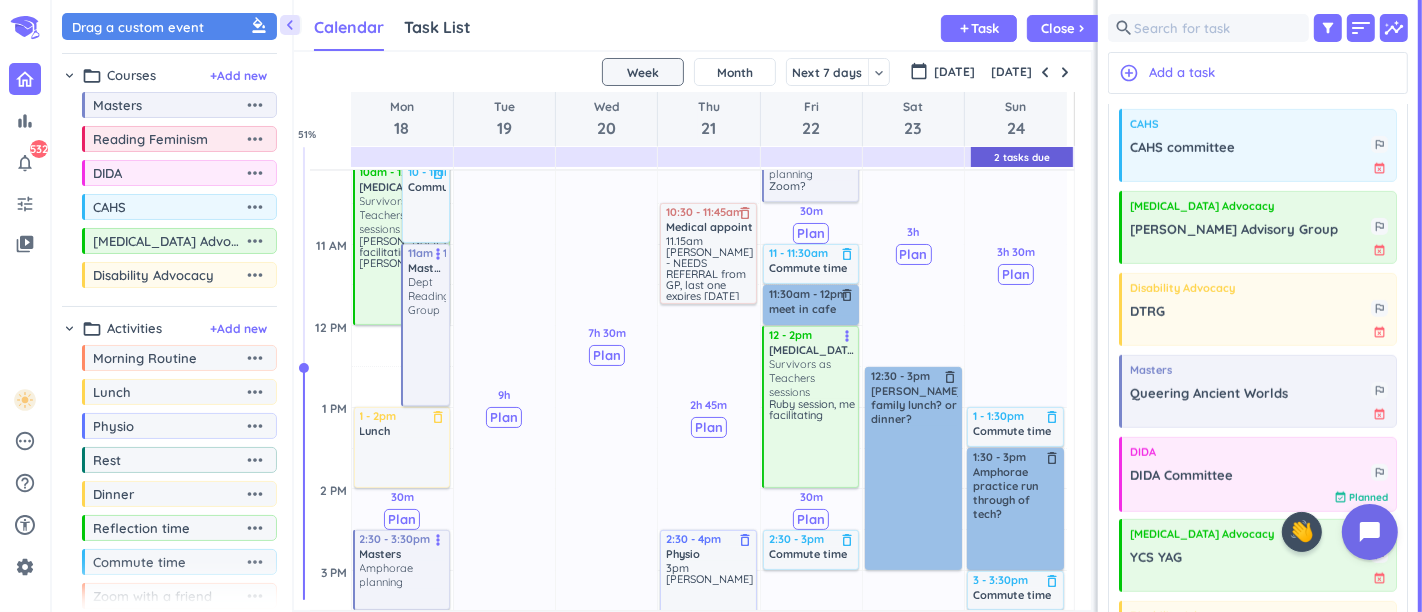 click at bounding box center (1045, 72) 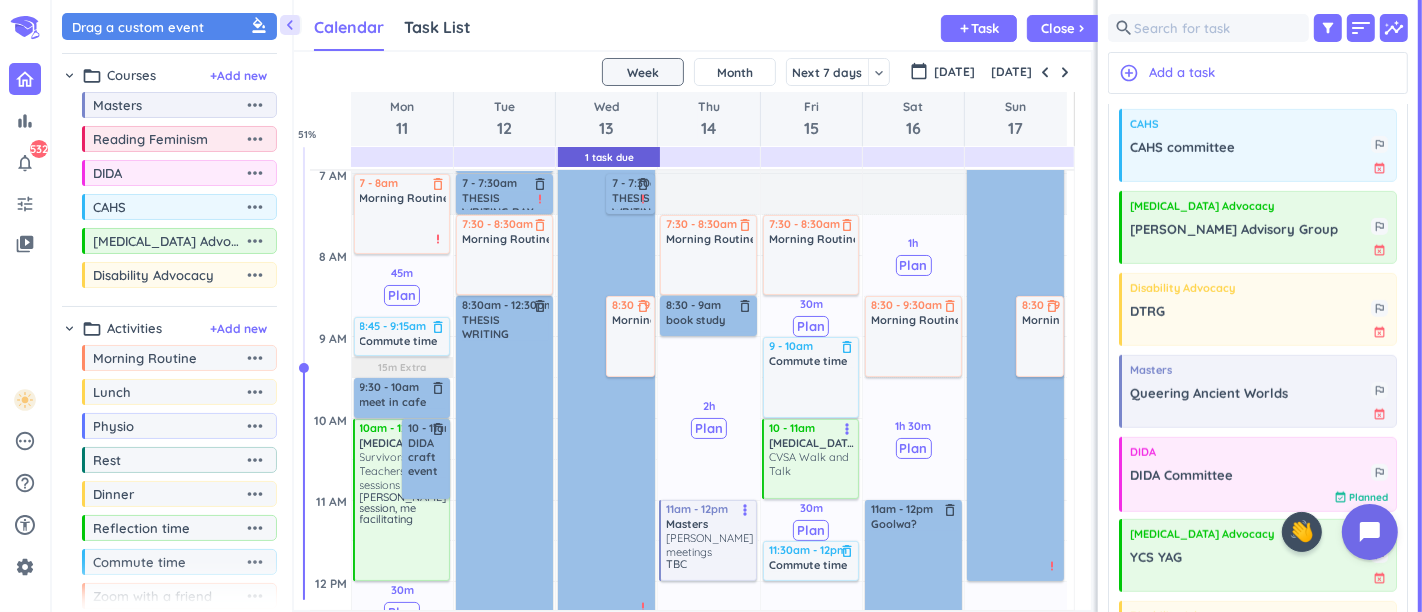 scroll, scrollTop: 387, scrollLeft: 0, axis: vertical 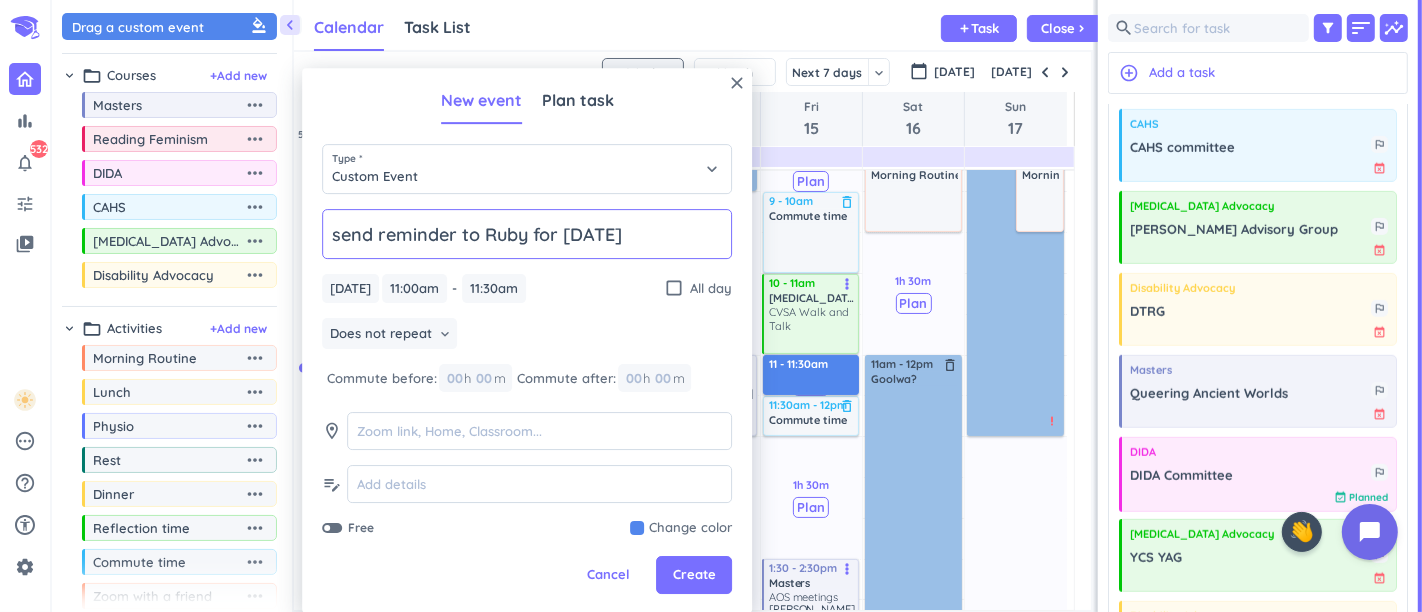 type on "send reminder to Ruby for [DATE]" 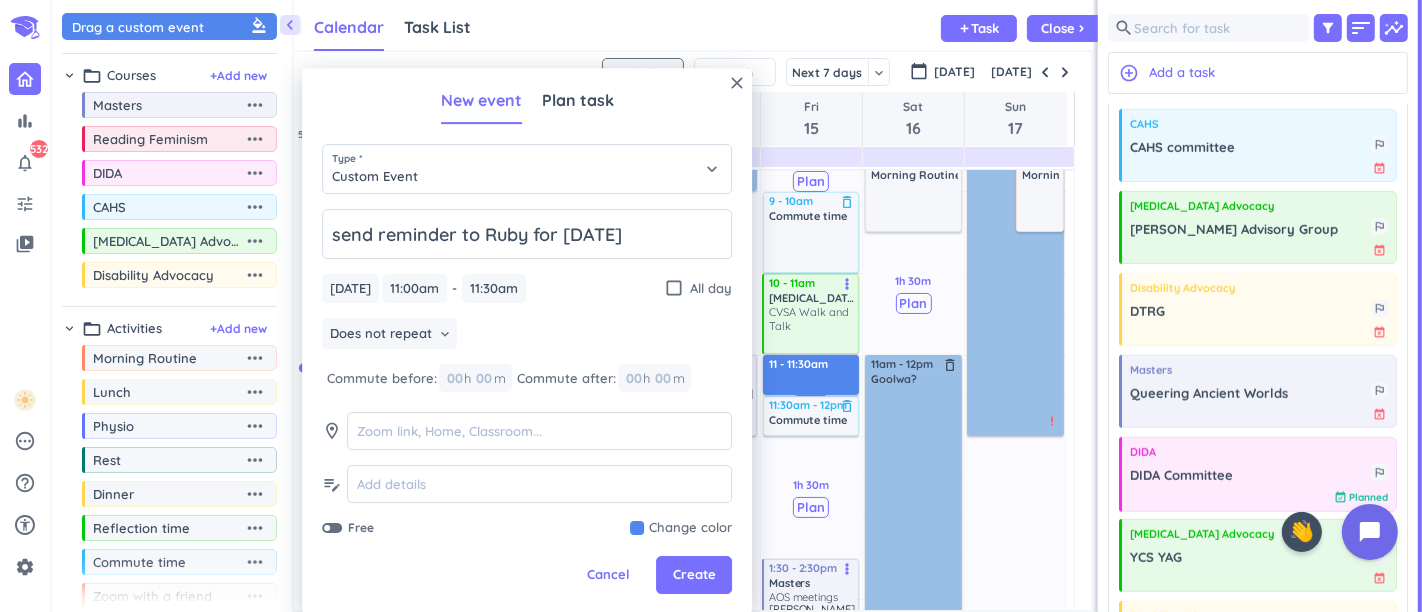 click at bounding box center [681, 529] 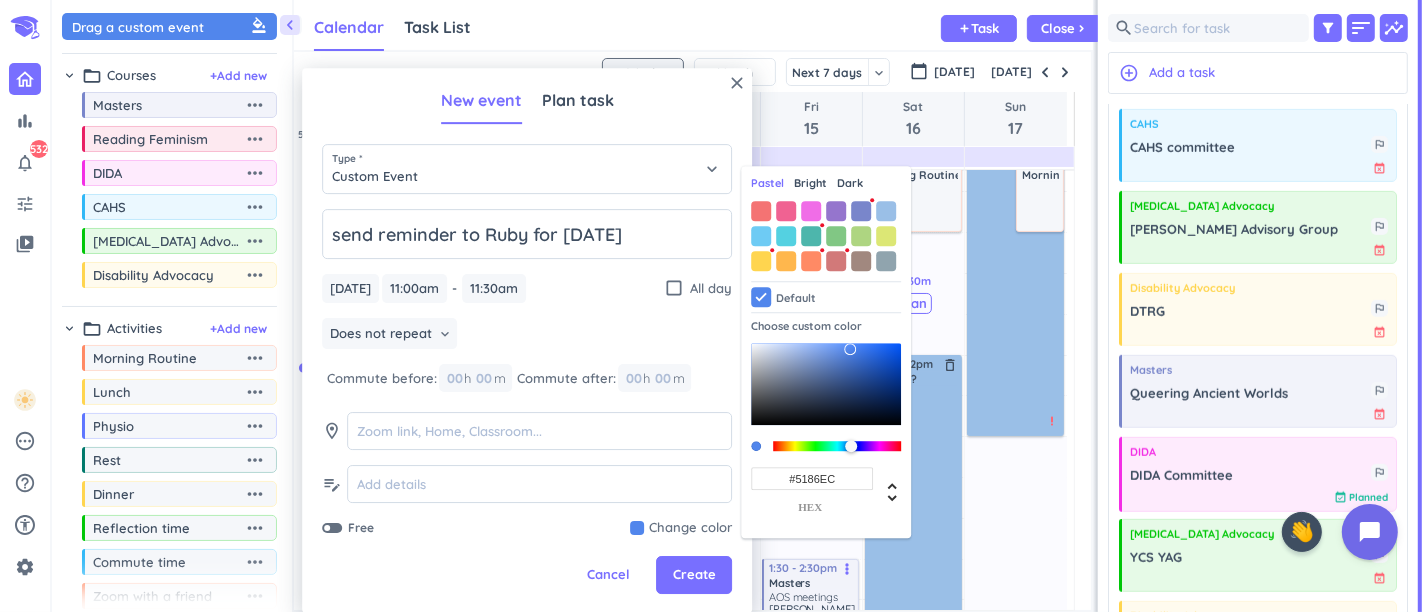 click at bounding box center (886, 211) 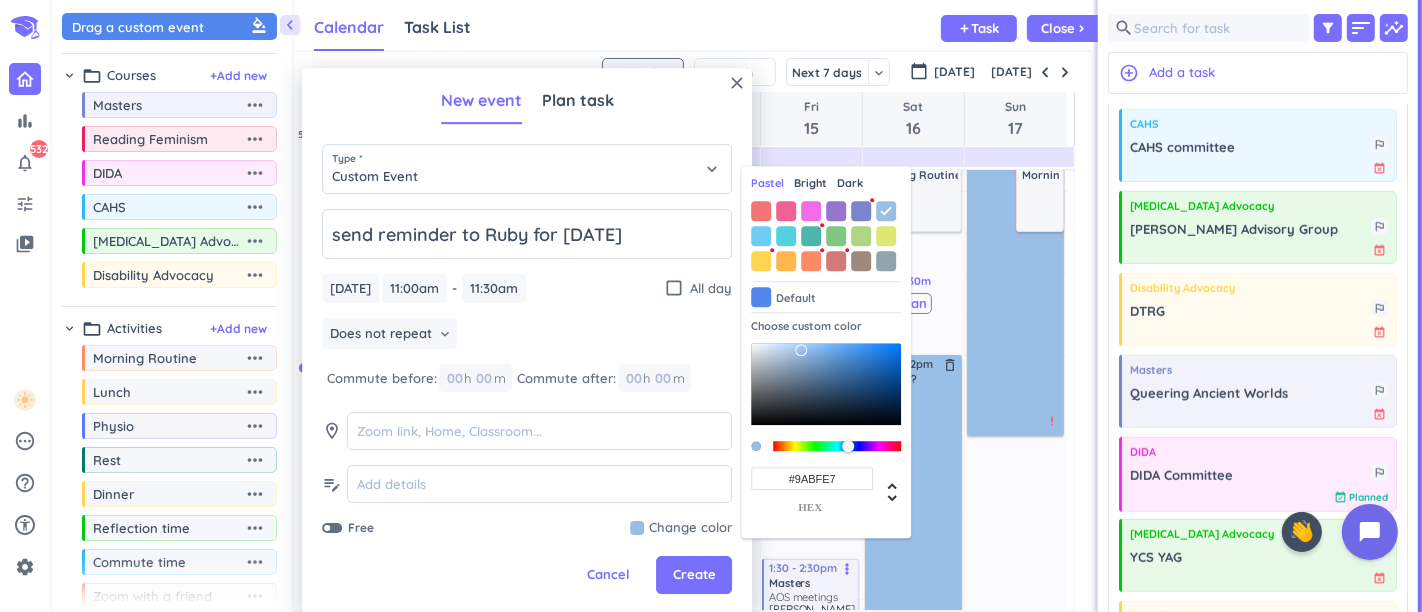 click on "Create" at bounding box center [694, 576] 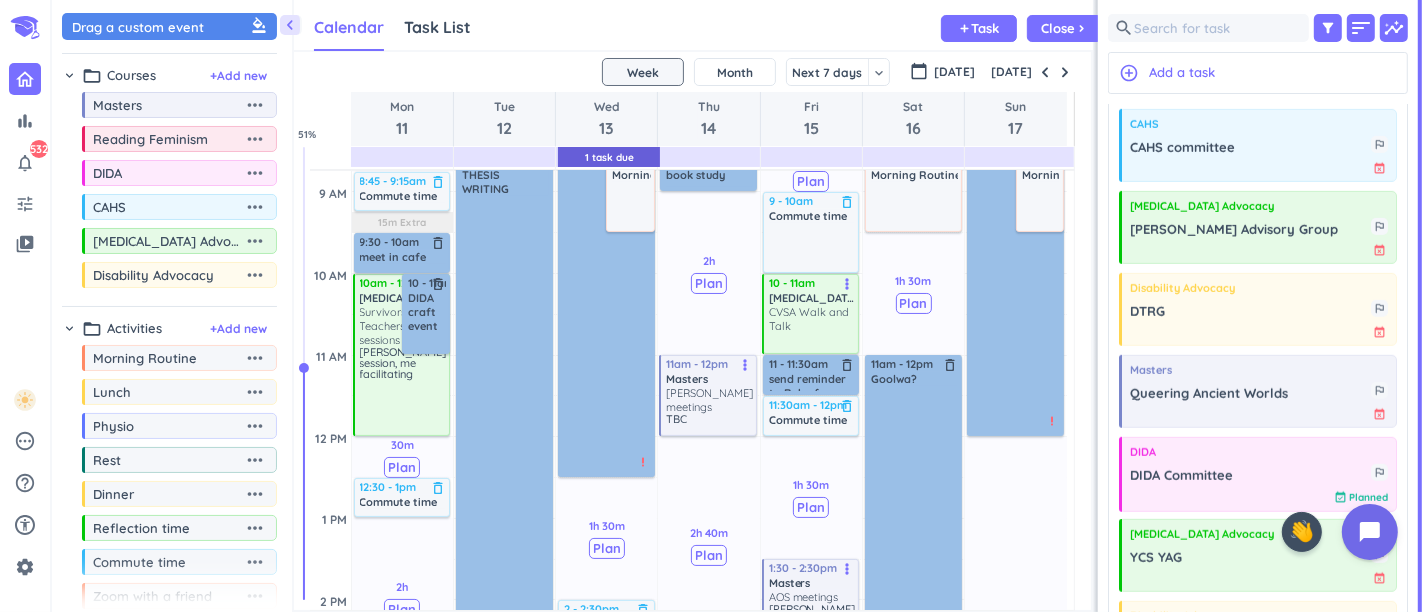 click at bounding box center [1065, 72] 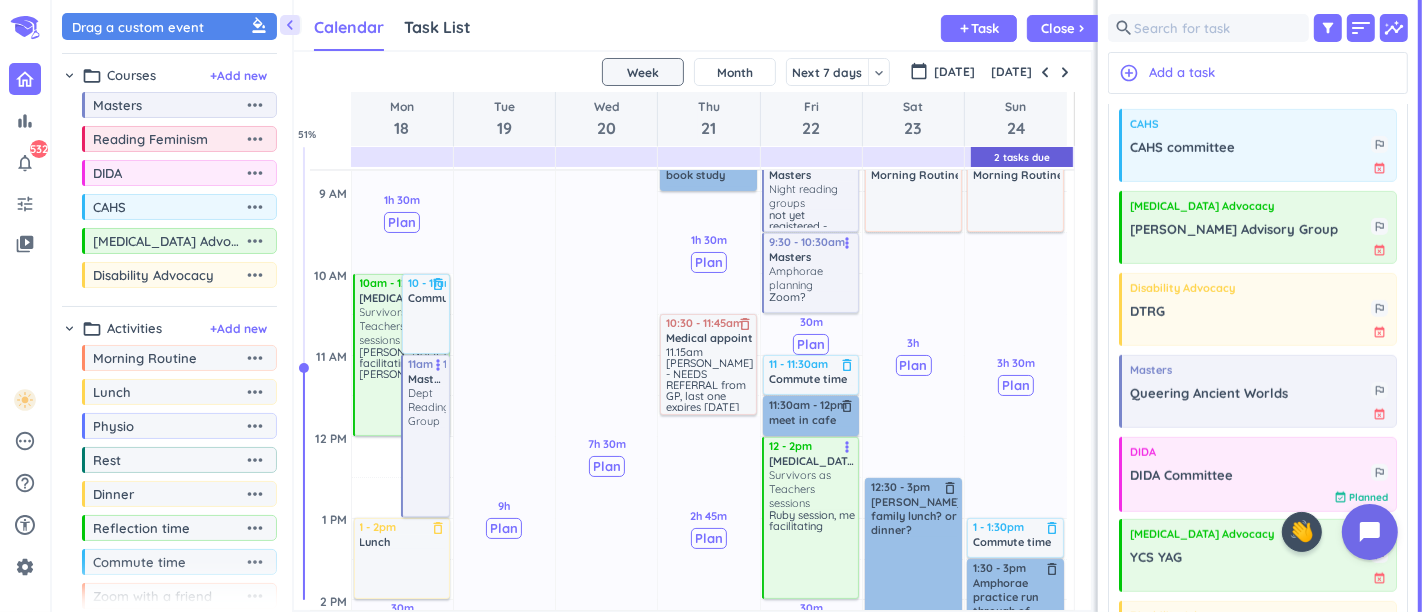 click at bounding box center (1065, 72) 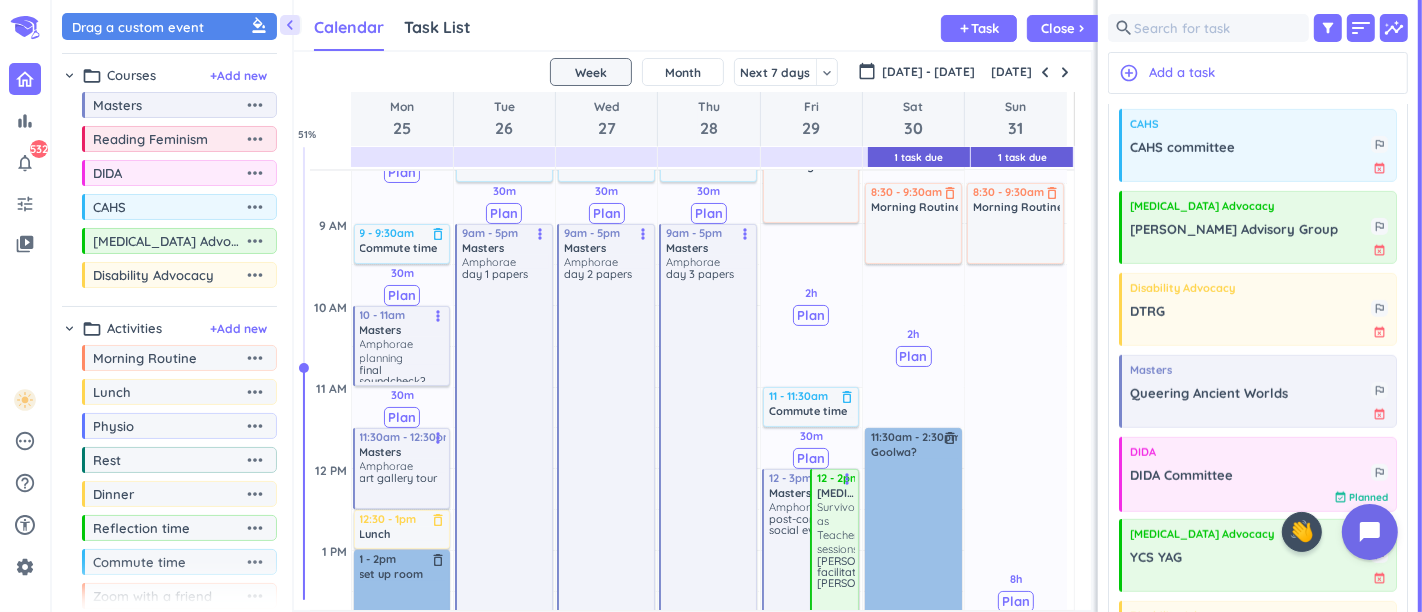 scroll, scrollTop: 387, scrollLeft: 0, axis: vertical 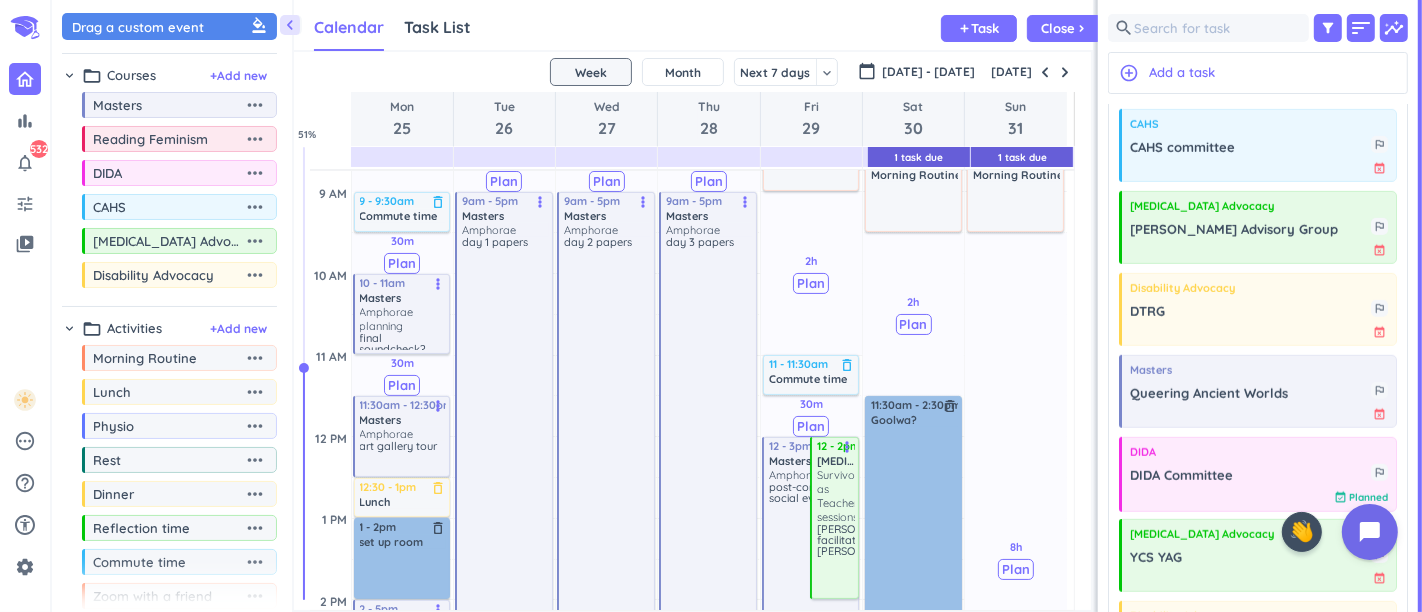 click at bounding box center [1045, 72] 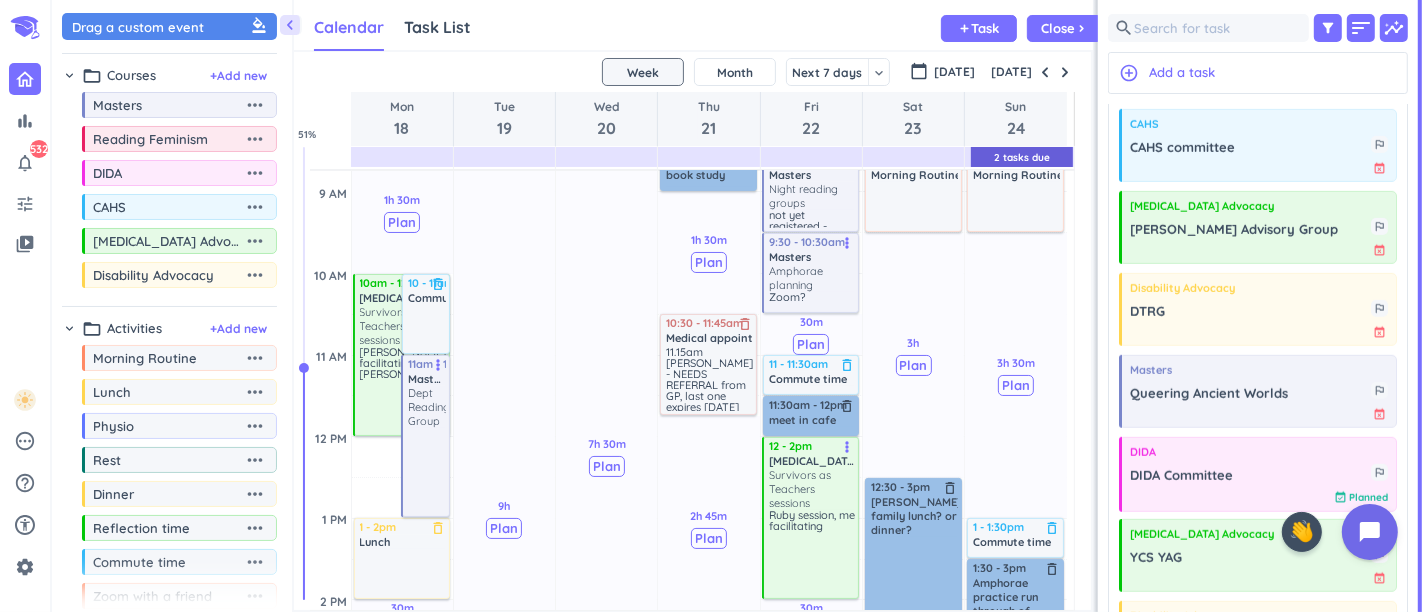 scroll, scrollTop: 165, scrollLeft: 0, axis: vertical 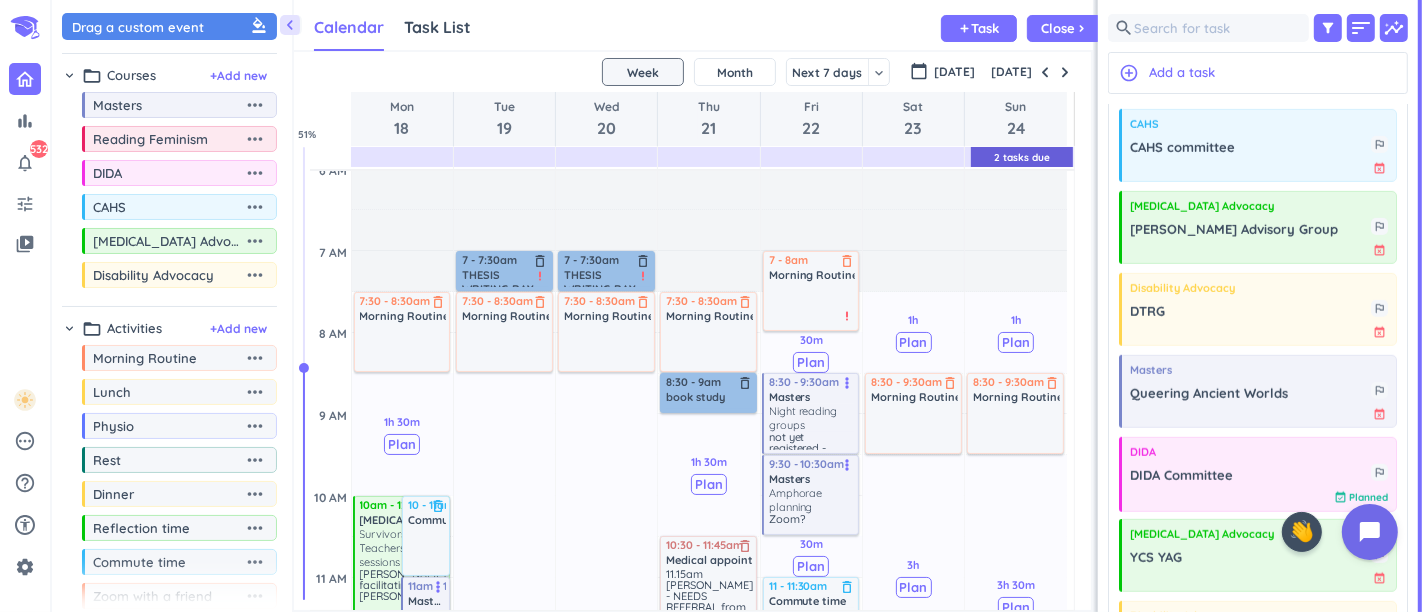 click at bounding box center [1045, 72] 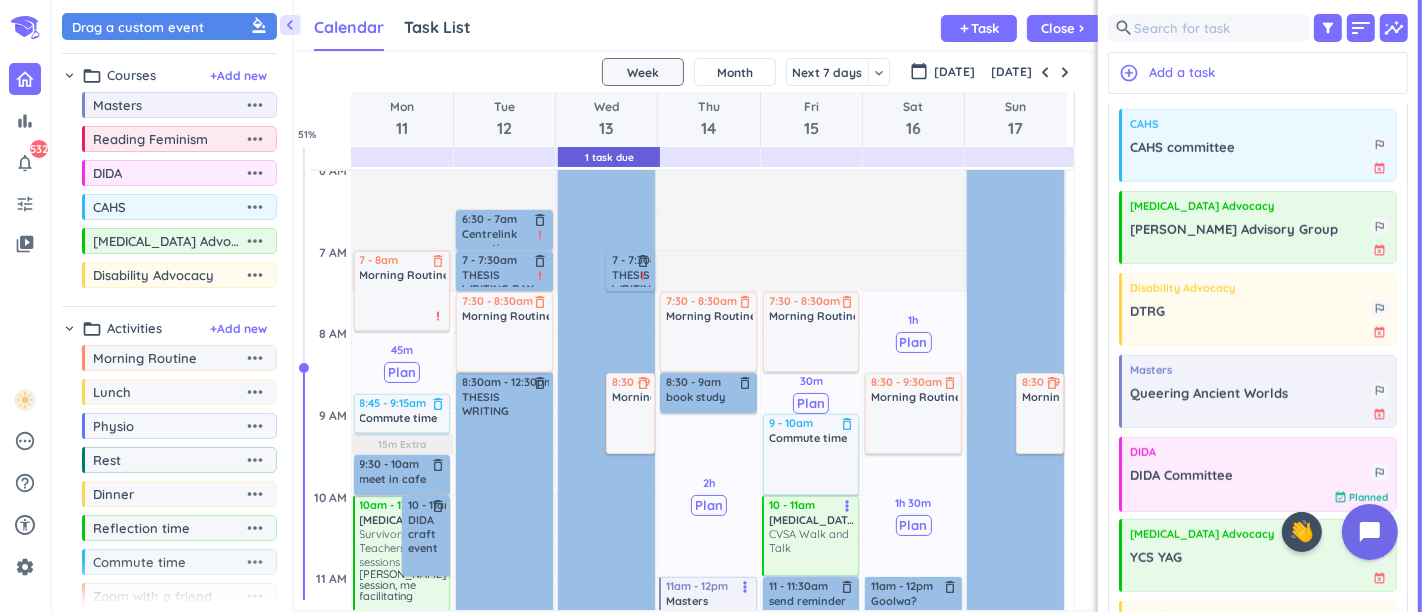 click on "send reminder to Ruby for [DATE]" at bounding box center [812, 603] 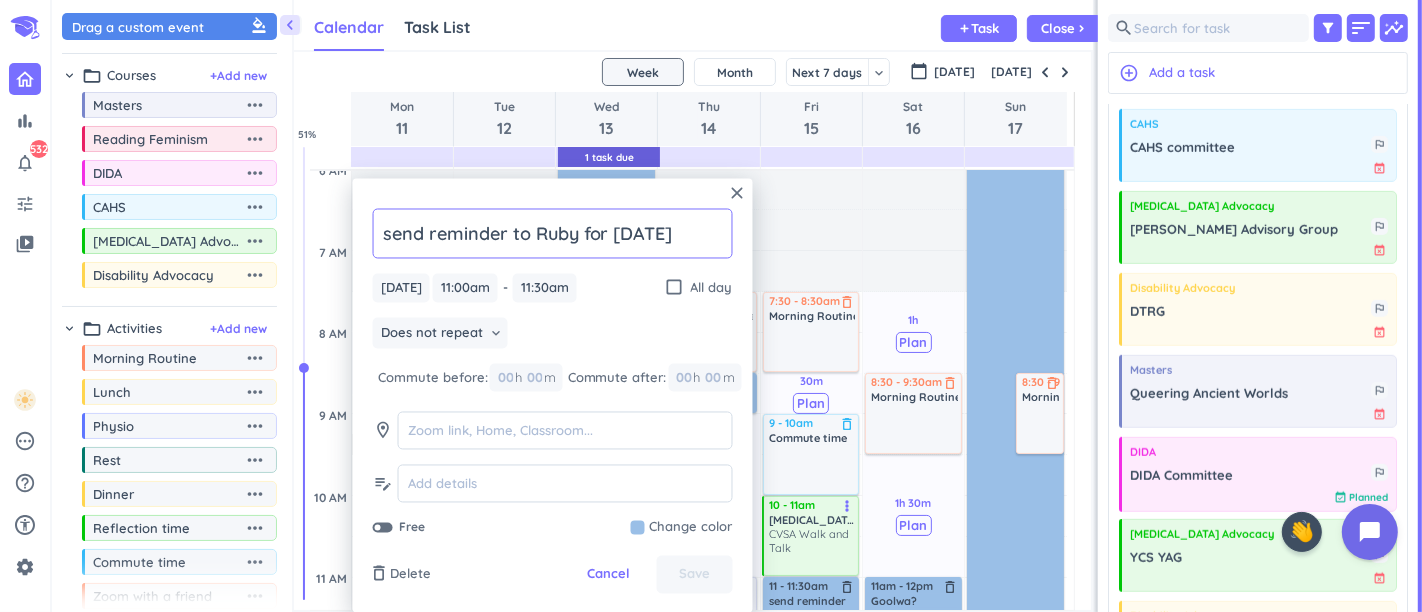 scroll, scrollTop: 276, scrollLeft: 0, axis: vertical 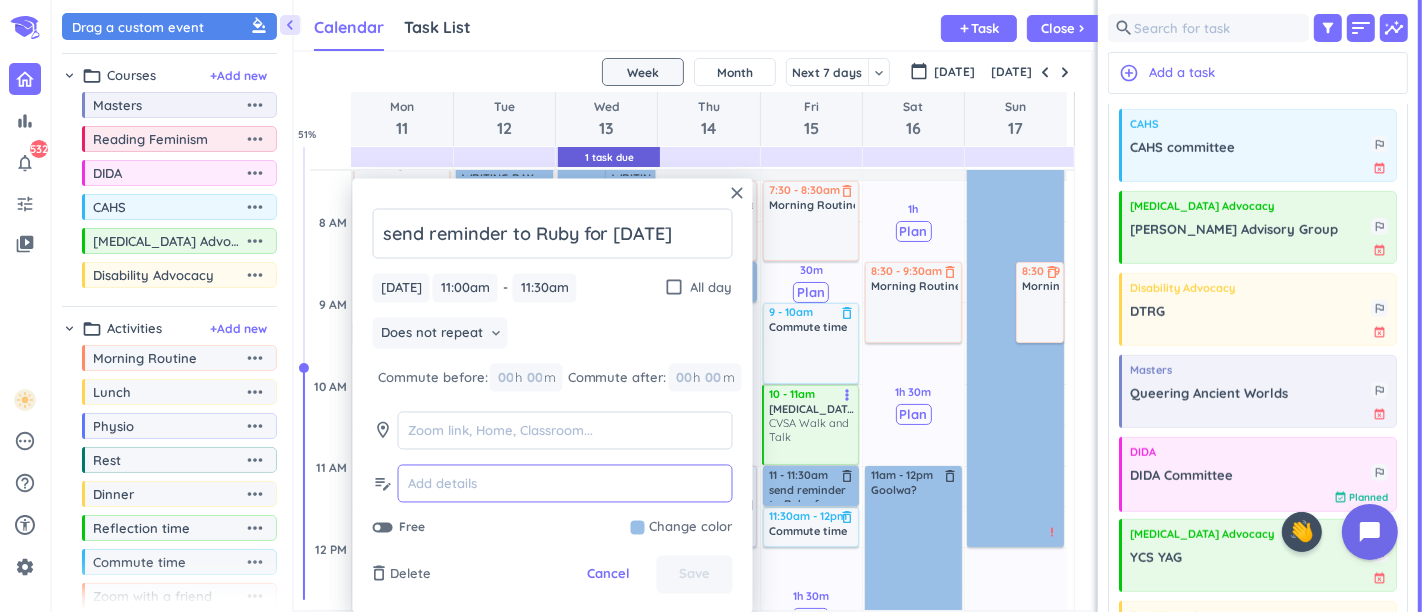 click at bounding box center (565, 484) 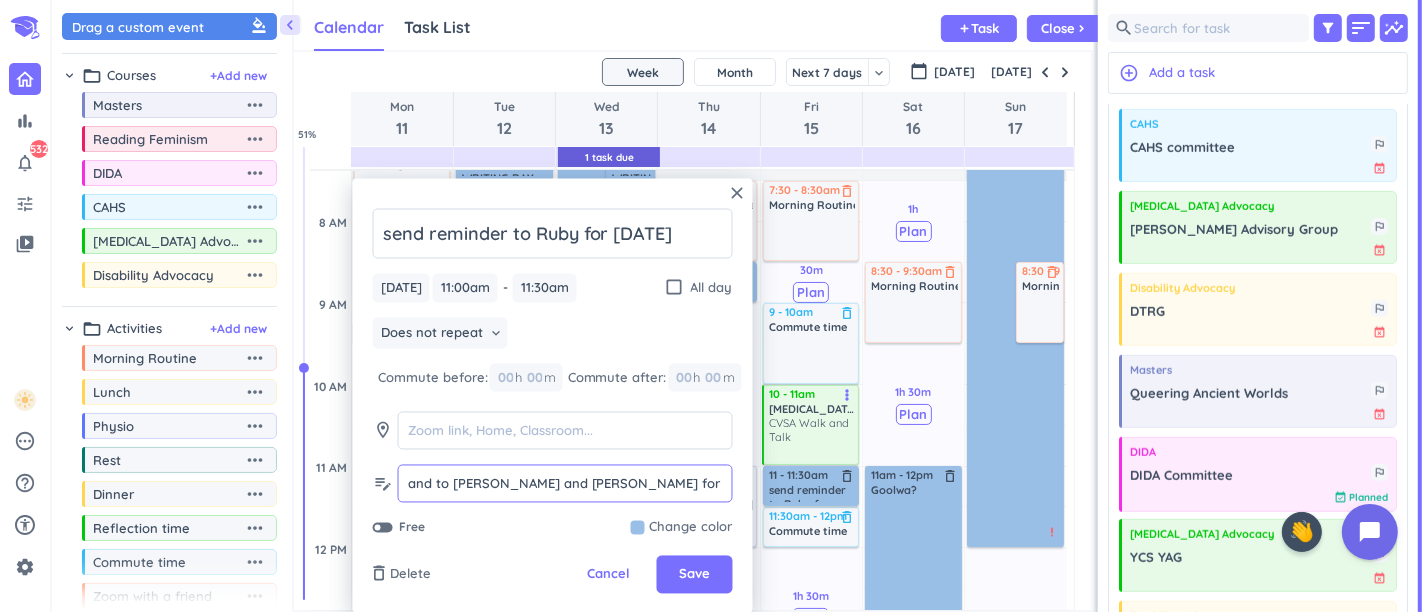 type on "and to [PERSON_NAME] and [PERSON_NAME] for [DATE]" 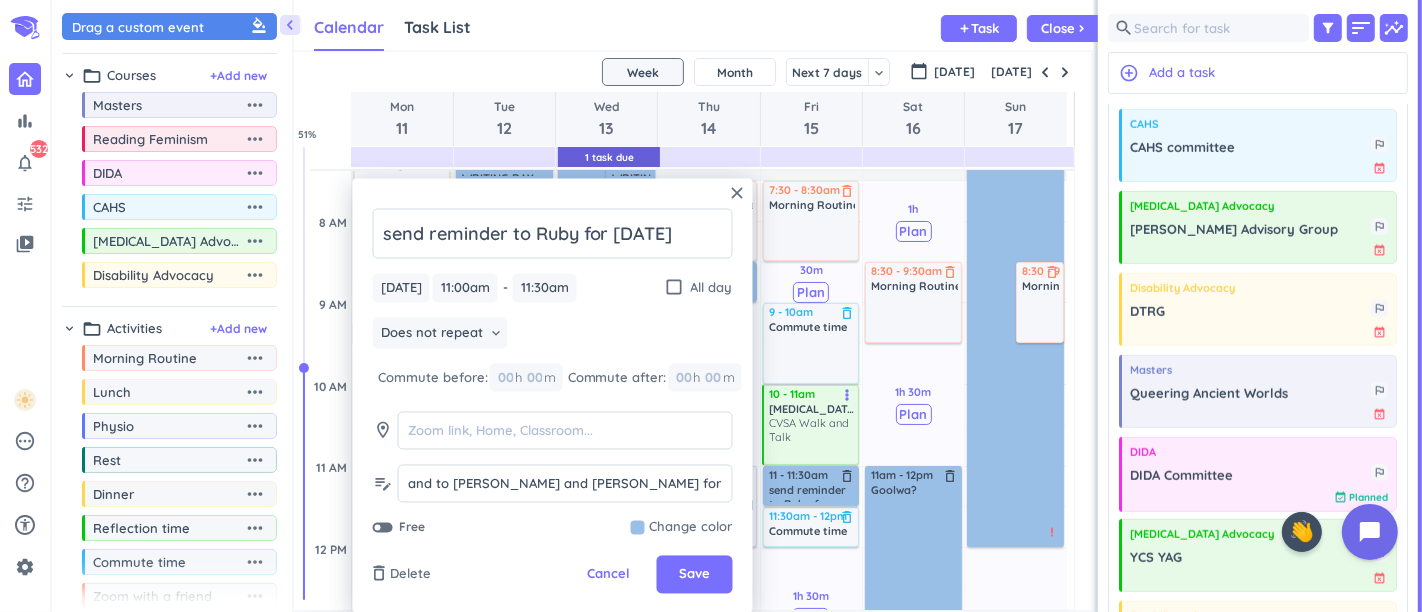 click on "Save" at bounding box center [695, 575] 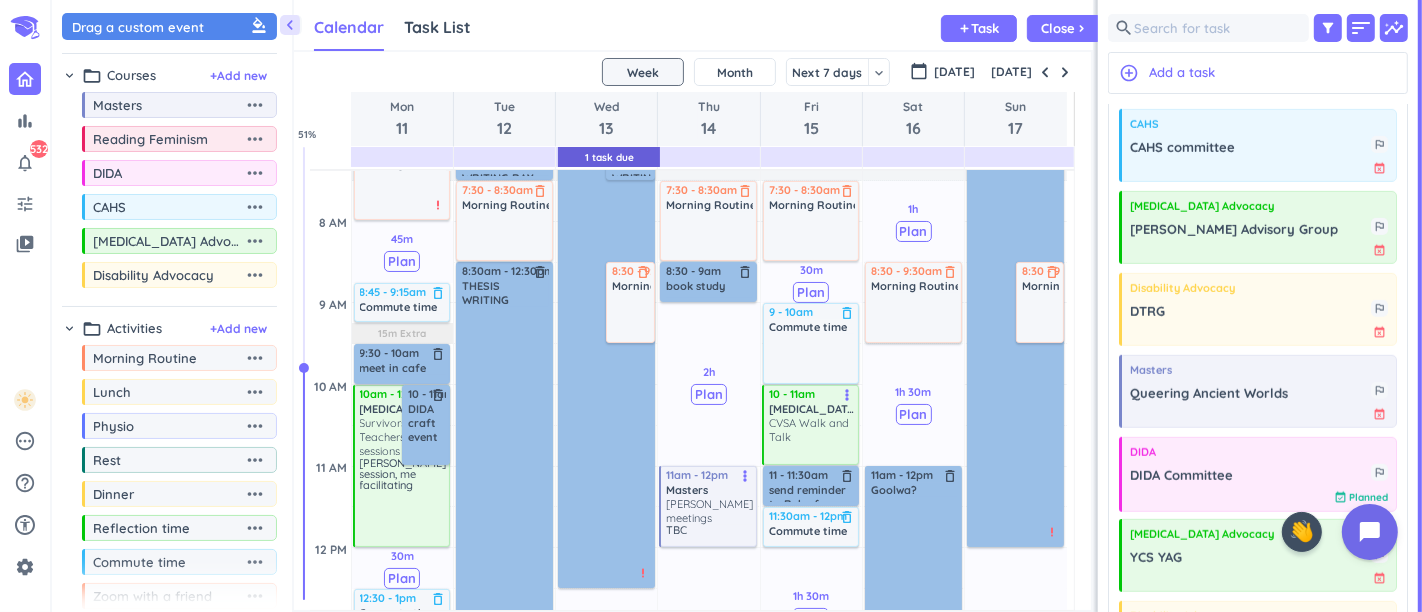 click at bounding box center [1065, 72] 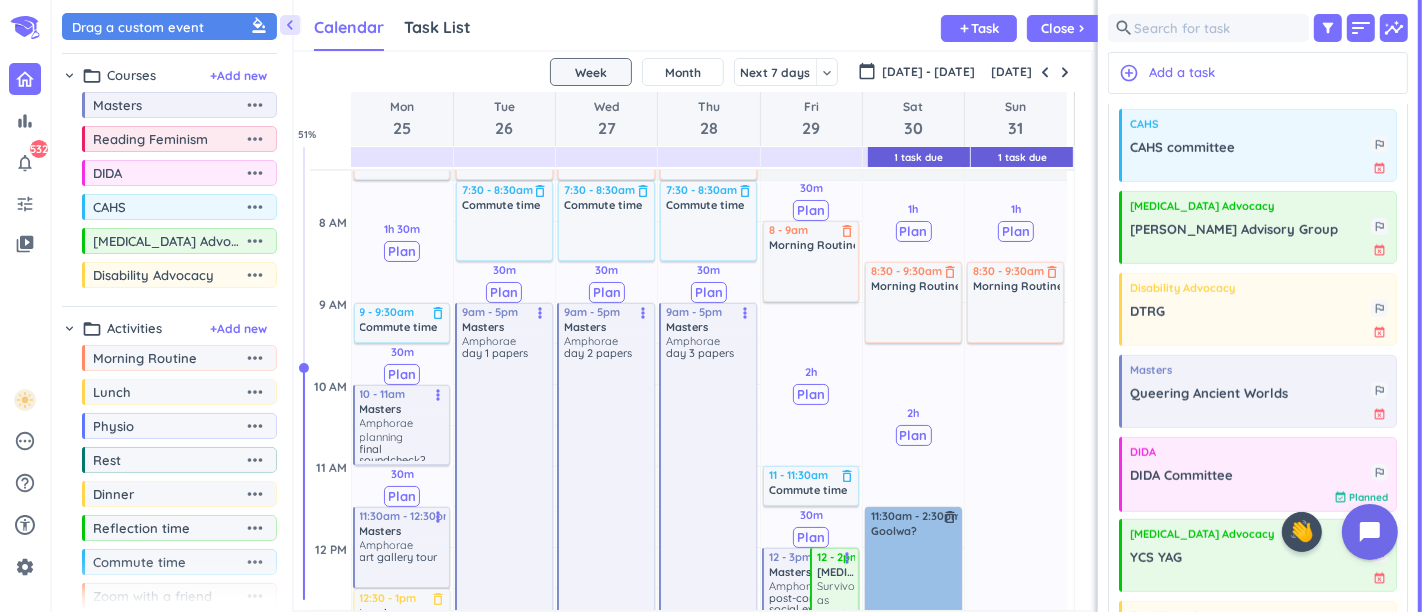 scroll, scrollTop: 387, scrollLeft: 0, axis: vertical 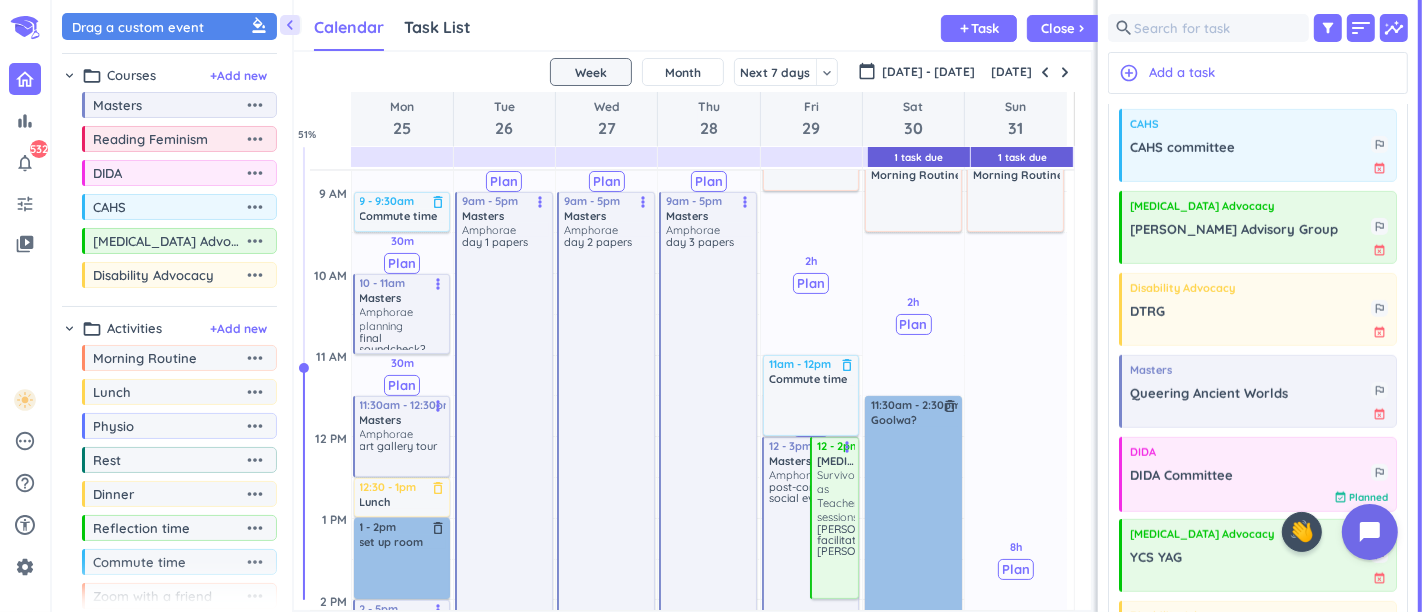 click on "30m Past due Plan 2h  Past due Plan 30m Past due Plan 30m Past due Plan 1h 30m Past due Plan 2h 30m Past due Plan Adjust Awake Time Adjust Awake Time 12 - 3pm Masters  Amphorae post-conference social event more_vert 12 - 2pm [MEDICAL_DATA] Advocacy  Survivors as Teachers [PERSON_NAME] facilitating [PERSON_NAME] more_vert 8 - 9am Morning Routine delete_outline 11 - 11:30am Commute time  delete_outline 3:30 - 4pm Commute time  delete_outline 5:30 - 7:30pm Dinner delete_outline 11am - 12pm Commute time  delete_outline" at bounding box center [811, 763] 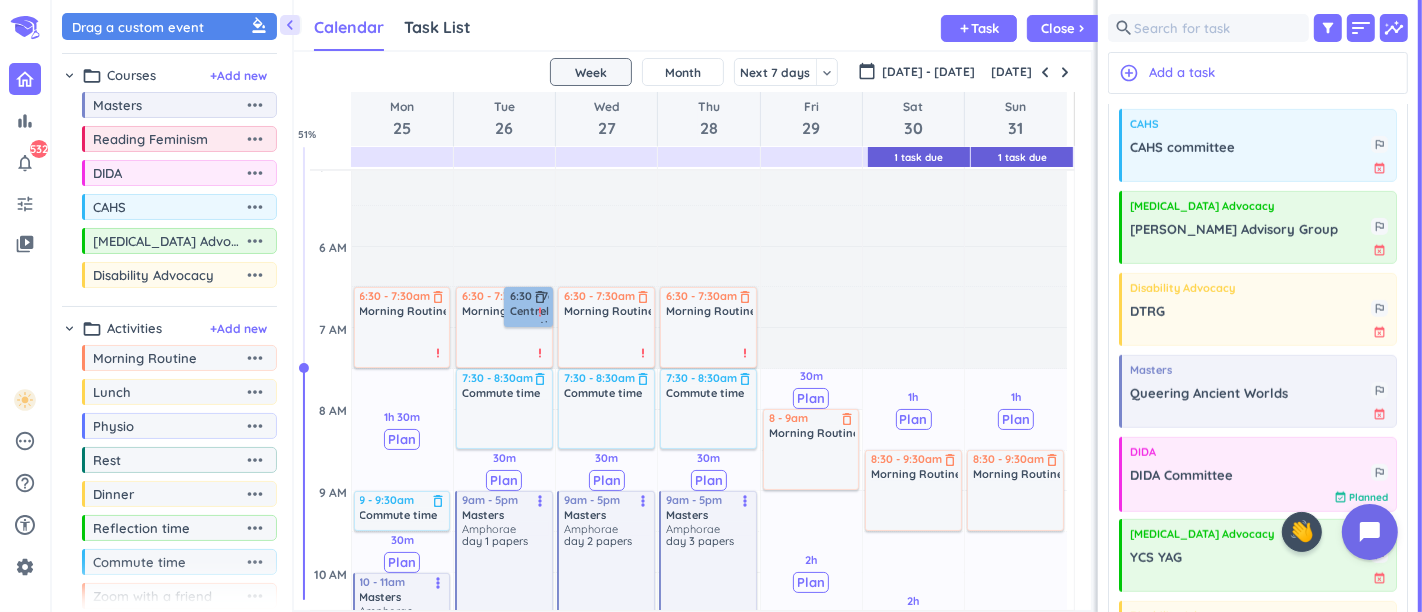 scroll, scrollTop: 54, scrollLeft: 0, axis: vertical 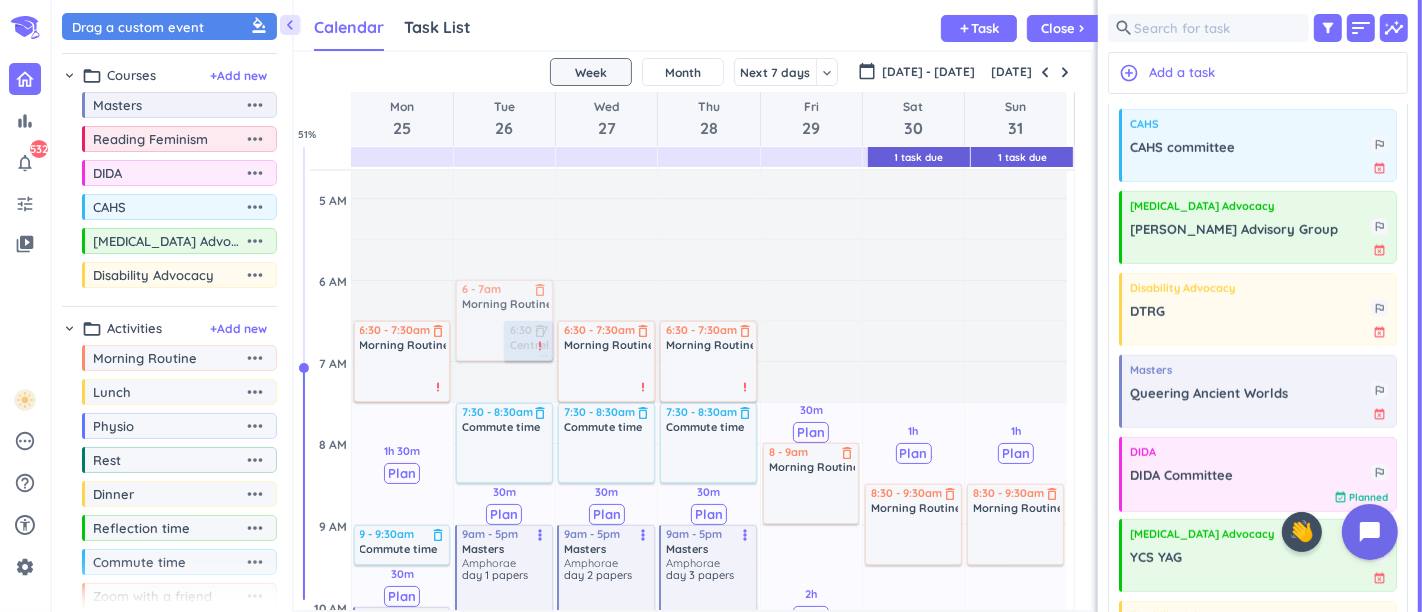 click on "30m Past due Plan 30m Past due Plan 30m Past due Plan Adjust Awake Time Adjust Awake Time 6:30 - 7:30am Morning Routine delete_outline priority_high 6:30 - 7am Centrelink reporting delete_outline priority_high 7:30 - 8:30am Commute time  delete_outline 9am - 5pm Masters  Amphorae day 1 papers more_vert 5:30 - 7pm Masters  Amphorae welcome drinks more_vert 7 - 8:30pm Dinner delete_outline dinner out 8:30 - 9:30pm Commute time  delete_outline 6 - 7am Morning Routine delete_outline priority_high" at bounding box center (504, 1096) 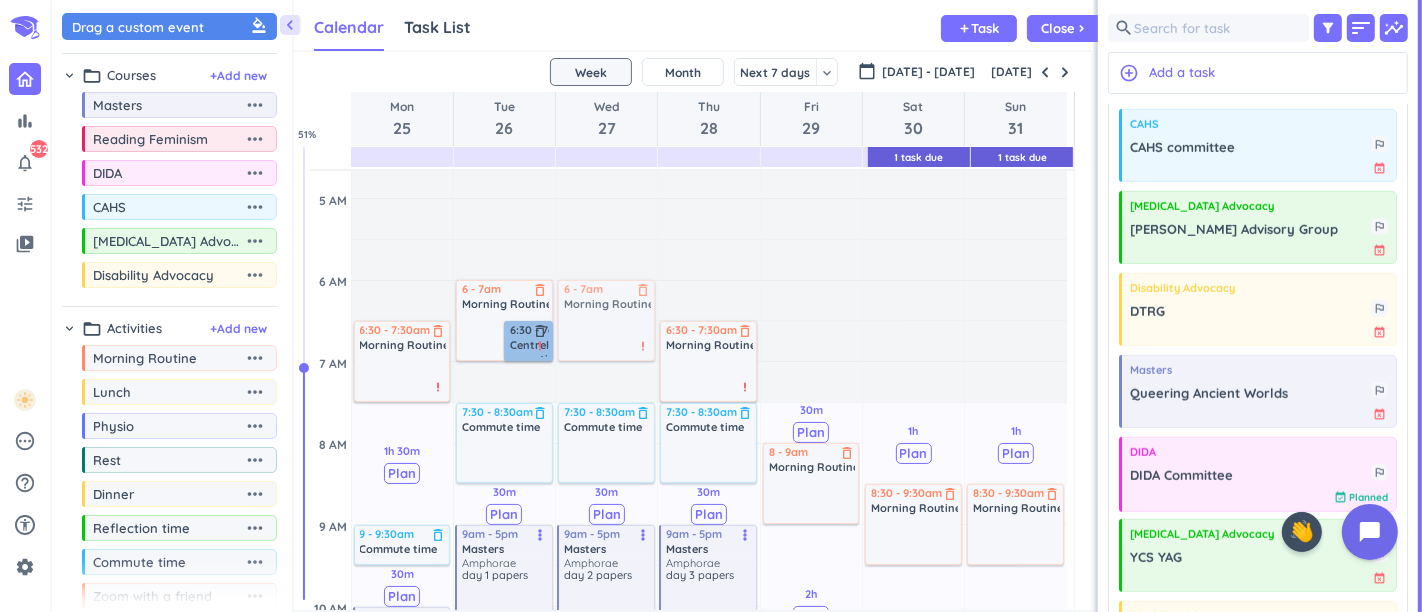 drag, startPoint x: 628, startPoint y: 361, endPoint x: 609, endPoint y: 382, distance: 28.319605 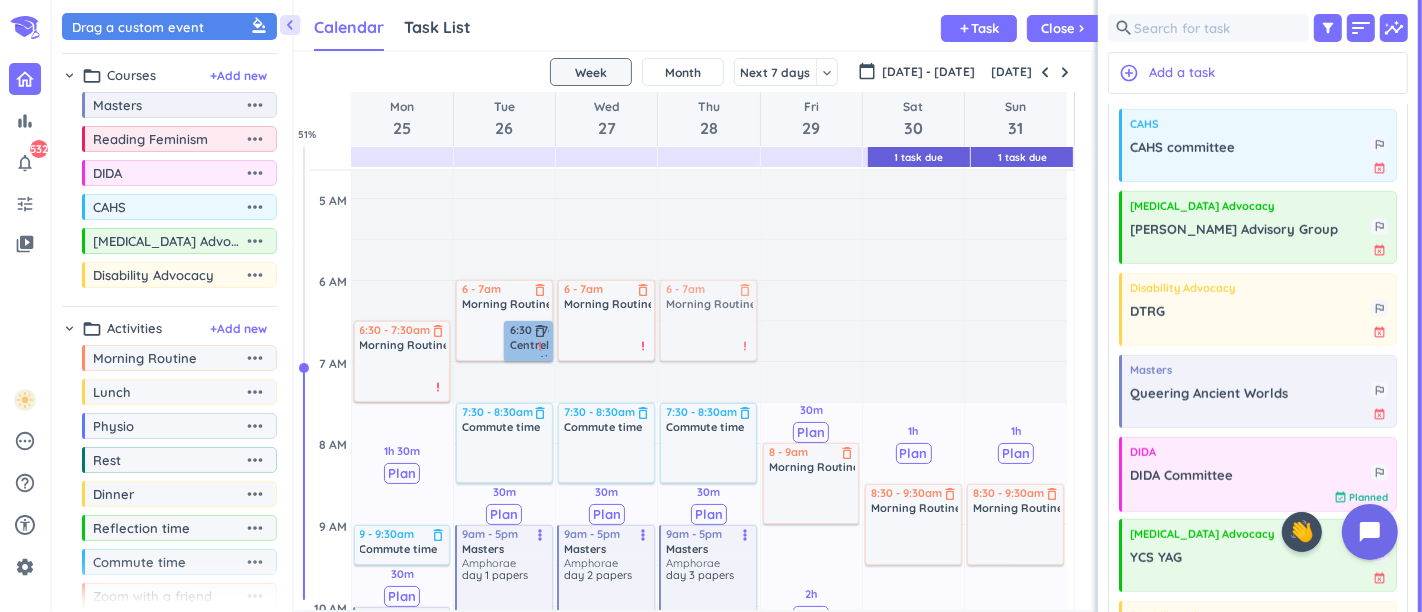 drag, startPoint x: 714, startPoint y: 371, endPoint x: 713, endPoint y: 332, distance: 39.012817 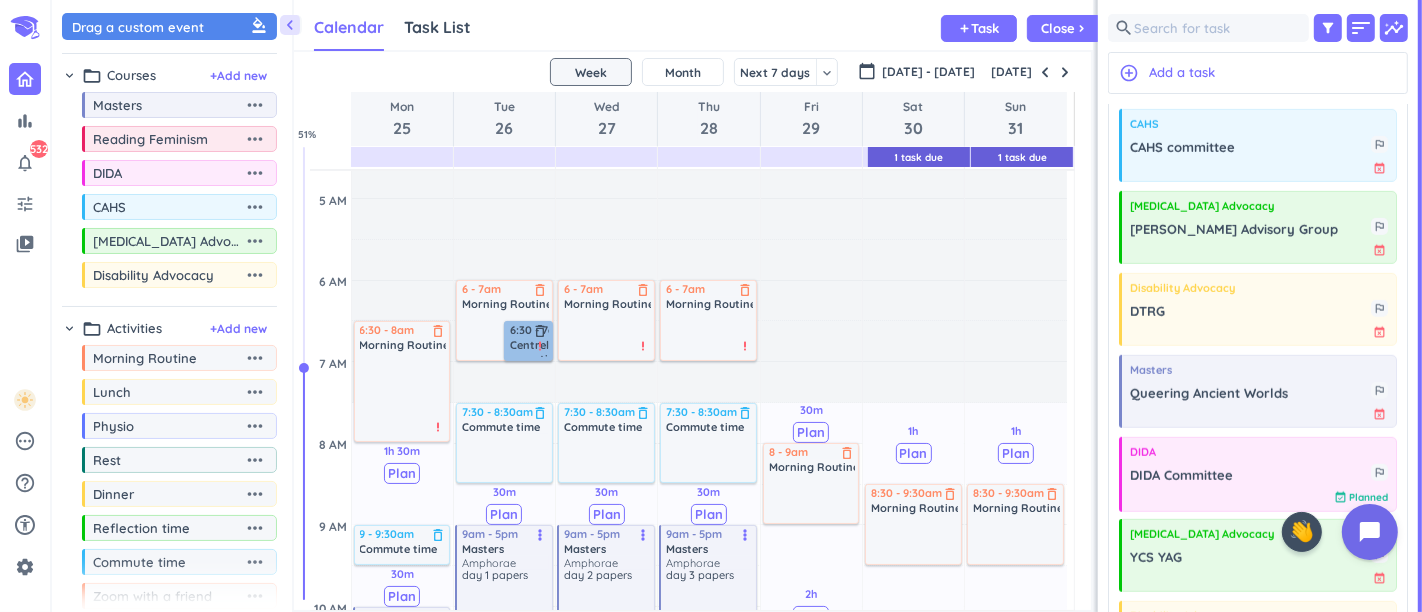 drag, startPoint x: 445, startPoint y: 405, endPoint x: 431, endPoint y: 407, distance: 14.142136 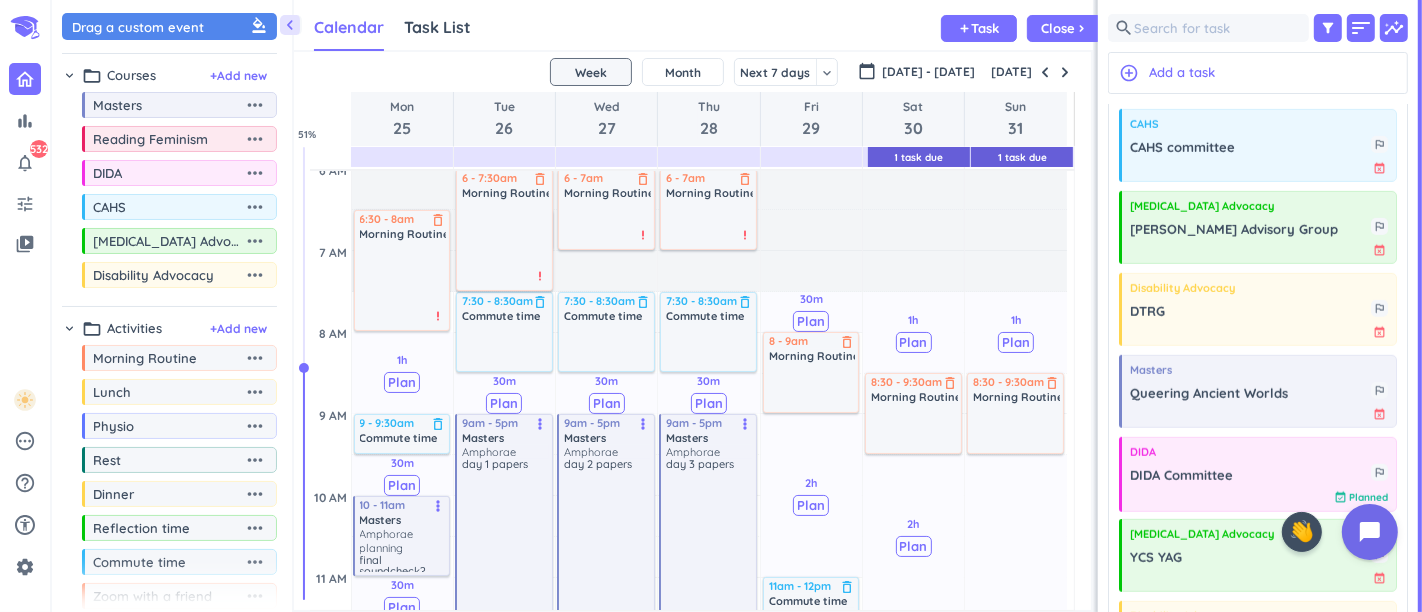 click on "30m Past due Plan 30m Past due Plan 30m Past due Plan Adjust Awake Time Adjust Awake Time 6 - 7am Morning Routine delete_outline priority_high 6:30 - 7am Centrelink reporting delete_outline priority_high 7:30 - 8:30am Commute time  delete_outline 9am - 5pm Masters  Amphorae day 1 papers more_vert 5:30 - 7pm Masters  Amphorae welcome drinks more_vert 7 - 8:30pm Dinner delete_outline dinner out 8:30 - 9:30pm Commute time  delete_outline 6 - 7:30am Morning Routine delete_outline priority_high" at bounding box center [504, 985] 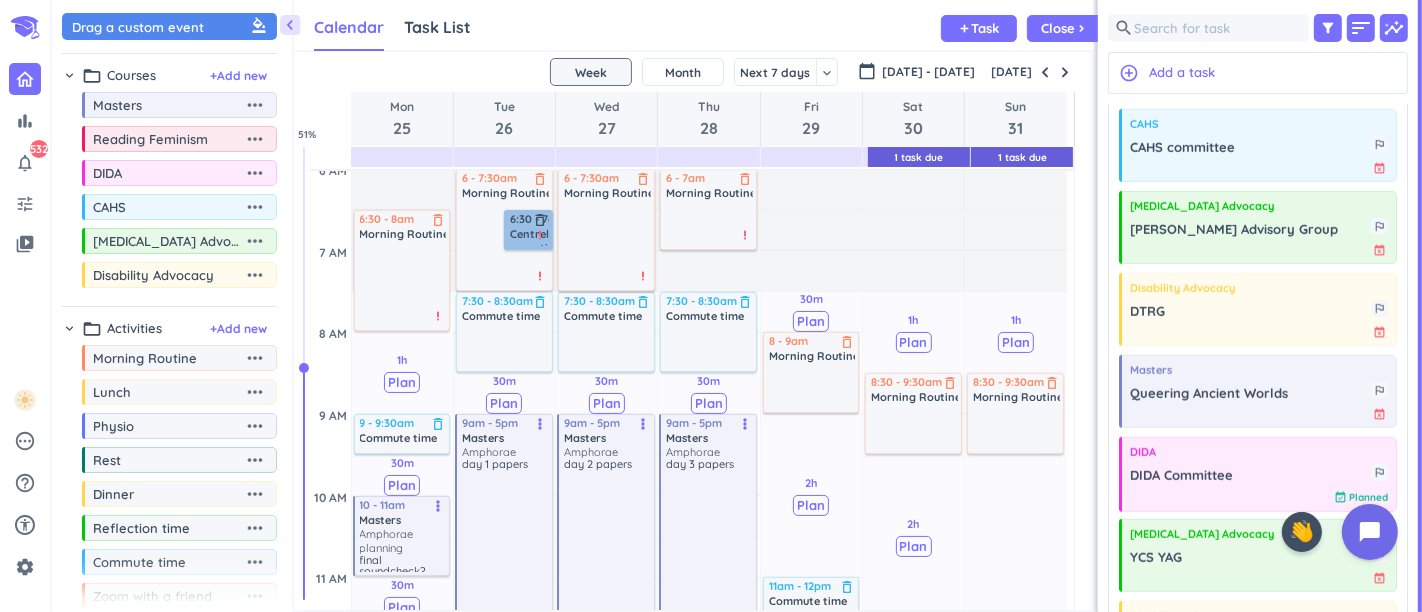 drag, startPoint x: 616, startPoint y: 261, endPoint x: 605, endPoint y: 252, distance: 14.21267 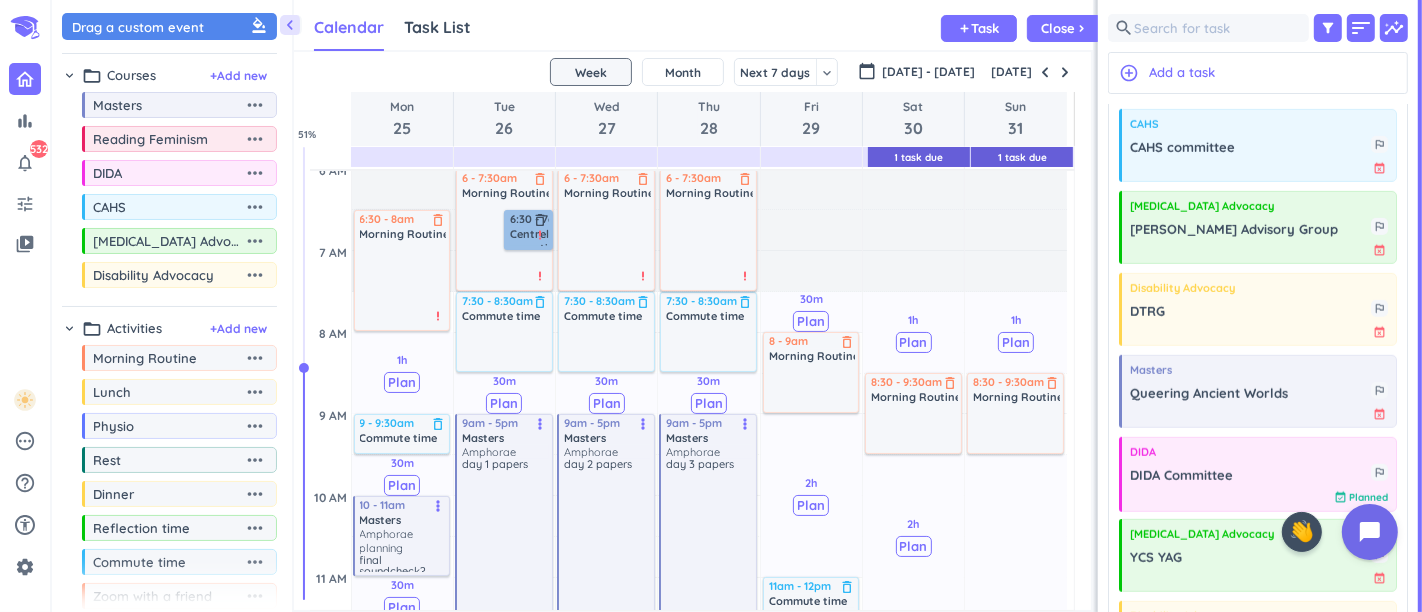 click on "30m Past due Plan 1h  Past due Plan 30m Past due Plan 1h  Past due Plan Adjust Awake Time Adjust Awake Time 6 - 7am Morning Routine delete_outline priority_high 7:30 - 8:30am Commute time  delete_outline 9am - 5pm Masters  Amphorae day 3 papers more_vert 6 - 7:30pm Masters  Amphorae post-conference drinks more_vert 8 - 9pm Commute time  delete_outline 6 - 7:30am Morning Routine delete_outline priority_high" at bounding box center (708, 985) 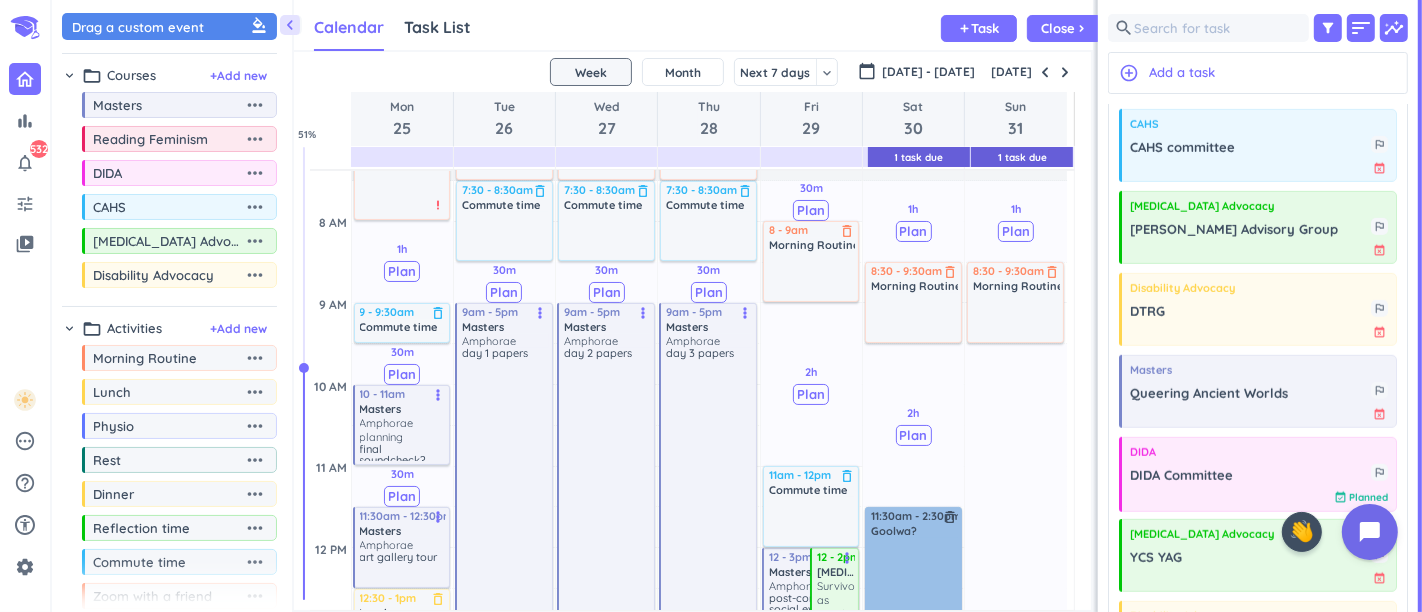 scroll, scrollTop: 387, scrollLeft: 0, axis: vertical 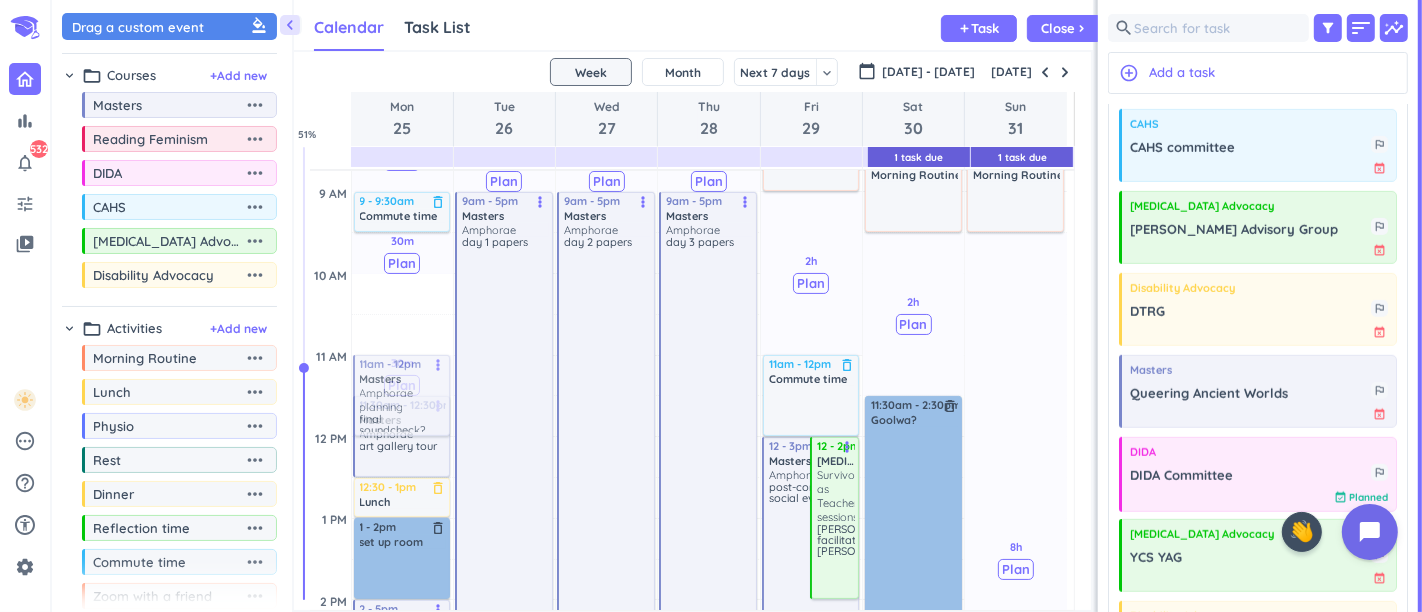 drag, startPoint x: 404, startPoint y: 310, endPoint x: 411, endPoint y: 396, distance: 86.28442 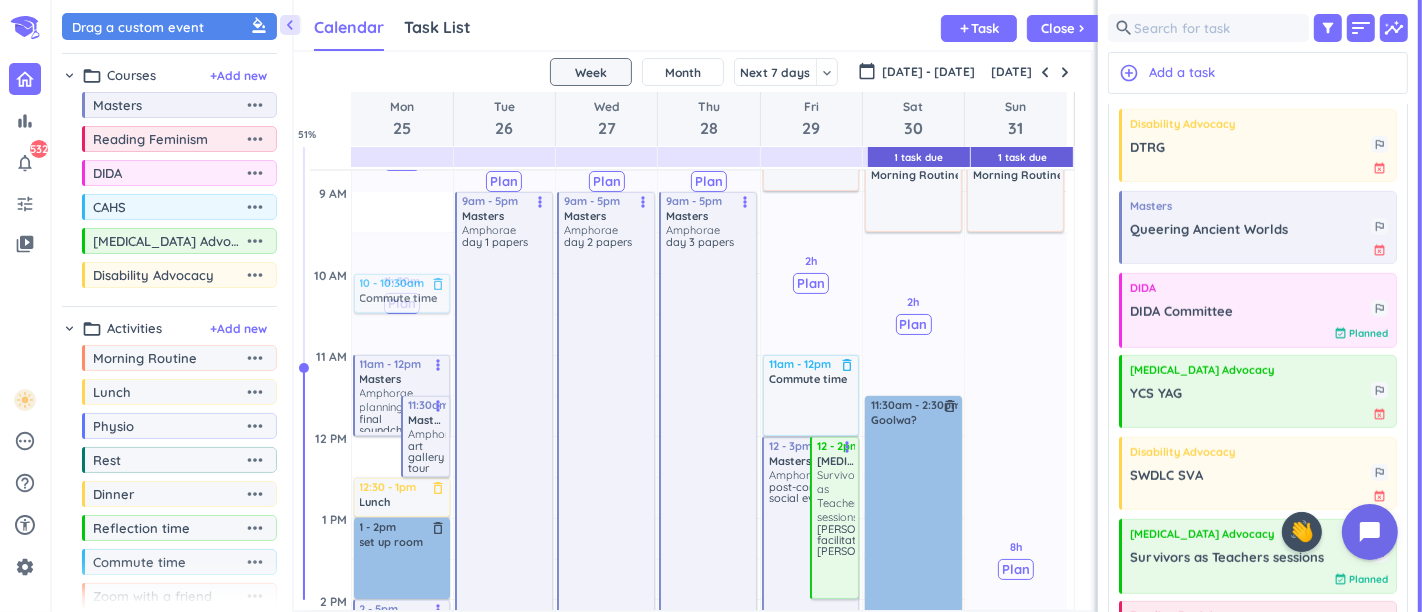 drag, startPoint x: 399, startPoint y: 214, endPoint x: 407, endPoint y: 302, distance: 88.362885 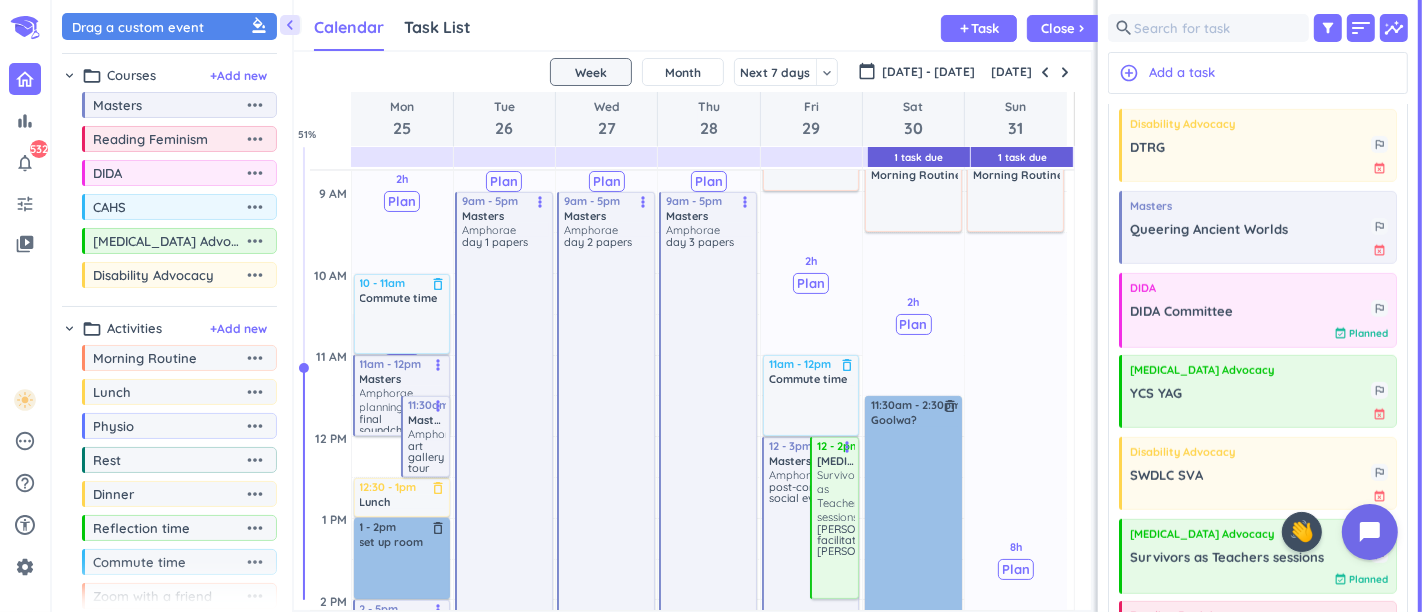 click on "2h  Past due Plan 30m Past due Plan 30m Past due Plan 30m Past due Plan 1h 30m Past due Plan Adjust Awake Time Adjust Awake Time 11am - 12pm Masters  Amphorae planning final soundcheck? more_vert 11:30am - 12:30pm Masters  Amphorae art gallery tour more_vert 6:30 - 8am Morning Routine delete_outline priority_high 10 - 10:30am Commute time  delete_outline 12:30 - 1pm Lunch delete_outline 1 - 2pm set up room delete_outline 2 - 5pm Masters  Amphorae workshop/drinks more_vert 5:30 - 7pm Drinks delete_outline 7:30 - 8:30pm Commute time  delete_outline 10 - 11am Commute time  delete_outline" at bounding box center [402, 763] 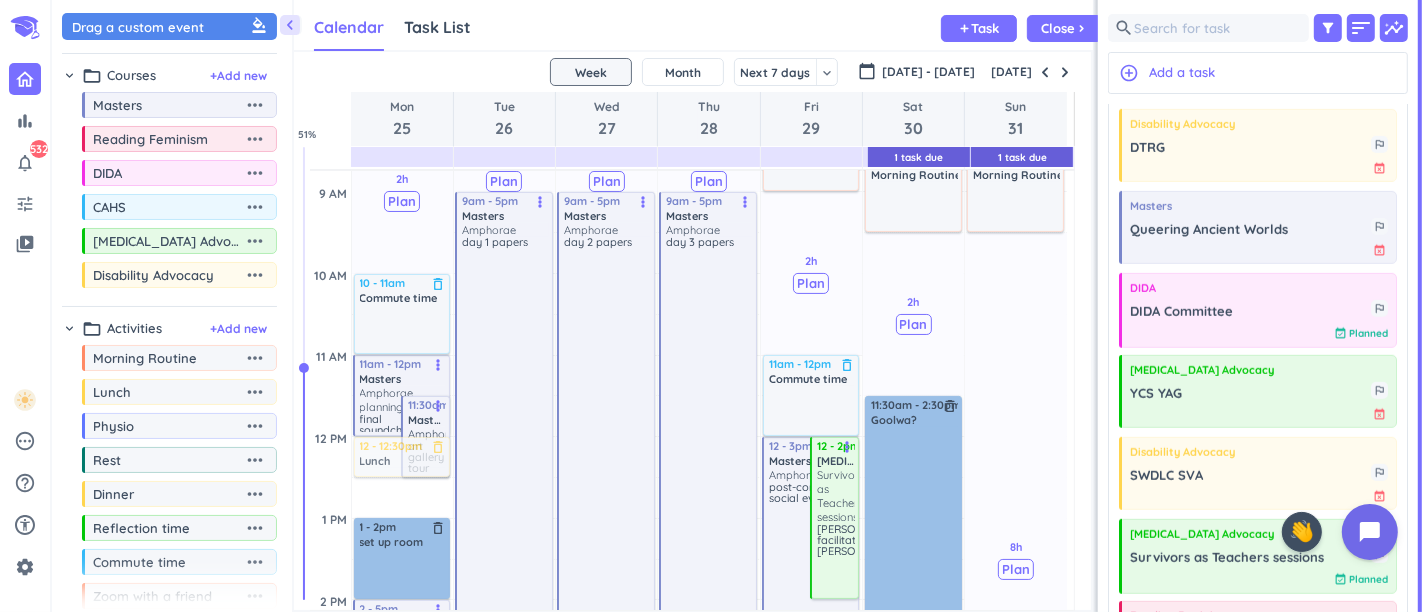 drag, startPoint x: 381, startPoint y: 494, endPoint x: 397, endPoint y: 458, distance: 39.39543 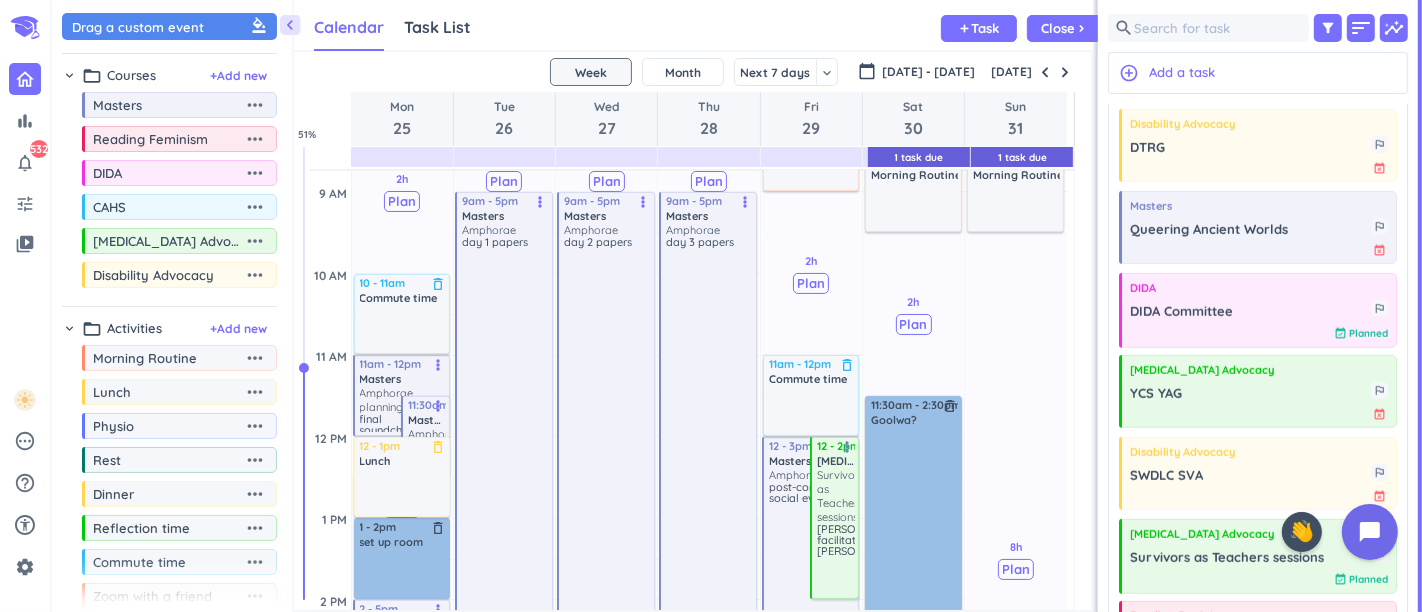 drag, startPoint x: 405, startPoint y: 472, endPoint x: 383, endPoint y: 485, distance: 25.553865 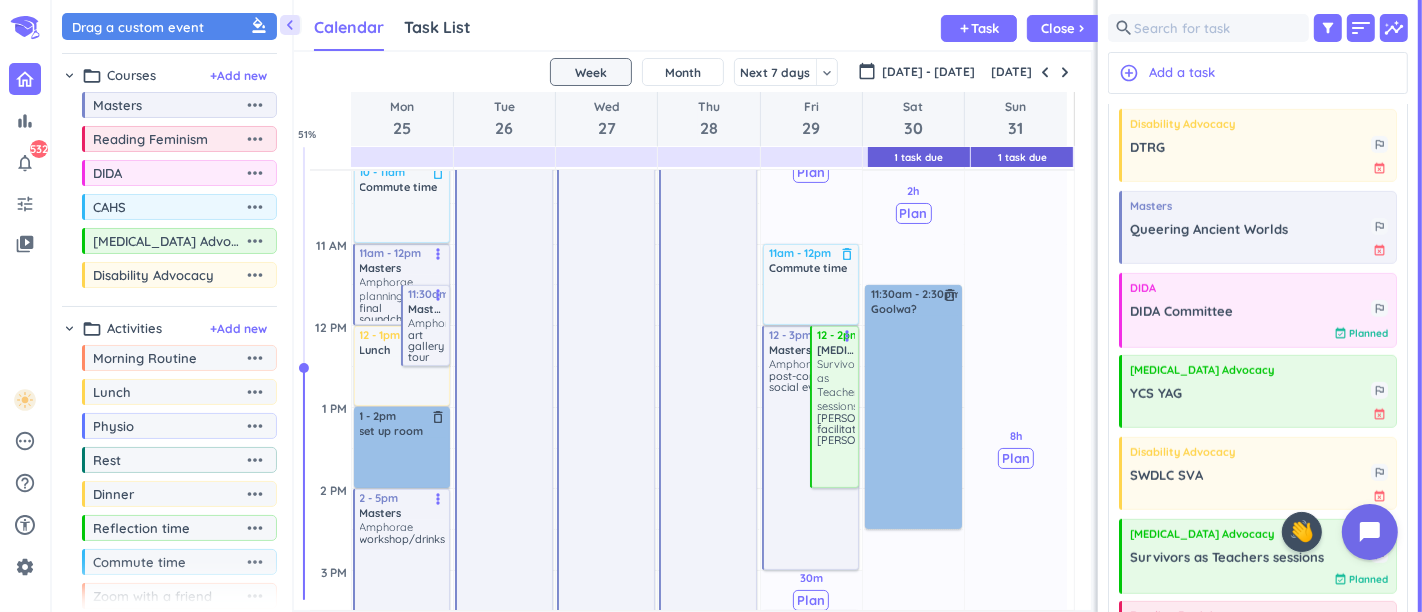 scroll, scrollTop: 609, scrollLeft: 0, axis: vertical 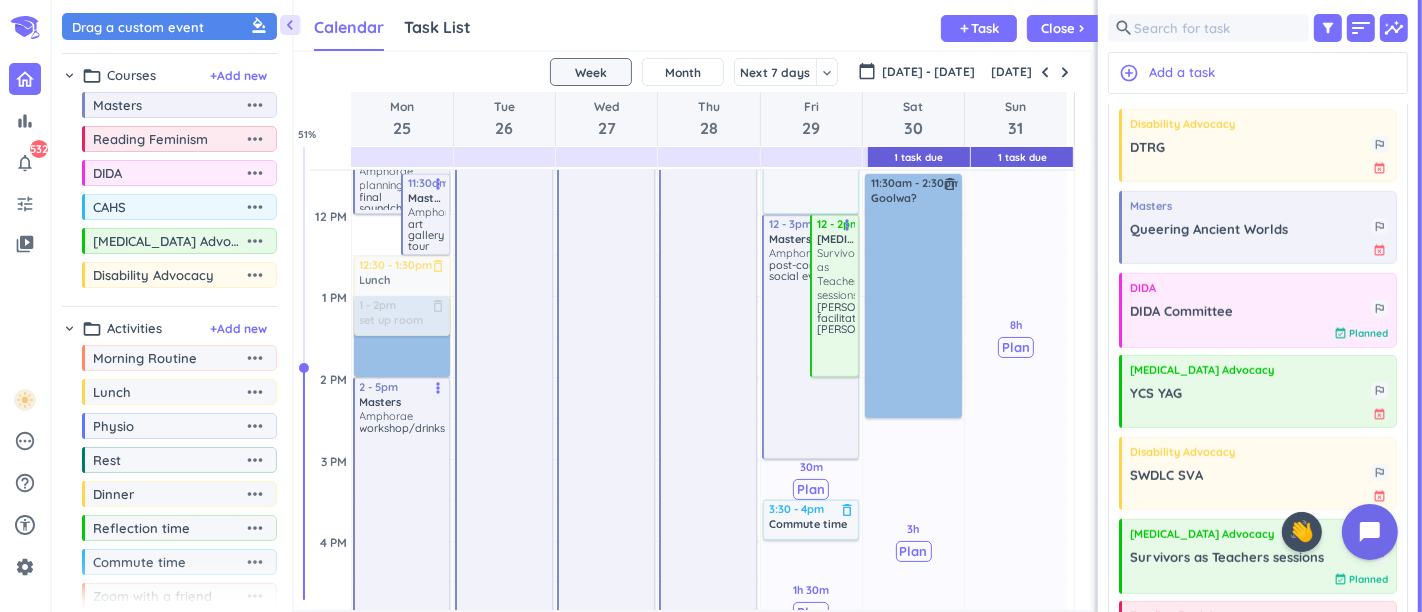 drag, startPoint x: 385, startPoint y: 246, endPoint x: 388, endPoint y: 287, distance: 41.109608 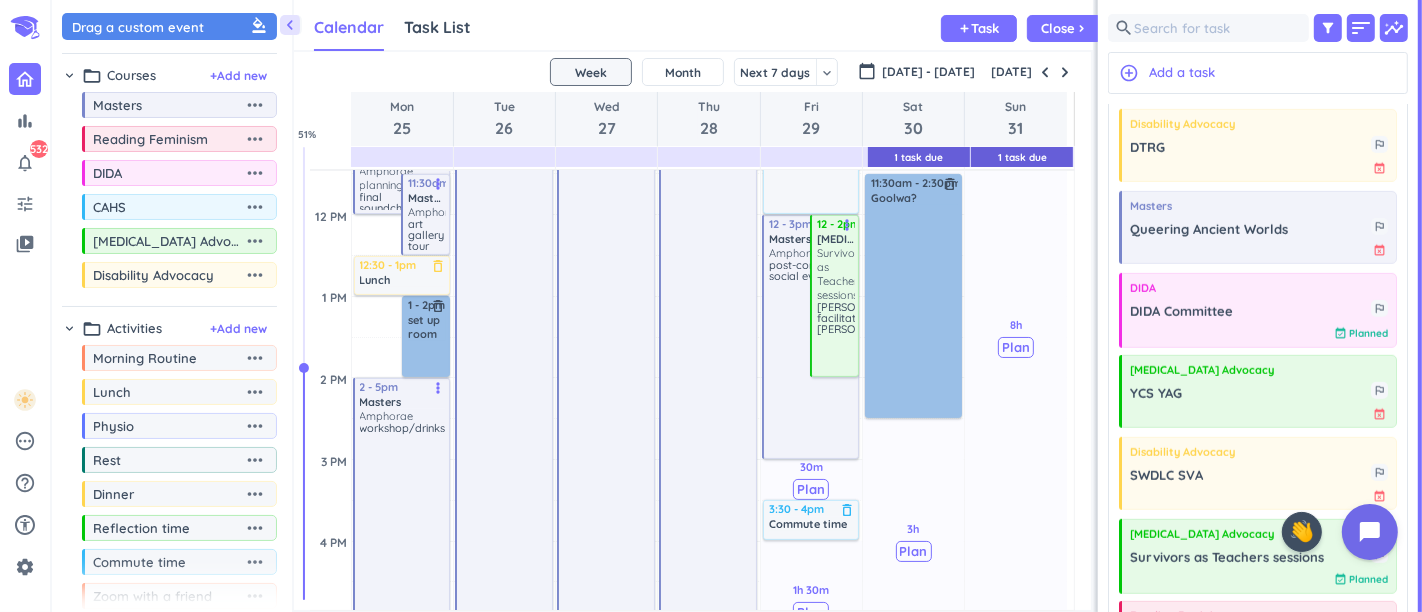 drag, startPoint x: 382, startPoint y: 334, endPoint x: 382, endPoint y: 292, distance: 42 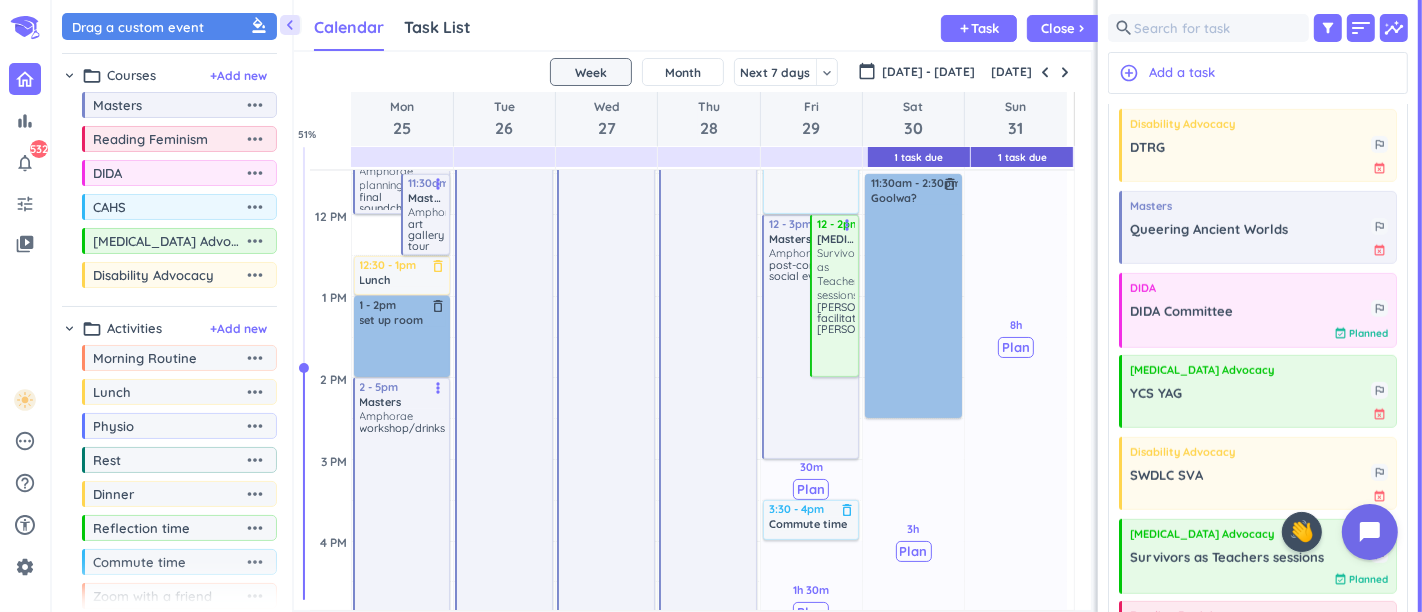 scroll, scrollTop: 387, scrollLeft: 0, axis: vertical 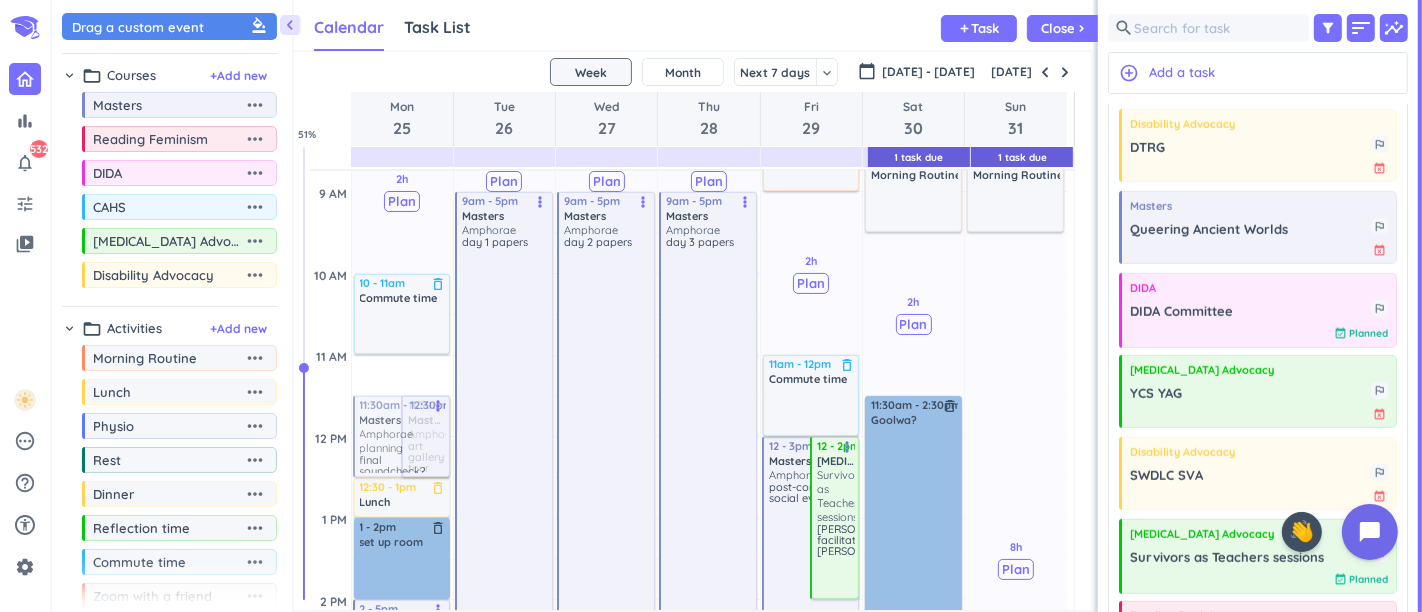 drag, startPoint x: 385, startPoint y: 378, endPoint x: 393, endPoint y: 425, distance: 47.67599 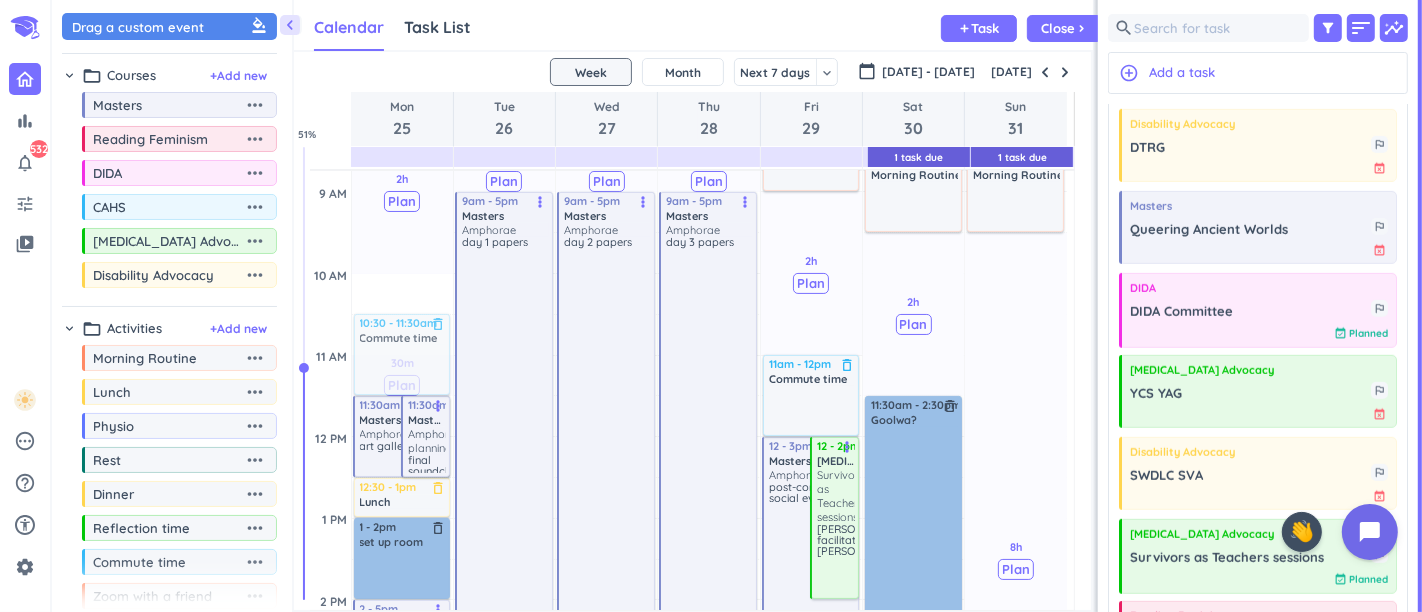 drag, startPoint x: 368, startPoint y: 311, endPoint x: 373, endPoint y: 346, distance: 35.35534 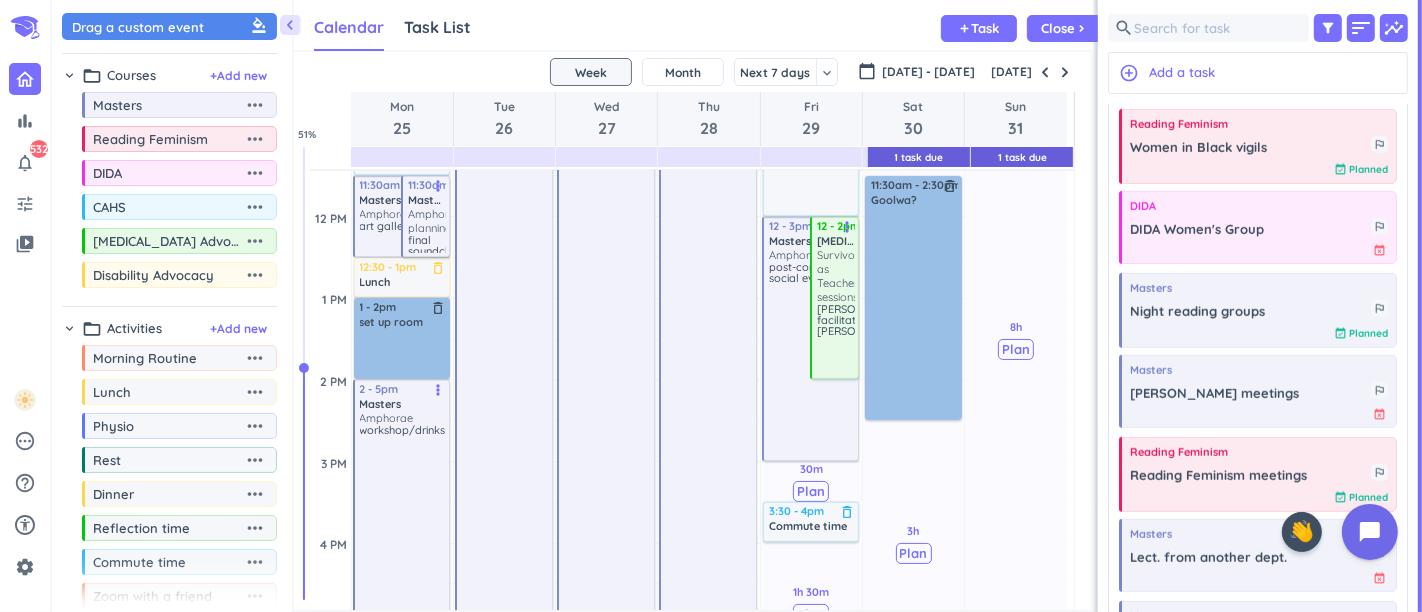 scroll, scrollTop: 609, scrollLeft: 0, axis: vertical 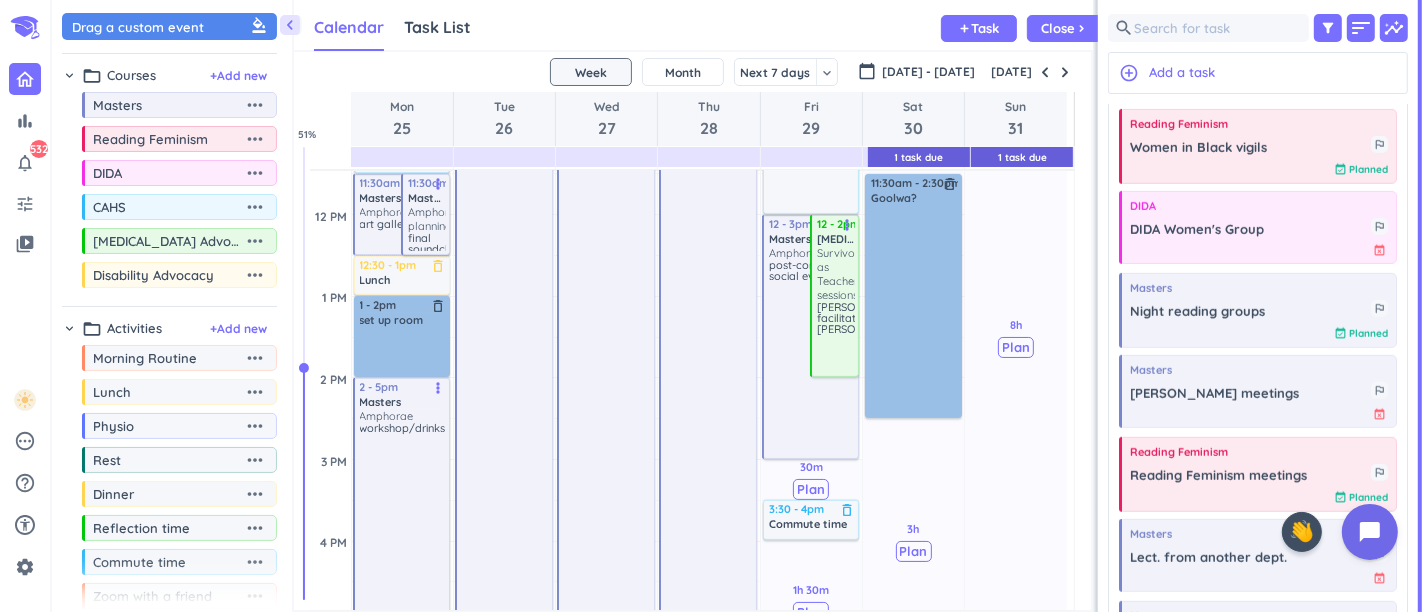 click at bounding box center (1065, 72) 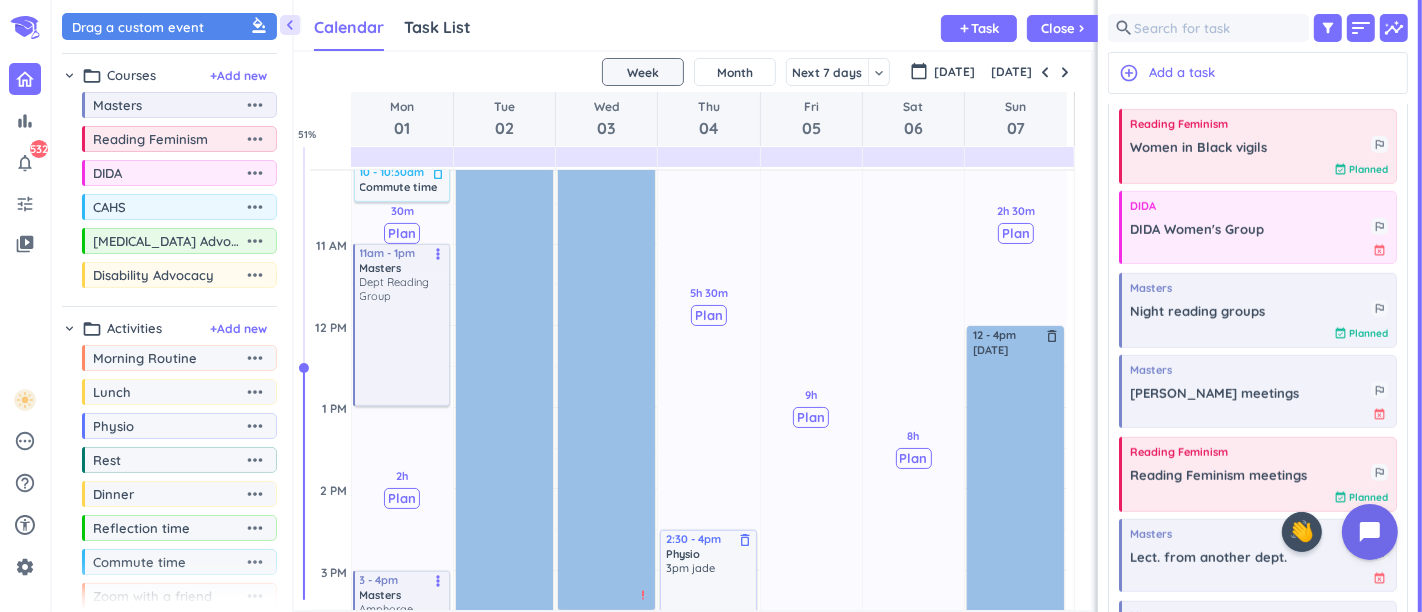 scroll, scrollTop: 609, scrollLeft: 0, axis: vertical 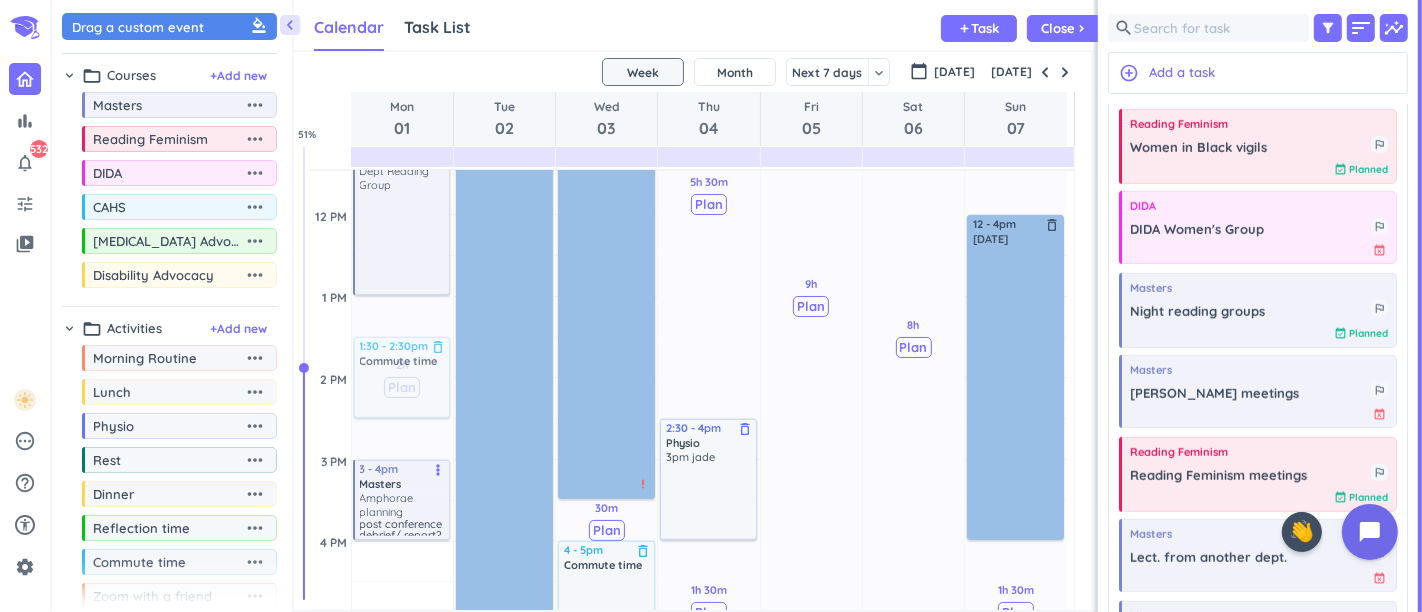 drag, startPoint x: 381, startPoint y: 570, endPoint x: 408, endPoint y: 373, distance: 198.84164 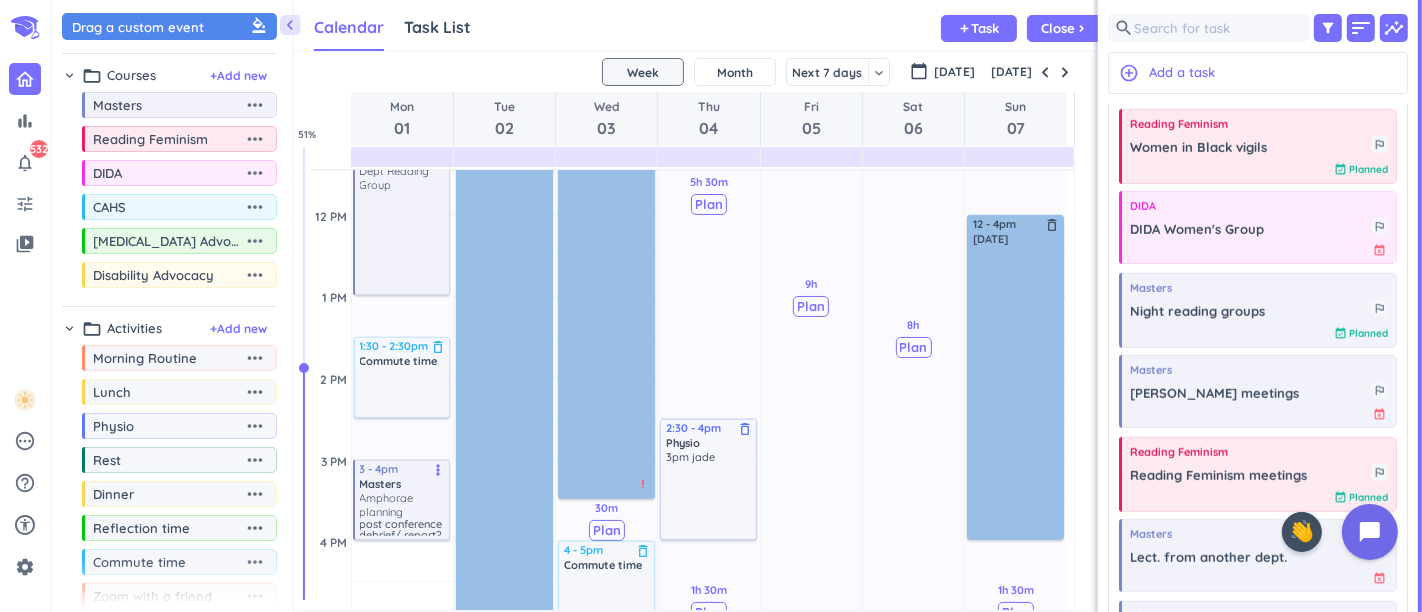 click on "1h  Past due Plan 30m Past due Plan 2h  Past due Plan 30m Past due Plan 2h 30m Past due Plan Adjust Awake Time Adjust Awake Time 7:30 - 8:30am Morning Routine delete_outline 8:30 - 9am plan seeing [PERSON_NAME] for lunch soon delete_outline 10 - 10:30am Commute time  delete_outline 11am - 1pm Masters  Dept Reading Group more_vert 1:30 - 2:30pm Commute time  delete_outline 3 - 4pm Masters  Amphorae planning post conference debrief/ report? more_vert 5:30 - 7:30pm Dinner delete_outline" at bounding box center (402, 541) 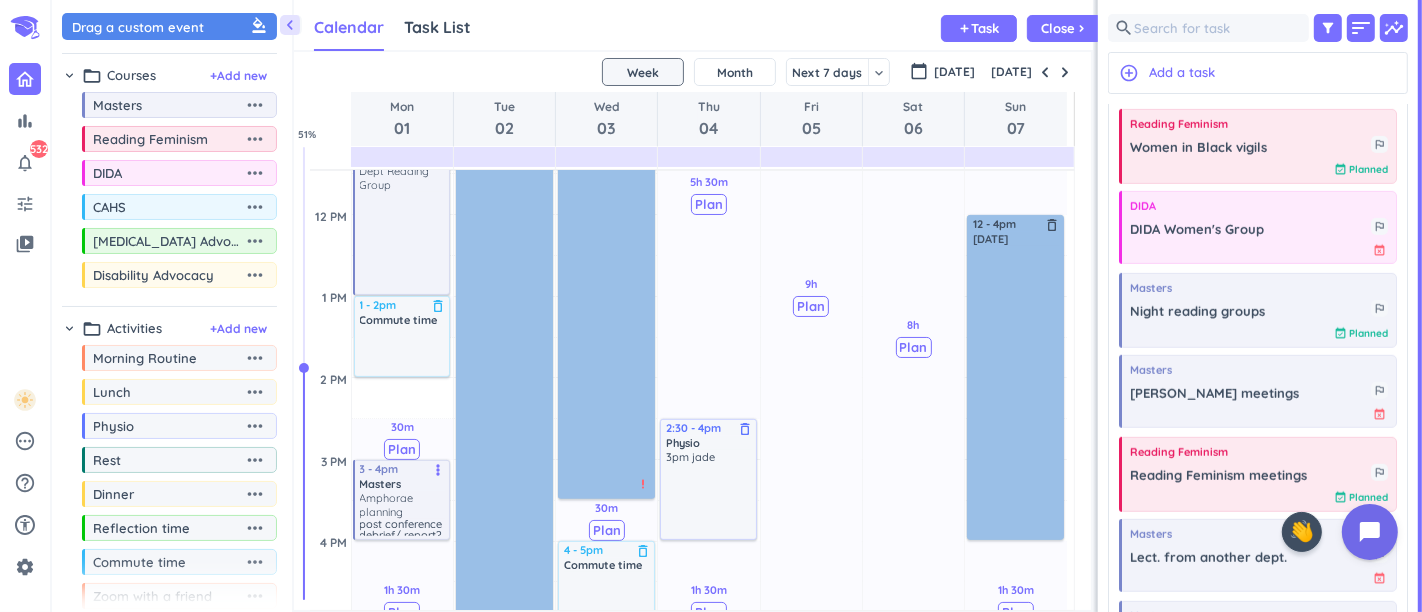click at bounding box center [709, 398] 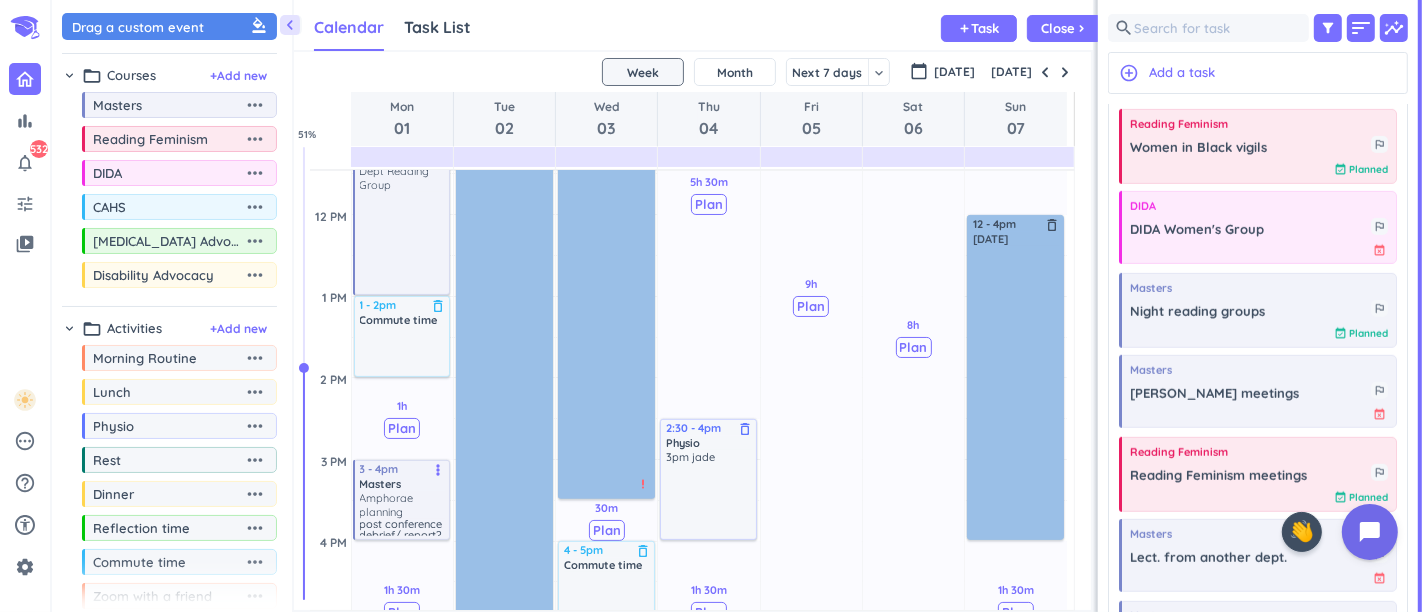 click on "Amphorae planning" at bounding box center (403, 505) 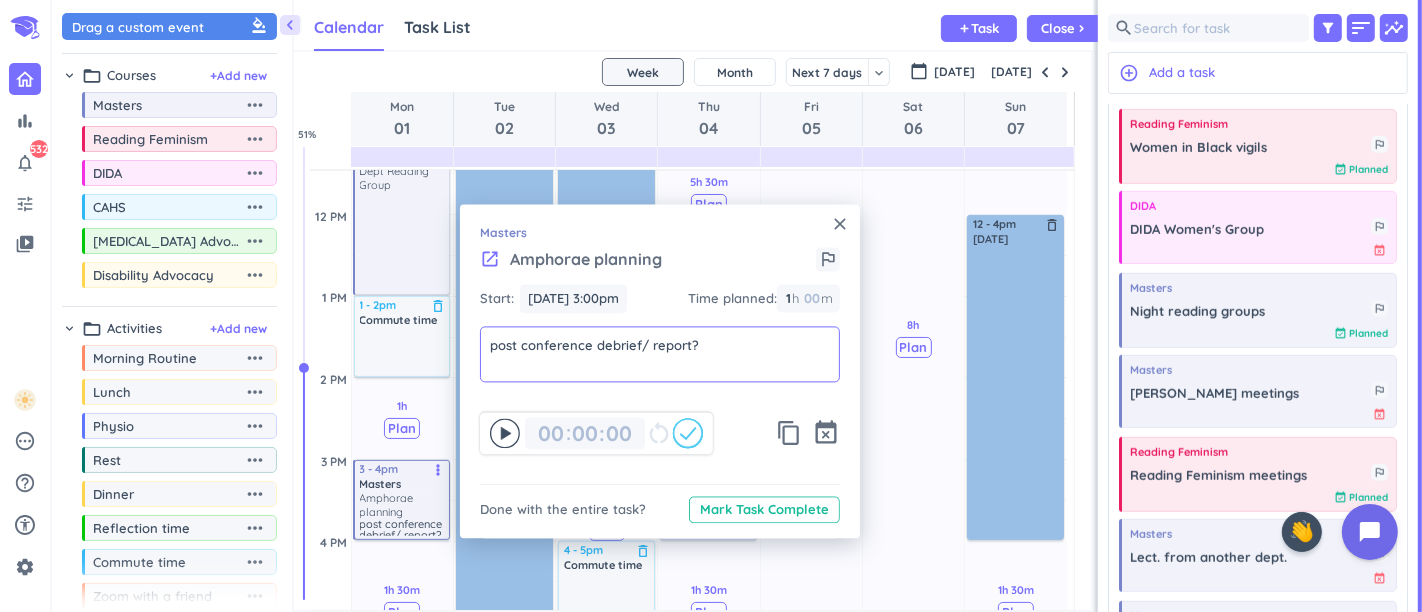 click on "post conference debrief/ report?" at bounding box center (660, 345) 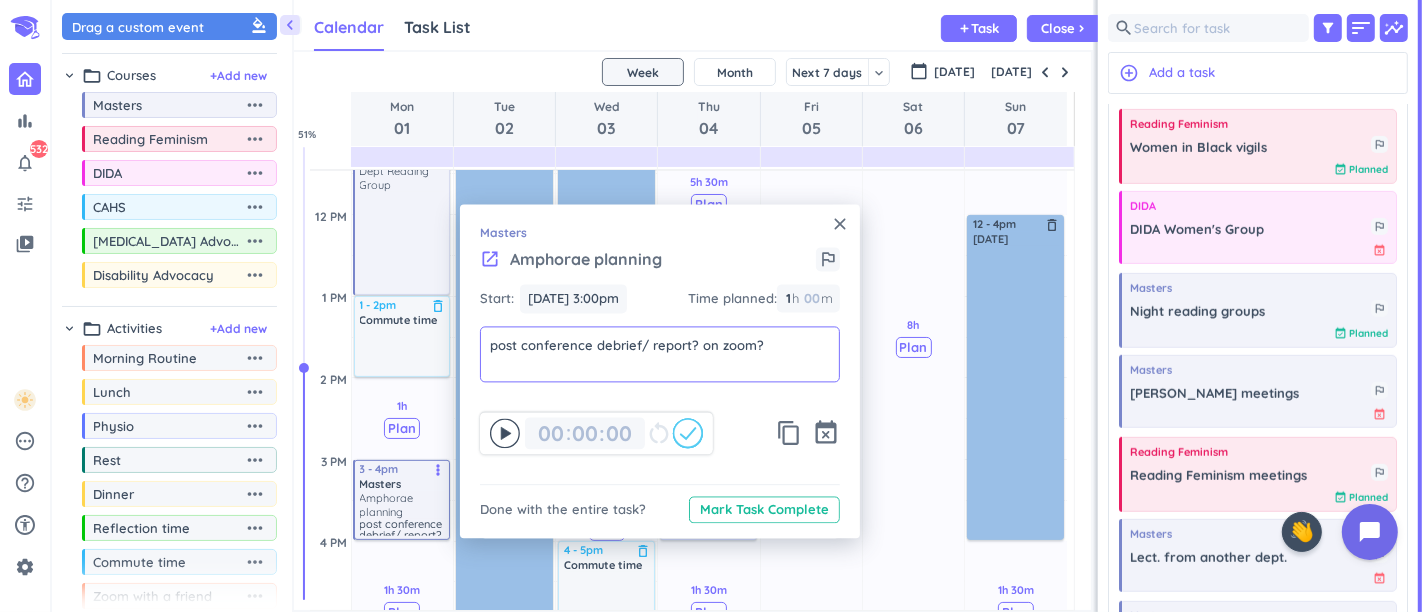 type on "post conference debrief/ report? on zoom?" 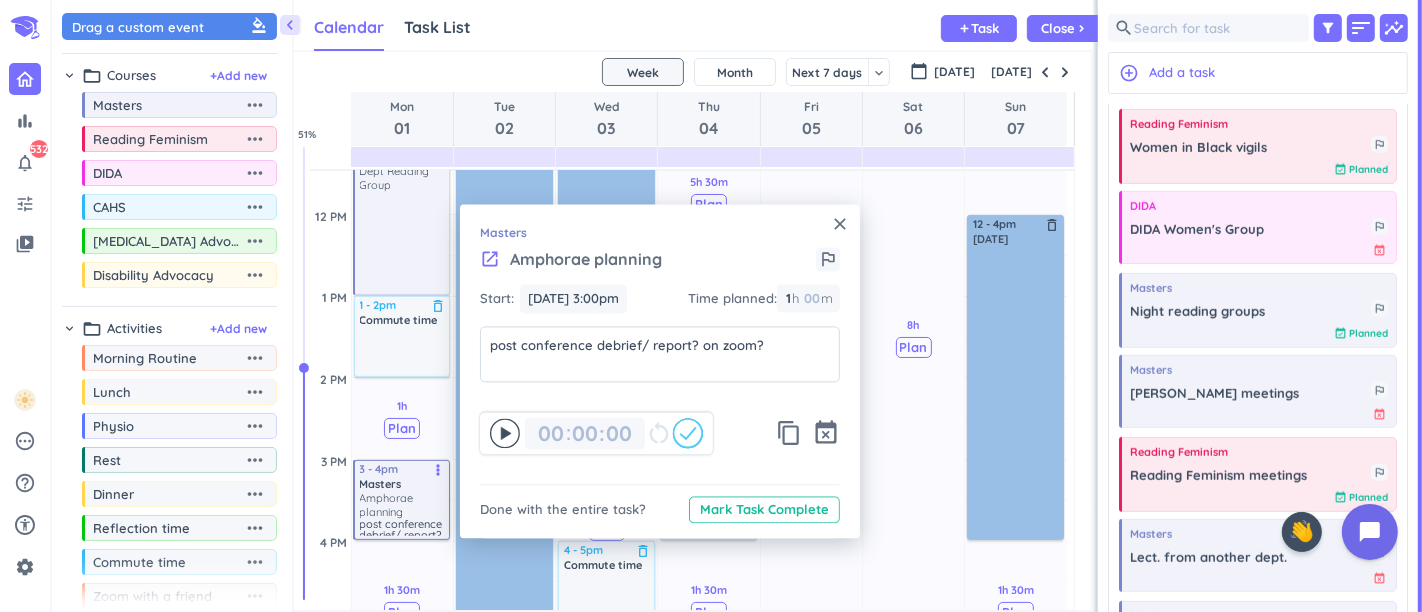 click on "Masters" at bounding box center (660, 233) 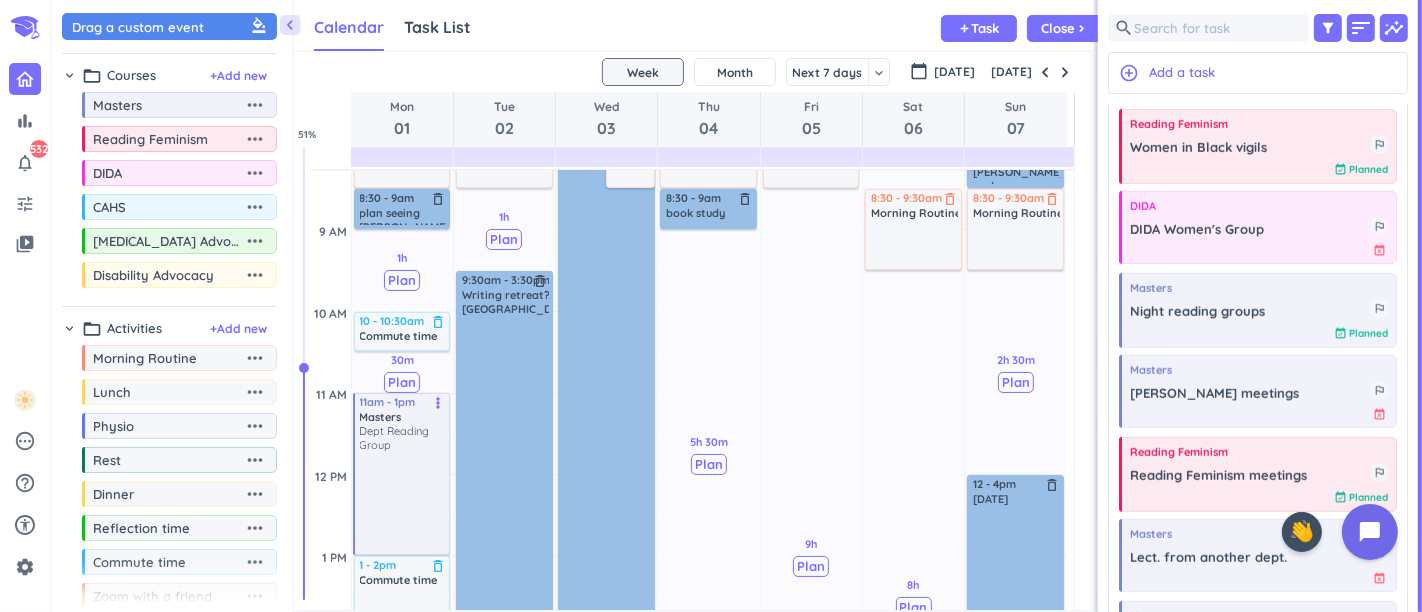scroll, scrollTop: 498, scrollLeft: 0, axis: vertical 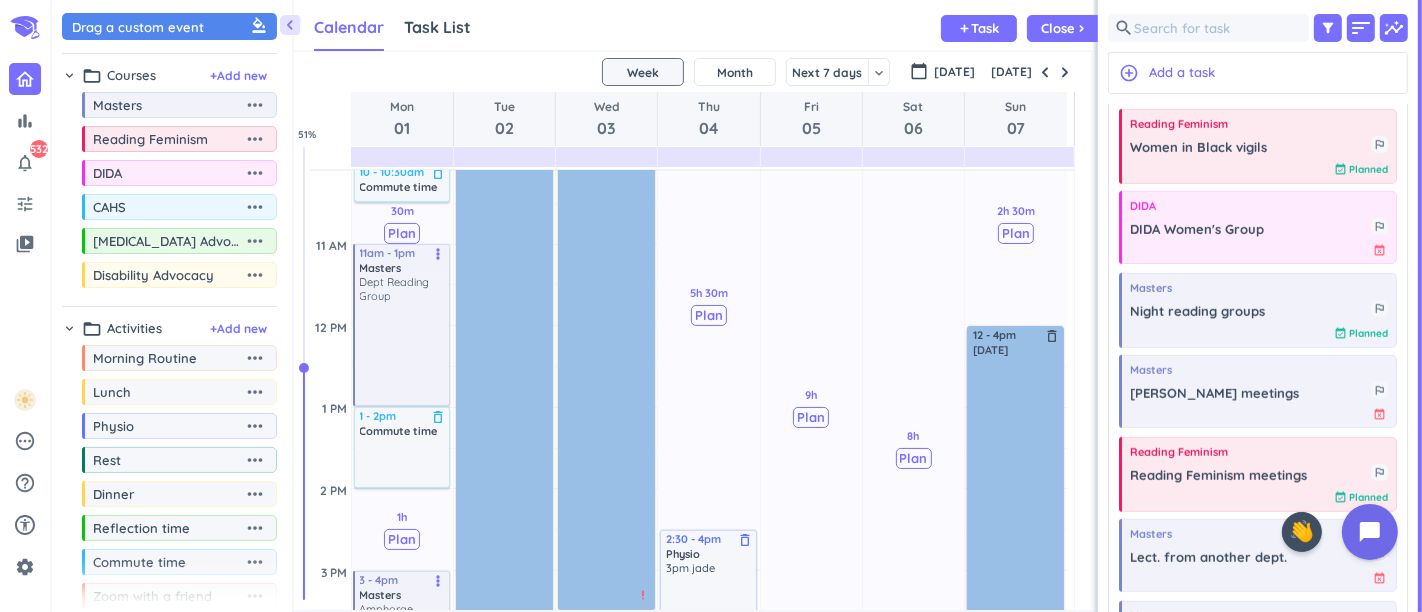 click at bounding box center (1065, 72) 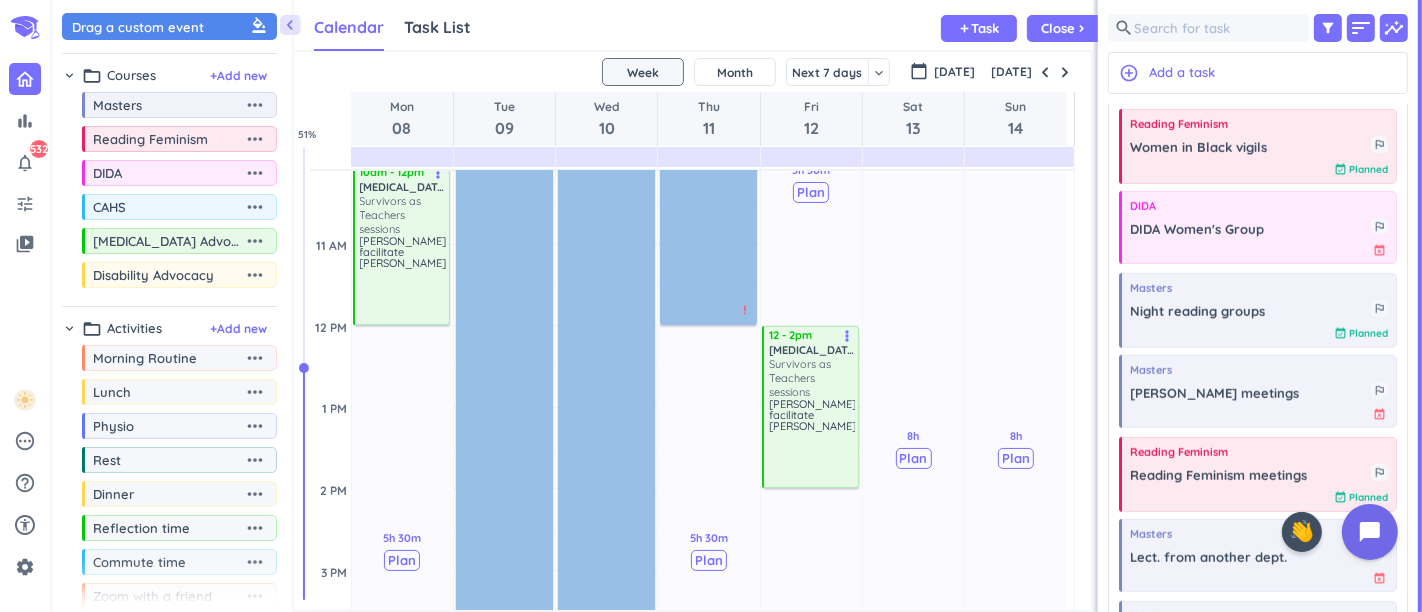 scroll, scrollTop: 165, scrollLeft: 0, axis: vertical 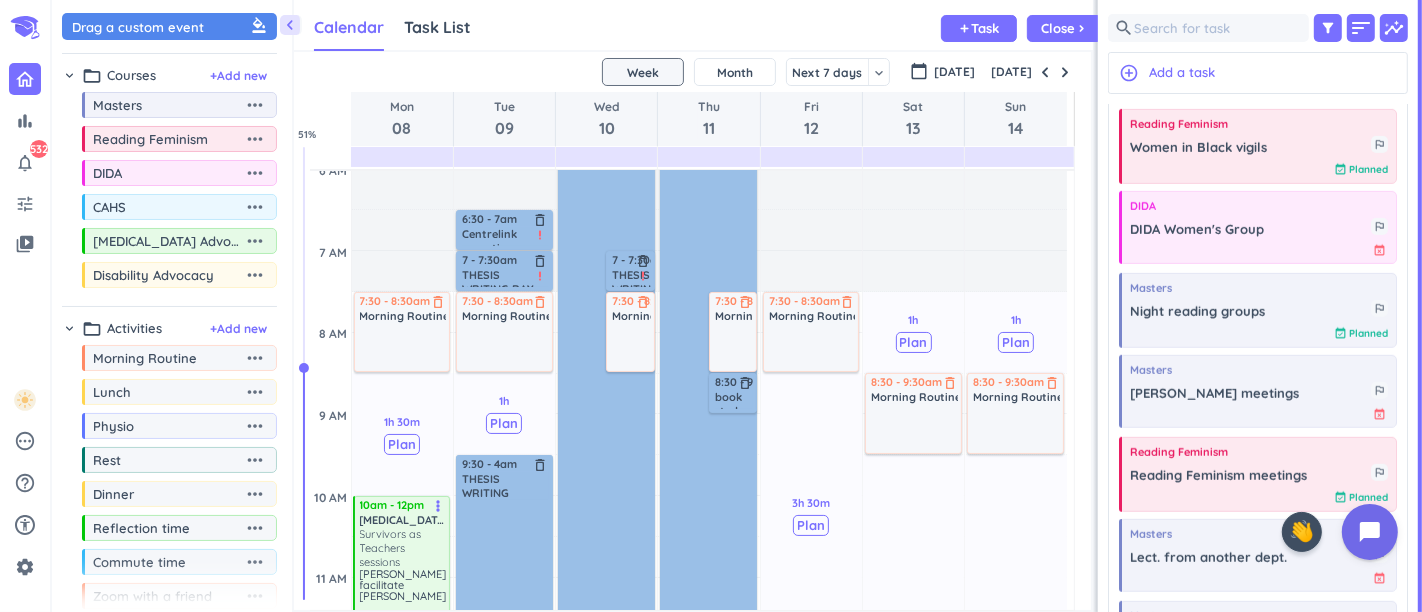 click at bounding box center [1045, 72] 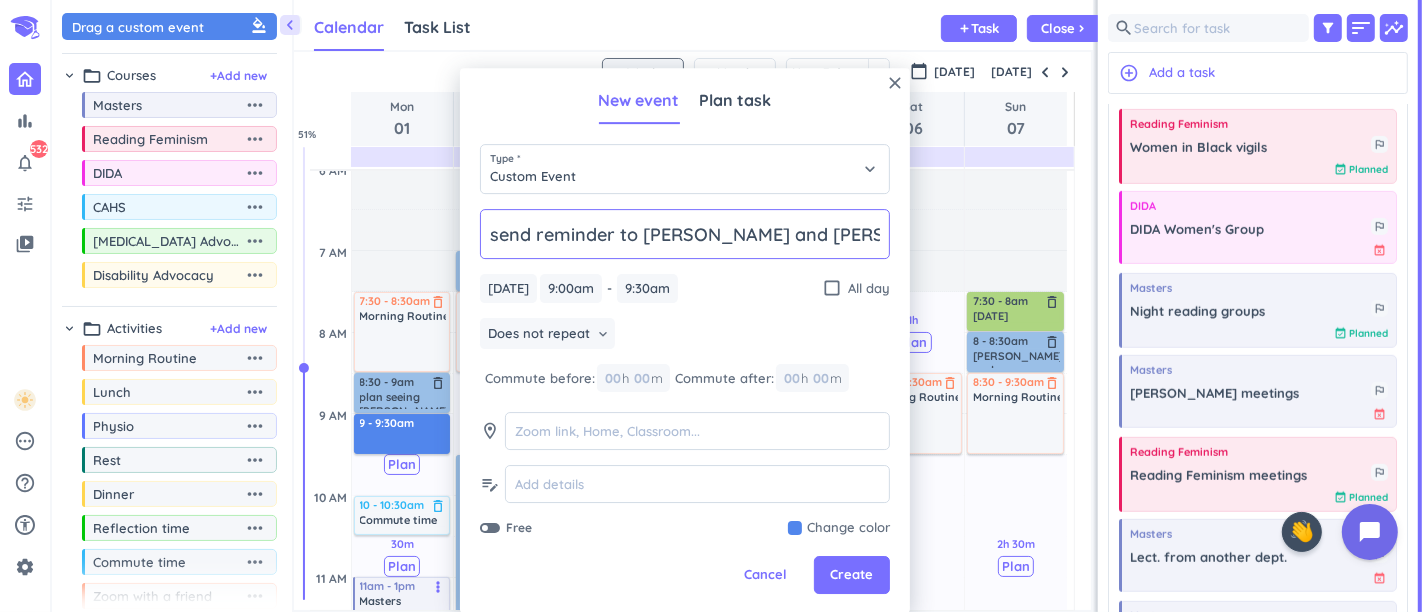 scroll, scrollTop: 0, scrollLeft: 1, axis: horizontal 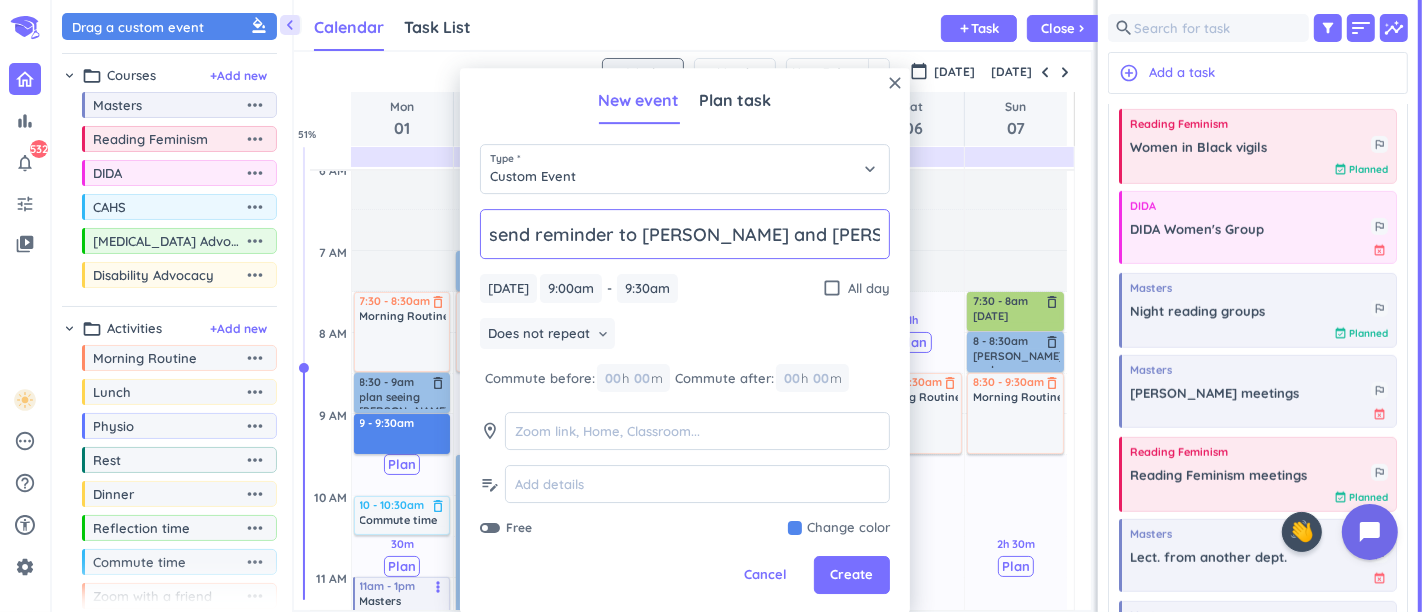 type on "send reminder to [PERSON_NAME] and [PERSON_NAME] for next week" 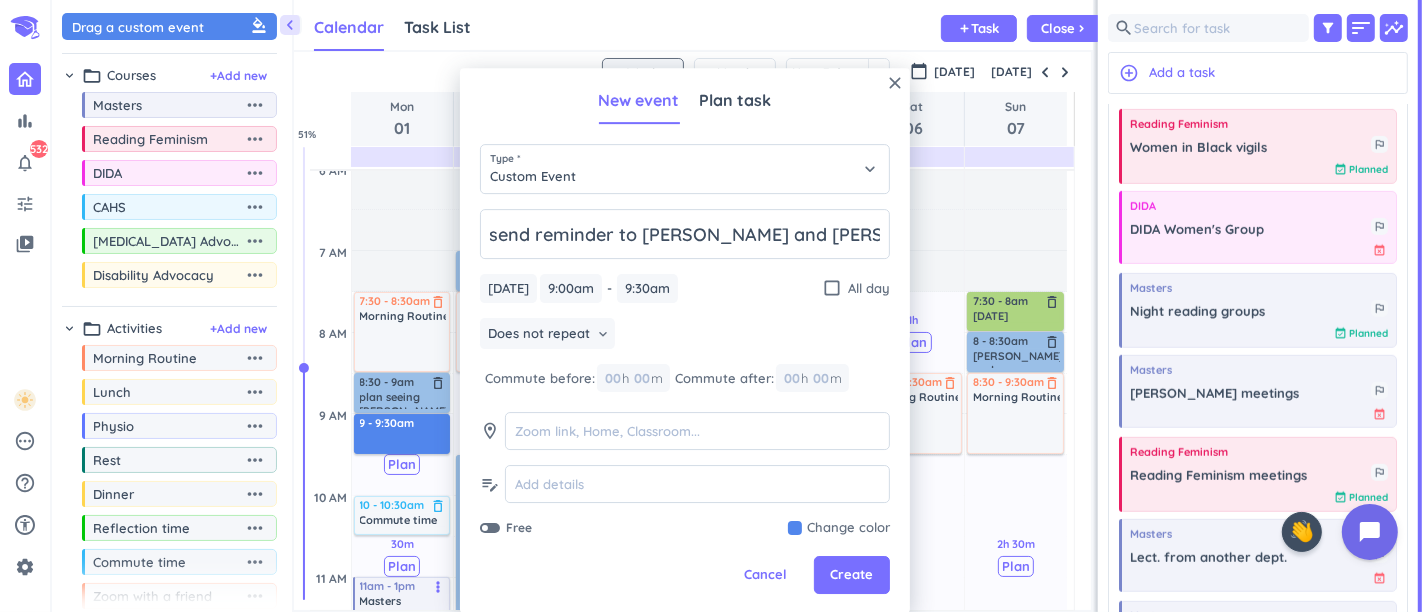 click at bounding box center (839, 529) 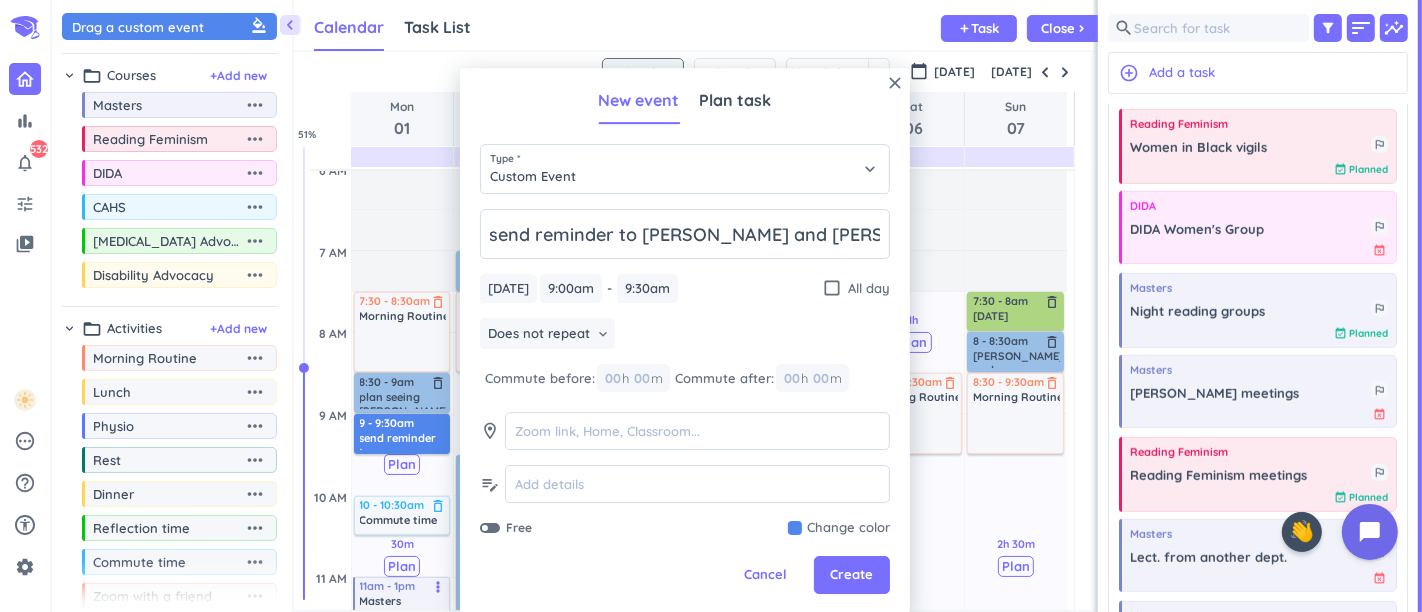 scroll, scrollTop: 0, scrollLeft: 0, axis: both 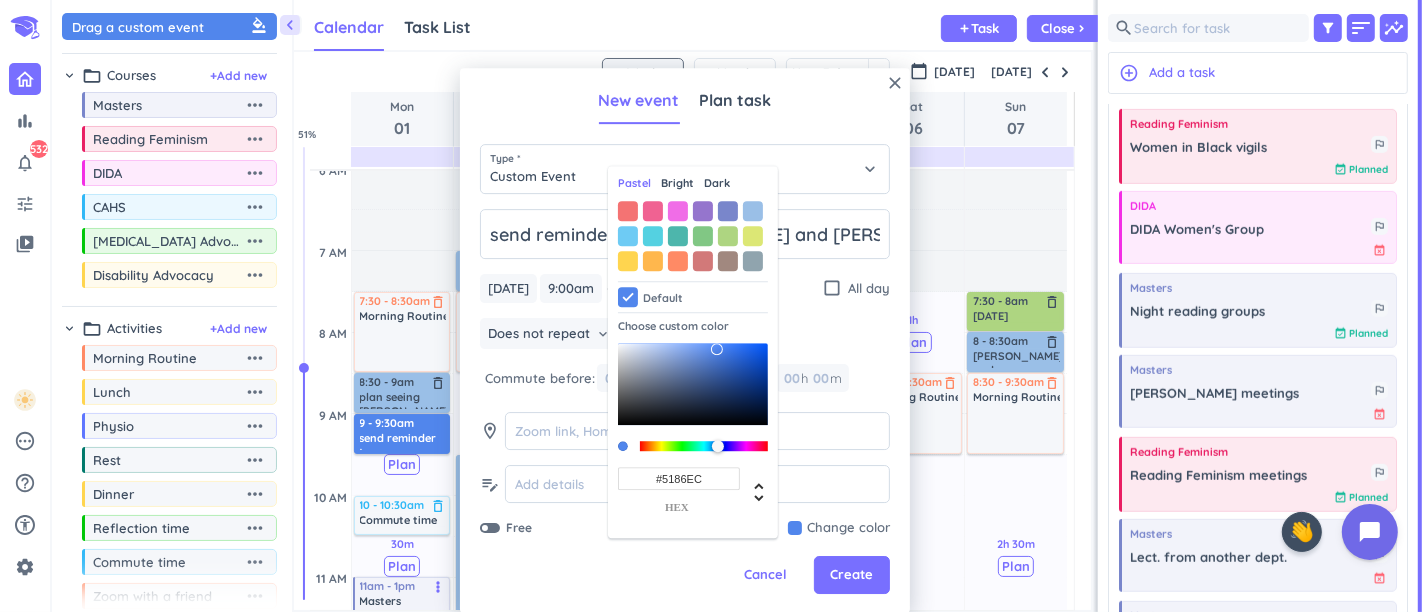 click on "Pastel Bright Dark Default Choose custom color #5186EC hex" at bounding box center (693, 353) 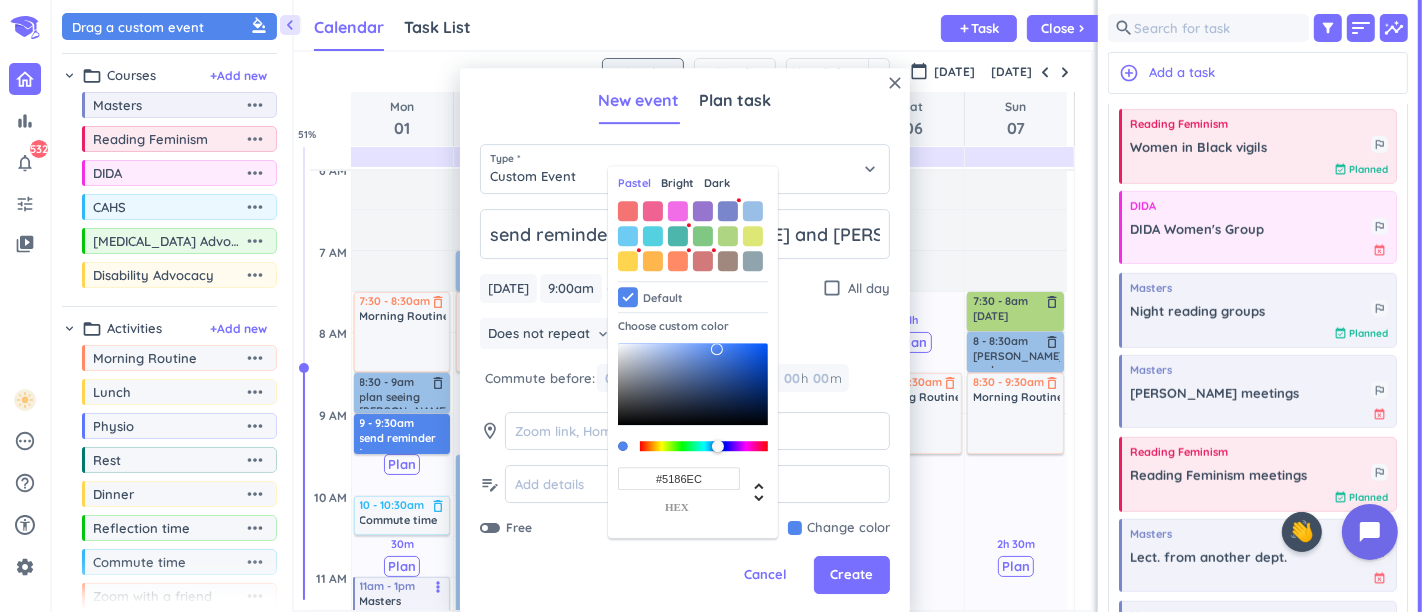 click at bounding box center [753, 211] 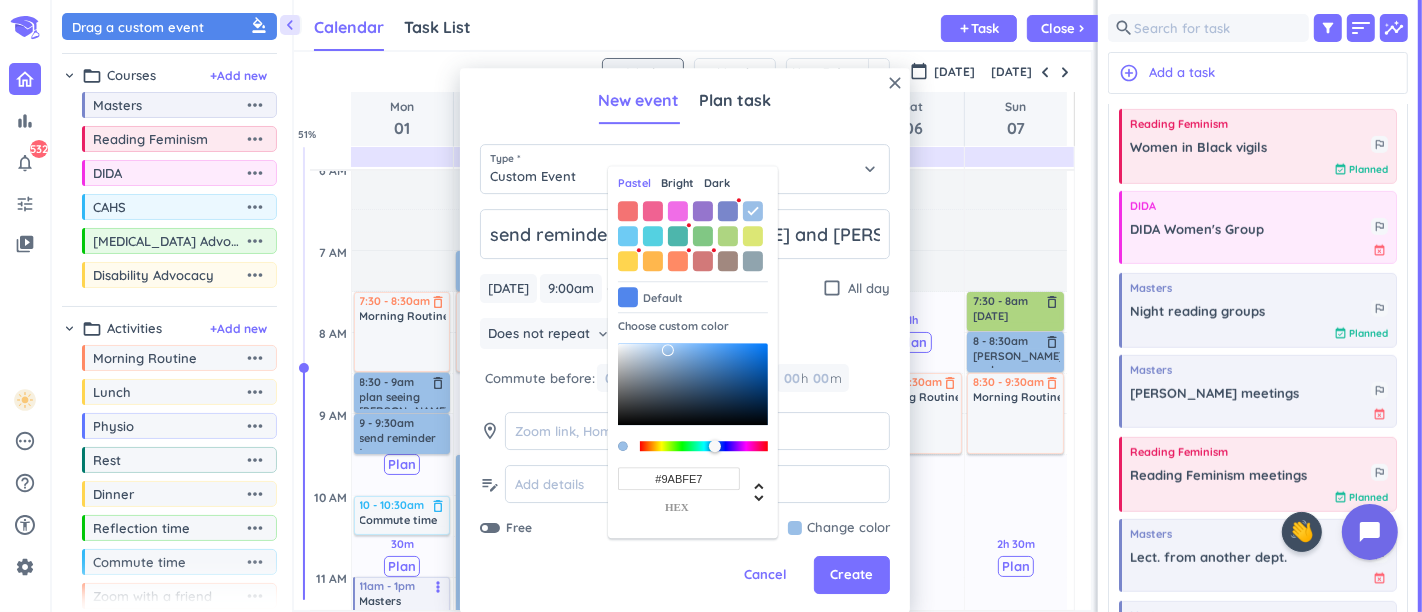 click on "Create" at bounding box center [852, 576] 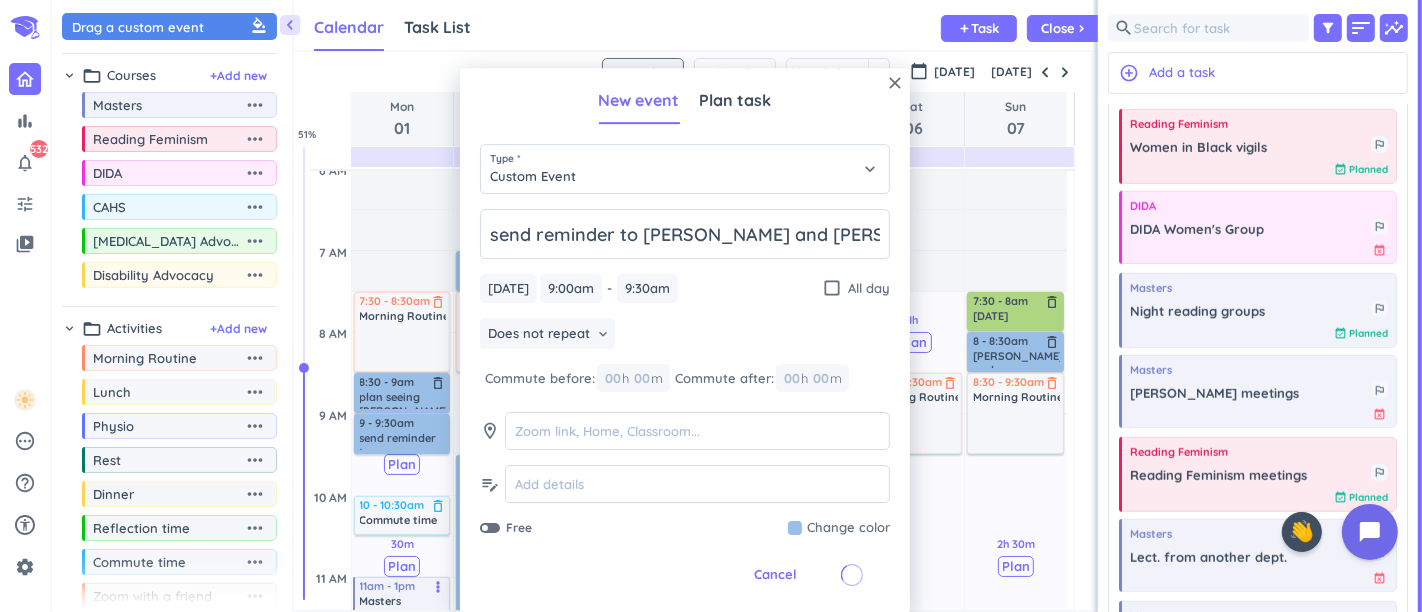 click at bounding box center (1065, 72) 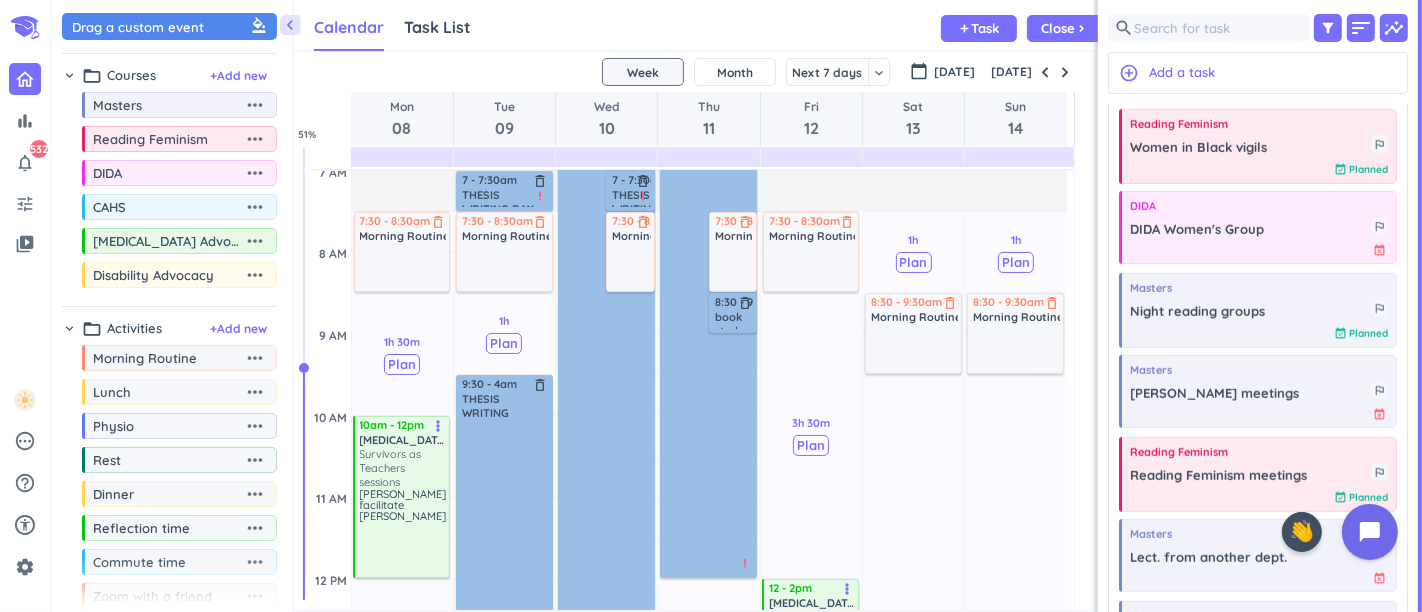 scroll, scrollTop: 609, scrollLeft: 0, axis: vertical 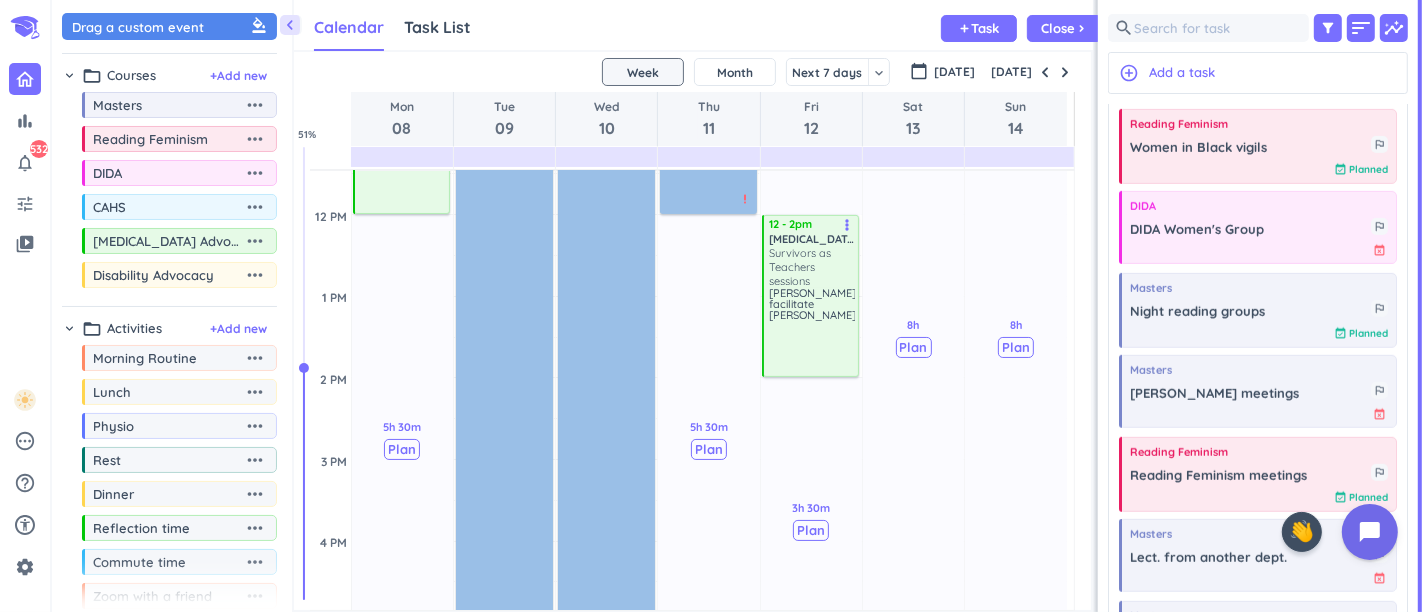 click on "[PERSON_NAME] facilitate [PERSON_NAME]" at bounding box center [812, 330] 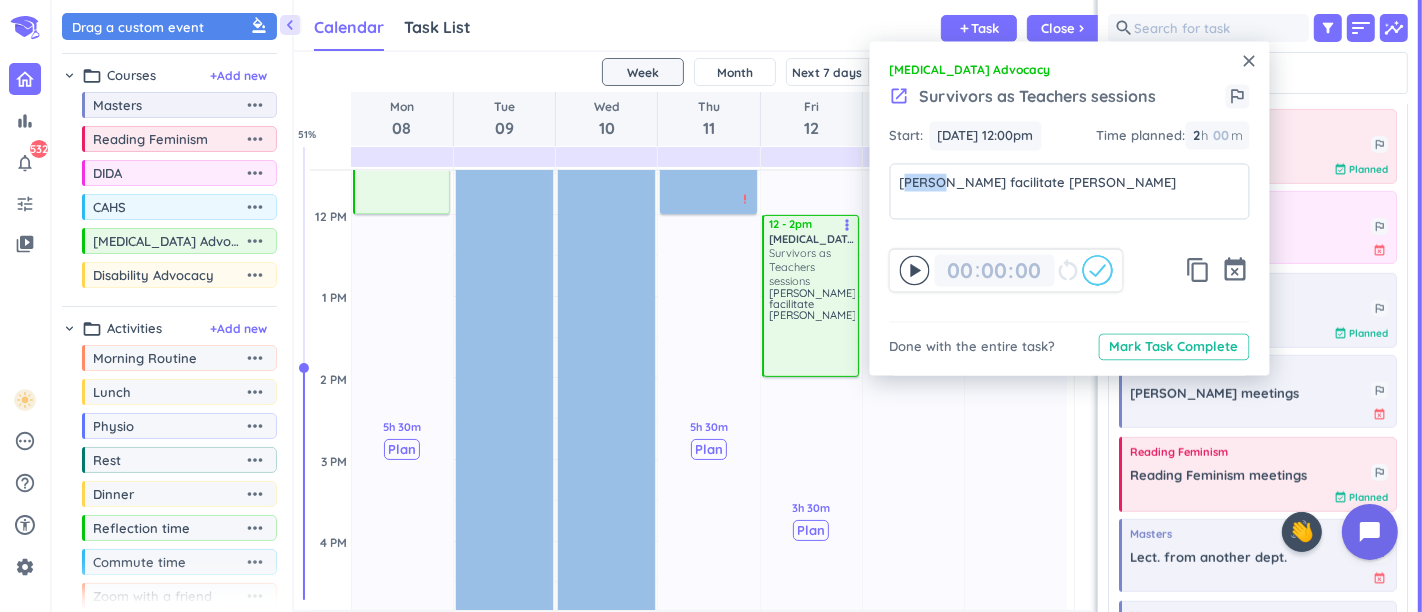 drag, startPoint x: 924, startPoint y: 183, endPoint x: 888, endPoint y: 181, distance: 36.05551 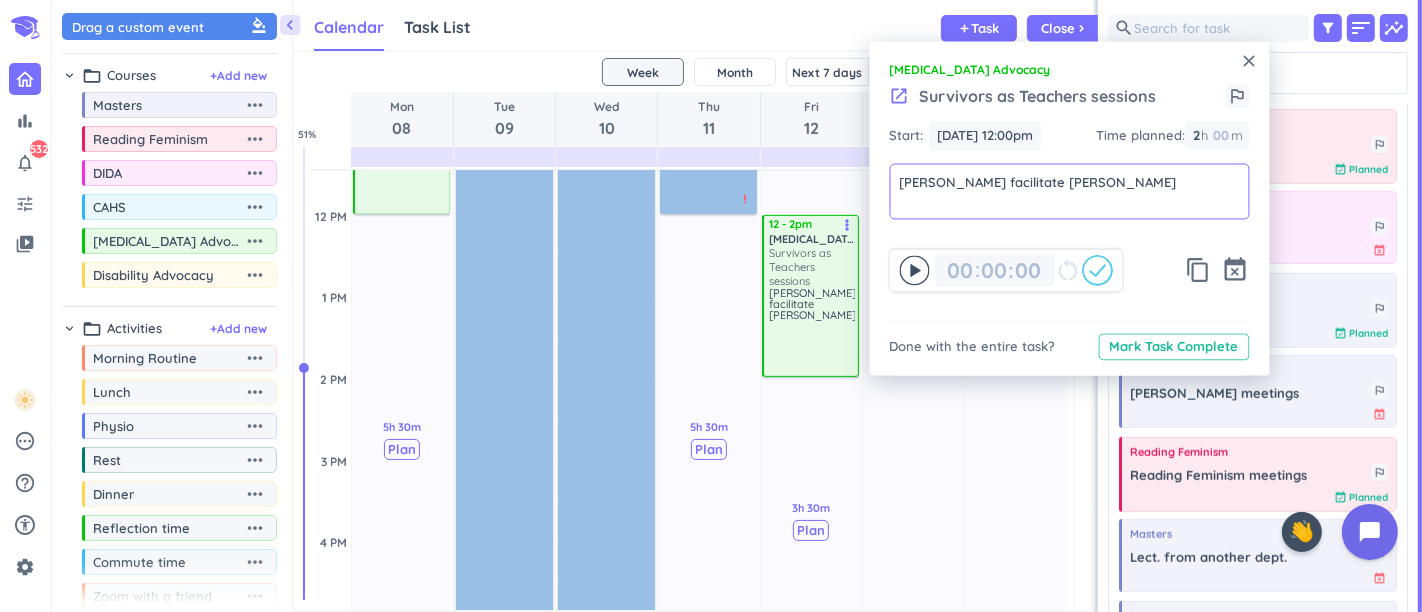 click on "close [MEDICAL_DATA] Advocacy  launch Survivors as Teachers sessions outlined_flag Start: [DATE] 12:00pm [DATE] 12:00pm Time planned : 2 2 00 h 00 m [PERSON_NAME] facilitate [PERSON_NAME] [PERSON_NAME] facilitate [PERSON_NAME] 00 00 : 00 restart_alt content_copy event_busy Done with the entire task? Mark Task Complete" at bounding box center (1070, 208) 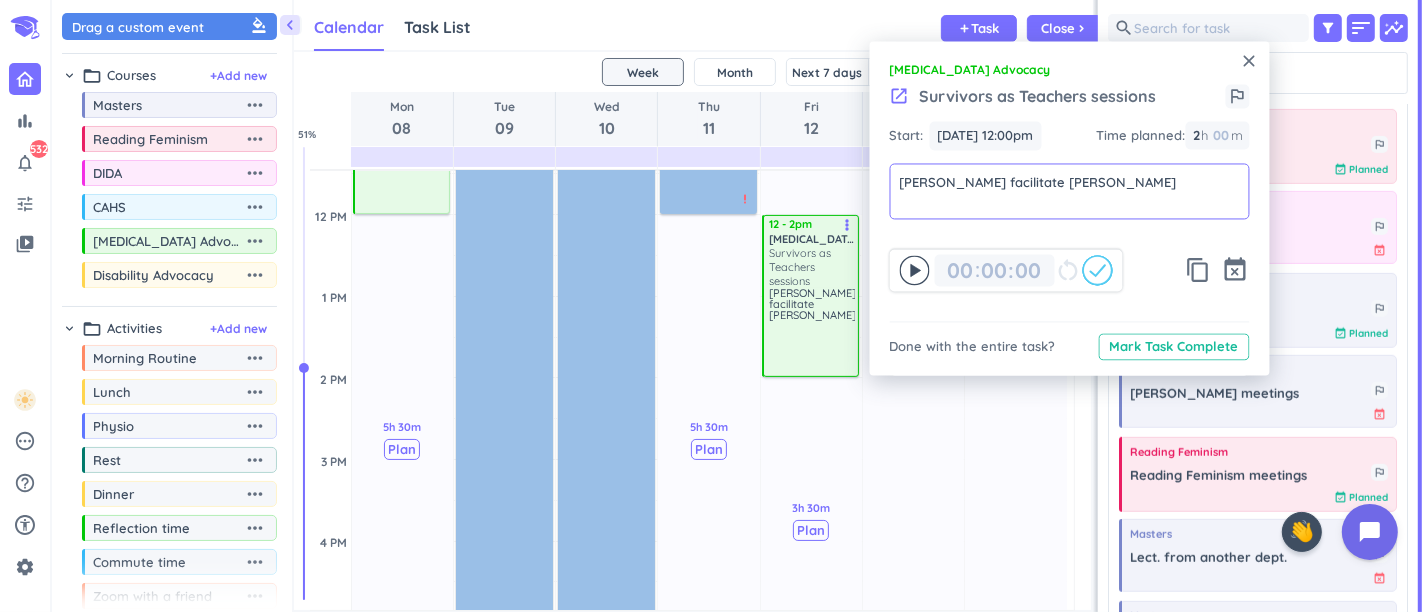 type on "[PERSON_NAME] facilitate [PERSON_NAME]" 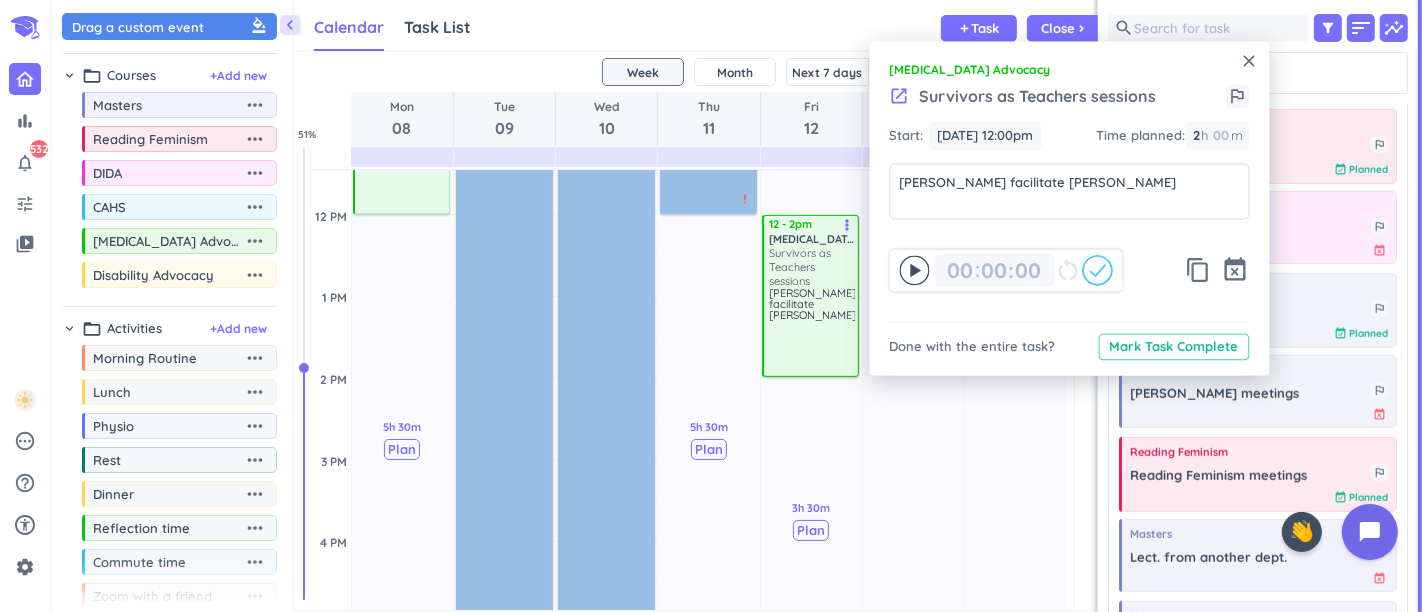 click on "close [MEDICAL_DATA] Advocacy  launch Survivors as Teachers sessions outlined_flag Start: [DATE] 12:00pm [DATE] 12:00pm Time planned : 2 2 00 h 00 m [PERSON_NAME] facilitate [PERSON_NAME] [PERSON_NAME] facilitate [PERSON_NAME] 00 00 : 00 restart_alt content_copy event_busy Done with the entire task? Mark Task Complete" at bounding box center (1070, 208) 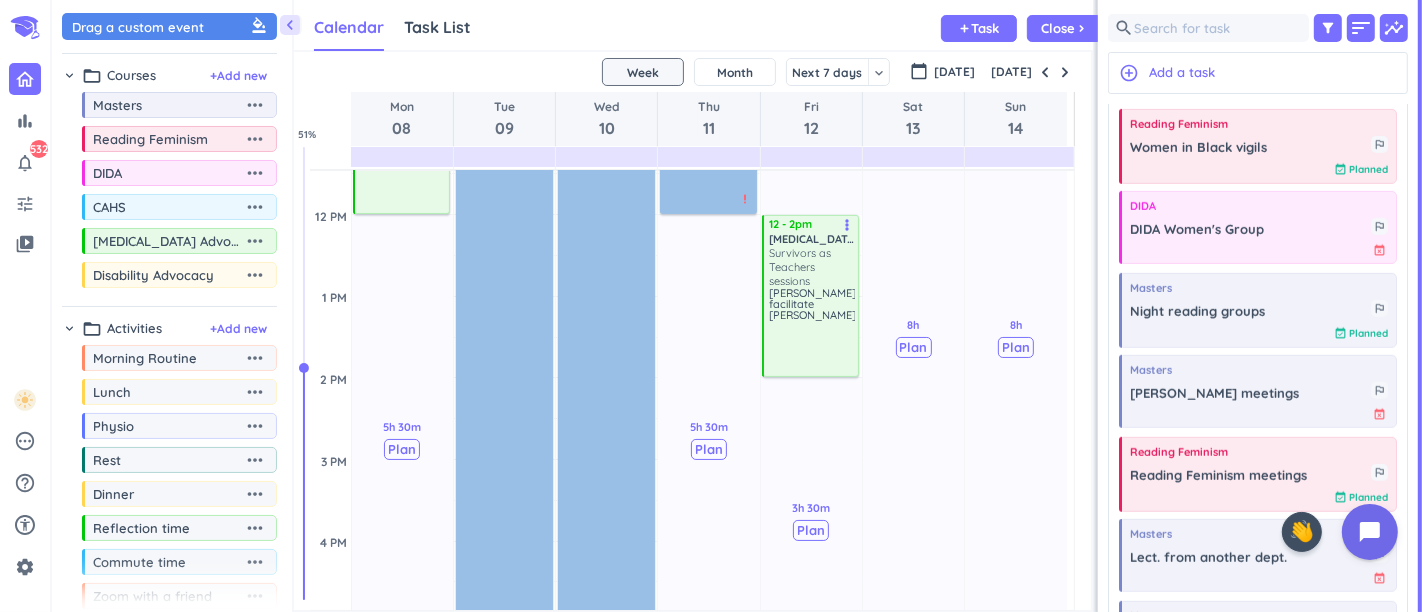 click at bounding box center [1045, 72] 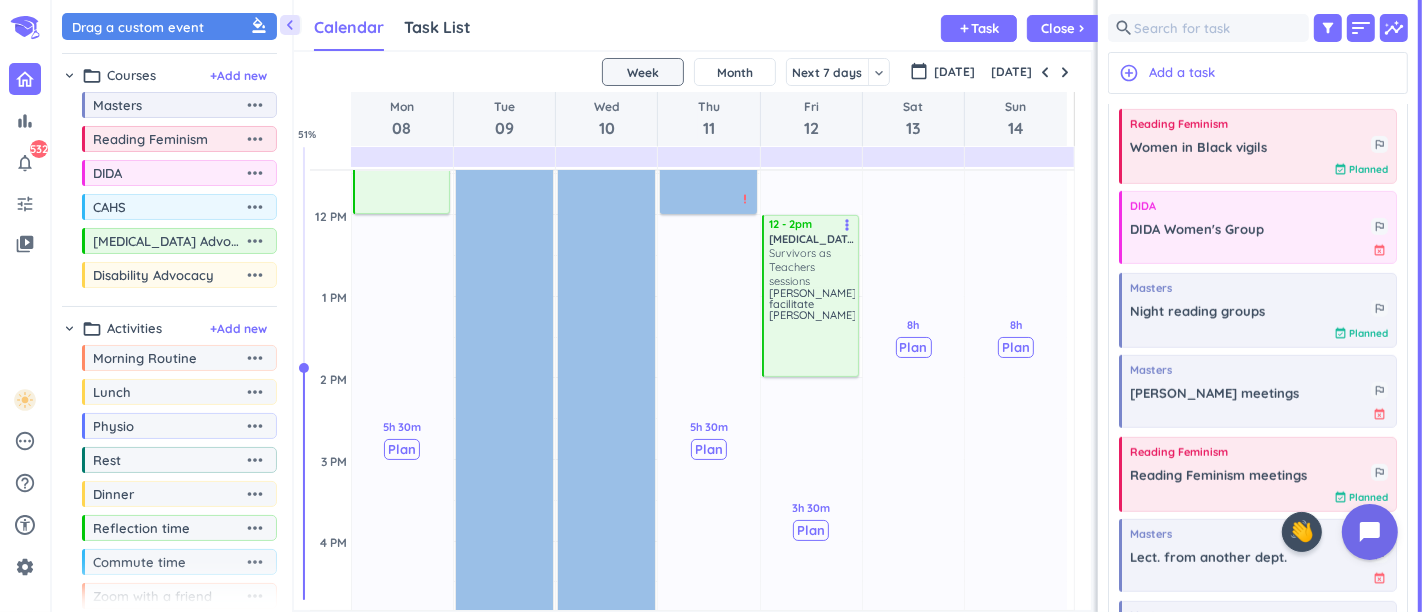click at bounding box center (1045, 72) 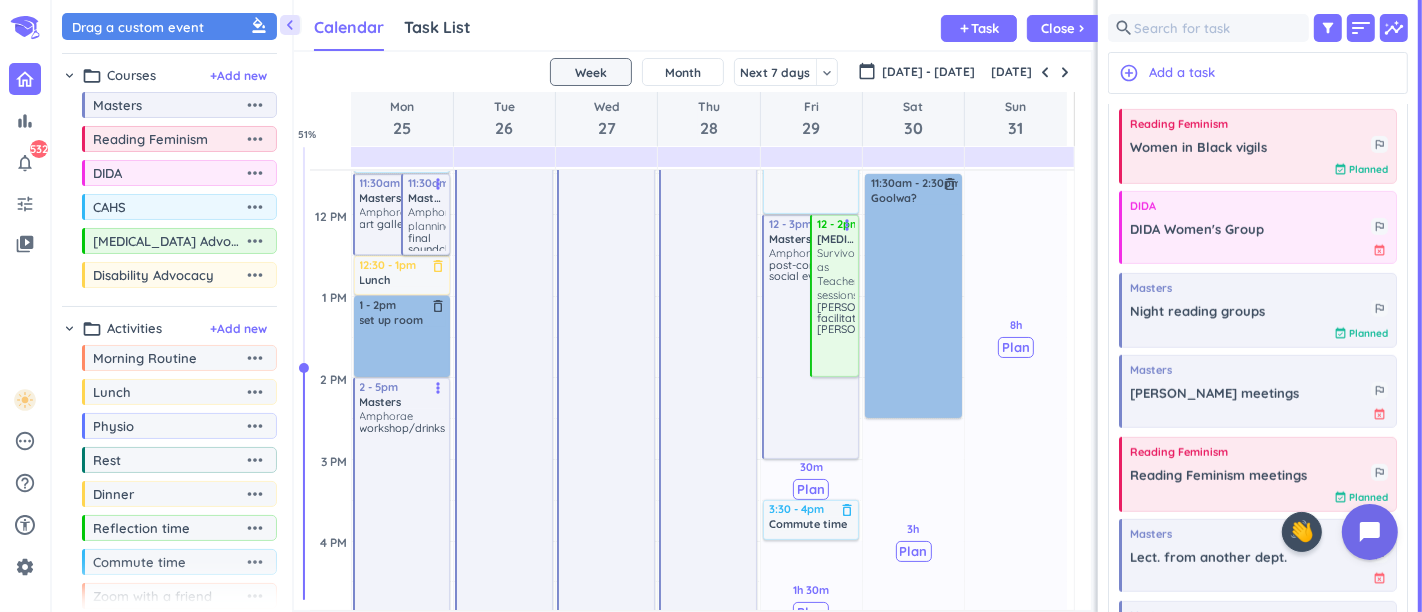 scroll, scrollTop: 165, scrollLeft: 0, axis: vertical 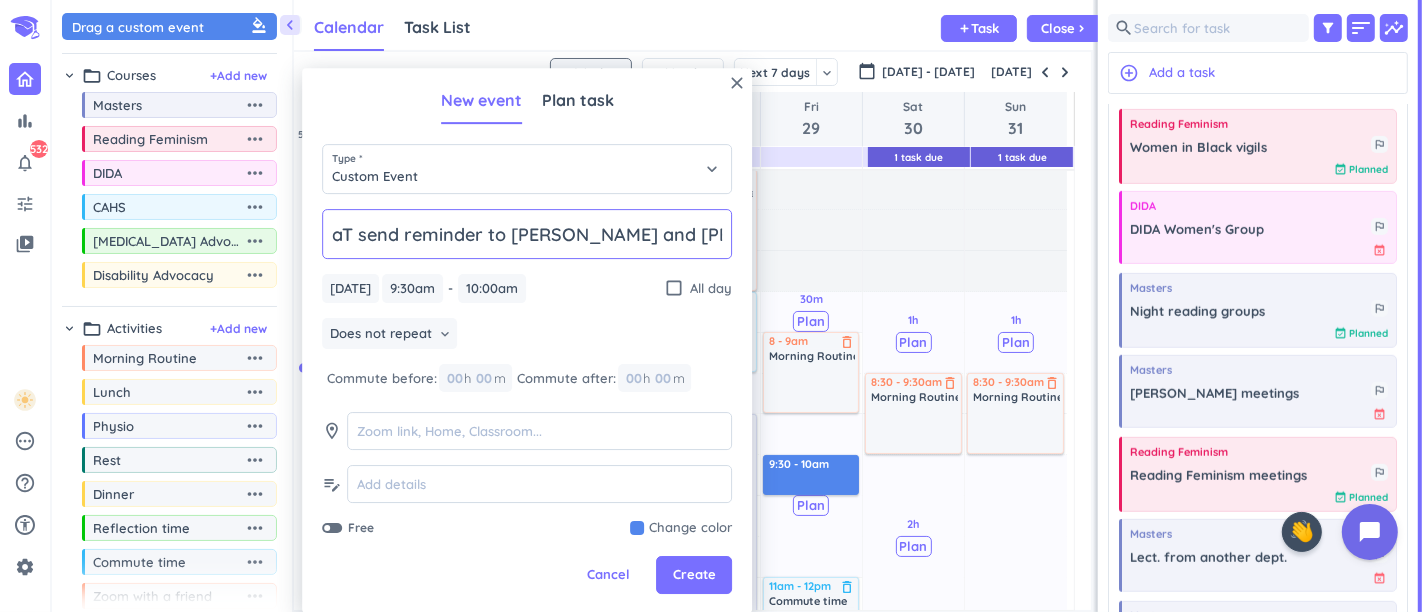 type on "SaT send reminder to [PERSON_NAME] and [PERSON_NAME]" 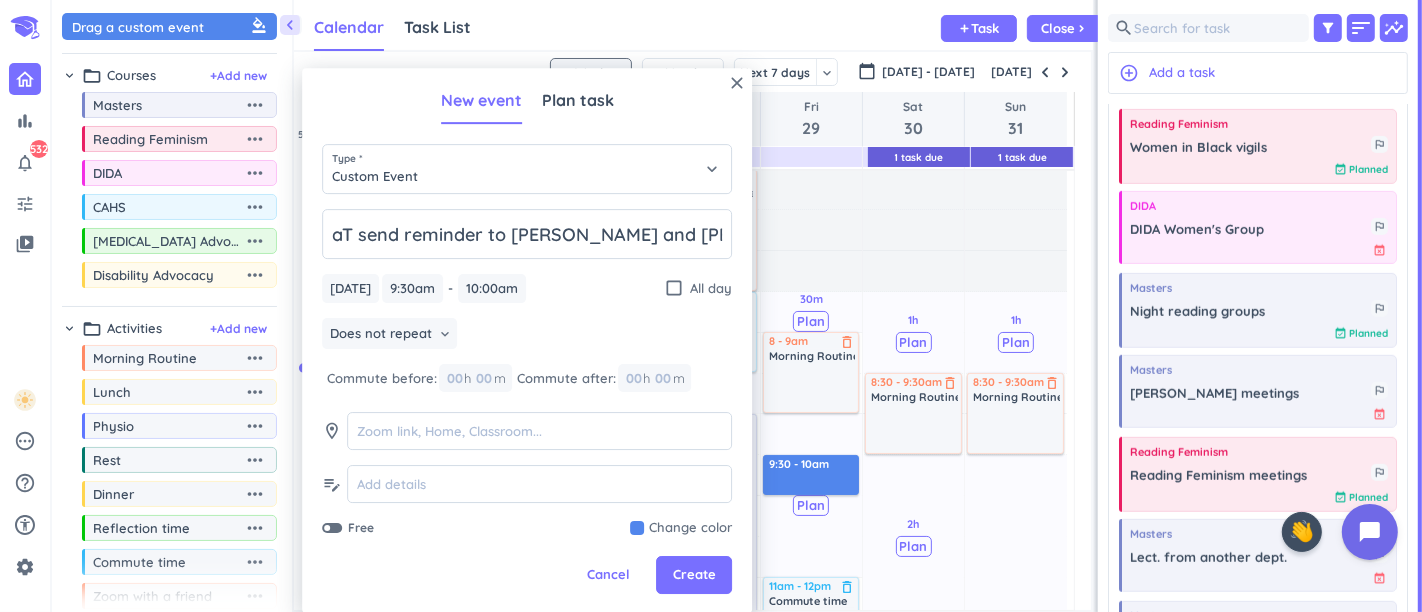 click at bounding box center [681, 529] 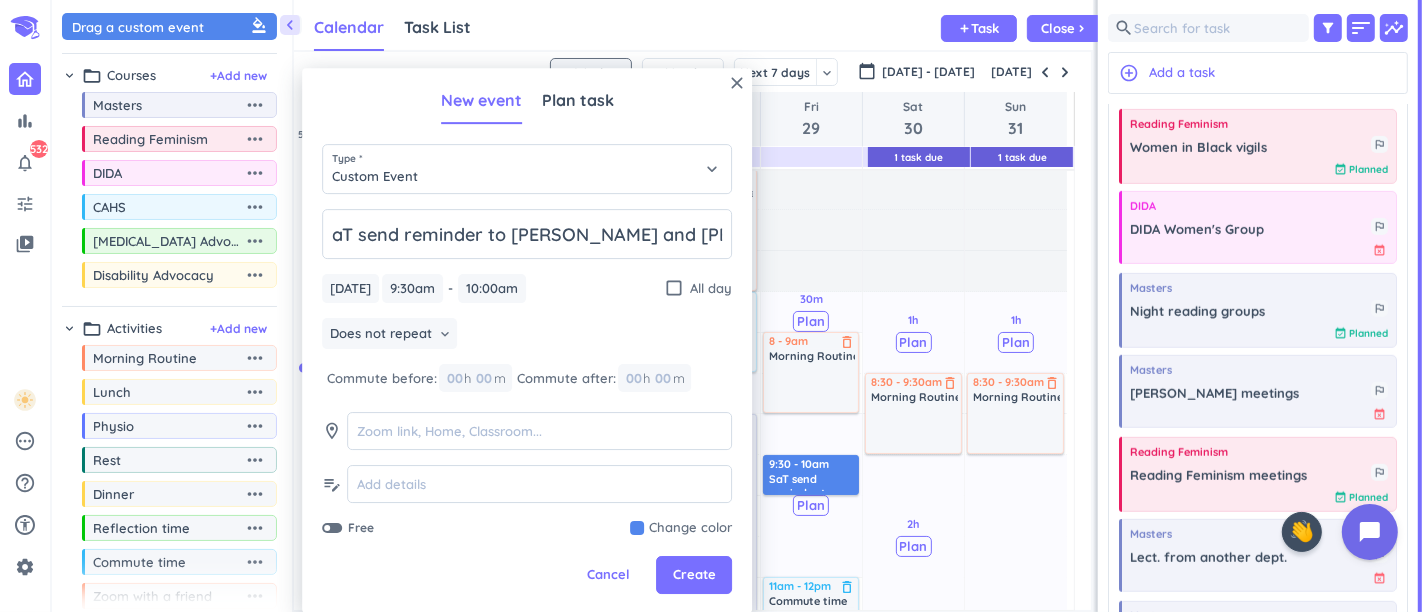 scroll, scrollTop: 0, scrollLeft: 0, axis: both 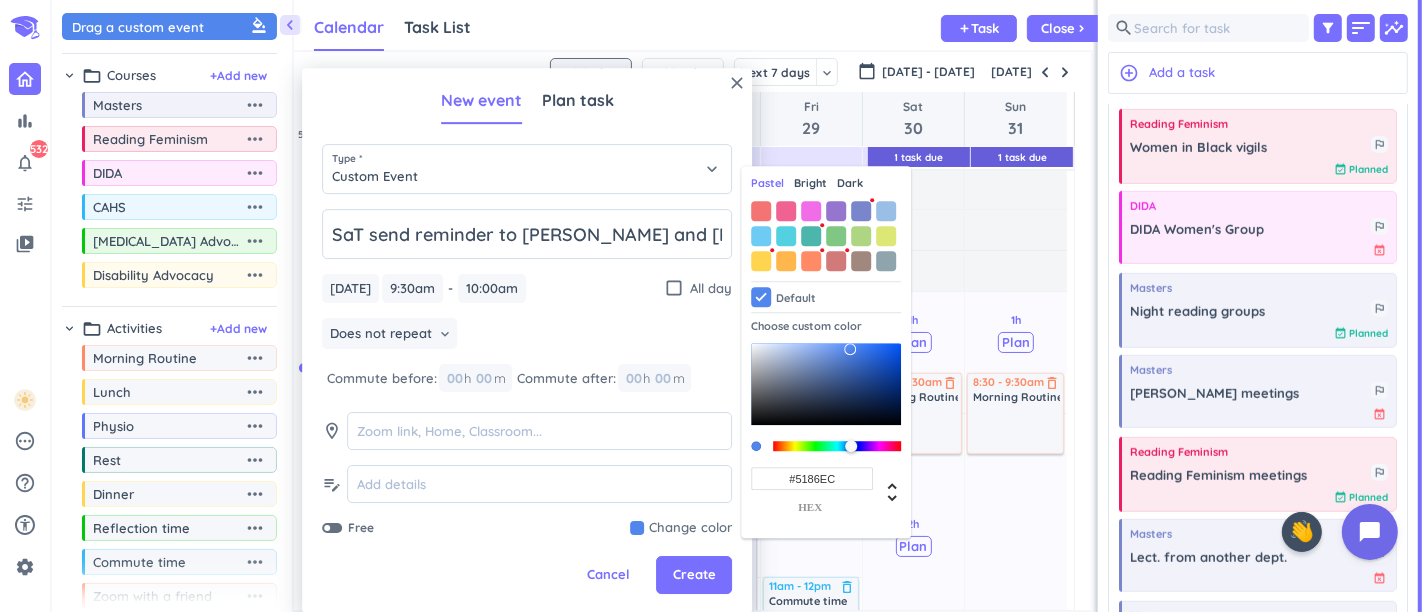 click at bounding box center (886, 211) 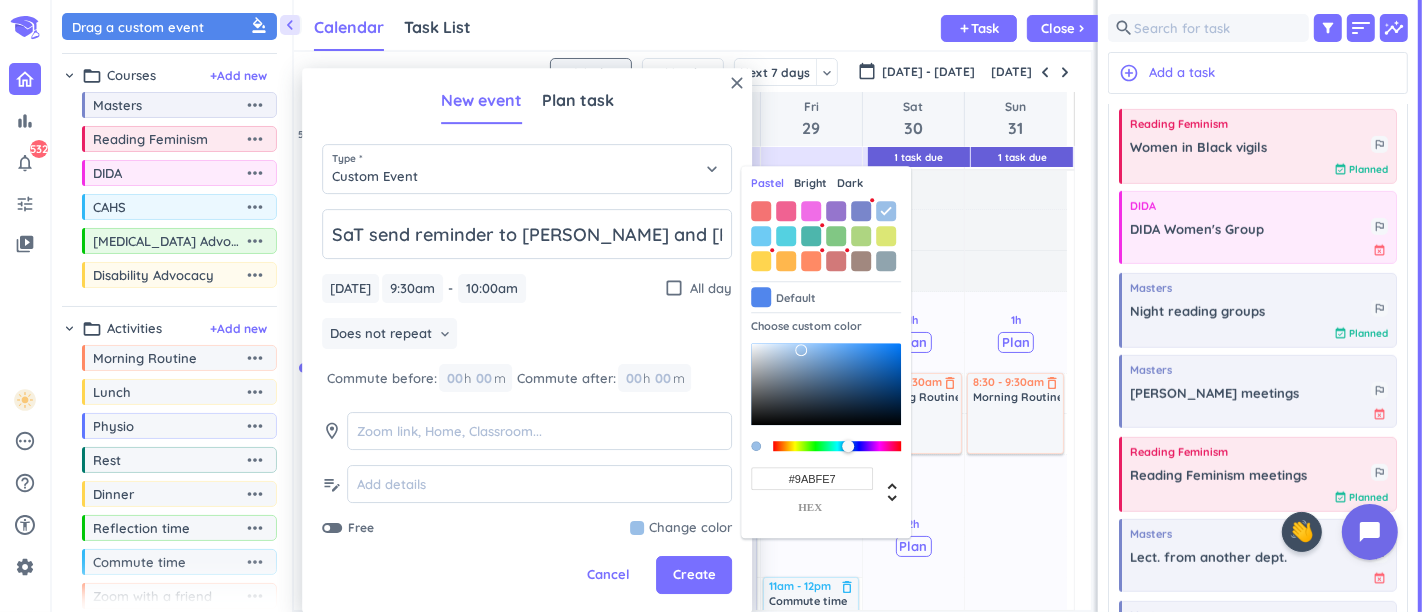 type on "#9ABFE7" 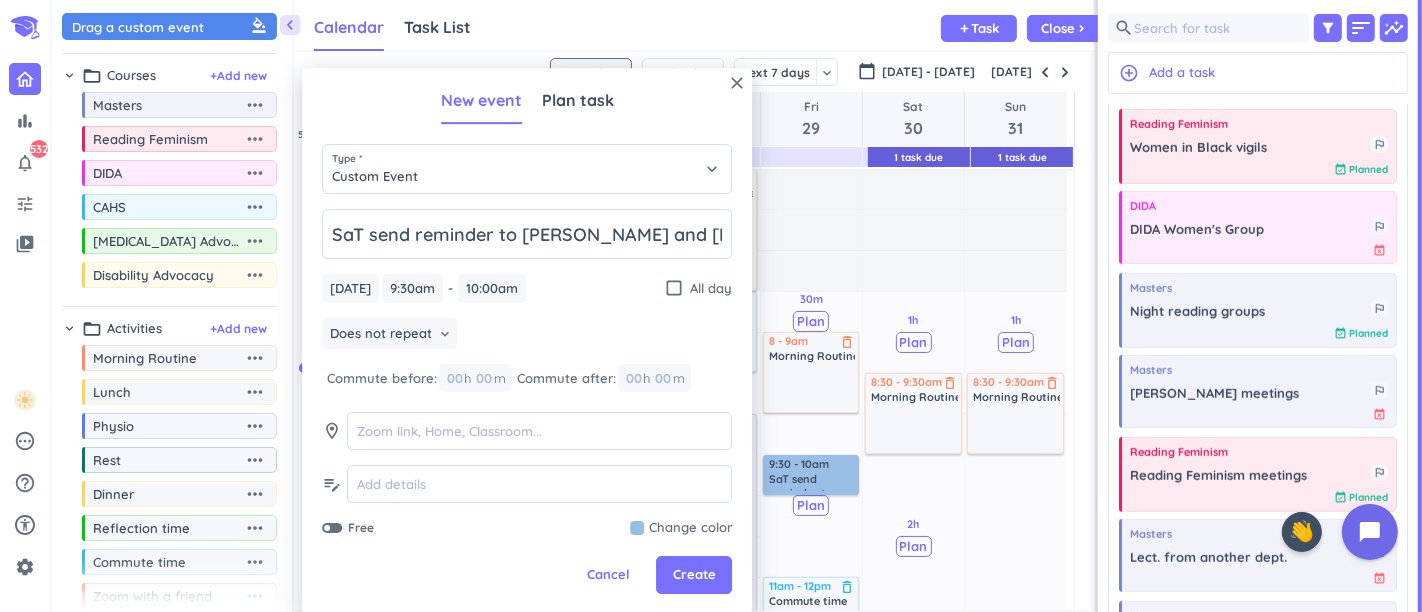 click on "Create" at bounding box center [694, 576] 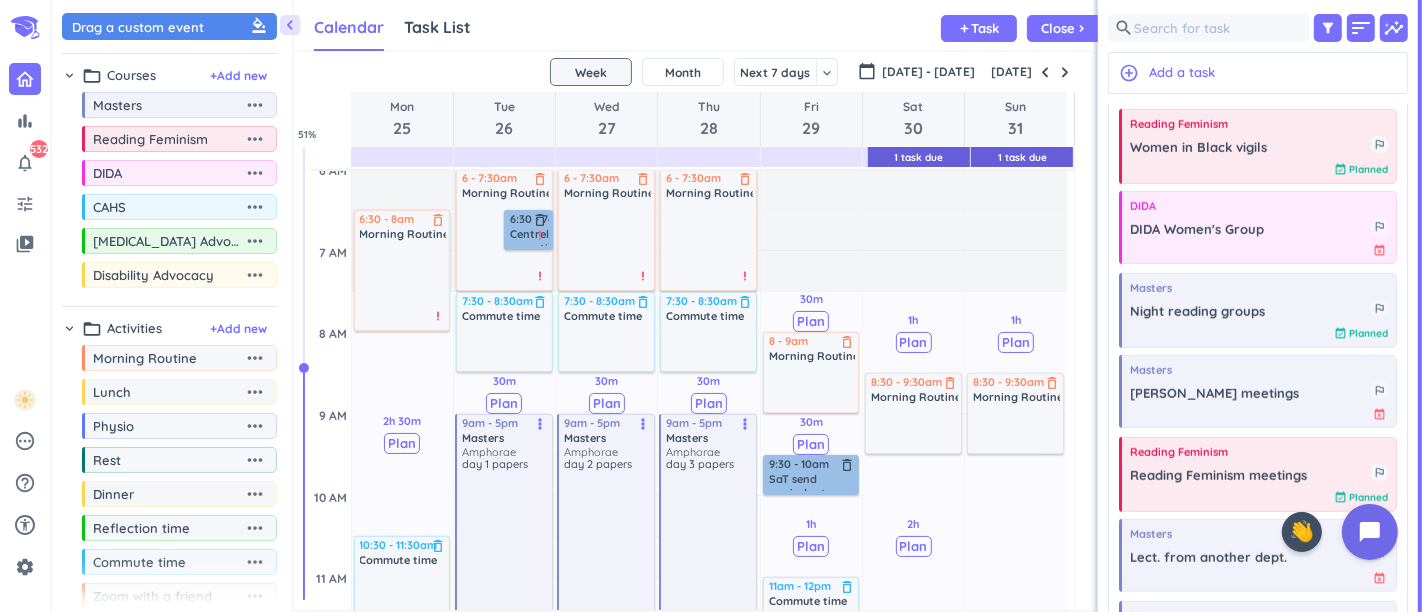 click at bounding box center (1065, 72) 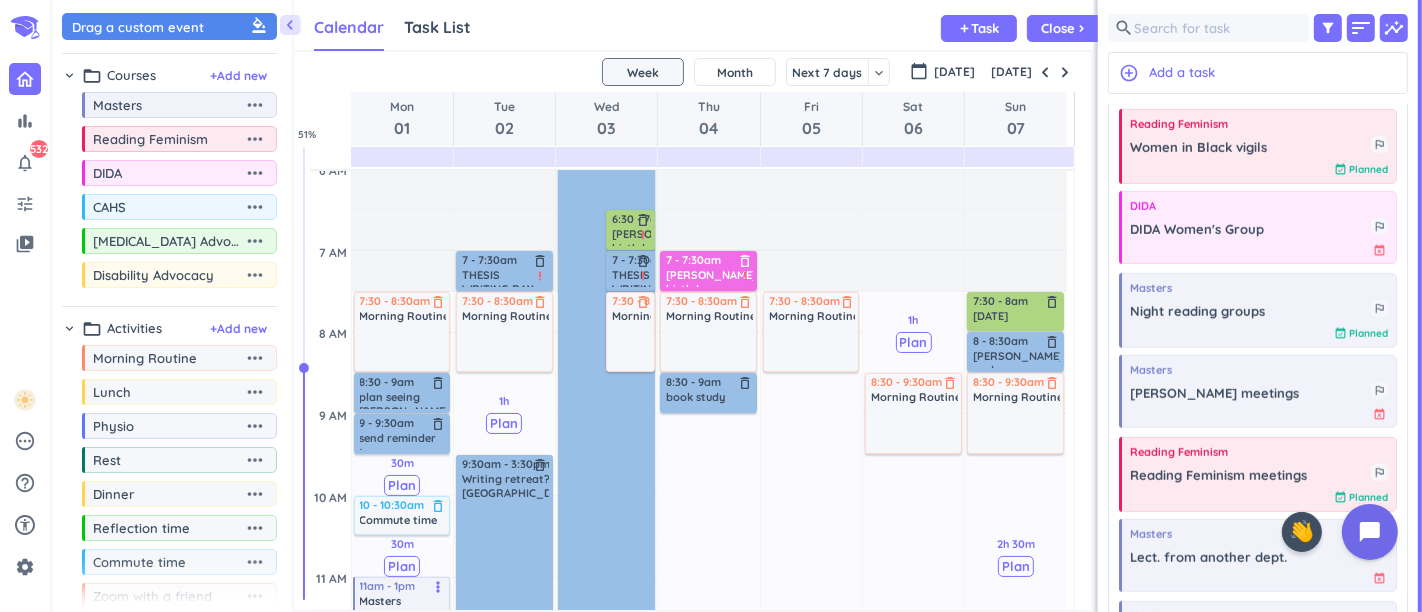 click at bounding box center [1065, 72] 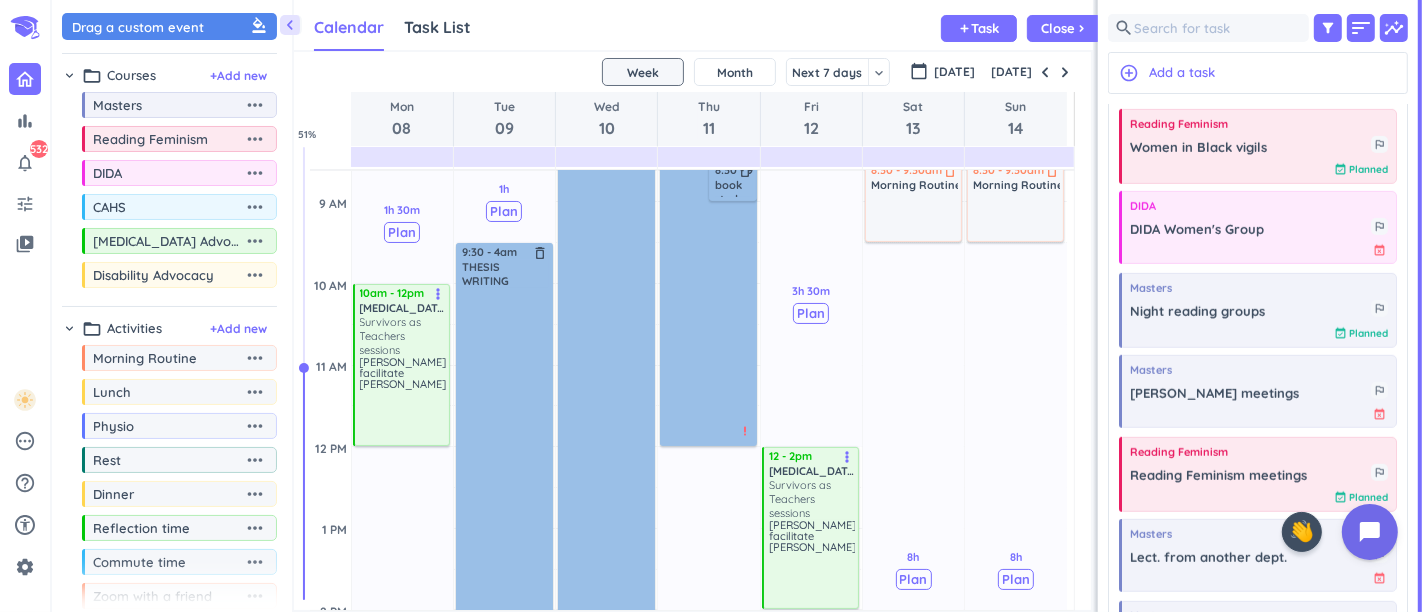 scroll, scrollTop: 387, scrollLeft: 0, axis: vertical 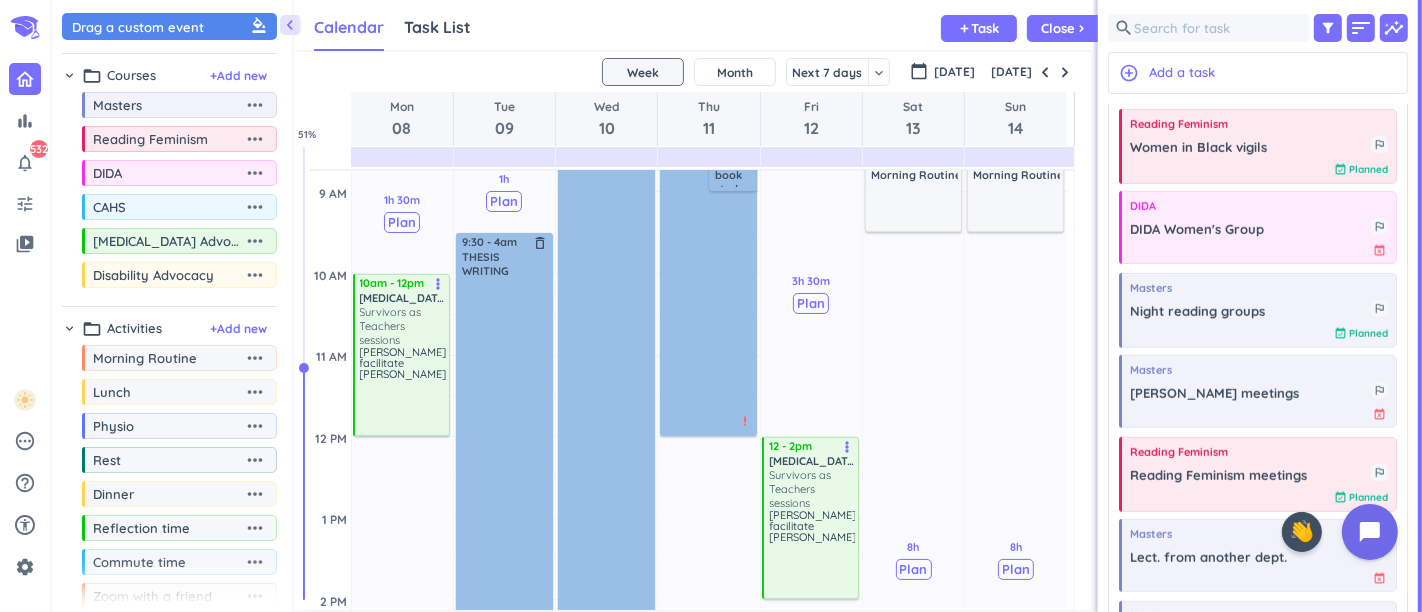 click at bounding box center [1065, 72] 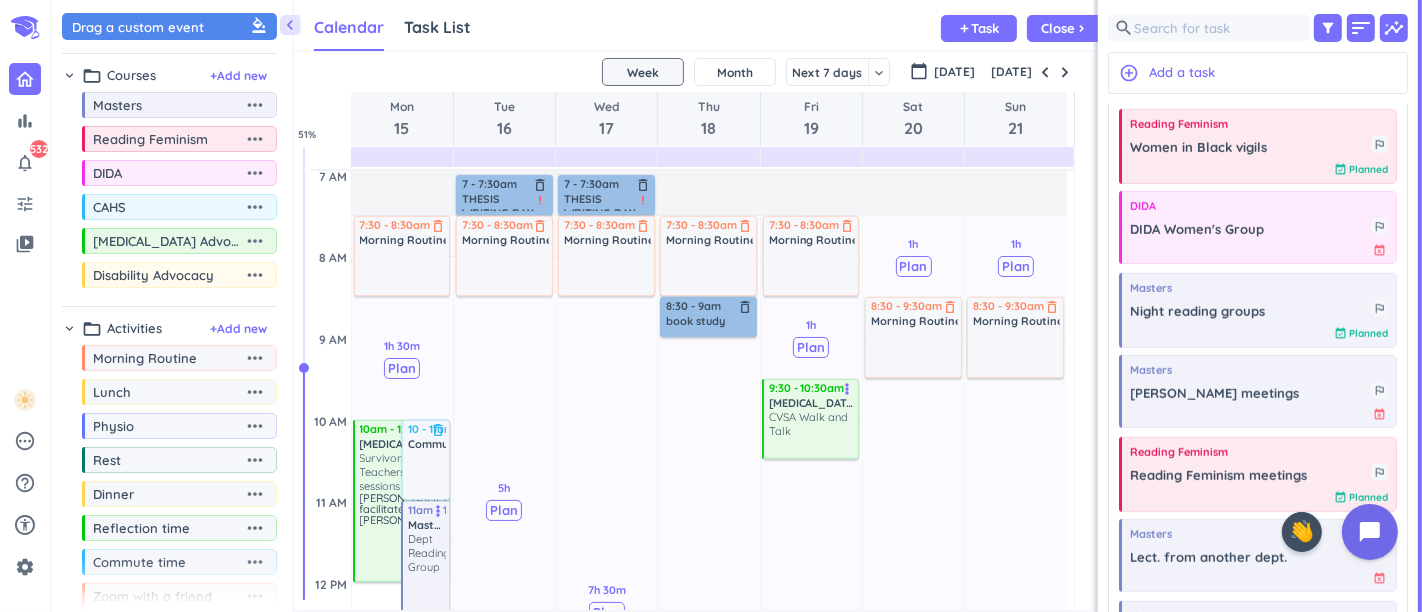 scroll, scrollTop: 276, scrollLeft: 0, axis: vertical 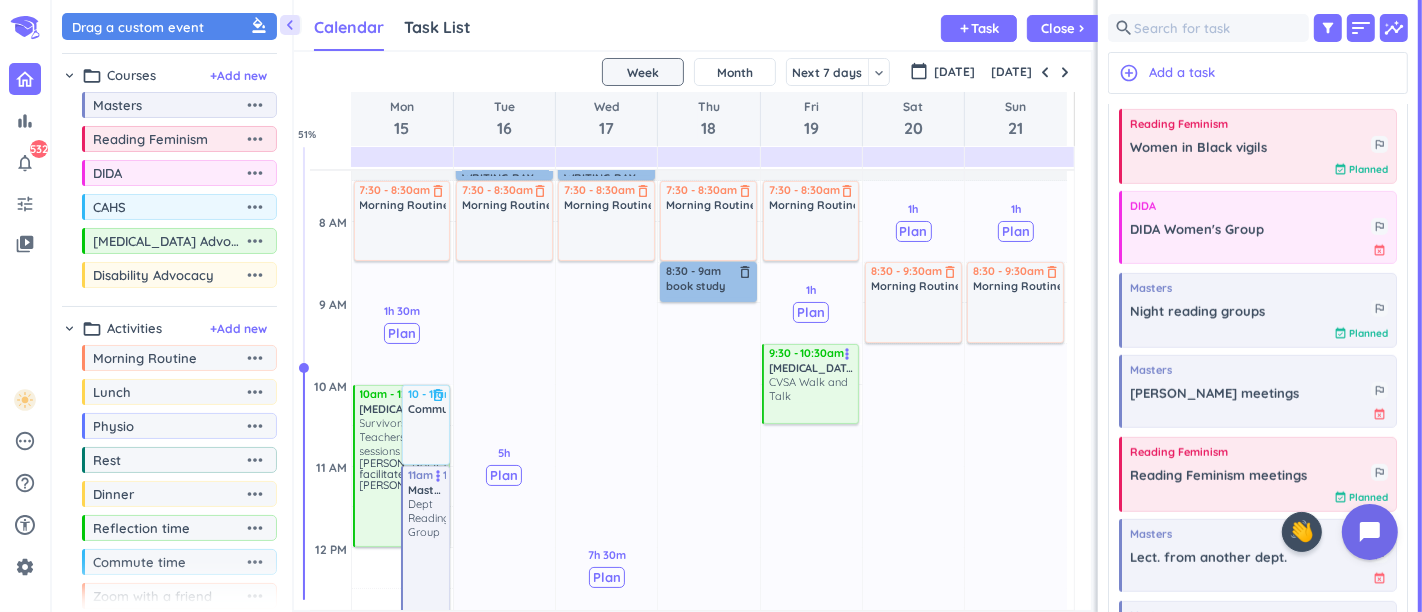 click on "Survivors as Teachers sessions" at bounding box center [403, 437] 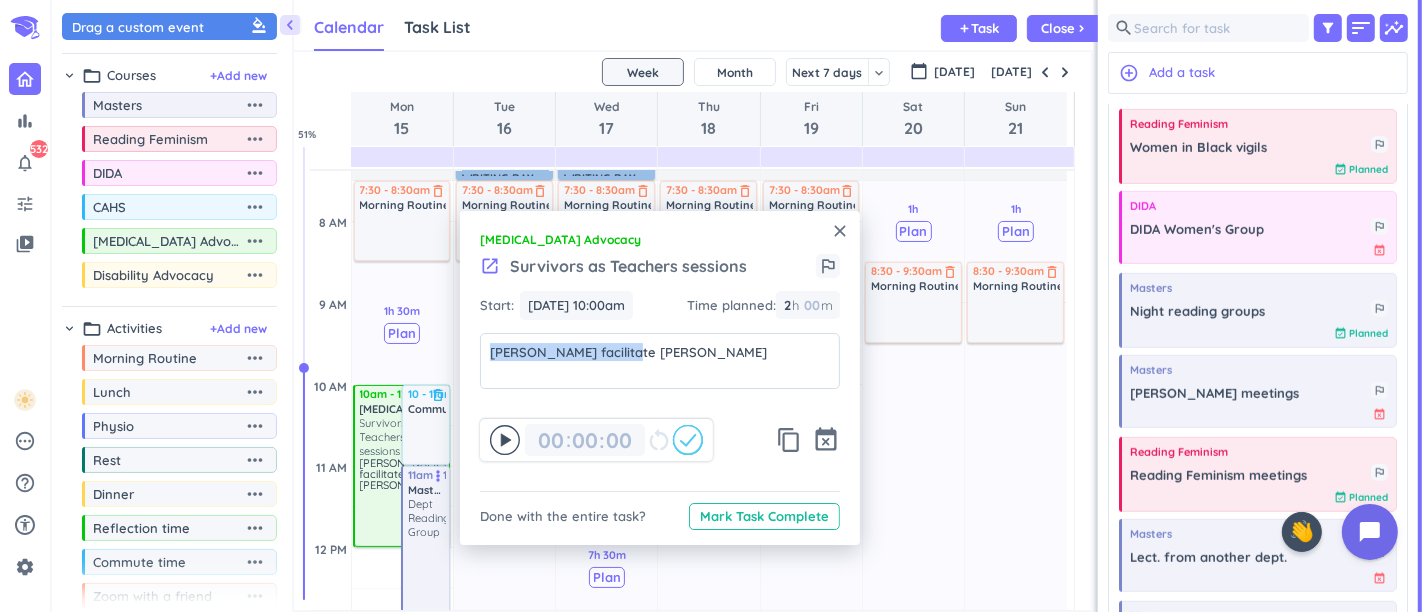 drag, startPoint x: 653, startPoint y: 358, endPoint x: 471, endPoint y: 350, distance: 182.17574 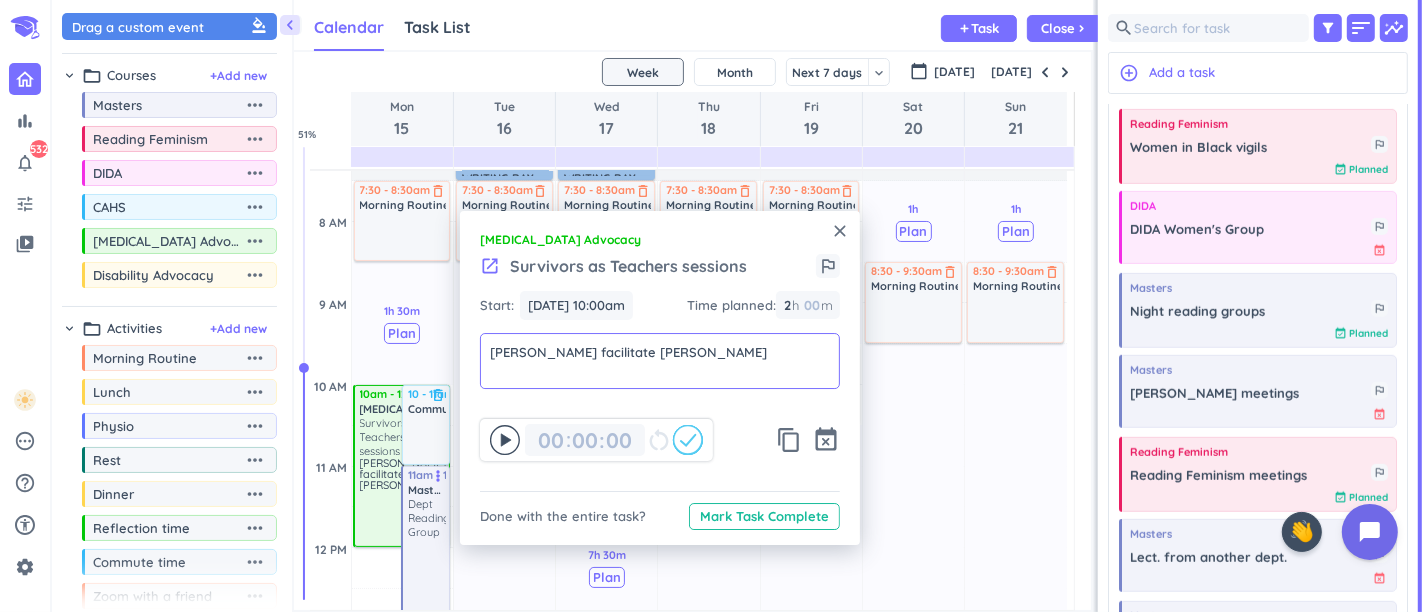 click on "close [MEDICAL_DATA] Advocacy  launch Survivors as Teachers sessions outlined_flag Start: [DATE] 10:00am [DATE] 10:00am Time planned : 2 2 00 h 00 m [PERSON_NAME] facilitate [PERSON_NAME] facilitate [PERSON_NAME] 00 00 : 00 restart_alt content_copy event_busy Done with the entire task? Mark Task Complete" at bounding box center (660, 378) 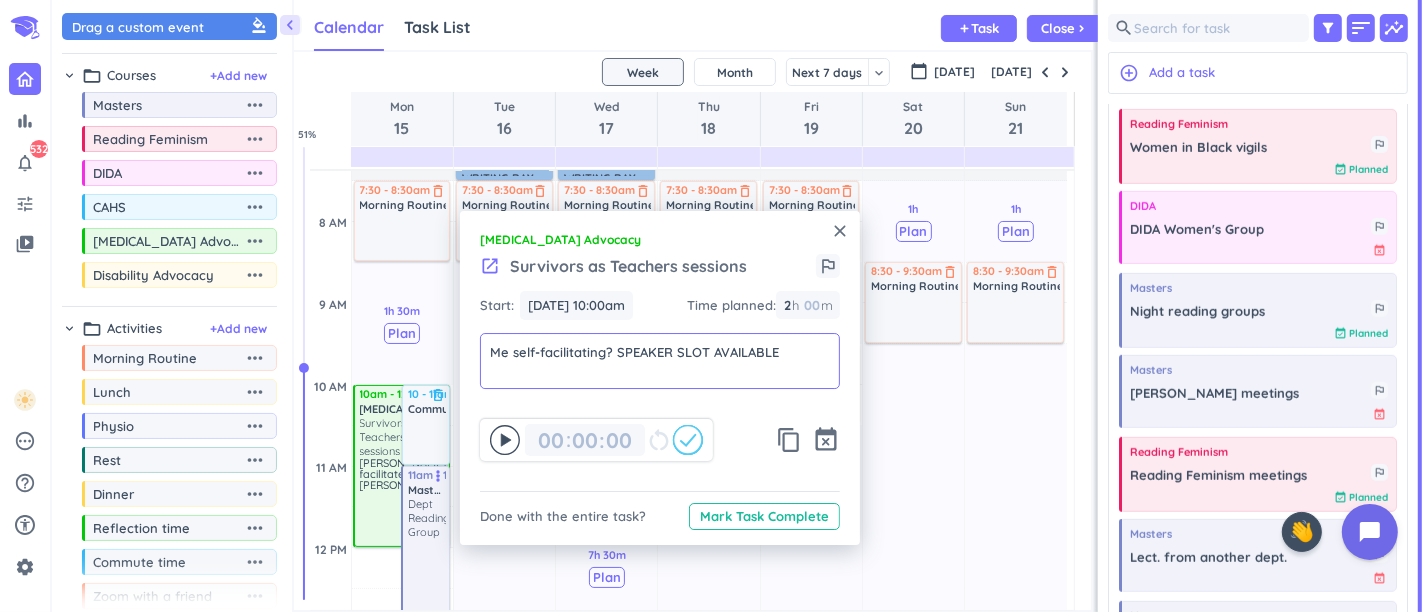 type on "Me self-facilitating? SPEAKER SLOT AVAILABLE" 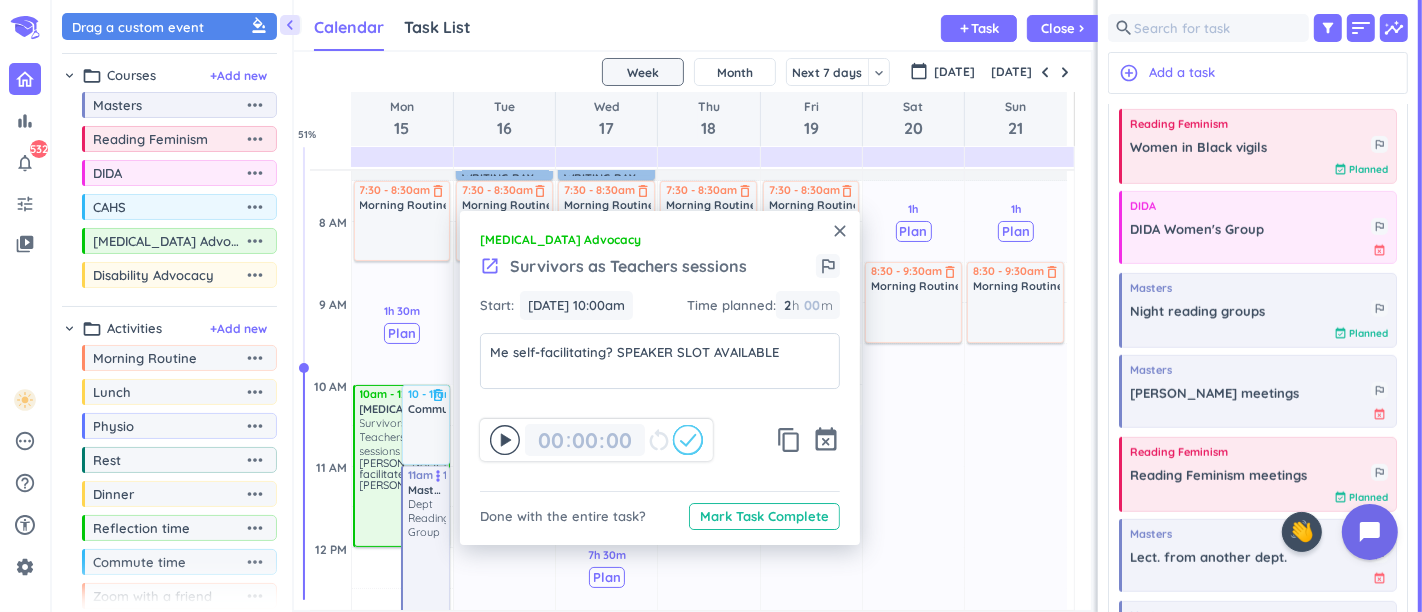 click on "[MEDICAL_DATA] Advocacy" at bounding box center (660, 240) 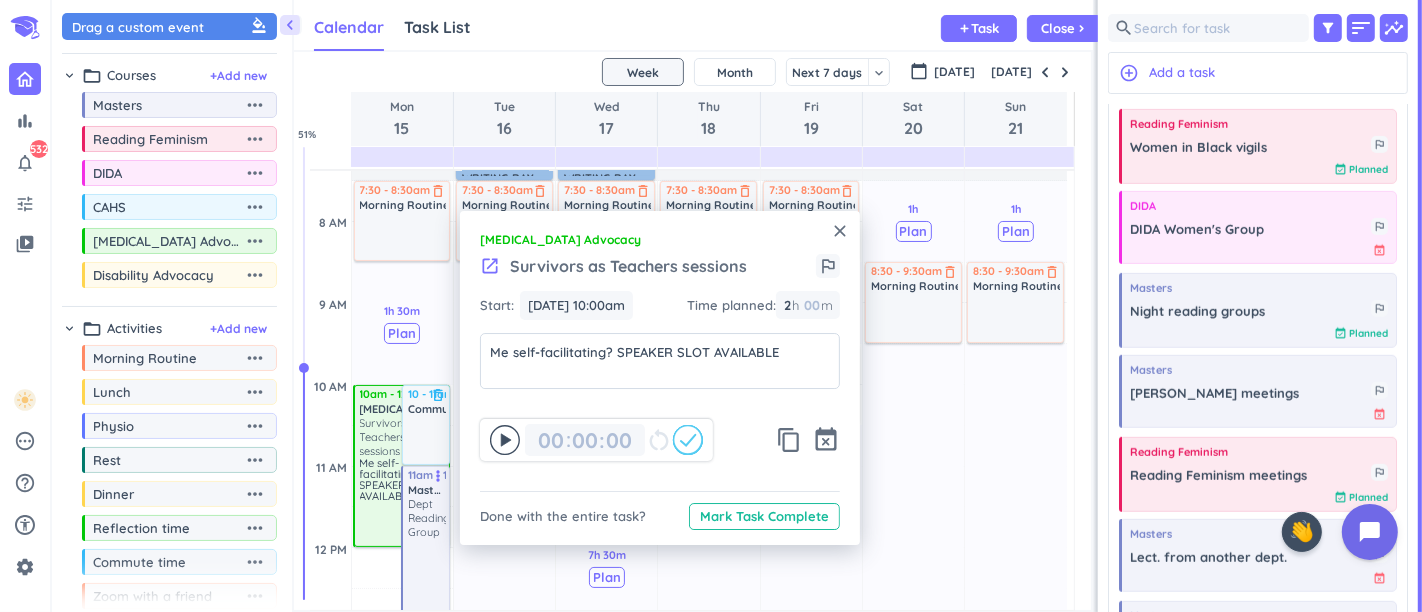 click on "close" at bounding box center (840, 231) 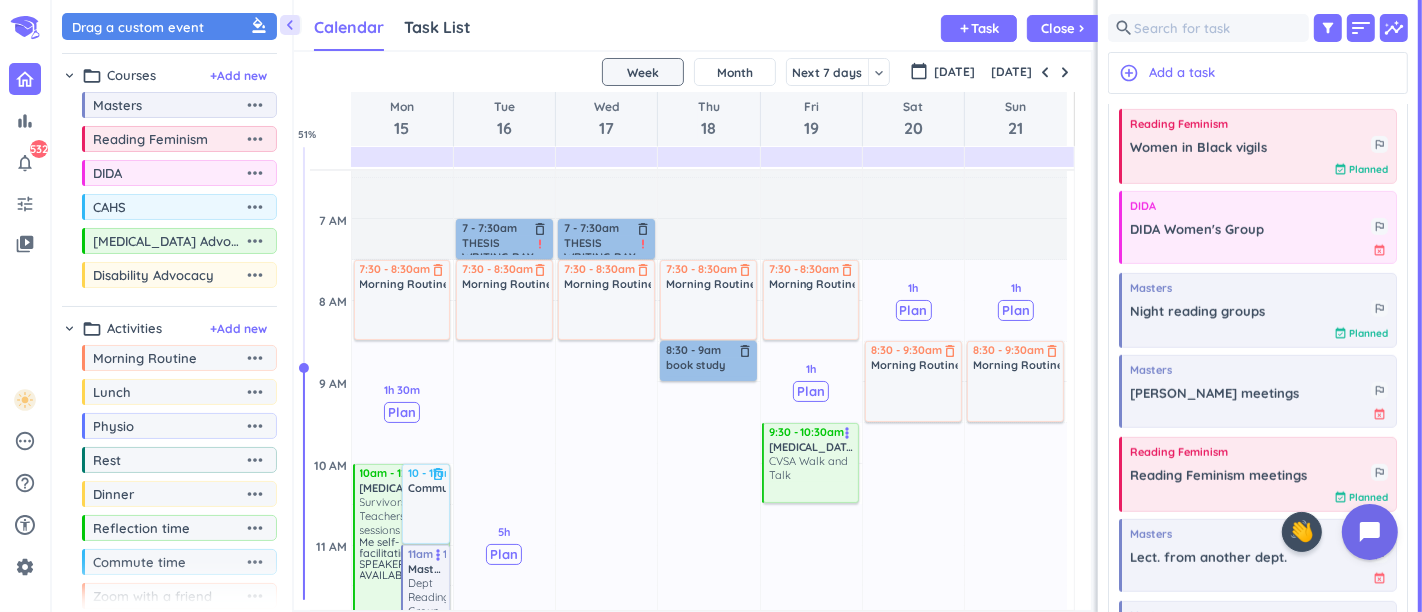 scroll, scrollTop: 165, scrollLeft: 0, axis: vertical 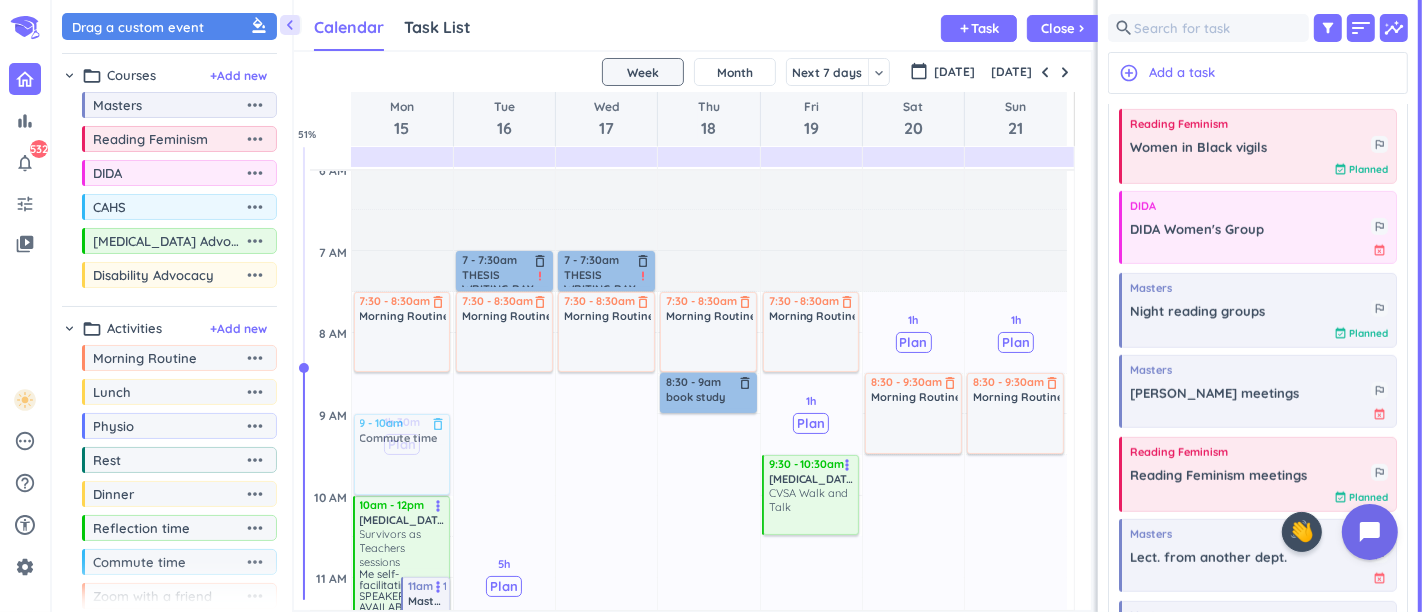 click on "1h 30m Past due Plan 2h 30m Past due Plan 30m Past due Plan 2h  Past due Plan Adjust Awake Time Adjust Awake Time 10am - 12pm [MEDICAL_DATA] Advocacy  Survivors as Teachers sessions Me self-facilitating? SPEAKER SLOT AVAILABLE more_vert 10 - 11am Commute time  delete_outline 11am - 1pm Masters  Dept Reading Group more_vert 7:30 - 8:30am Morning Routine delete_outline 1 - 2pm Commute time  delete_outline 4:30 - 5:30pm Masters  AOS meetings my paper  more_vert 6 - 8pm Dinner delete_outline 9 - 10am Commute time  delete_outline" at bounding box center (402, 985) 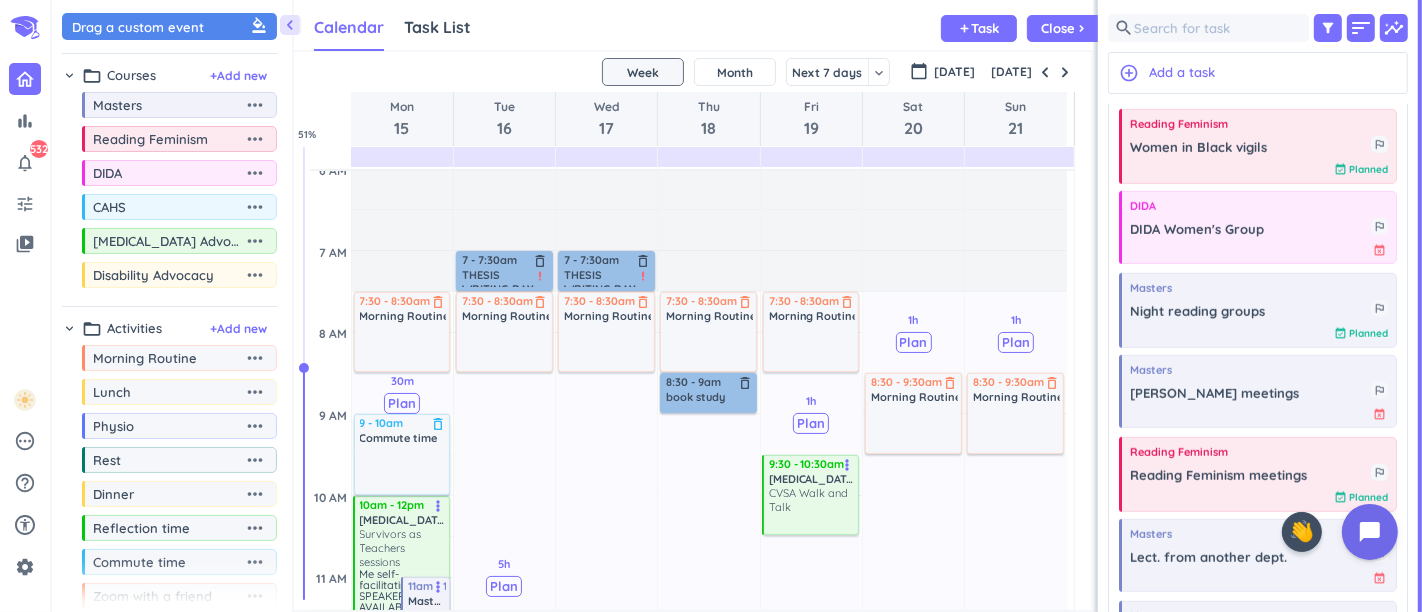 scroll, scrollTop: 387, scrollLeft: 0, axis: vertical 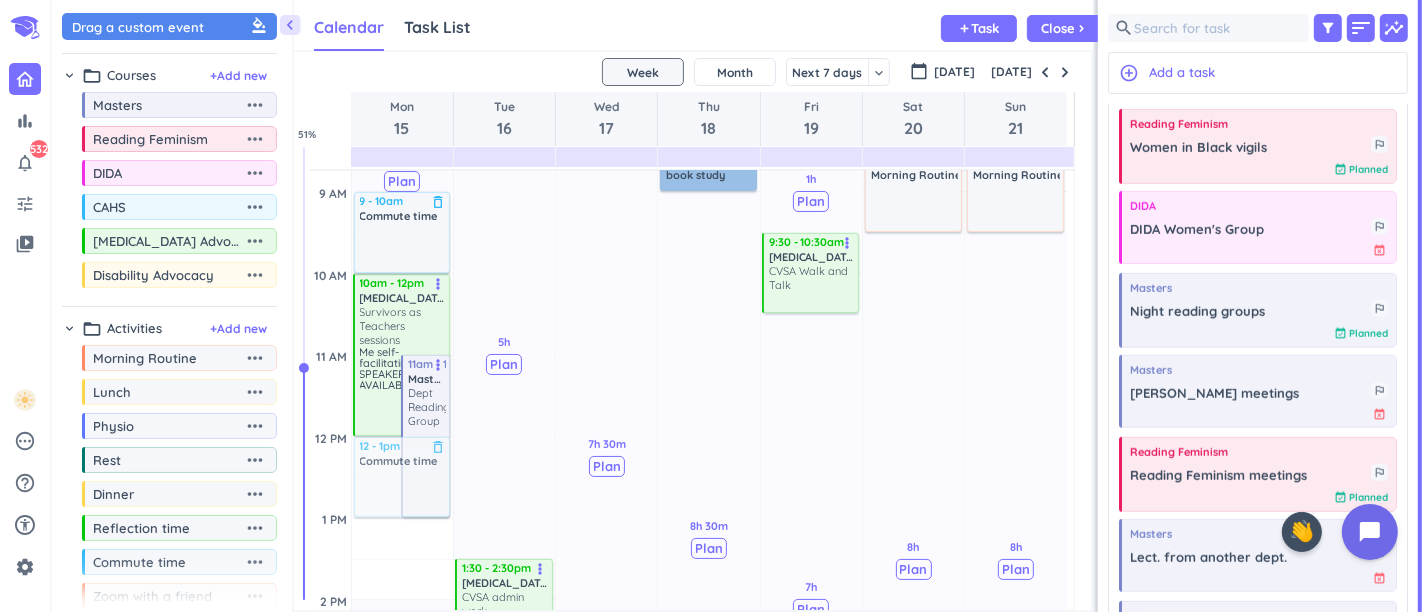 drag, startPoint x: 393, startPoint y: 561, endPoint x: 377, endPoint y: 485, distance: 77.665955 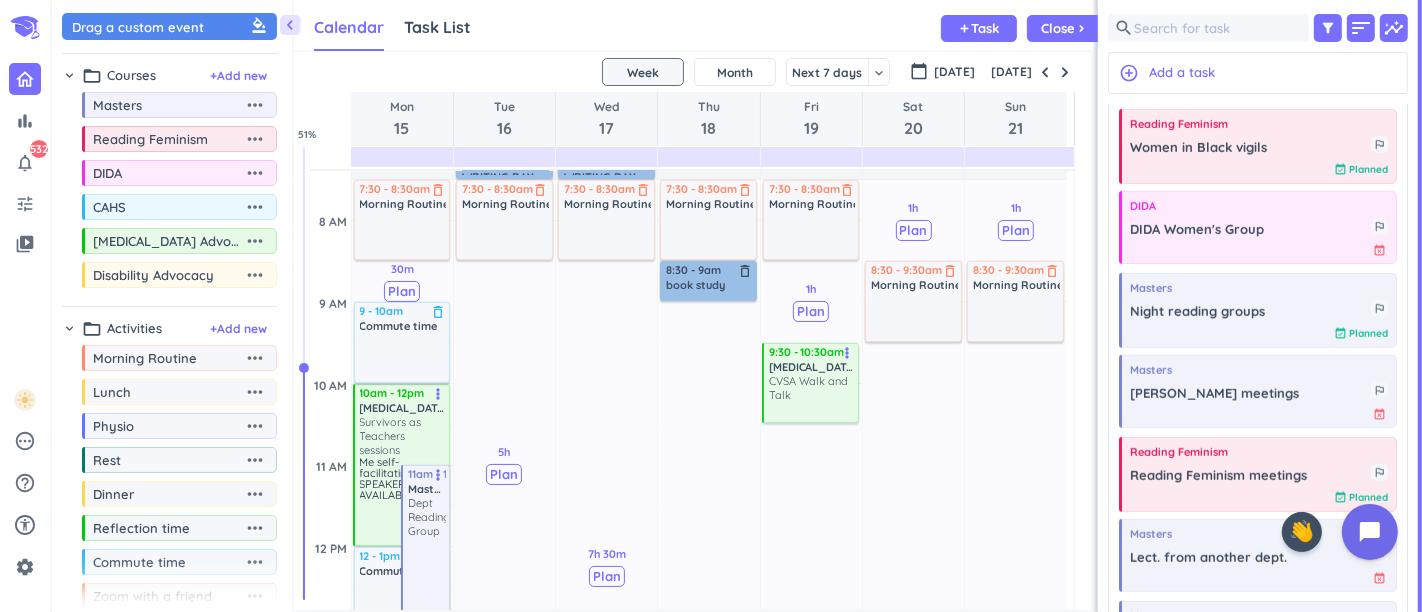 scroll, scrollTop: 276, scrollLeft: 0, axis: vertical 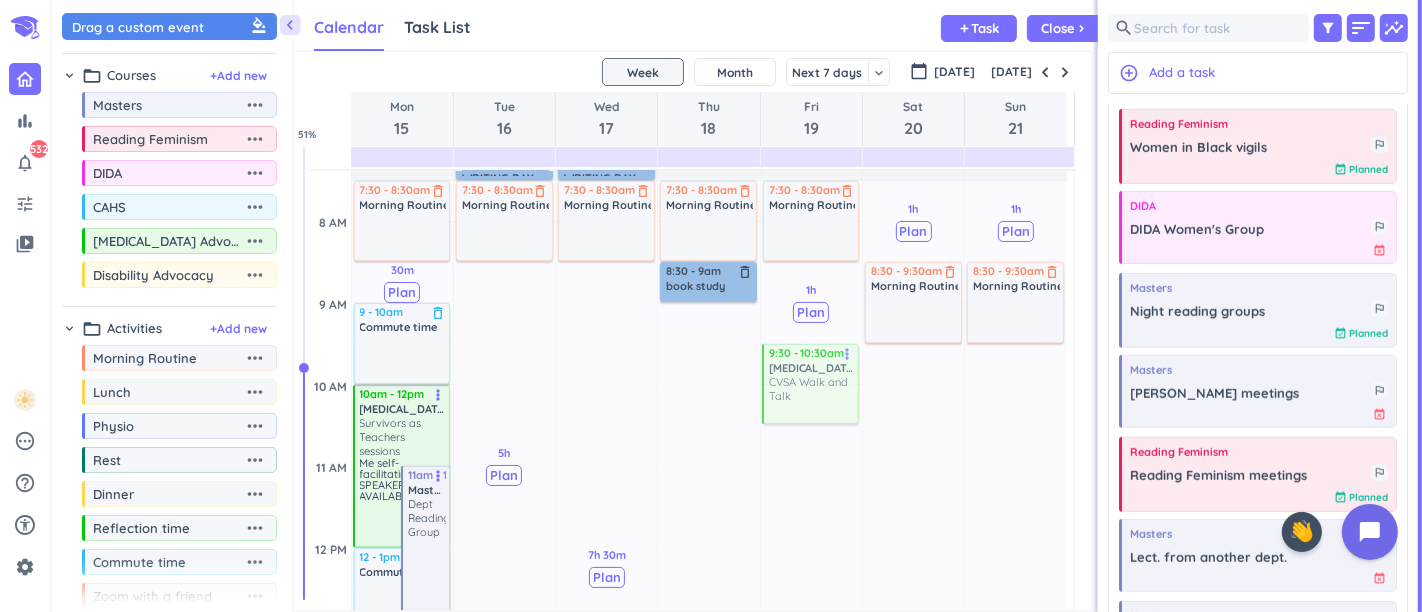 click on "1h  Past due Plan 7h  Past due Plan 2h 30m Past due Plan Adjust Awake Time Adjust Awake Time 7:30 - 8:30am Morning Routine delete_outline 9:30 - 10:30am [MEDICAL_DATA] Advocacy  CVSA Walk and Talk  more_vert 5:30 - 7:30pm Dinner delete_outline 9:30 - 10:30am [MEDICAL_DATA] Advocacy  CVSA Walk and Talk  more_vert" at bounding box center [811, 874] 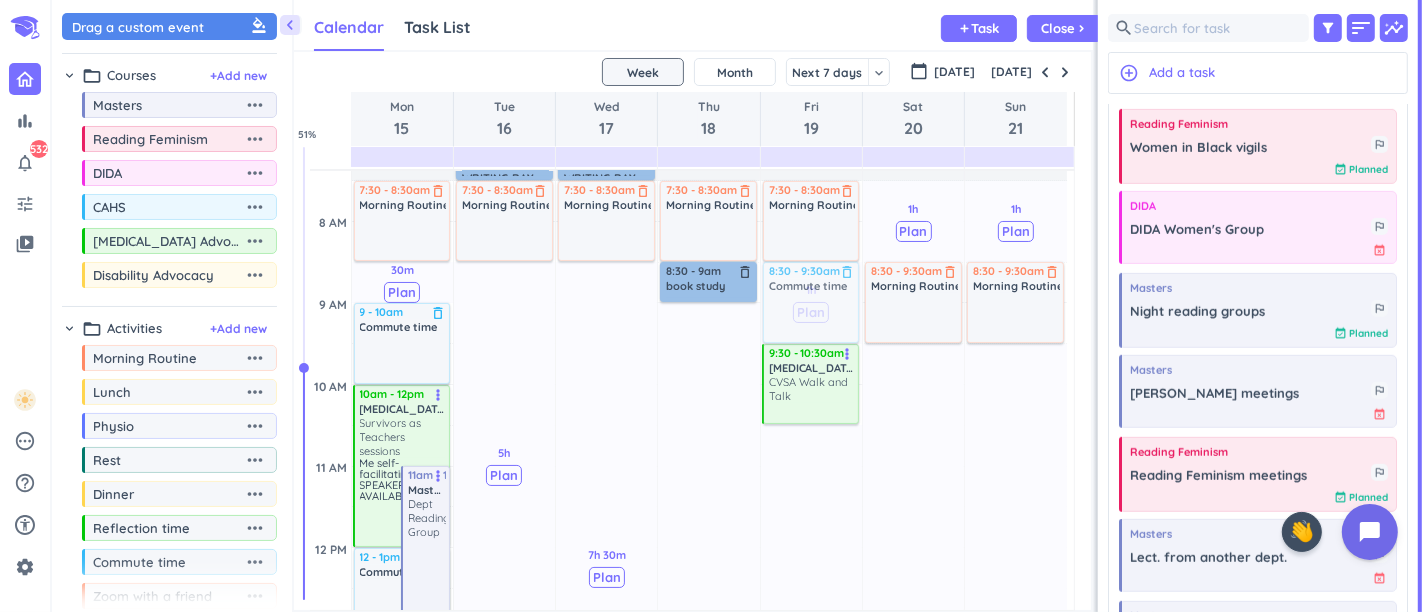 drag, startPoint x: 166, startPoint y: 552, endPoint x: 831, endPoint y: 263, distance: 725.08344 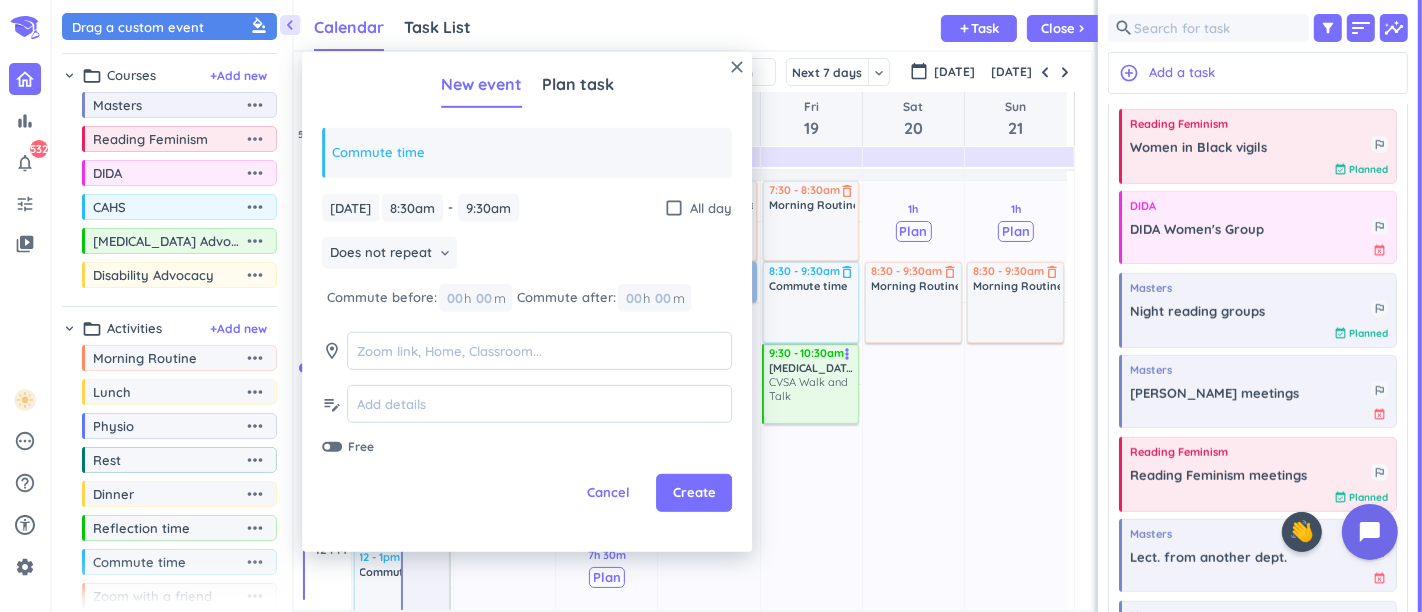 click on "Create" at bounding box center [694, 493] 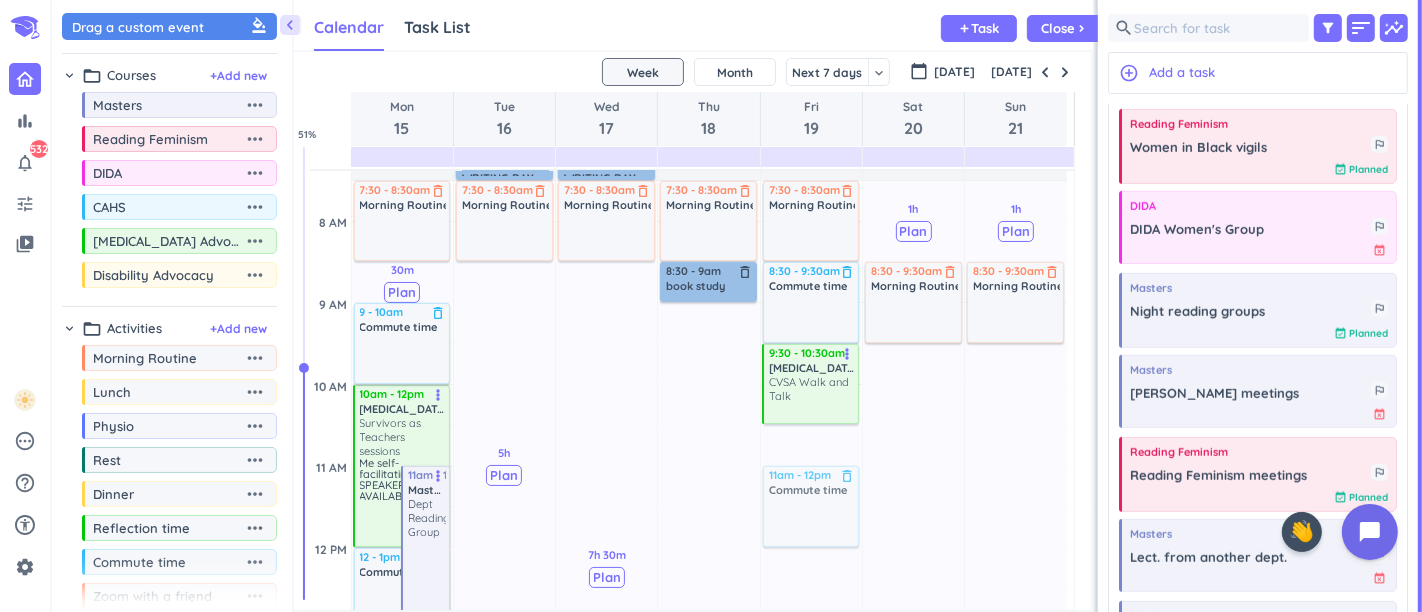 click on "chevron_left Drag a custom event format_color_fill chevron_right folder_open Courses   +  Add new drag_indicator Masters  more_horiz drag_indicator Reading Feminism more_horiz drag_indicator DIDA more_horiz drag_indicator CAHS more_horiz drag_indicator [MEDICAL_DATA] Advocacy  more_horiz drag_indicator Disability Advocacy  more_horiz chevron_right folder_open Activities   +  Add new drag_indicator Morning Routine more_horiz drag_indicator Lunch more_horiz drag_indicator Physio more_horiz drag_indicator Rest more_horiz drag_indicator Dinner more_horiz drag_indicator Reflection time more_horiz drag_indicator Commute time  more_horiz drag_indicator Zoom with a friend more_horiz drag_indicator Medical appointment more_horiz drag_indicator Walk more_horiz drag_indicator Exercises more_horiz link Connected Calendars add_circle Calendar Task List Calendar keyboard_arrow_down add Task Close chevron_right SHOVEL [DATE] - [DATE] Week Month Next 7 days keyboard_arrow_down Week keyboard_arrow_down calendar_today [DATE] 15" at bounding box center (737, 306) 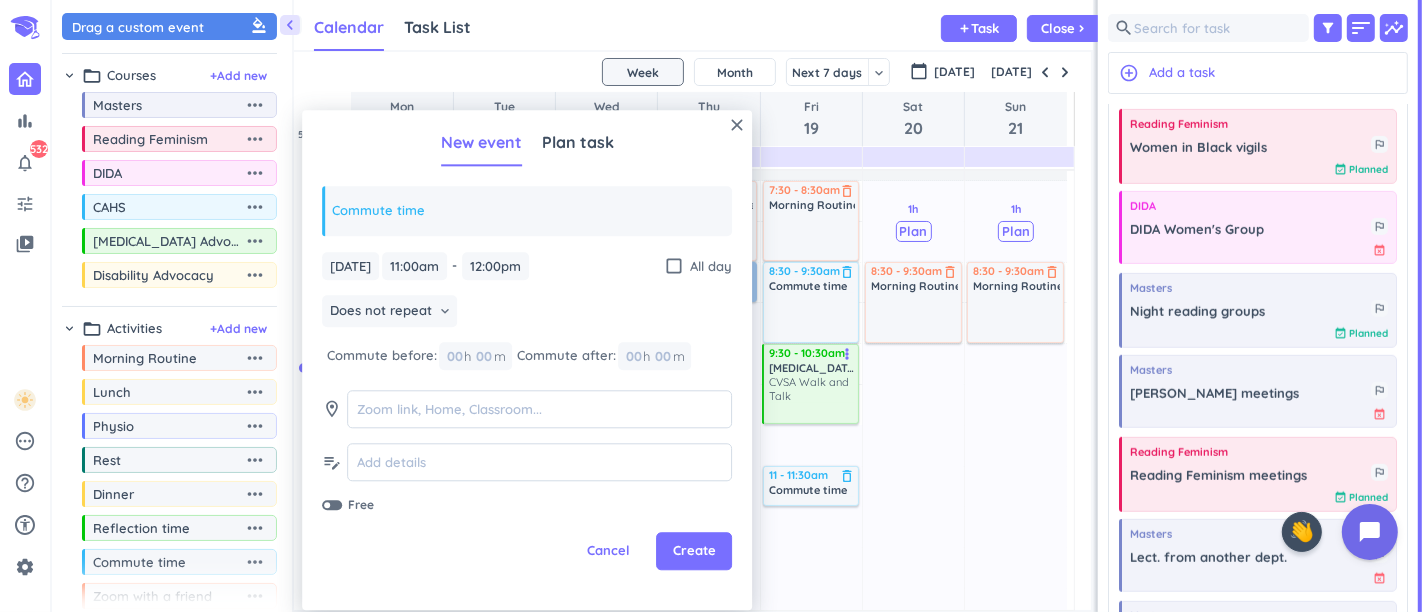 drag, startPoint x: 794, startPoint y: 547, endPoint x: 708, endPoint y: 552, distance: 86.145226 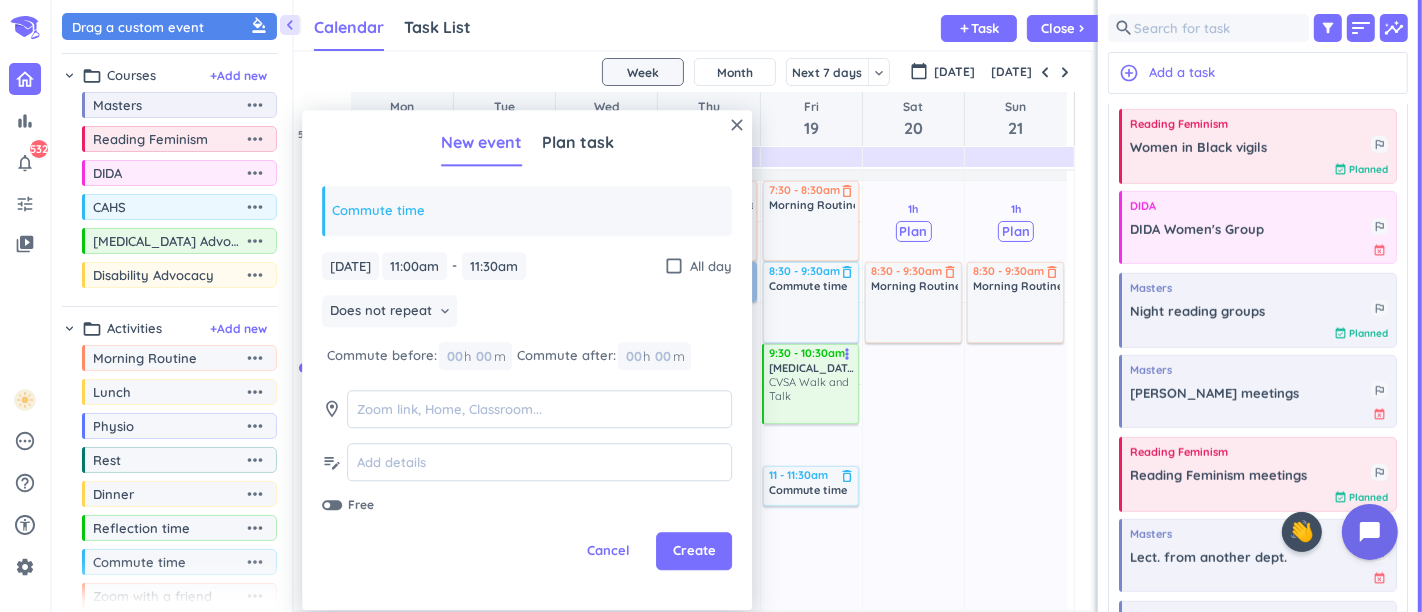 click on "Create" at bounding box center [694, 552] 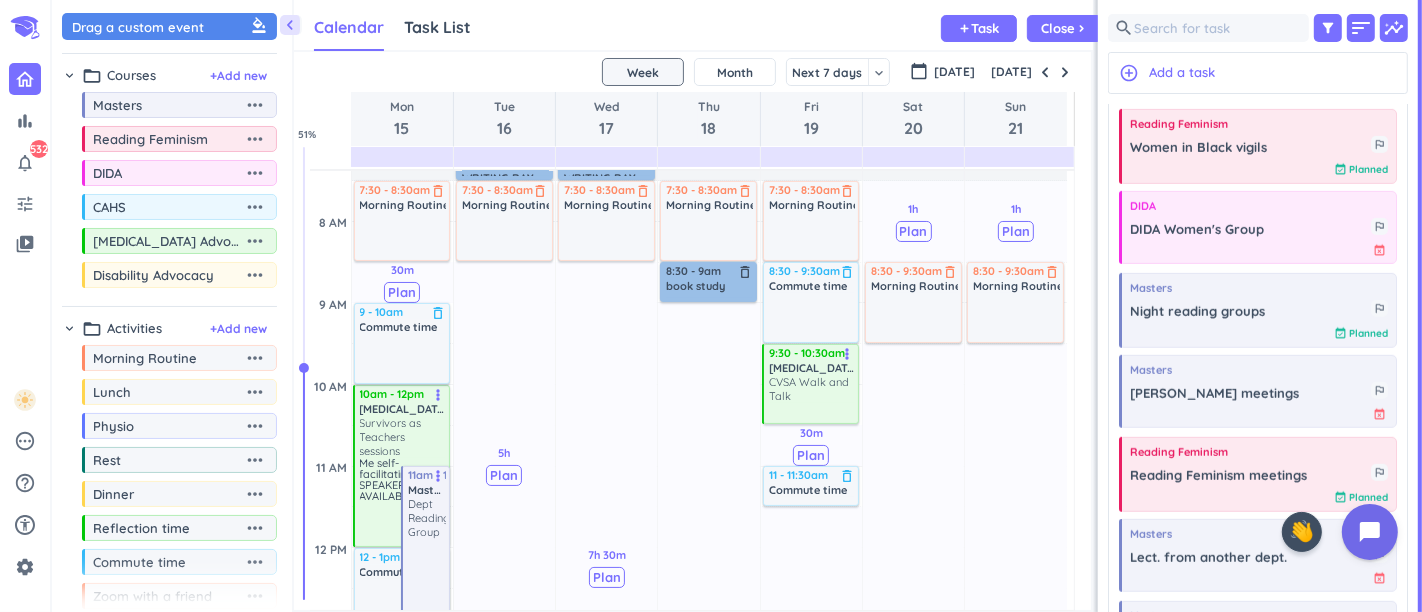 click at bounding box center [1065, 72] 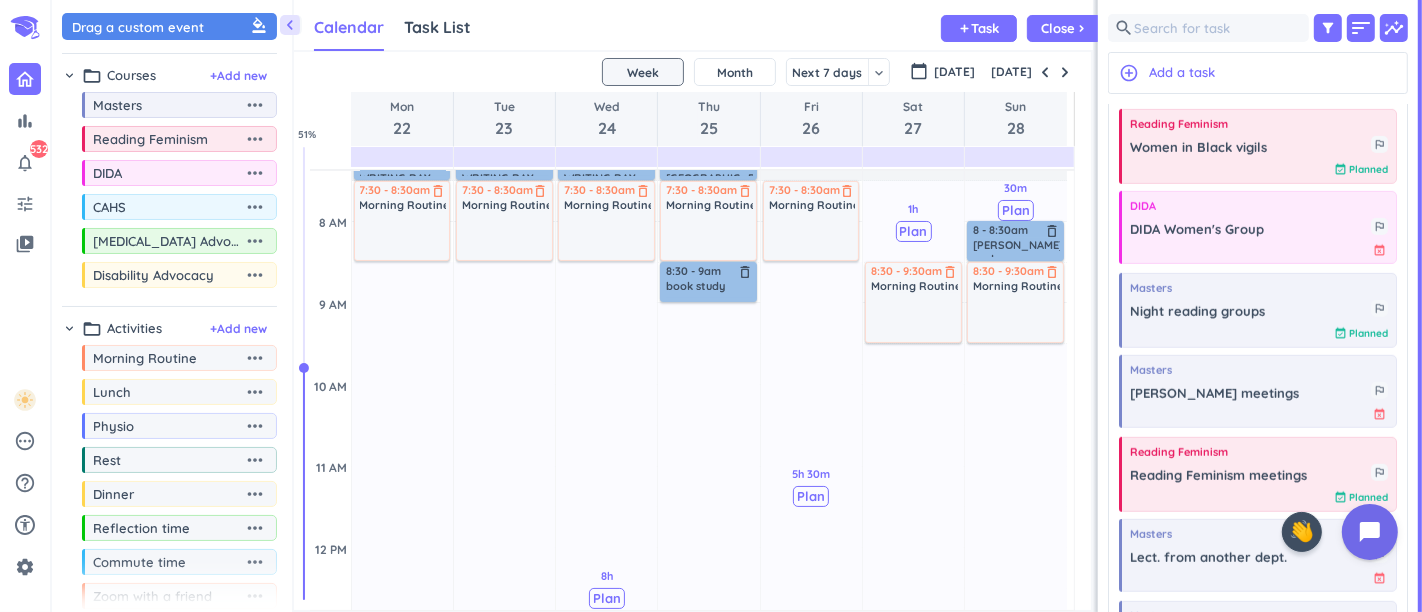 scroll, scrollTop: 165, scrollLeft: 0, axis: vertical 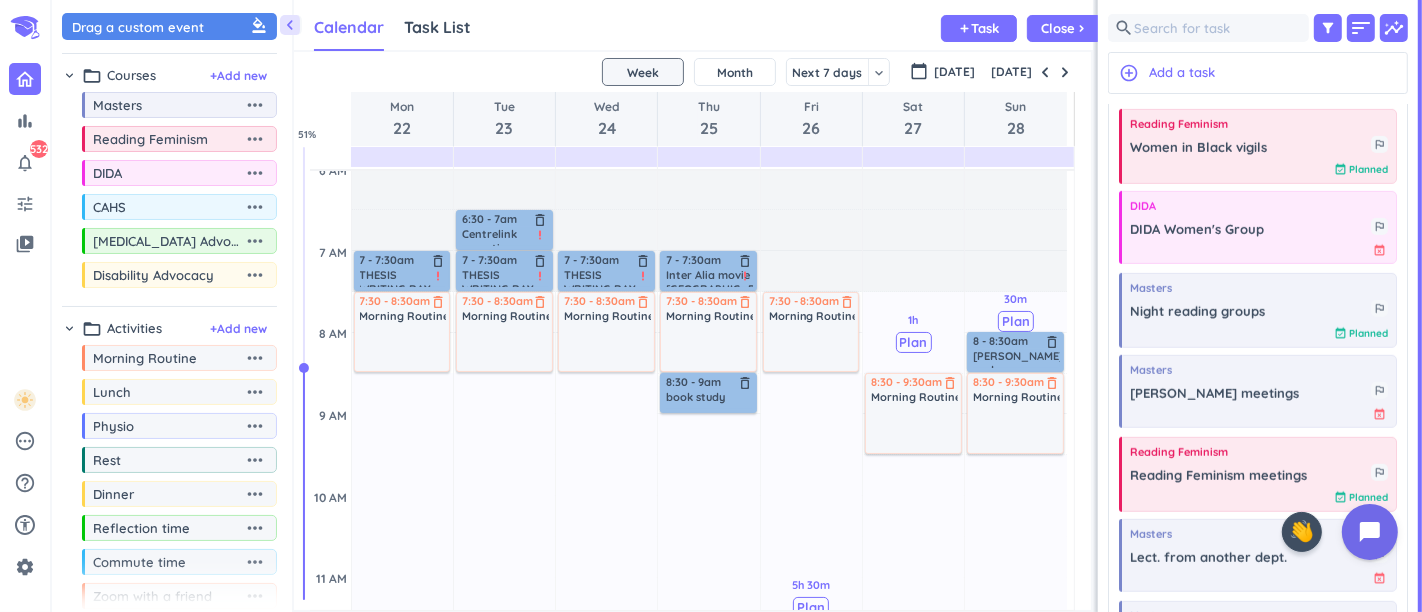 click at bounding box center [1065, 72] 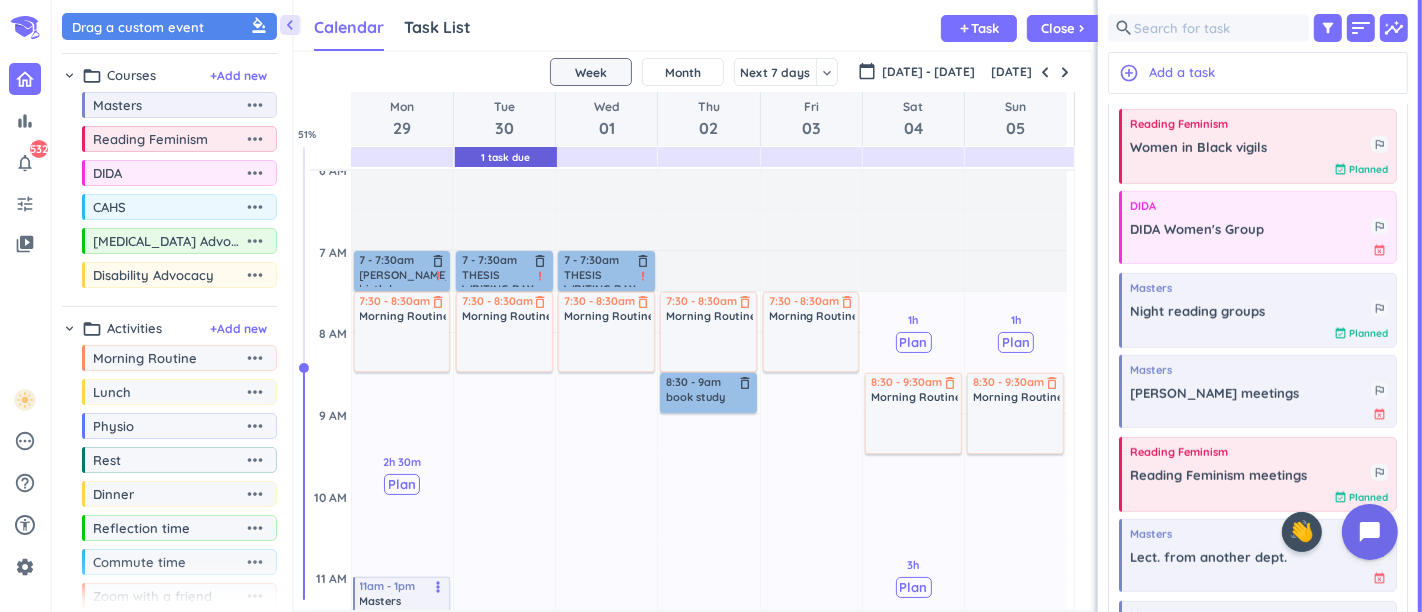 scroll, scrollTop: 387, scrollLeft: 0, axis: vertical 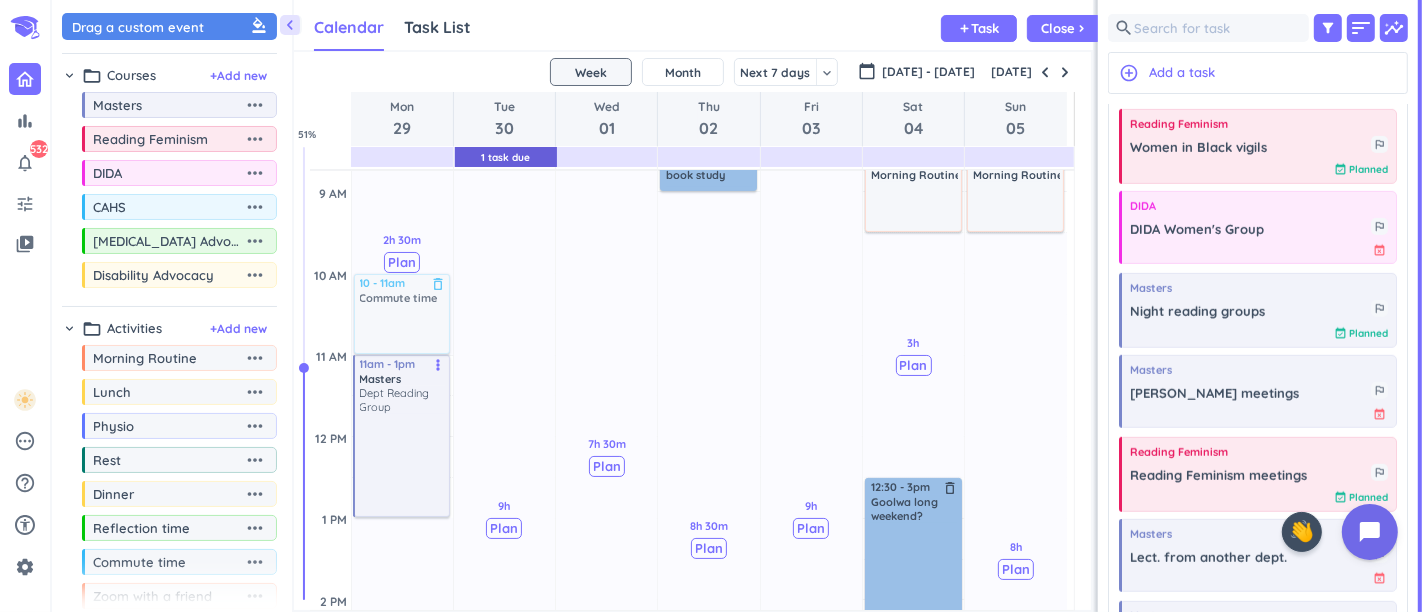 drag, startPoint x: 173, startPoint y: 555, endPoint x: 380, endPoint y: 301, distance: 327.666 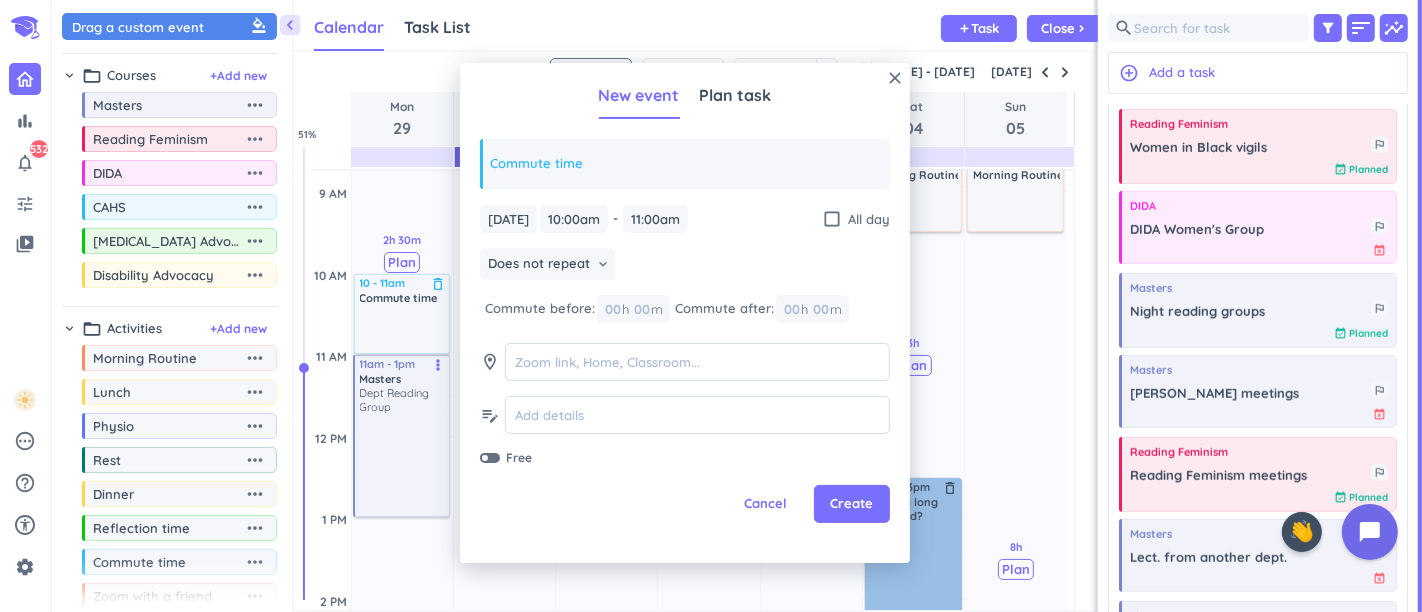 click on "Create" at bounding box center (852, 504) 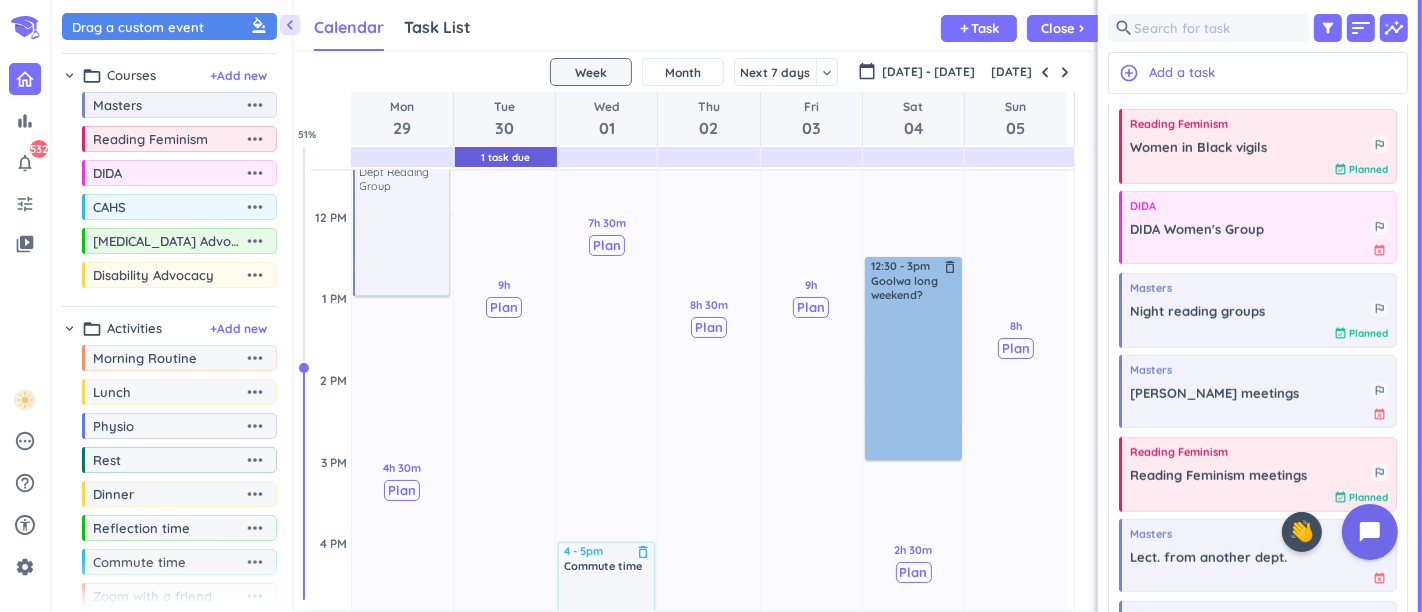 scroll, scrollTop: 609, scrollLeft: 0, axis: vertical 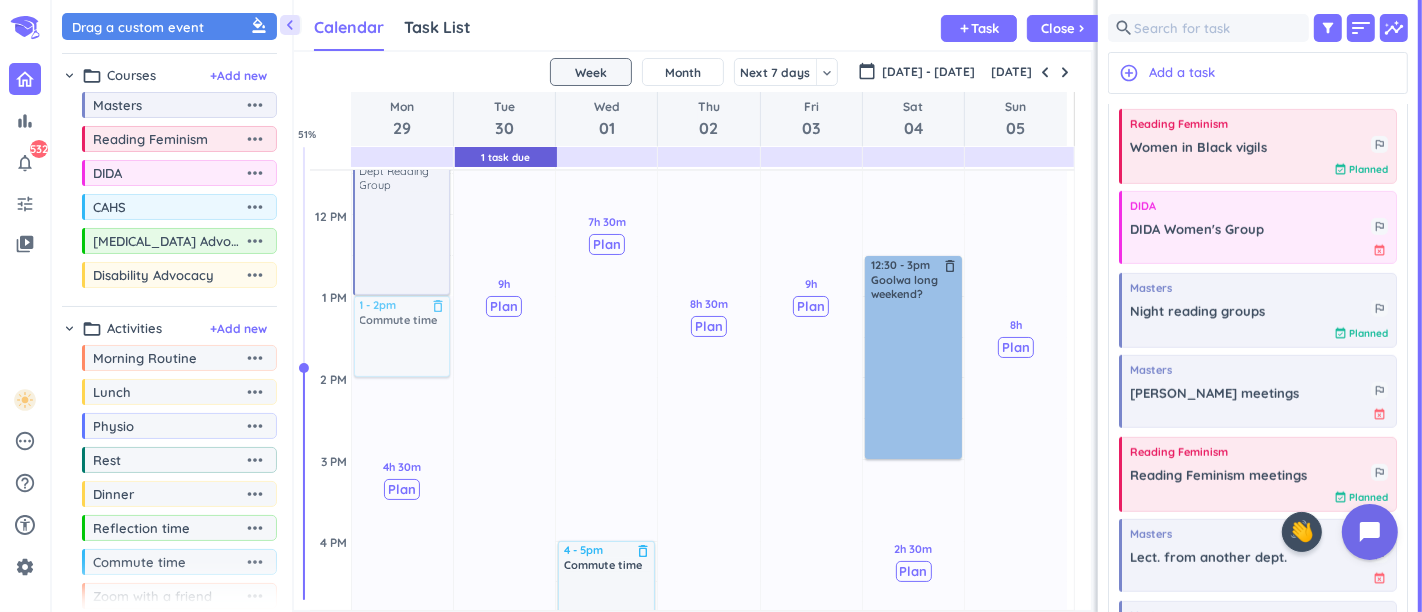 click on "chevron_left Drag a custom event format_color_fill chevron_right folder_open Courses   +  Add new drag_indicator Masters  more_horiz drag_indicator Reading Feminism more_horiz drag_indicator DIDA more_horiz drag_indicator CAHS more_horiz drag_indicator [MEDICAL_DATA] Advocacy  more_horiz drag_indicator Disability Advocacy  more_horiz chevron_right folder_open Activities   +  Add new drag_indicator Morning Routine more_horiz drag_indicator Lunch more_horiz drag_indicator Physio more_horiz drag_indicator Rest more_horiz drag_indicator Dinner more_horiz drag_indicator Reflection time more_horiz drag_indicator Commute time  more_horiz drag_indicator Zoom with a friend more_horiz drag_indicator Medical appointment more_horiz drag_indicator Walk more_horiz drag_indicator Exercises more_horiz link Connected Calendars add_circle Calendar Task List Calendar keyboard_arrow_down add Task Close chevron_right 1   Task   Due SHOVEL [DATE] - [DATE] Week Month Next 7 days keyboard_arrow_down Week keyboard_arrow_down [DATE] Mon 29" at bounding box center [737, 306] 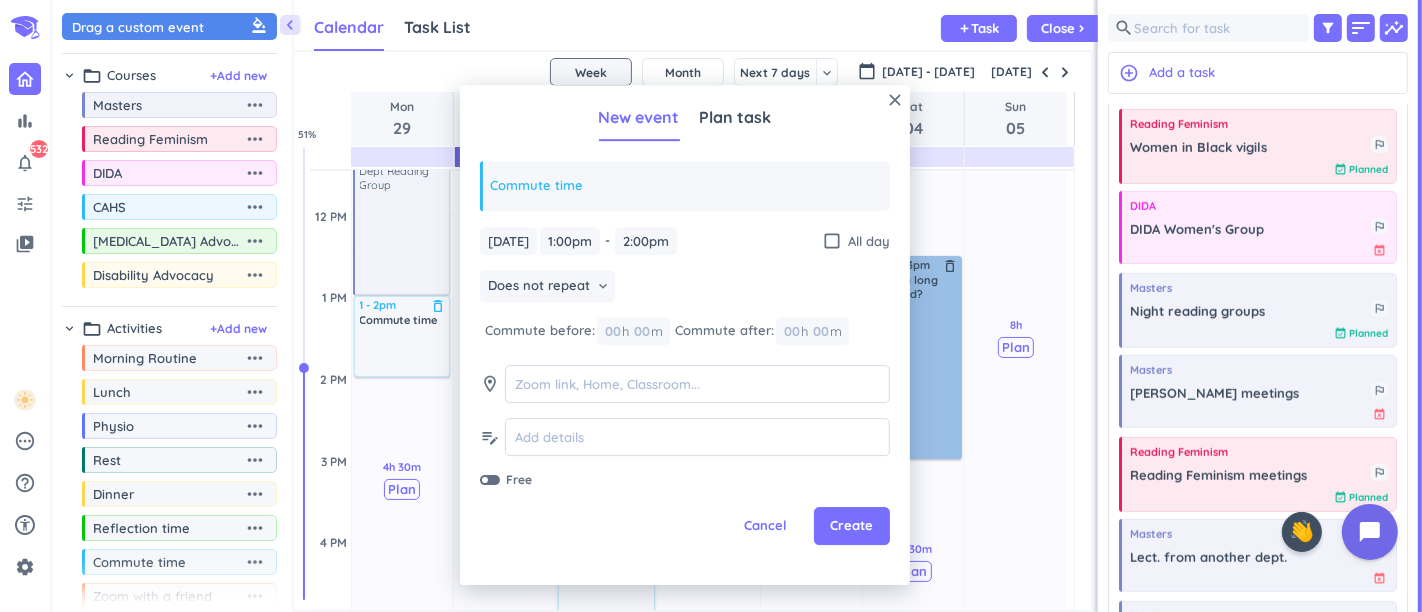 click on "Create" at bounding box center [852, 526] 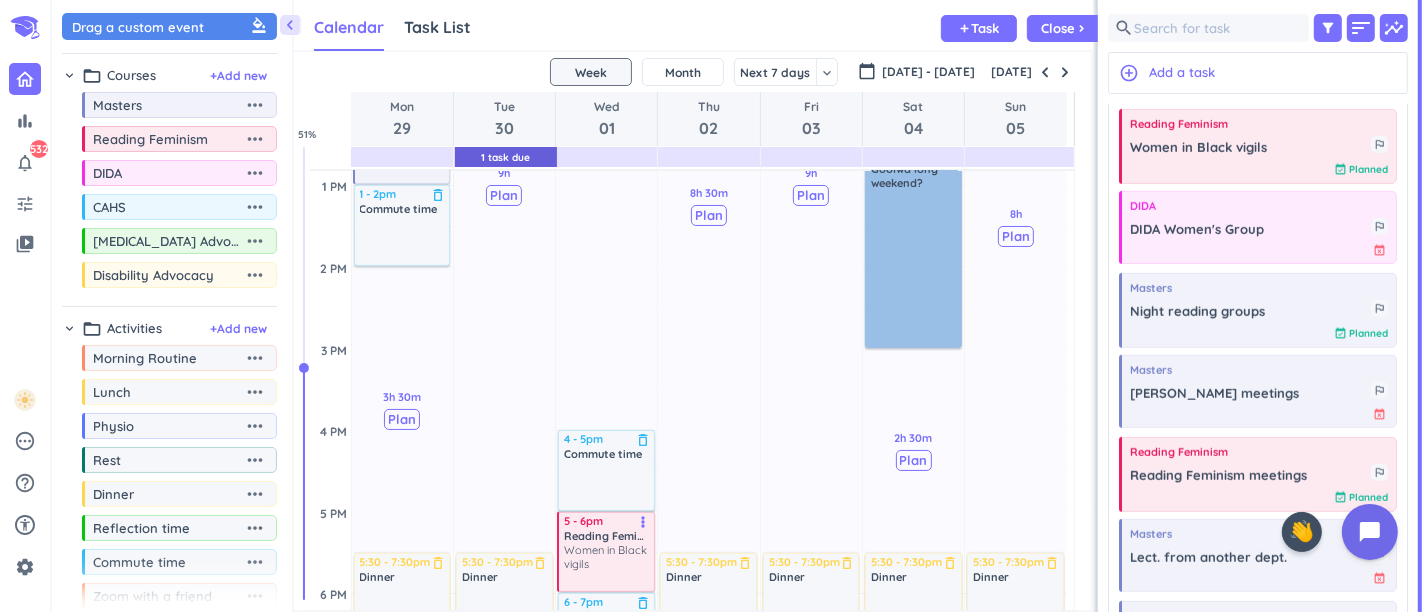 scroll, scrollTop: 387, scrollLeft: 0, axis: vertical 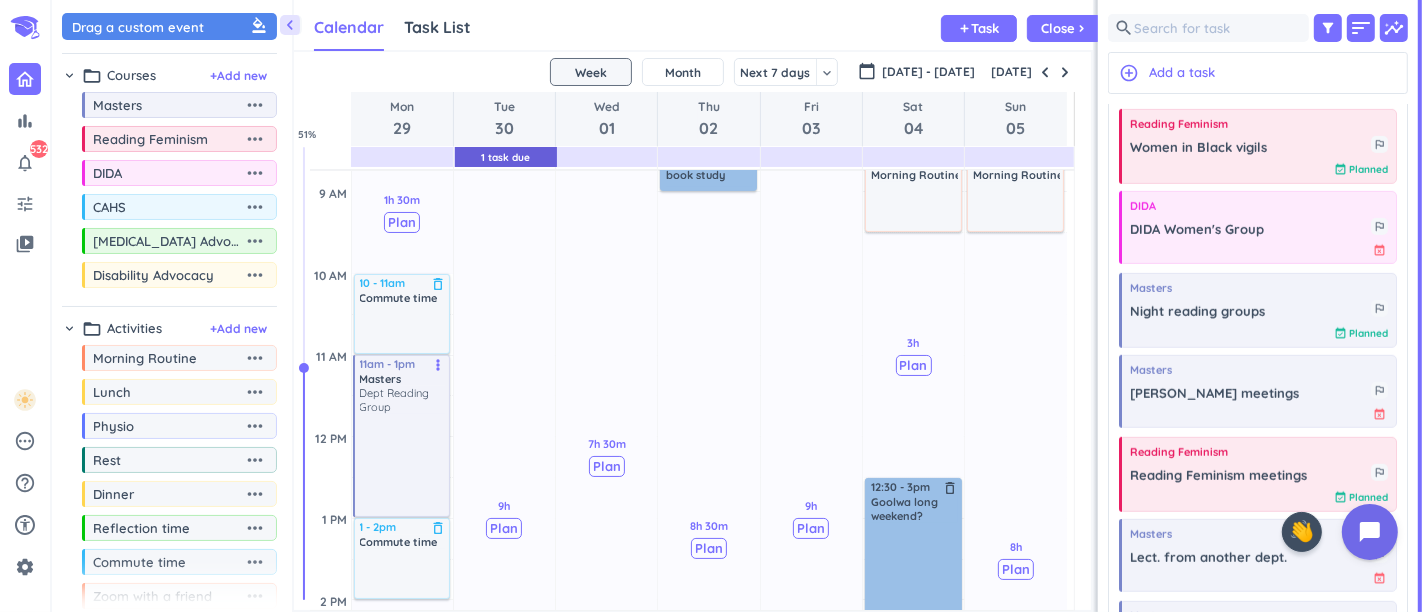click at bounding box center (1065, 72) 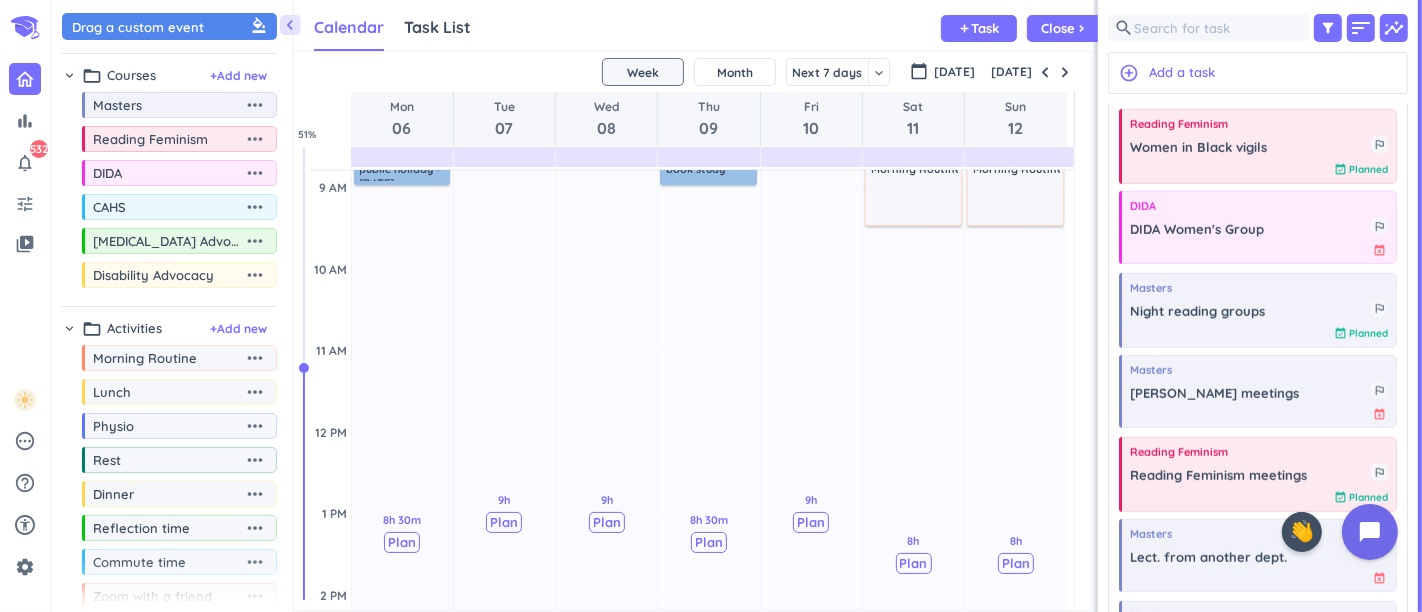 scroll, scrollTop: 276, scrollLeft: 0, axis: vertical 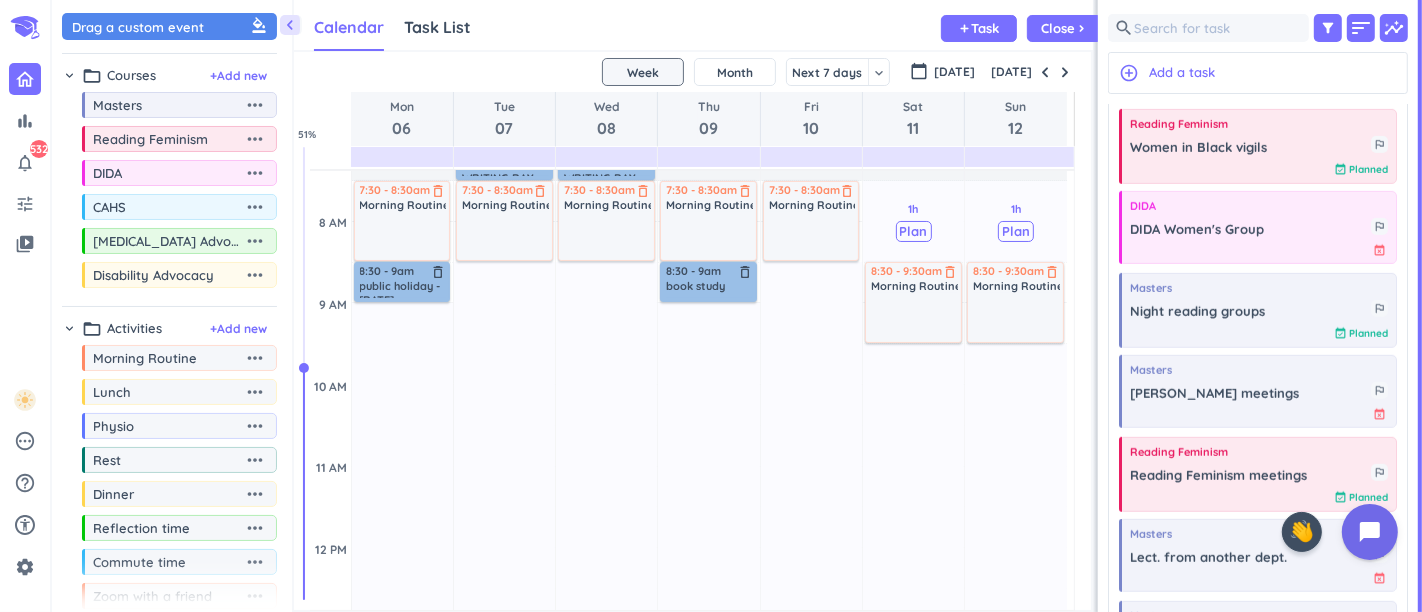 click at bounding box center [1065, 72] 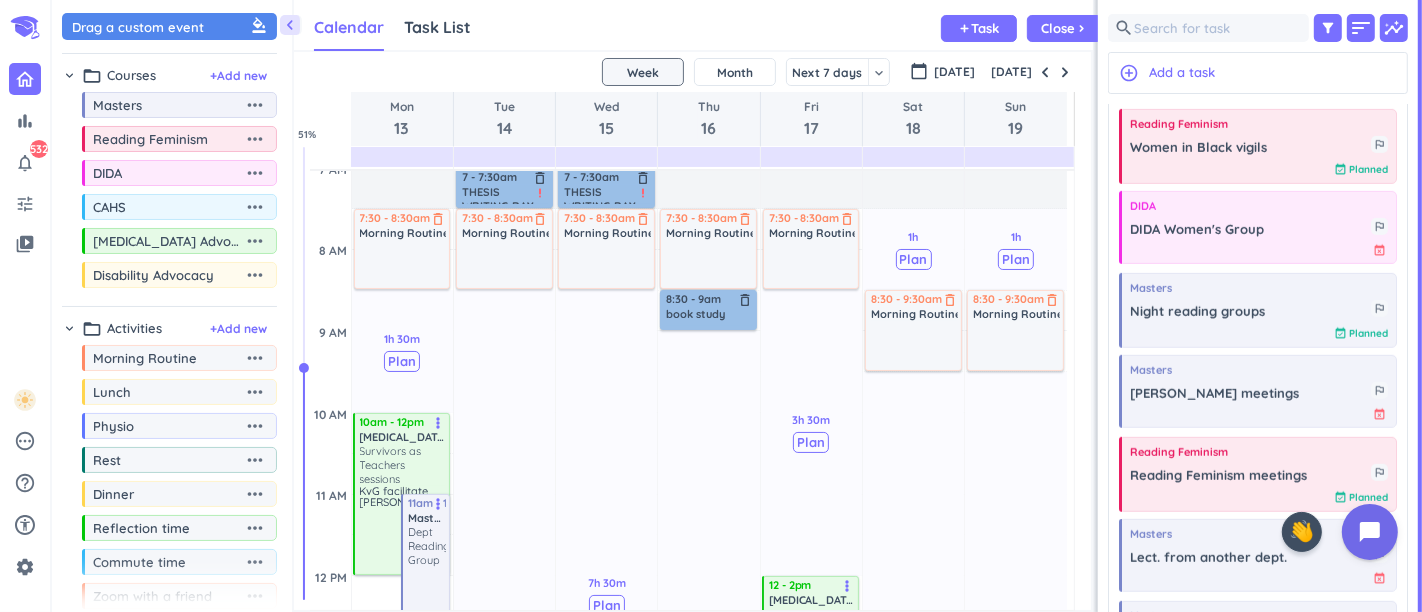 scroll, scrollTop: 276, scrollLeft: 0, axis: vertical 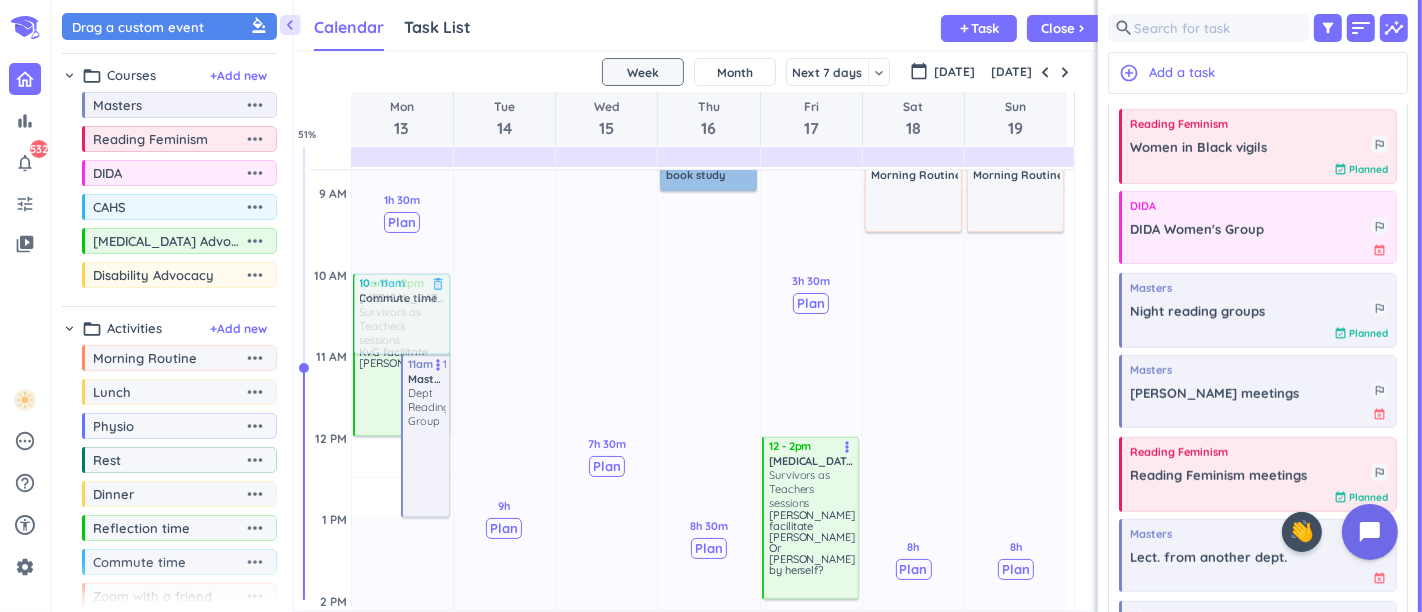 drag, startPoint x: 183, startPoint y: 556, endPoint x: 381, endPoint y: 312, distance: 314.22922 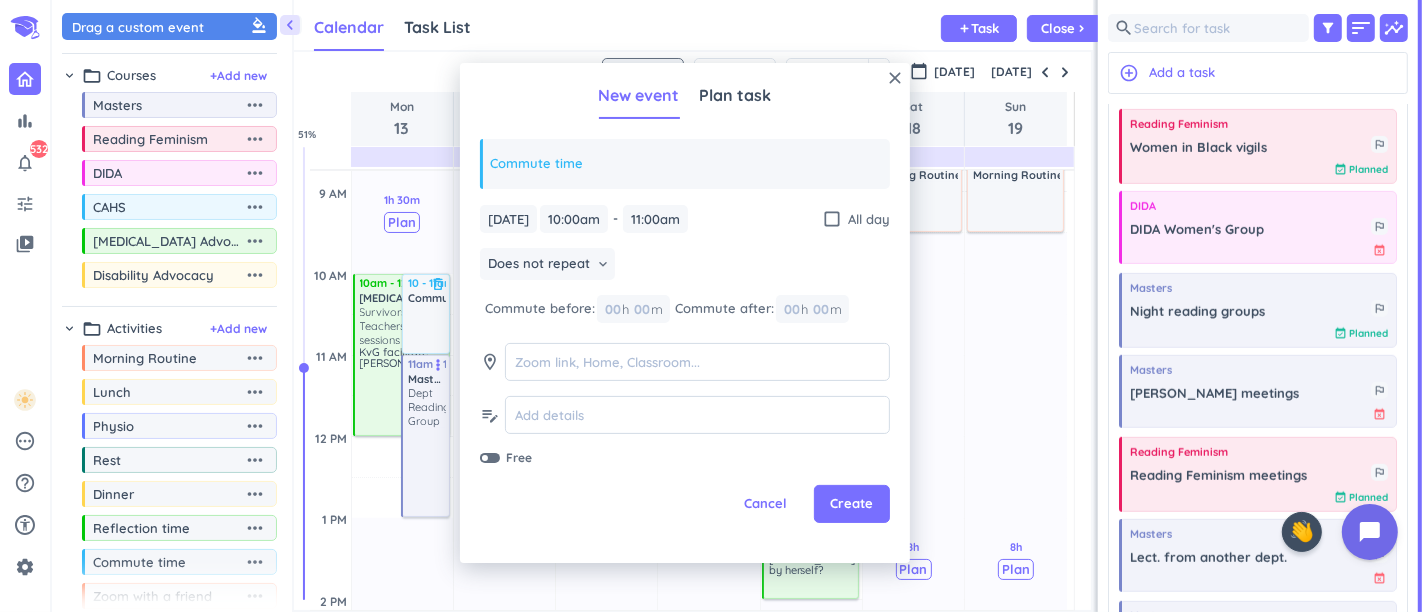 click on "Create" at bounding box center (852, 504) 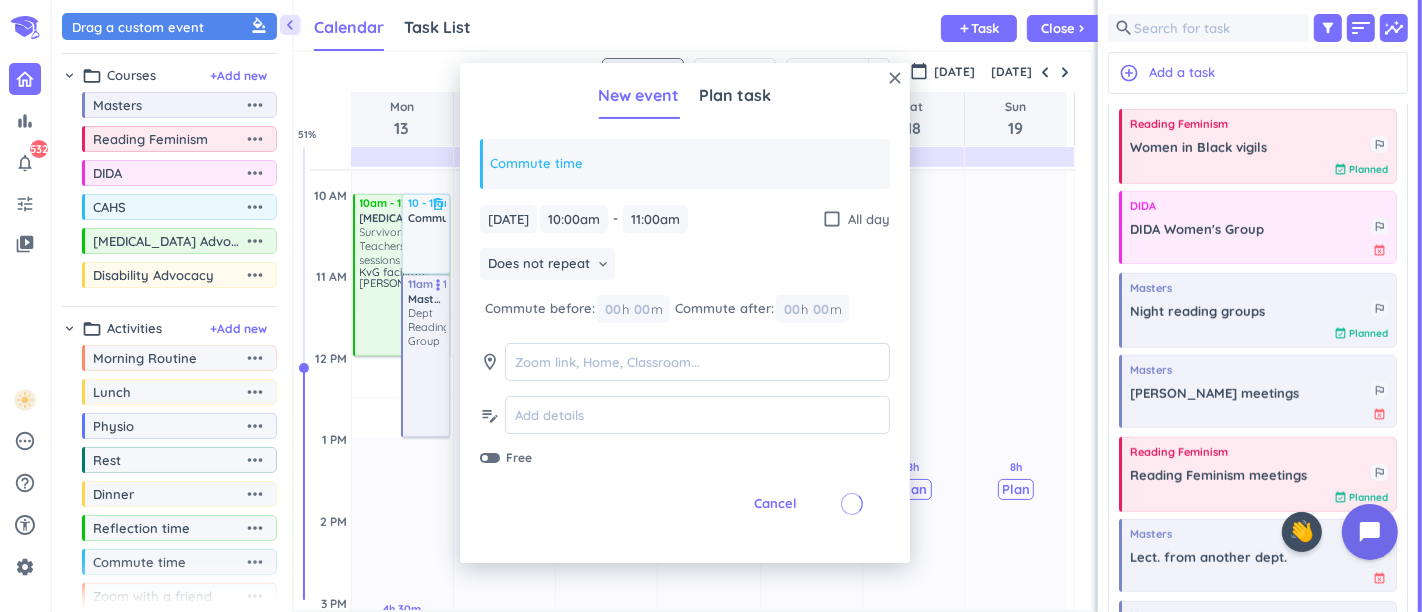 scroll, scrollTop: 498, scrollLeft: 0, axis: vertical 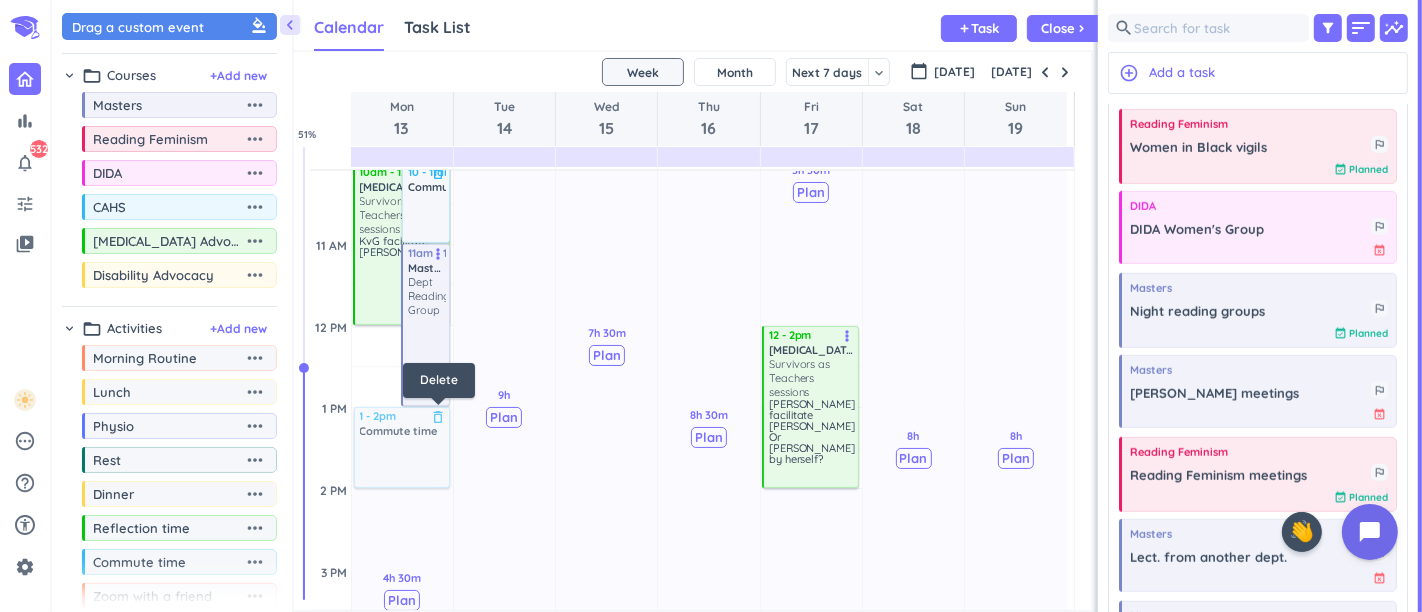 drag, startPoint x: 163, startPoint y: 557, endPoint x: 437, endPoint y: 412, distance: 310.00162 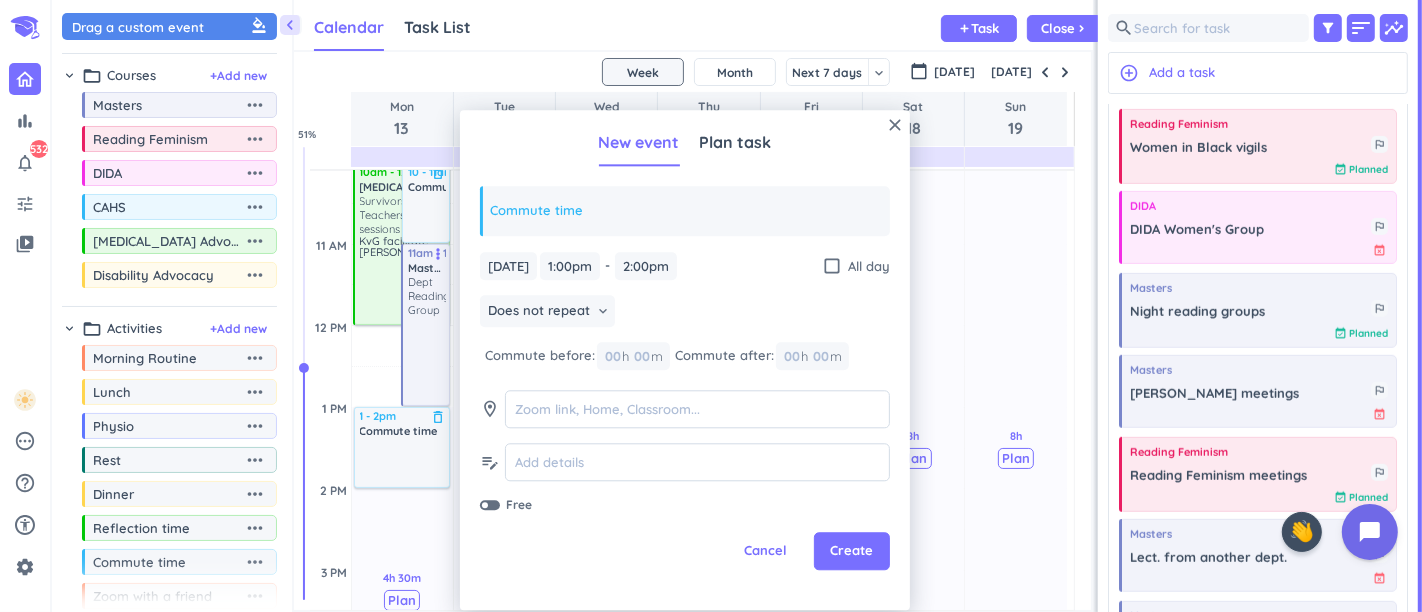 click on "Create" at bounding box center [852, 552] 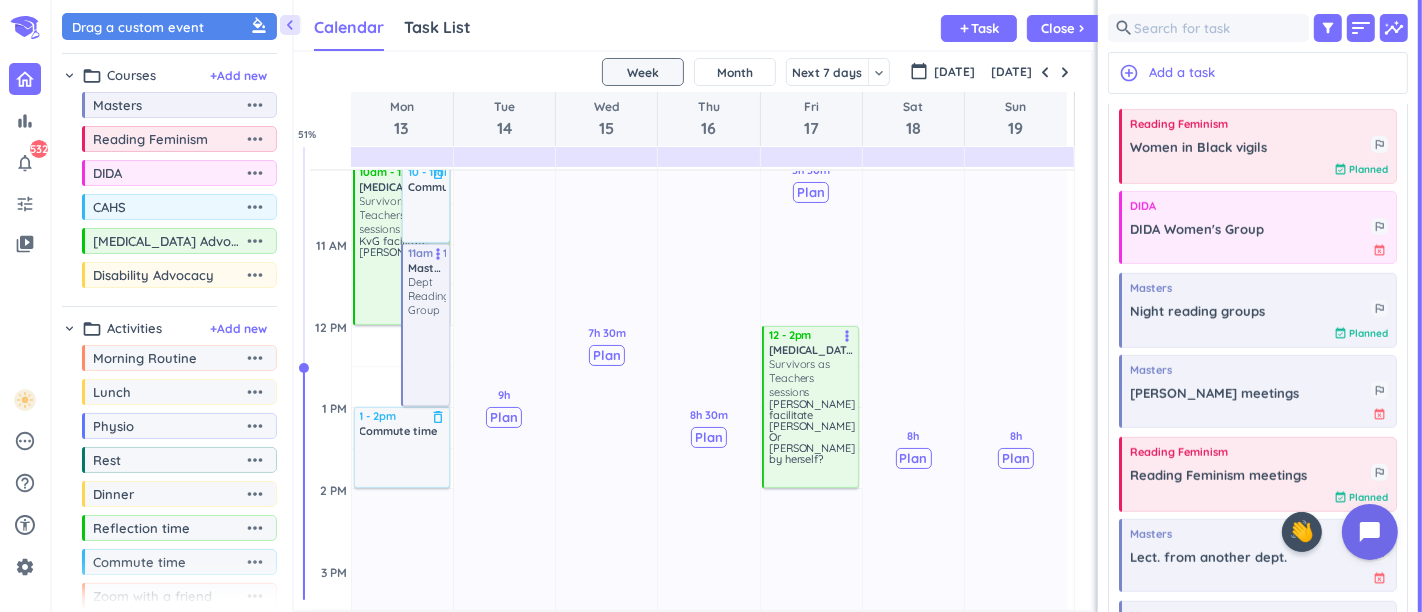 click on "Survivors as Teachers sessions" at bounding box center [812, 378] 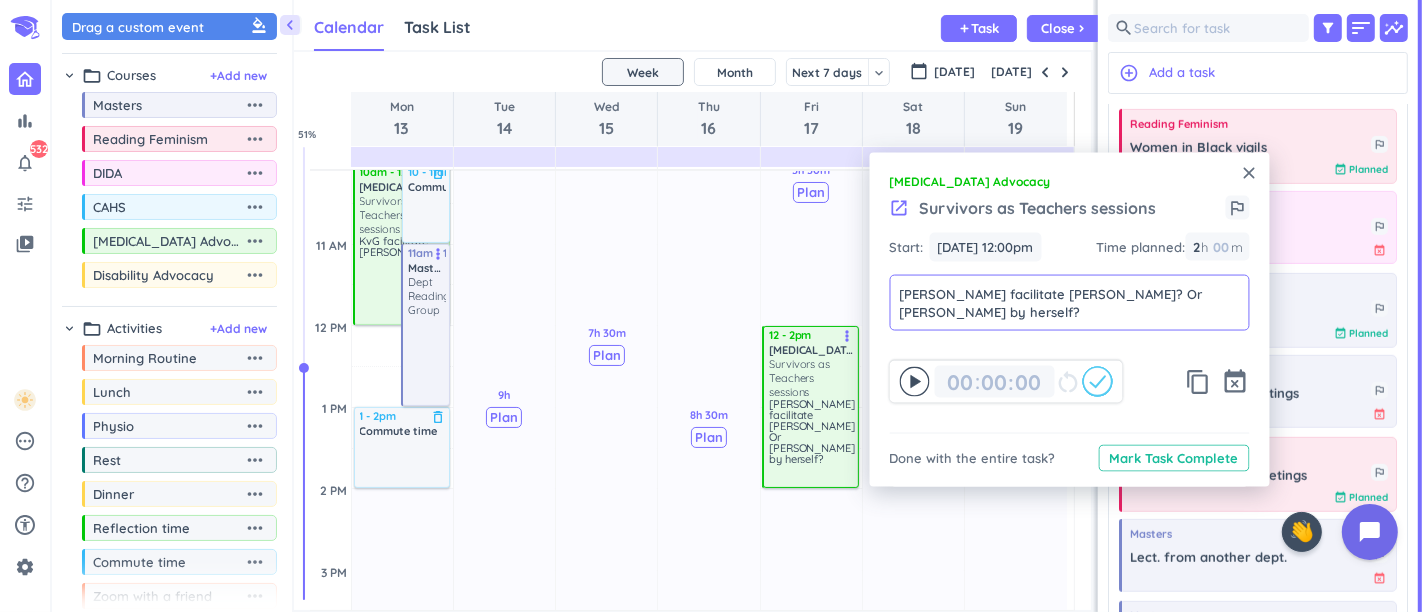 click on "[PERSON_NAME] facilitate [PERSON_NAME]? Or [PERSON_NAME] by herself?" at bounding box center (1070, 302) 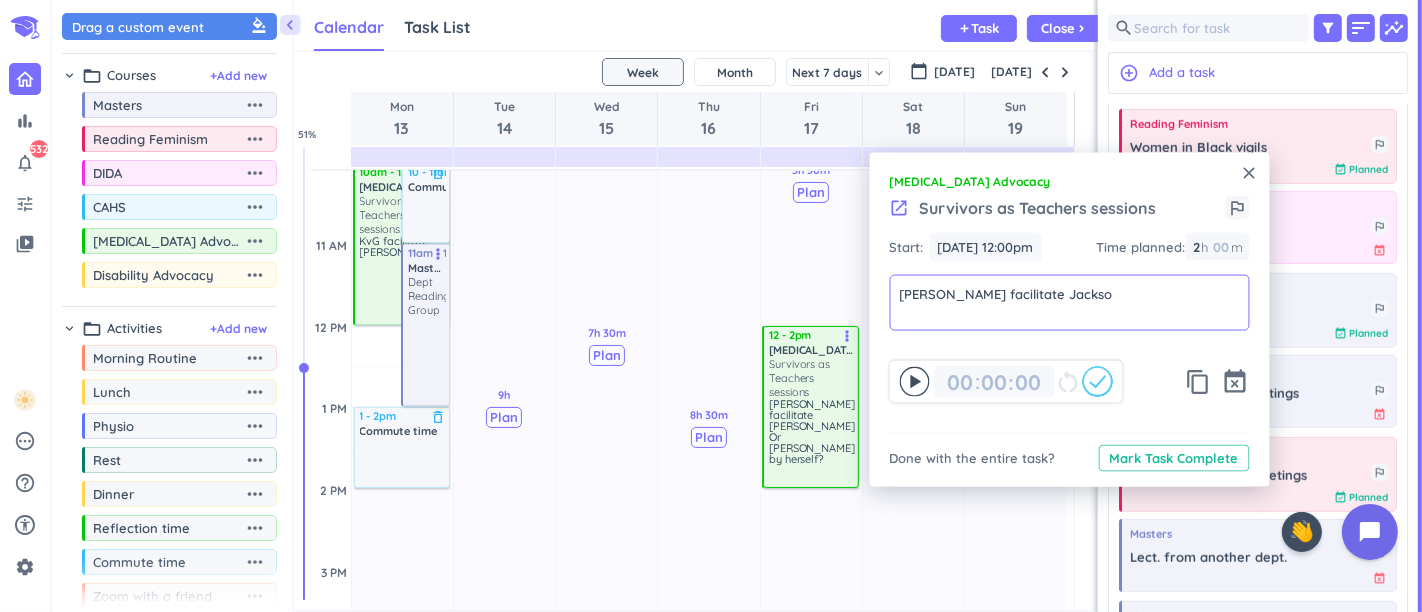 type on "[PERSON_NAME] facilitate [PERSON_NAME]" 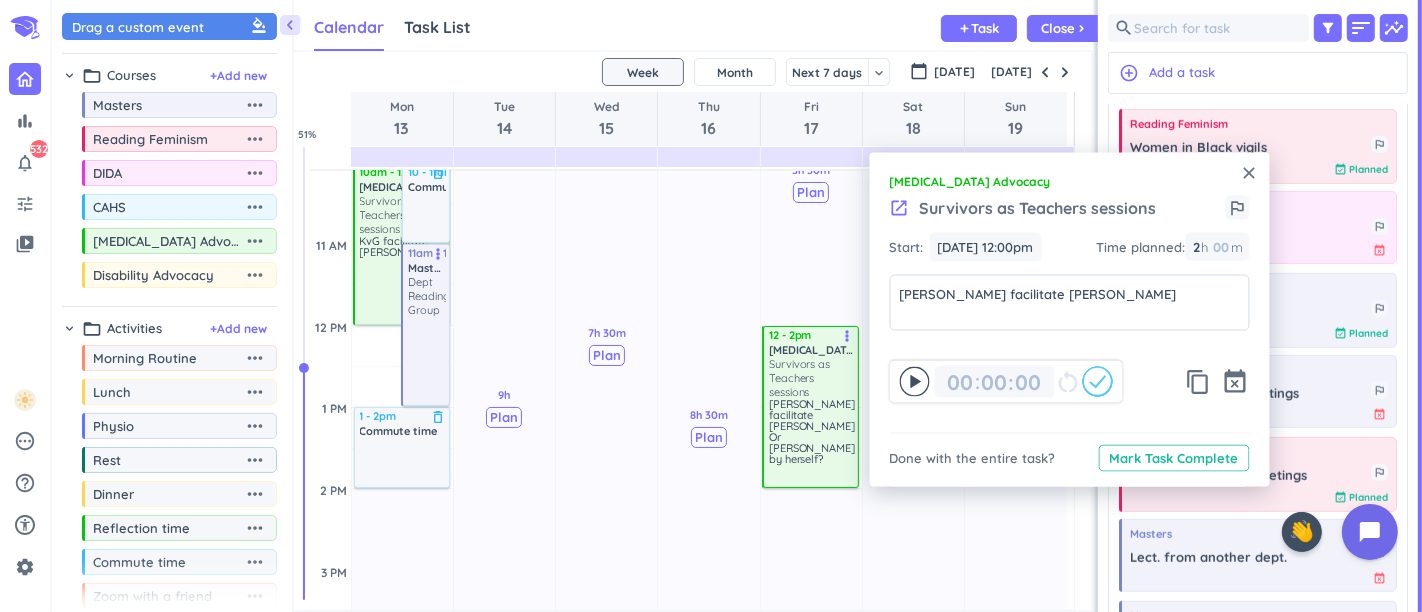 drag, startPoint x: 1226, startPoint y: 160, endPoint x: 1255, endPoint y: 182, distance: 36.40055 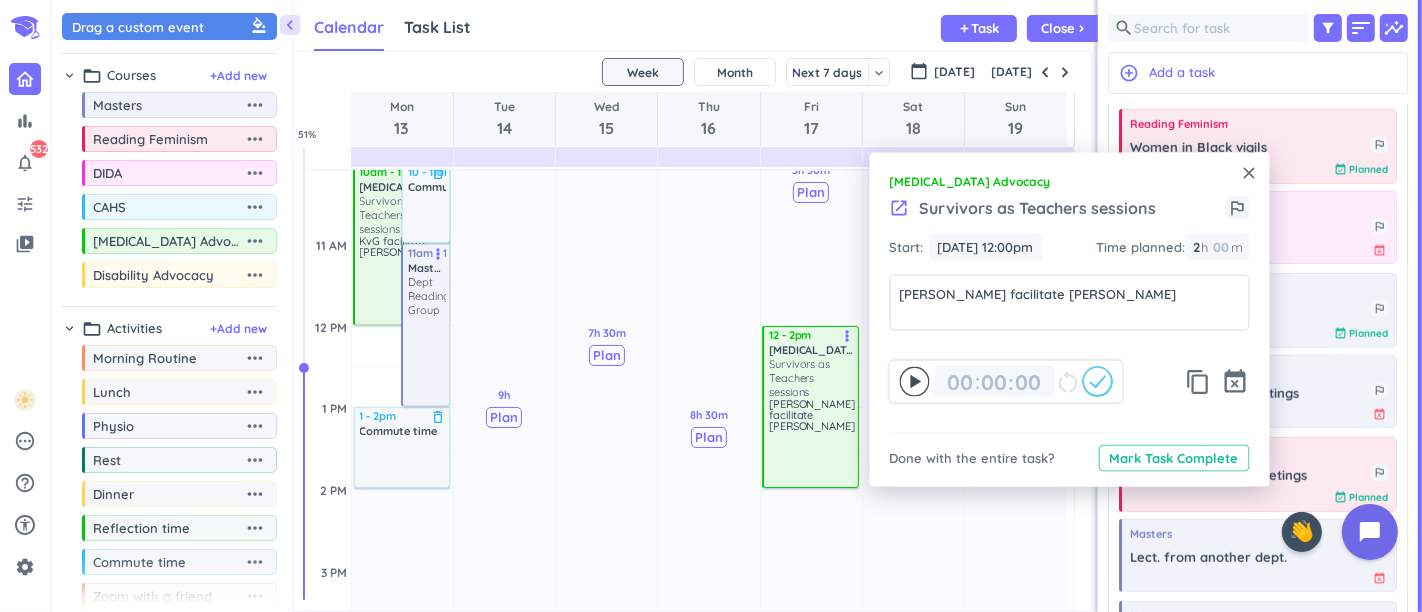 click on "close" at bounding box center [1250, 173] 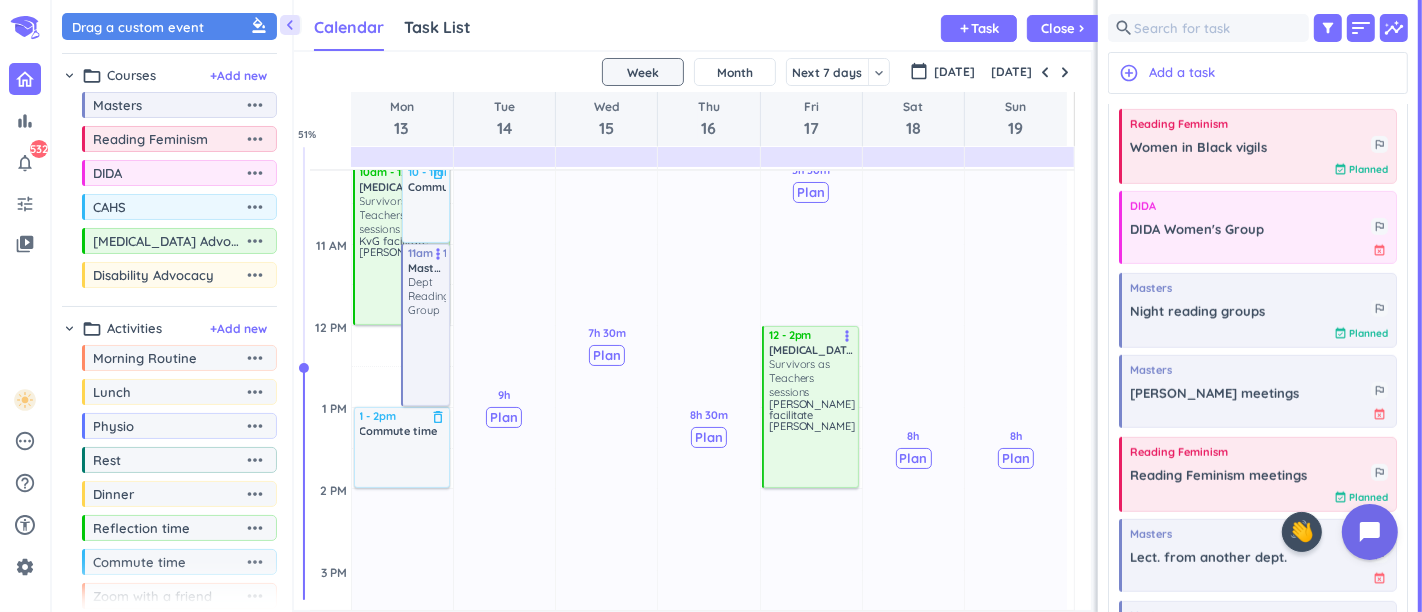 click at bounding box center (1045, 72) 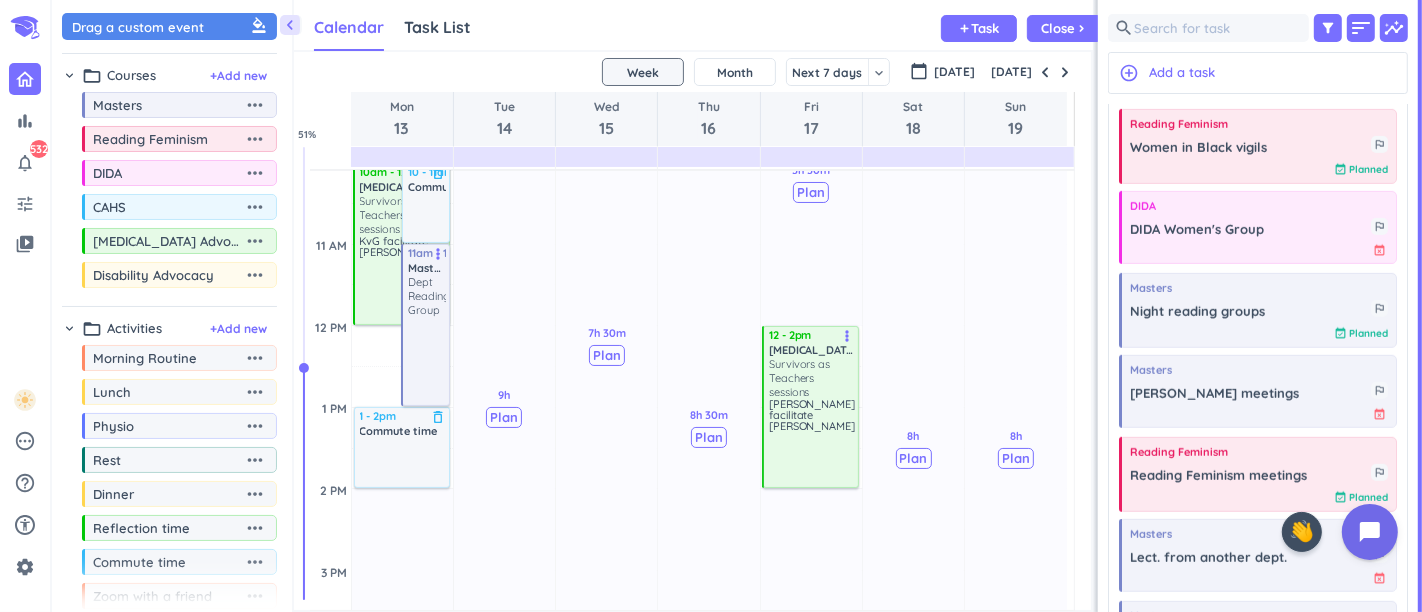 click at bounding box center (1045, 72) 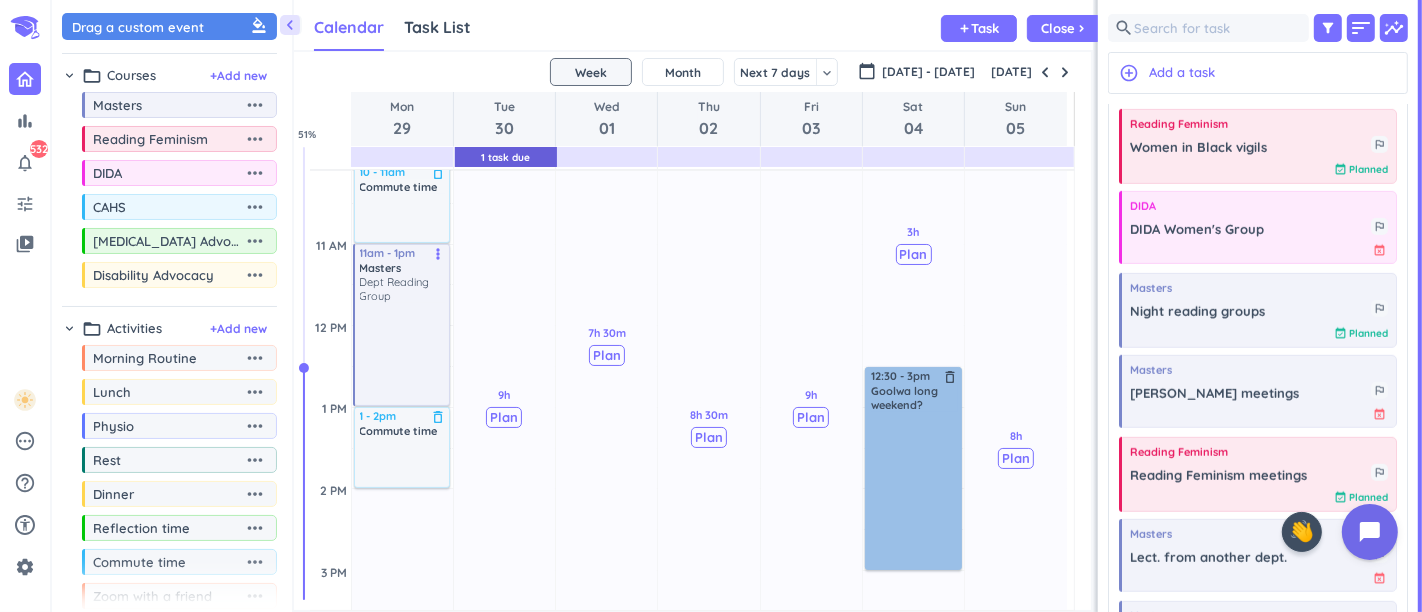 scroll, scrollTop: 165, scrollLeft: 0, axis: vertical 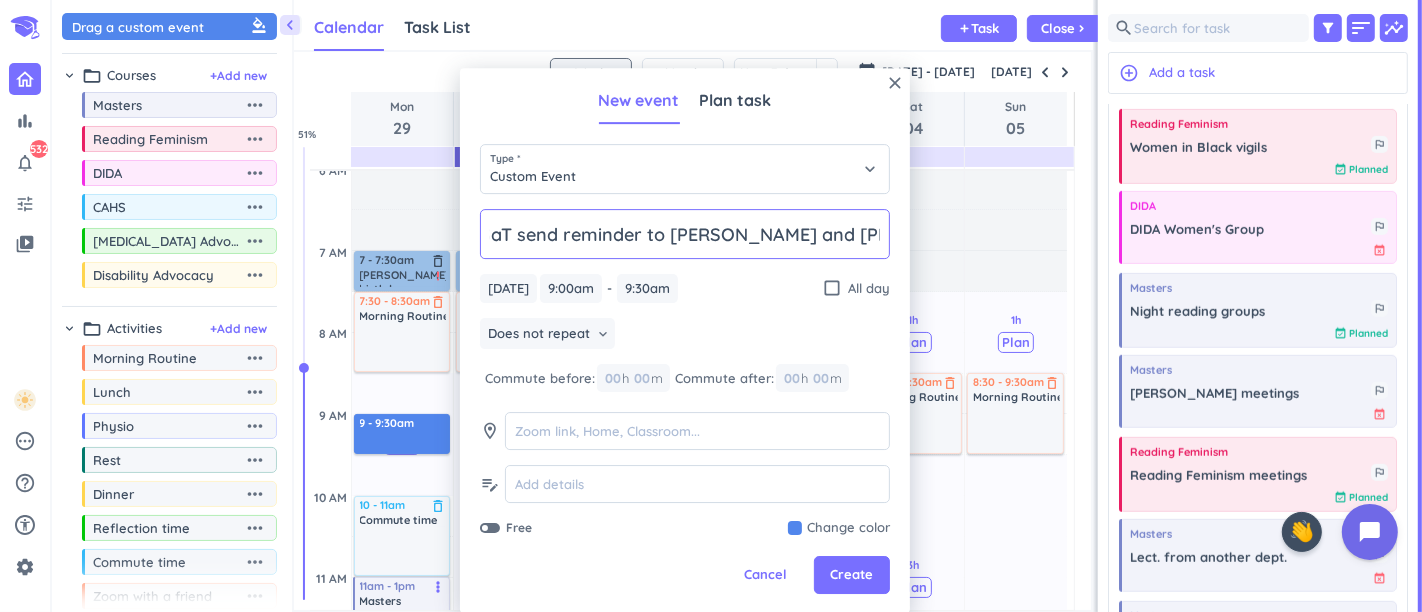 type on "SaT send reminder to [PERSON_NAME] and [PERSON_NAME]" 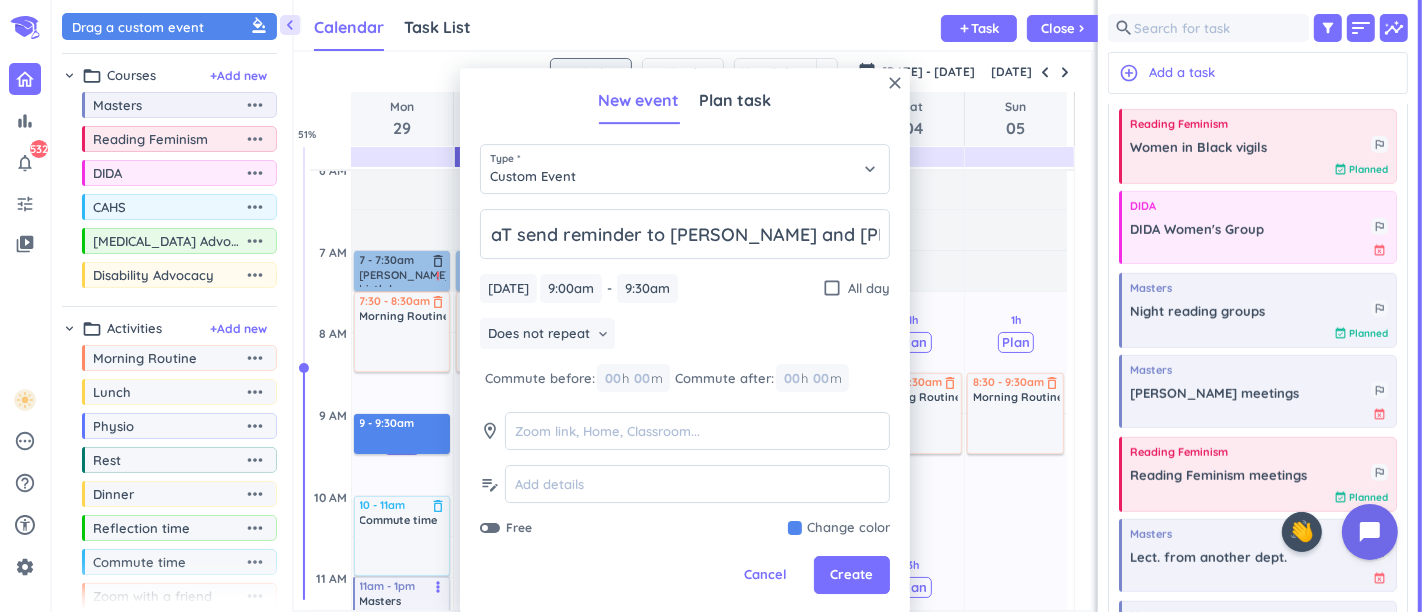 click on "SaT send reminder to [PERSON_NAME] and [PERSON_NAME] [DATE] [DATE]   9:00am 9:00am - 9:30am 9:30am check_box_outline_blank All day Does not repeat keyboard_arrow_down Commute before: 00 h 00 m Commute after: 00 h 00 m room edit_note Free Change color" at bounding box center (685, 373) 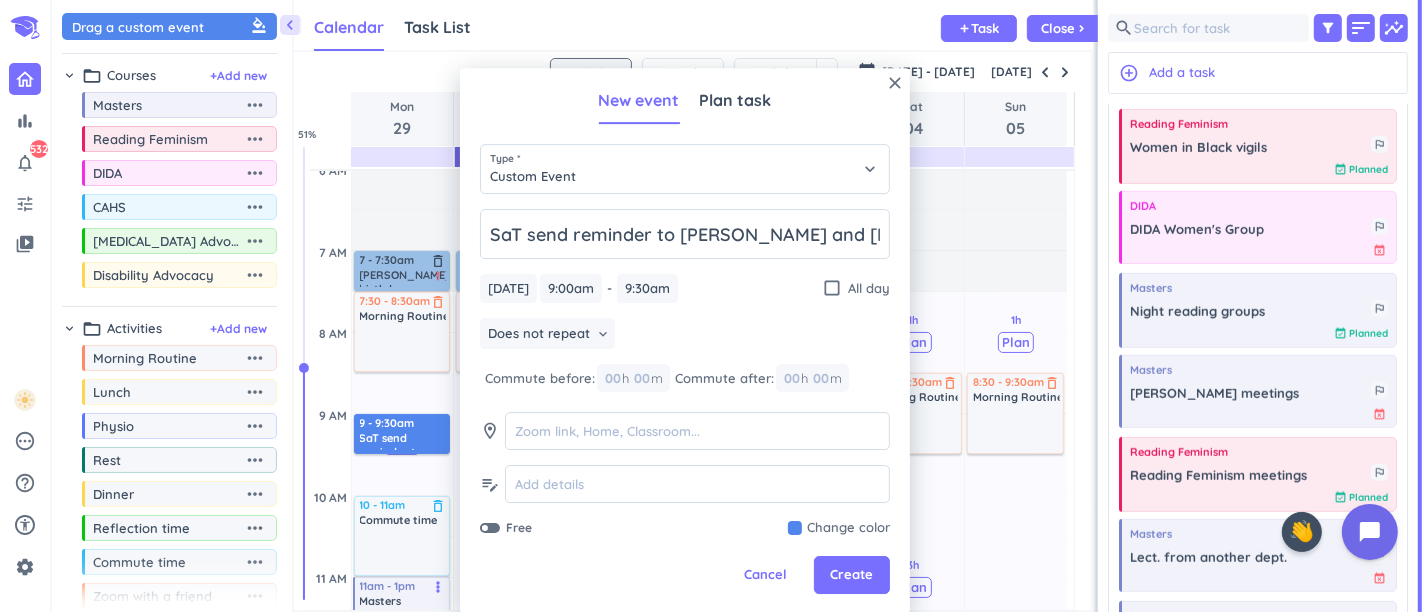 click at bounding box center (839, 529) 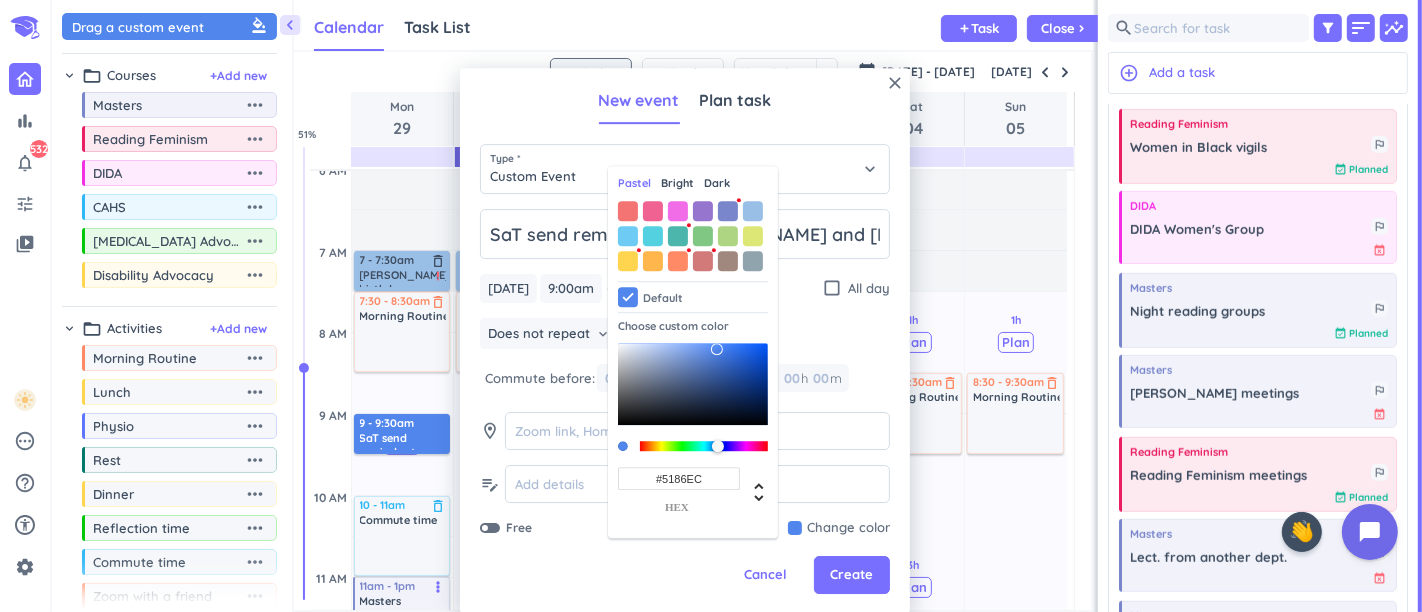 click at bounding box center (753, 211) 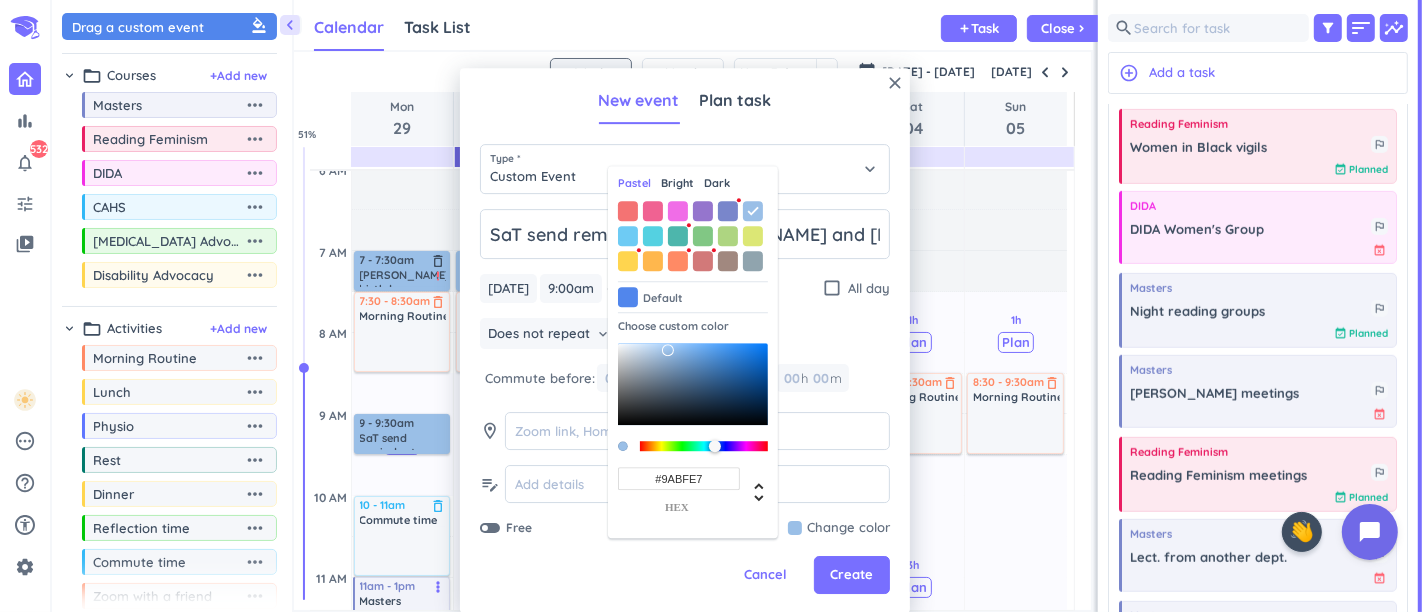 type on "#9ABFE7" 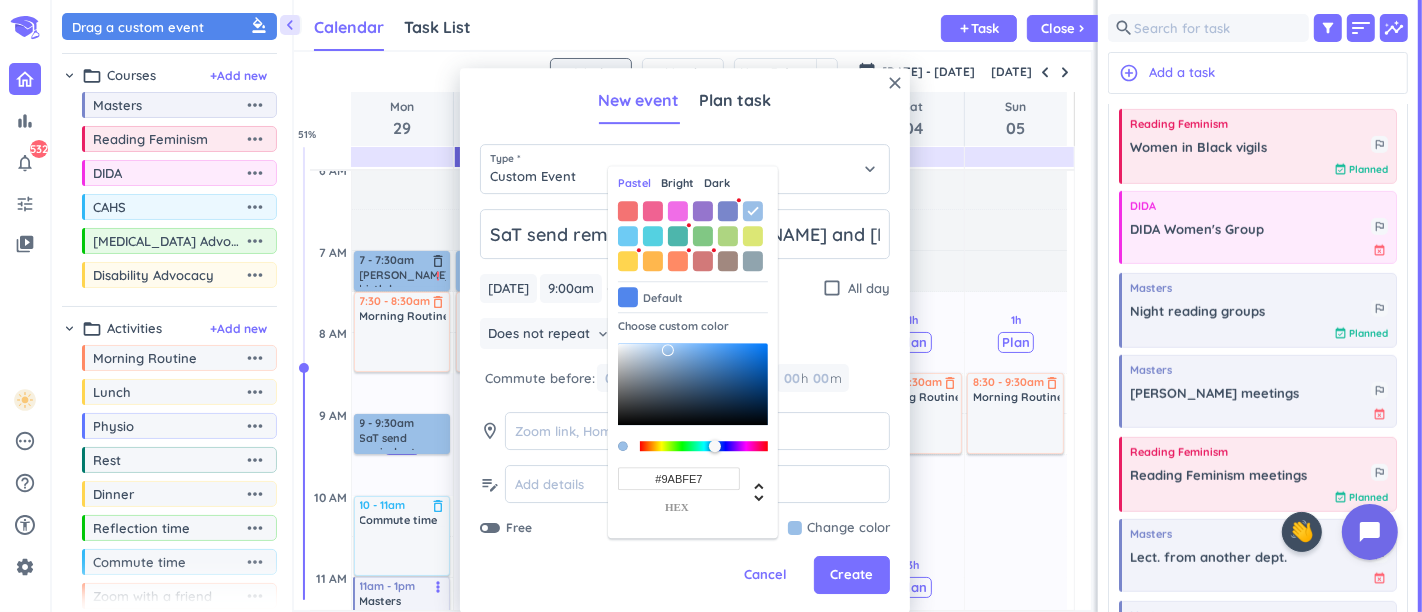 click on "Create" at bounding box center [852, 576] 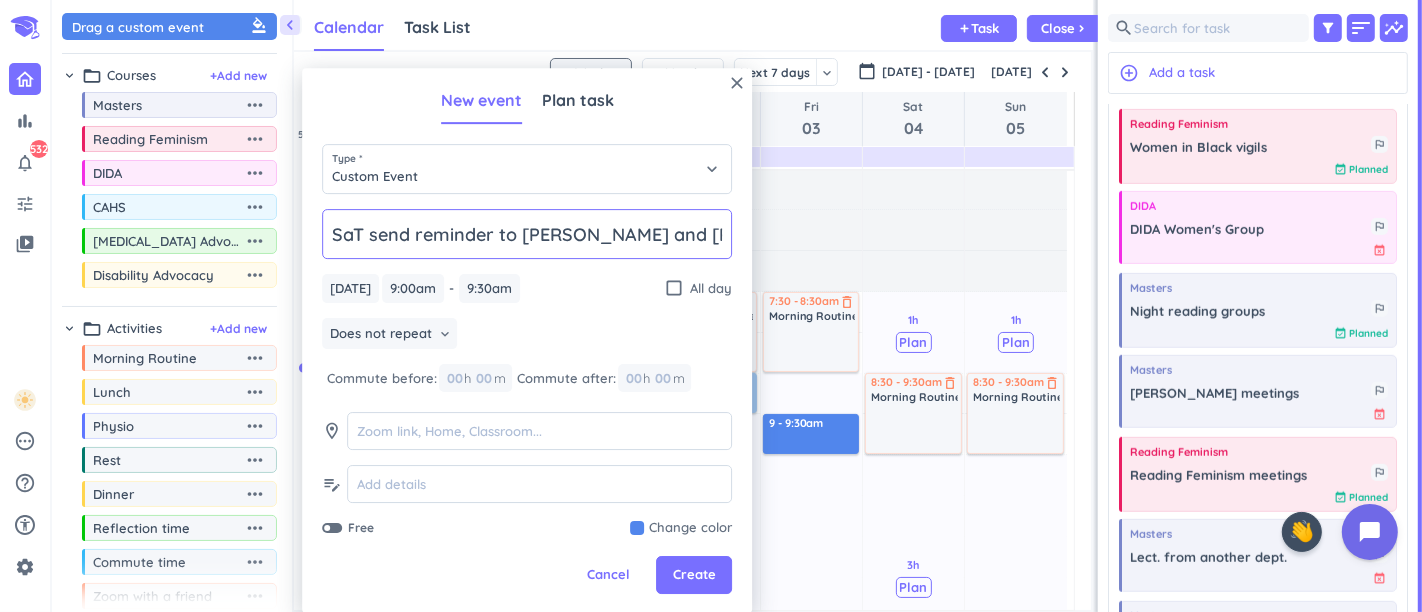 type on "SaT send reminder to [PERSON_NAME] and [PERSON_NAME]" 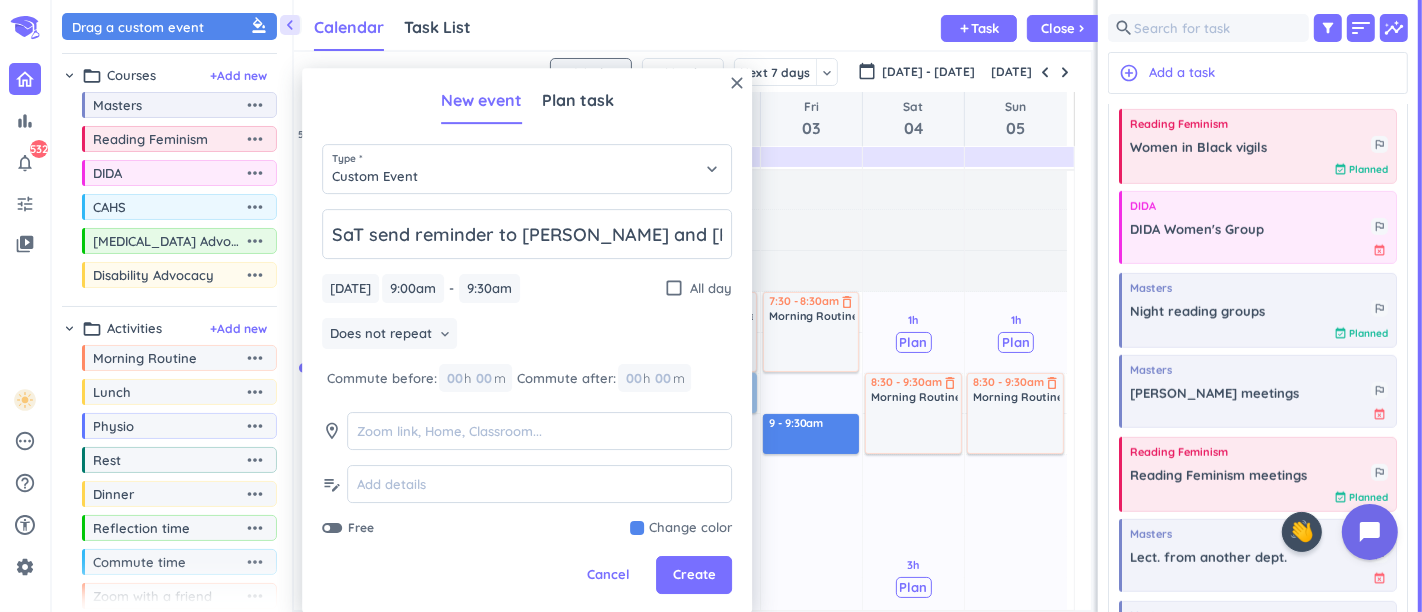 click at bounding box center (681, 529) 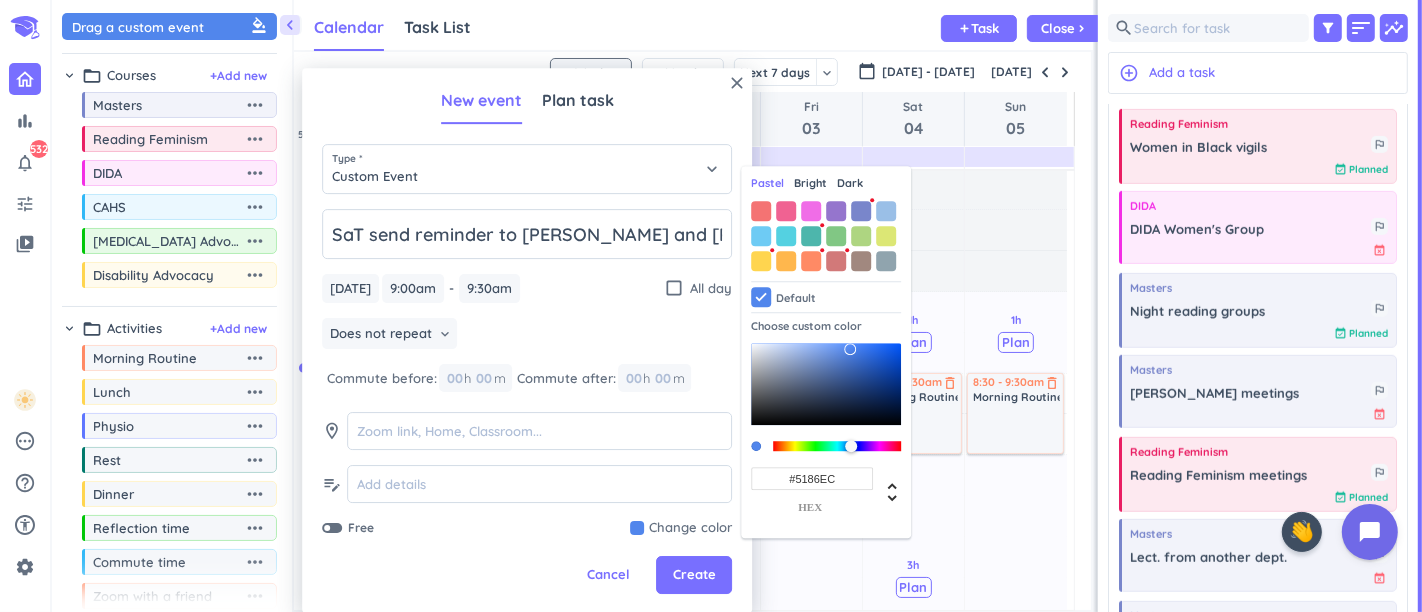click at bounding box center [886, 211] 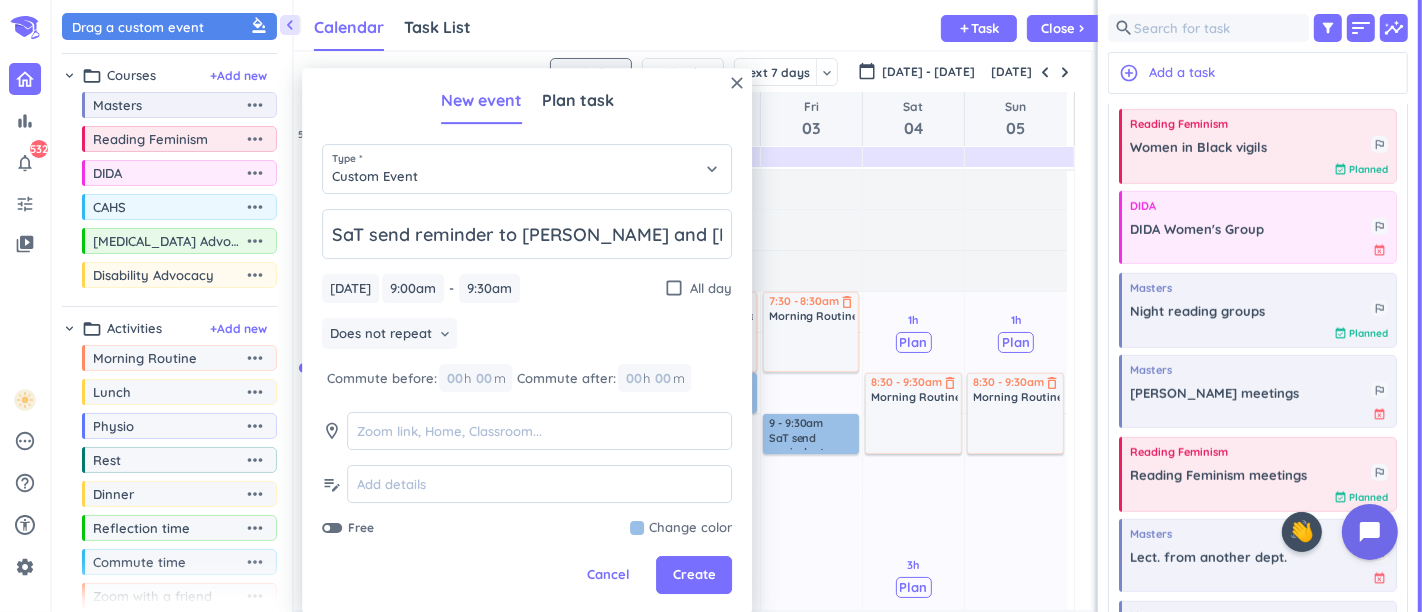click on "Create" at bounding box center (694, 576) 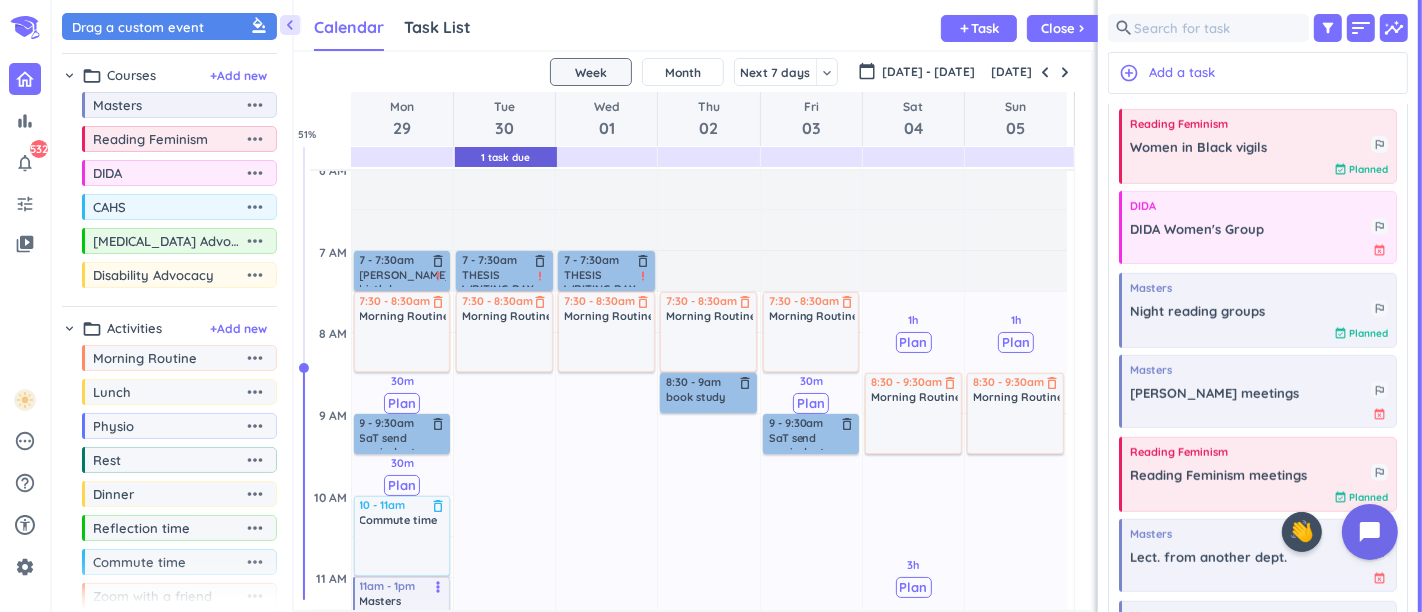 click at bounding box center [1065, 72] 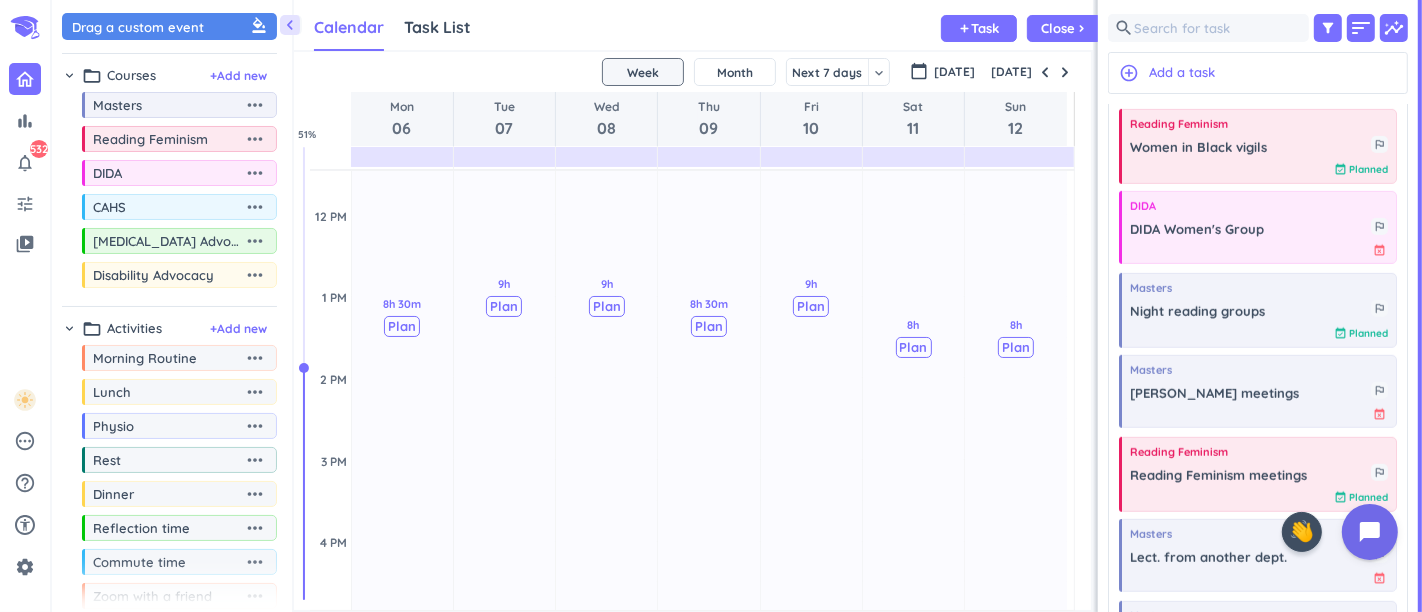 scroll, scrollTop: 387, scrollLeft: 0, axis: vertical 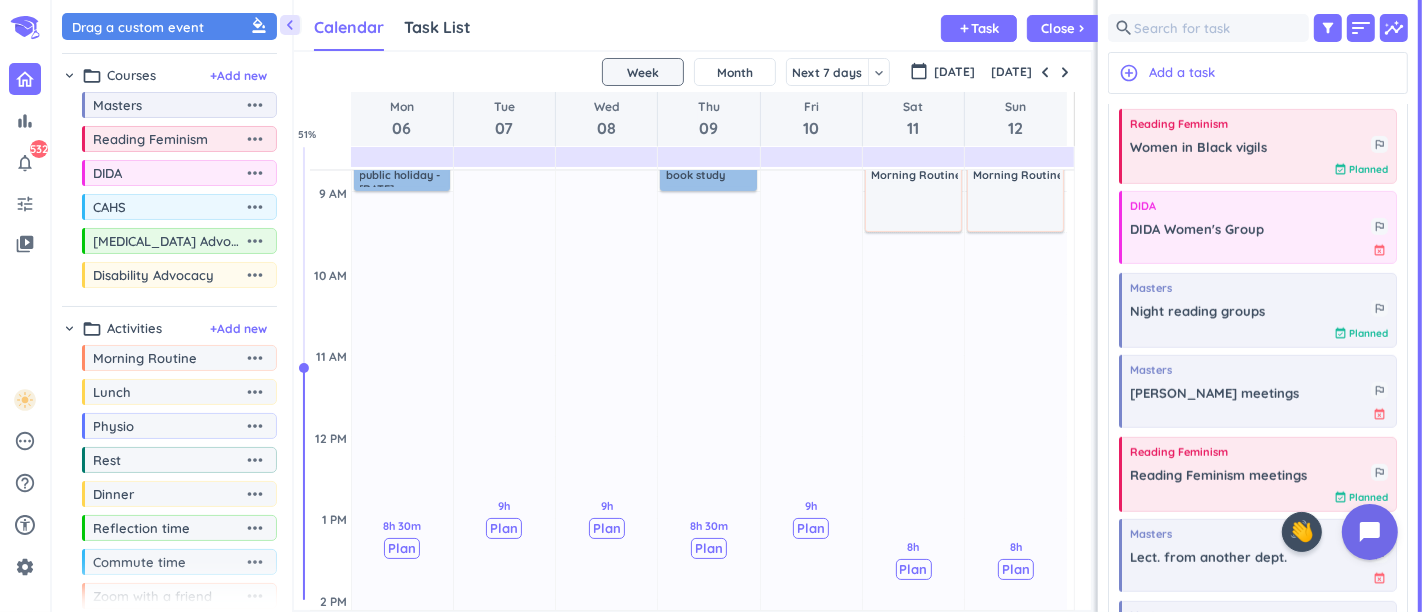 click at bounding box center (1065, 72) 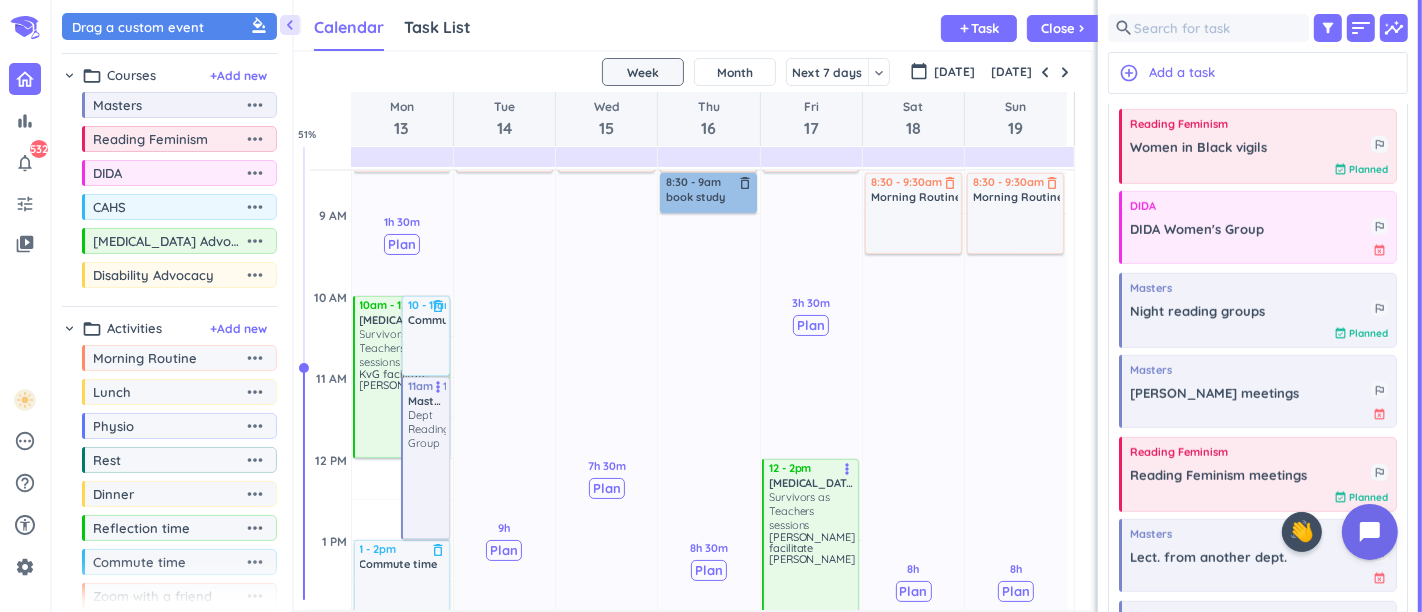 scroll, scrollTop: 387, scrollLeft: 0, axis: vertical 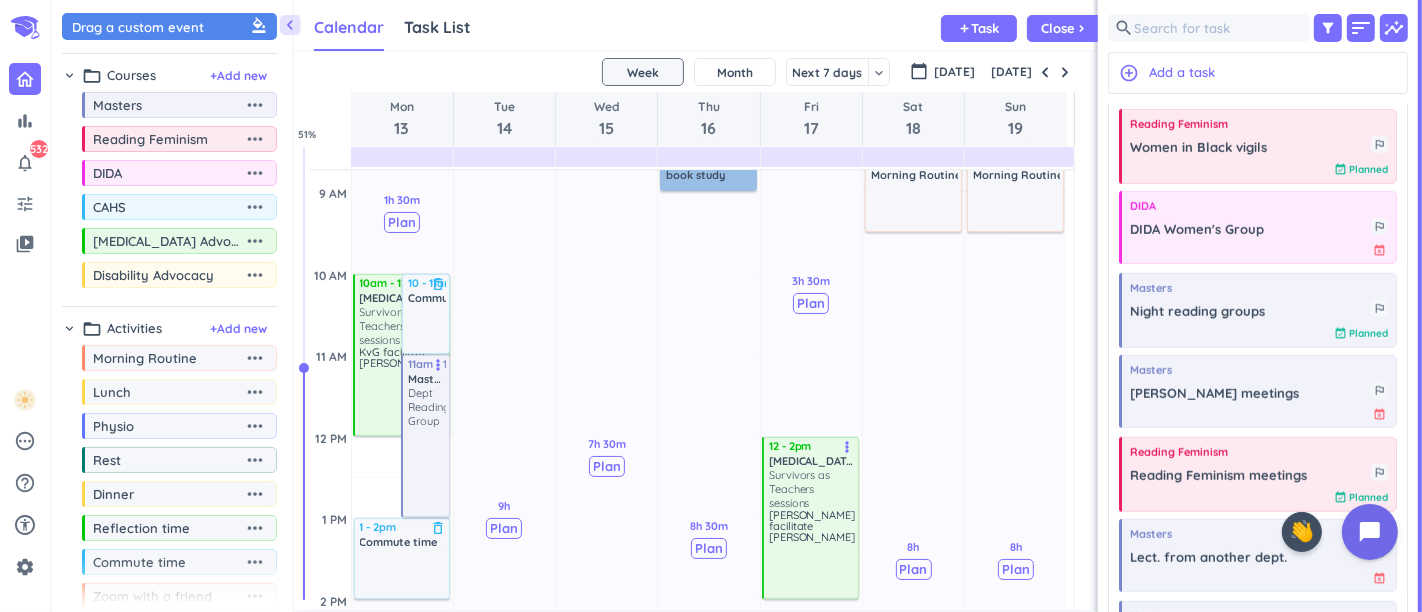 click on "[PERSON_NAME] facilitate [PERSON_NAME]" at bounding box center [812, 552] 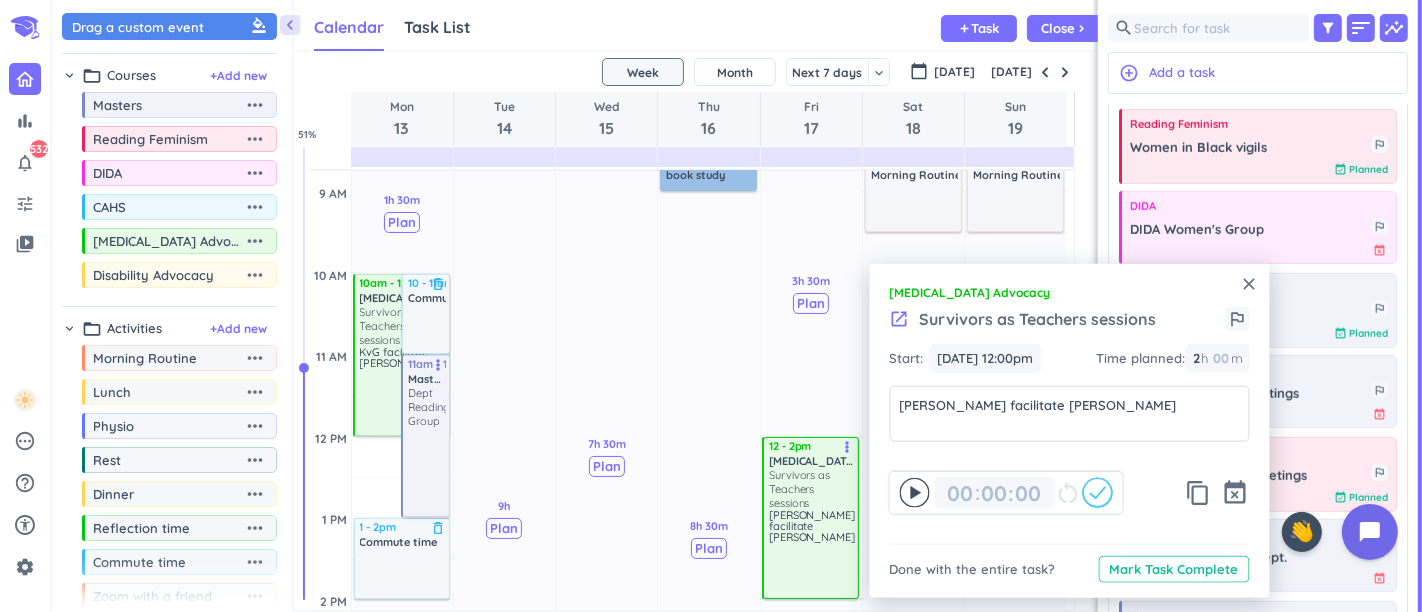 click on "close" at bounding box center [1250, 284] 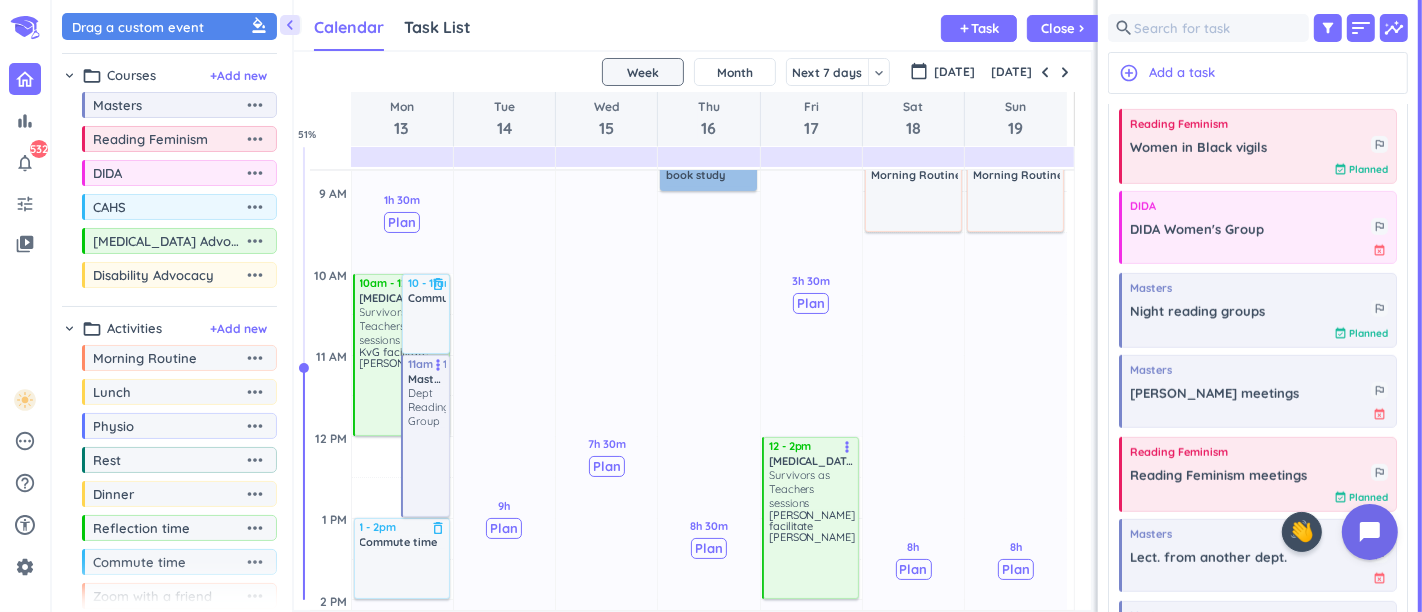 click at bounding box center [1065, 72] 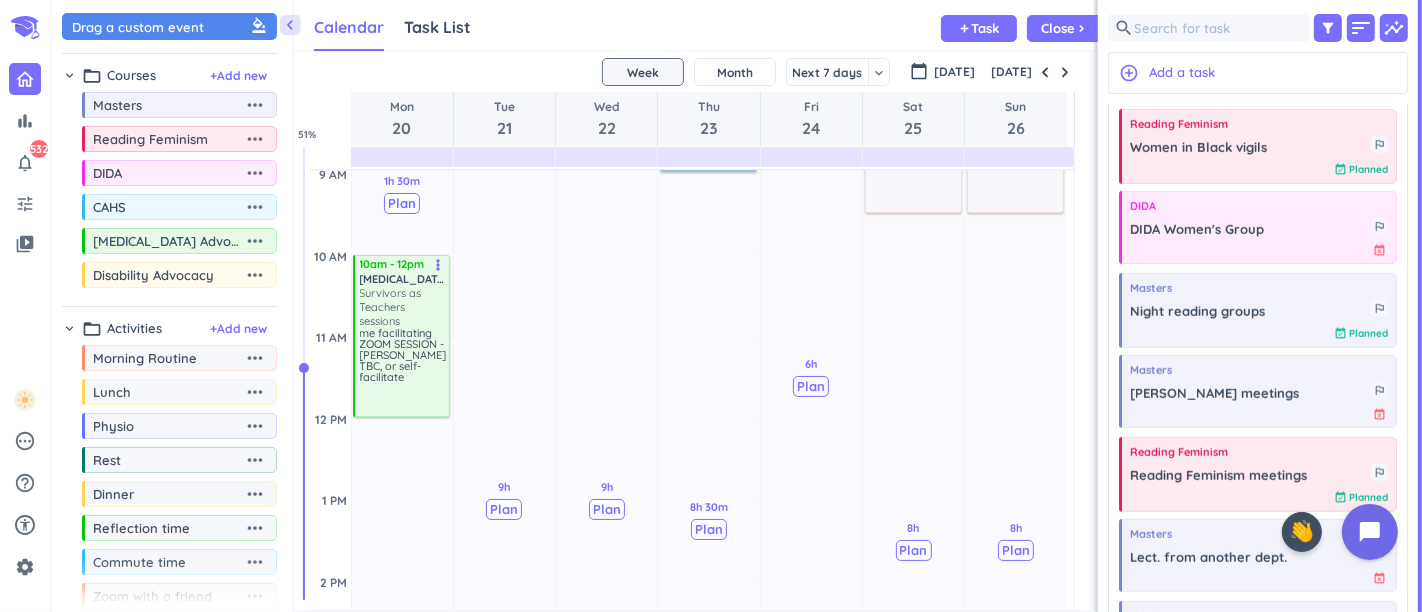 scroll, scrollTop: 276, scrollLeft: 0, axis: vertical 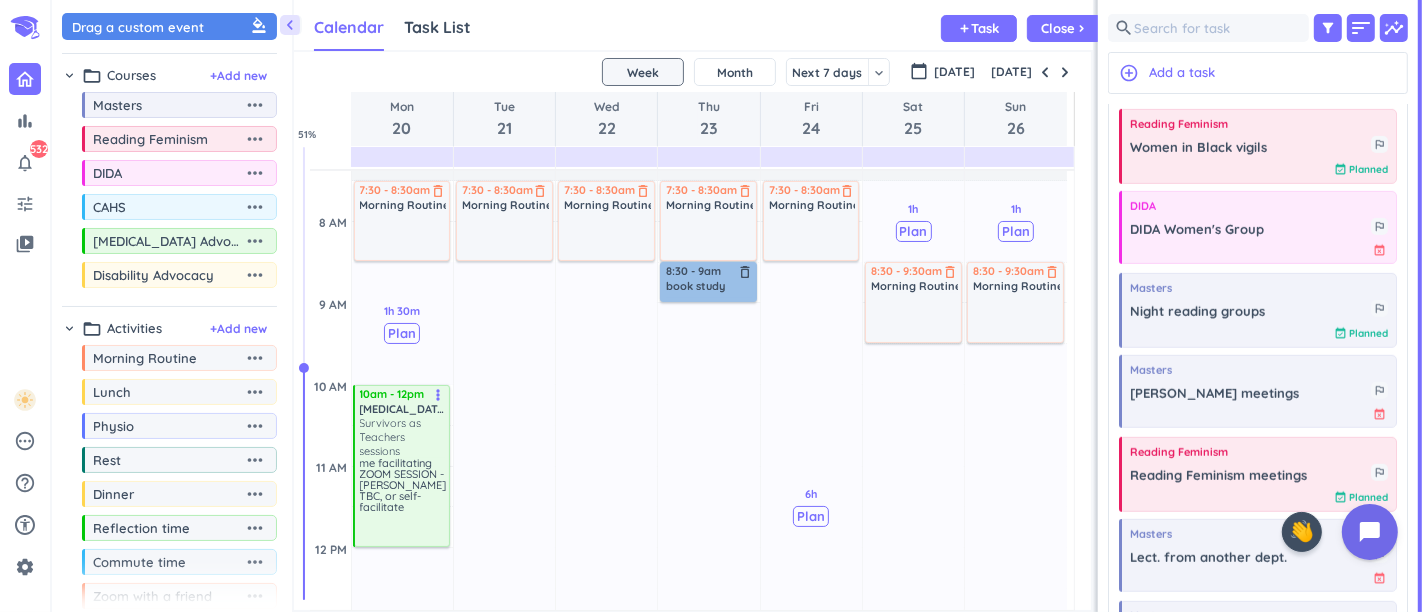 click at bounding box center (1065, 72) 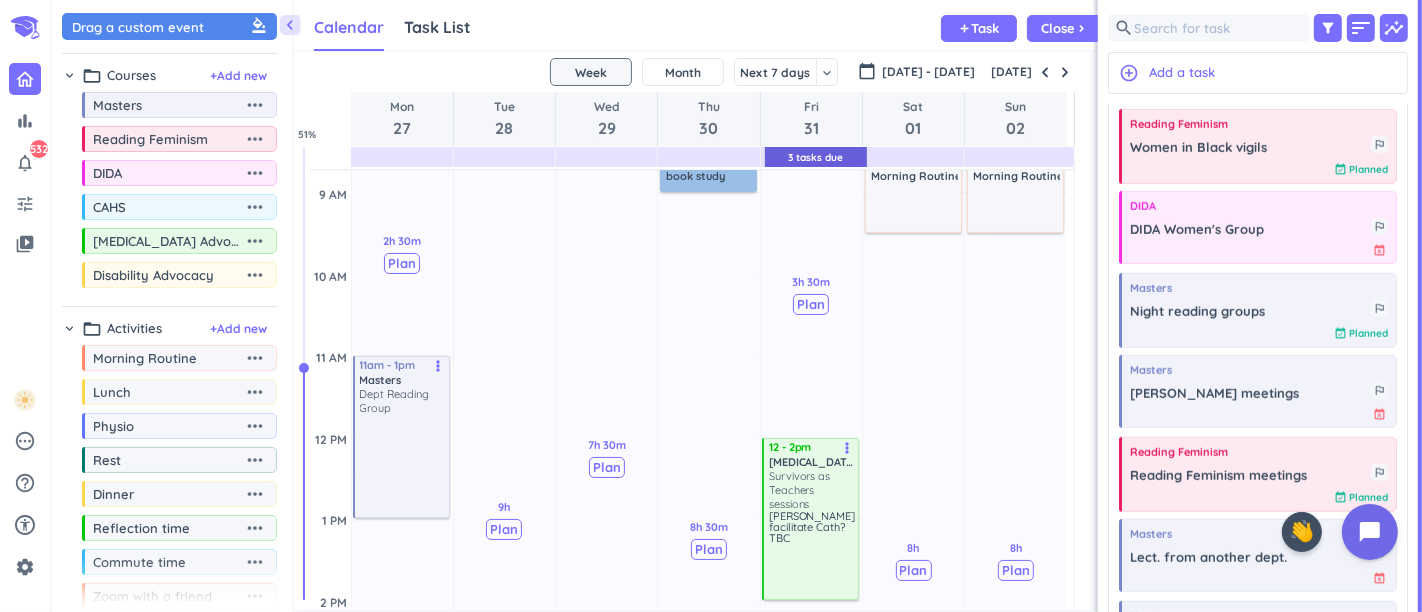 scroll, scrollTop: 387, scrollLeft: 0, axis: vertical 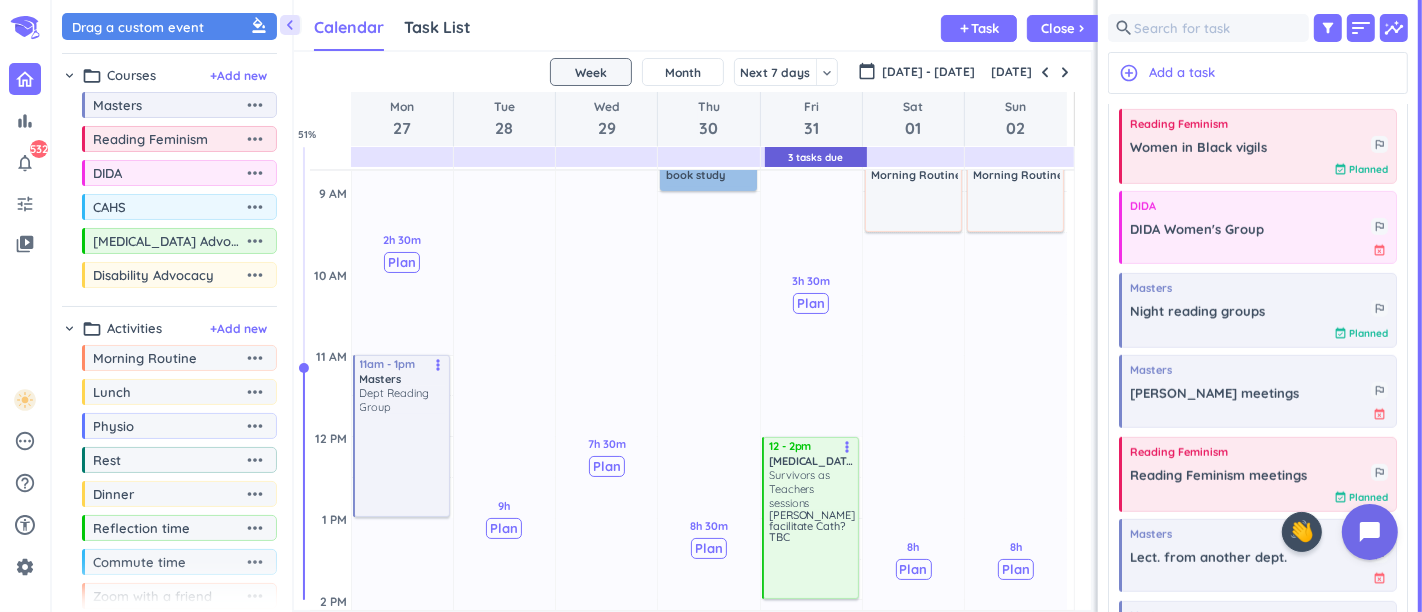 click on "Survivors as Teachers sessions" at bounding box center (812, 489) 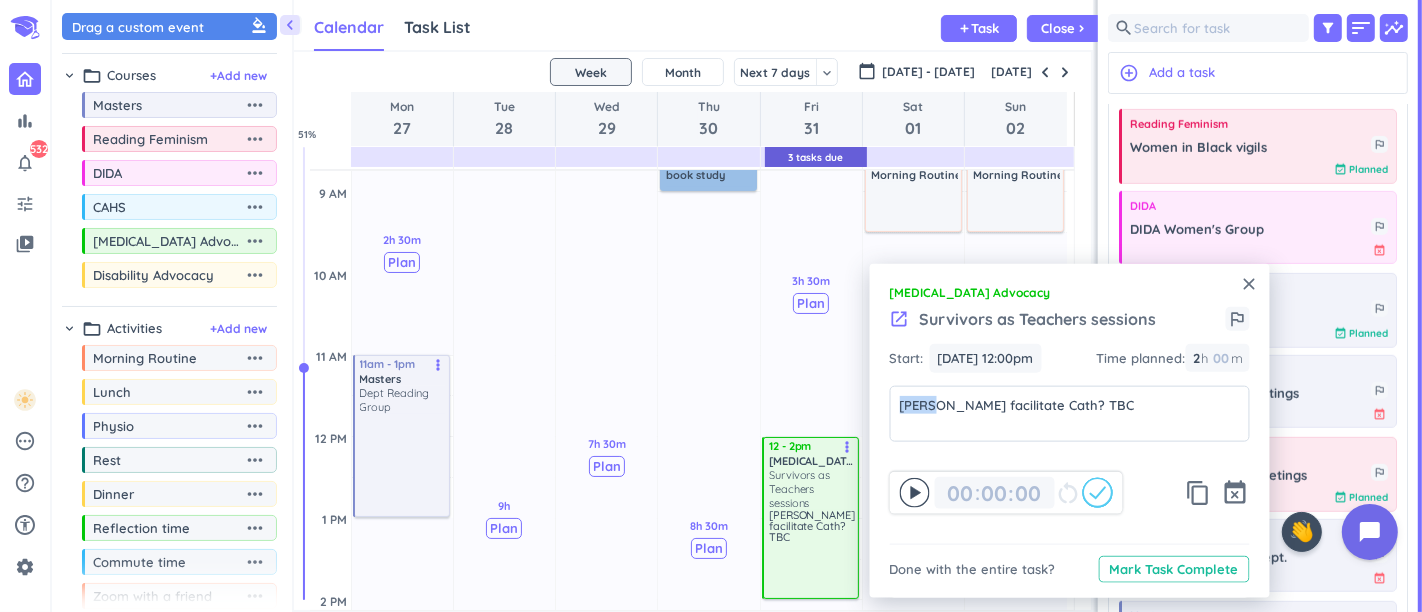 drag, startPoint x: 931, startPoint y: 407, endPoint x: 873, endPoint y: 397, distance: 58.855755 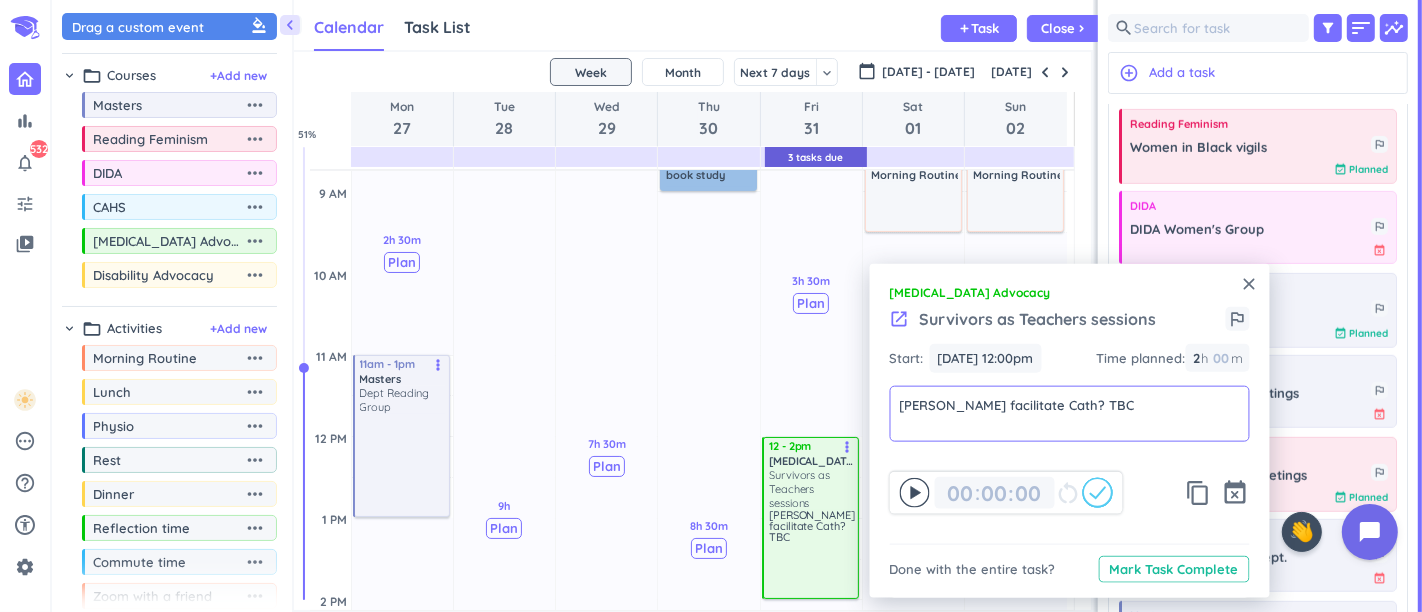 click on "close [MEDICAL_DATA] Advocacy  launch Survivors as Teachers sessions outlined_flag Start: [DATE] 12:00pm [DATE] 12:00pm Time planned : 2 2 00 h 00 m [PERSON_NAME] facilitate Cath? TBC [PERSON_NAME] facilitate Cath? TBC 00 00 : 00 restart_alt content_copy event_busy Done with the entire task? Mark Task Complete" at bounding box center (1070, 431) 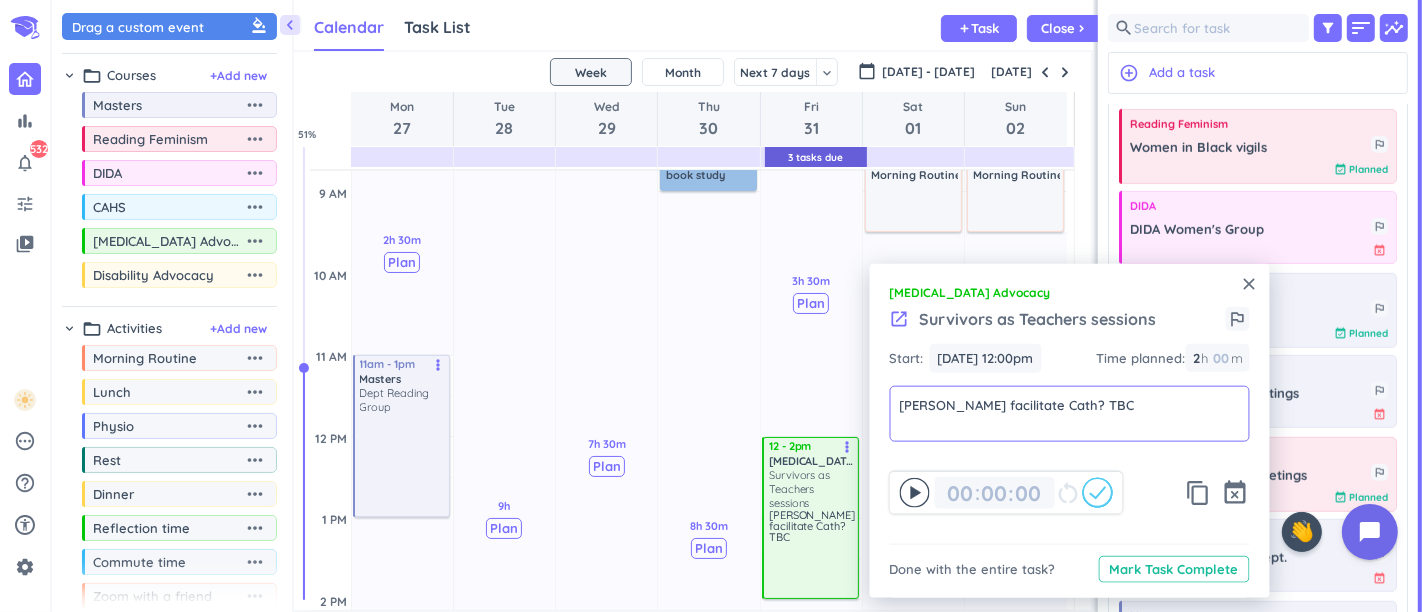 click on "[PERSON_NAME] facilitate Cath? TBC" at bounding box center (1070, 414) 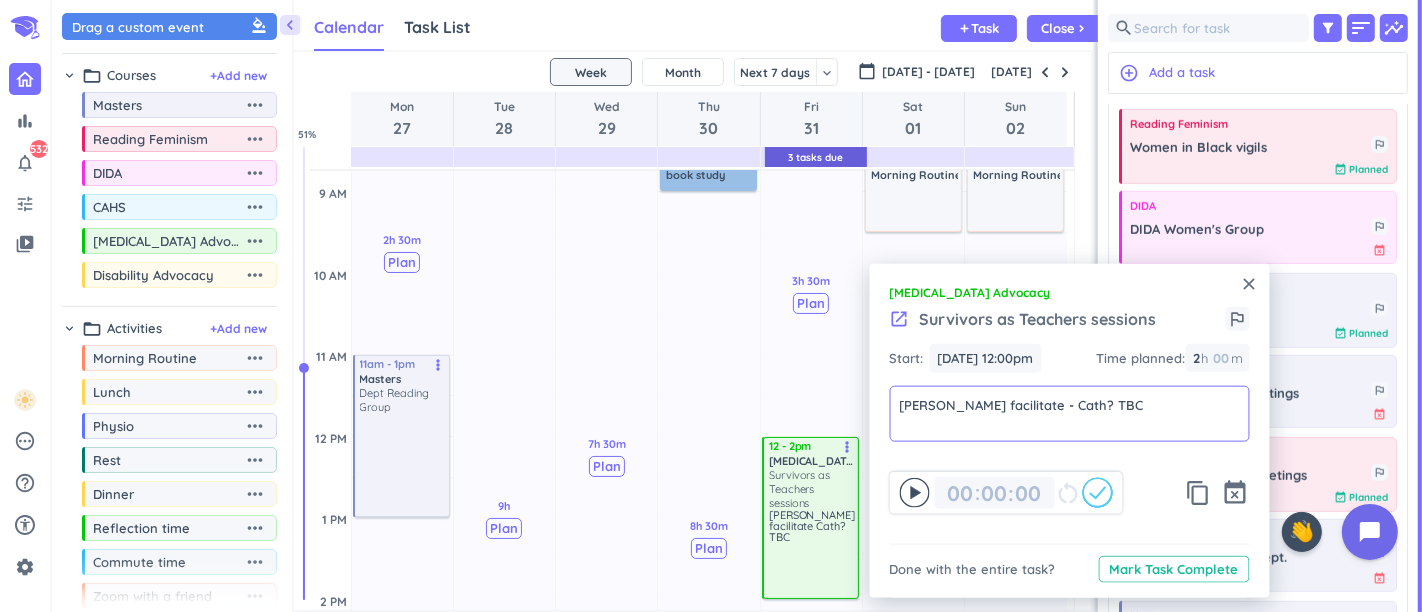 type on "[PERSON_NAME] facilitate - Cath? TBC" 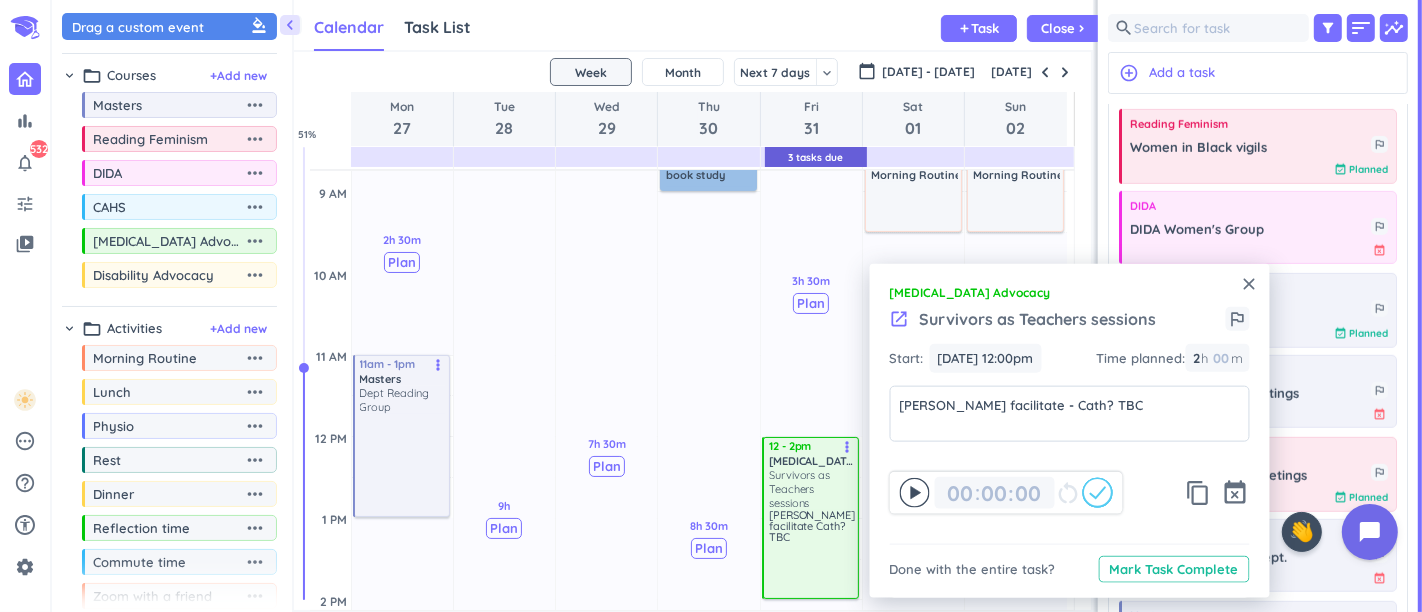 click on "[MEDICAL_DATA] Advocacy" at bounding box center (1070, 293) 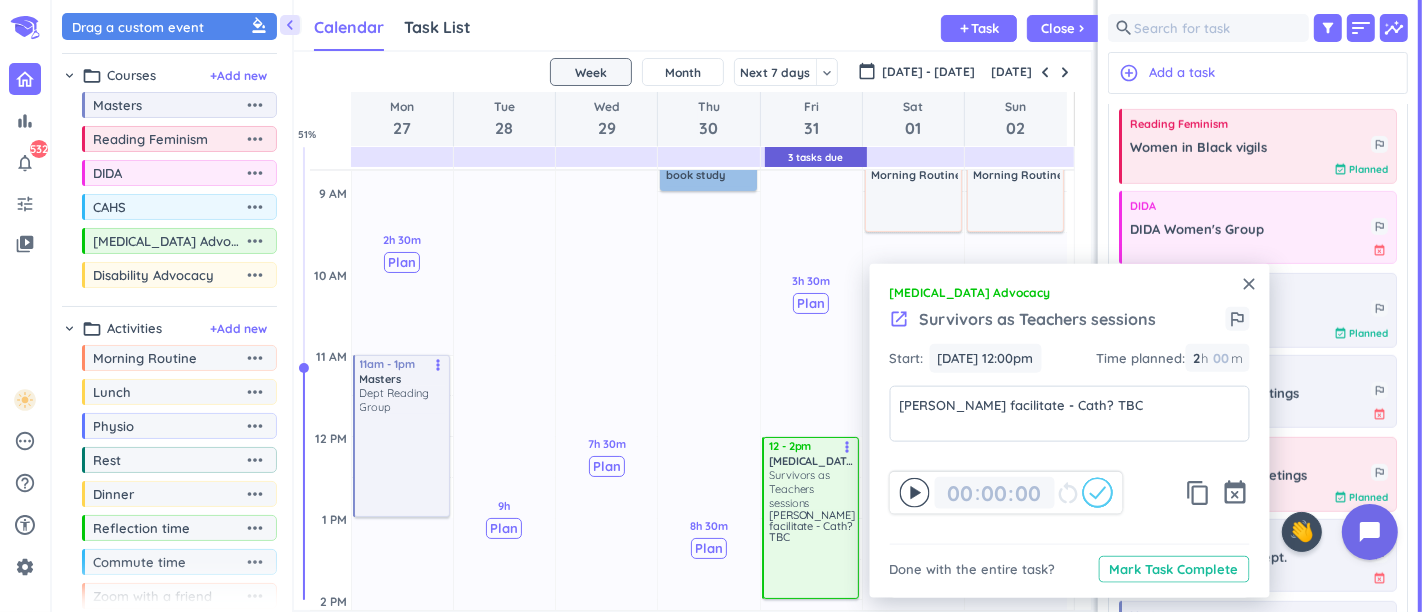 click on "close" at bounding box center (1250, 284) 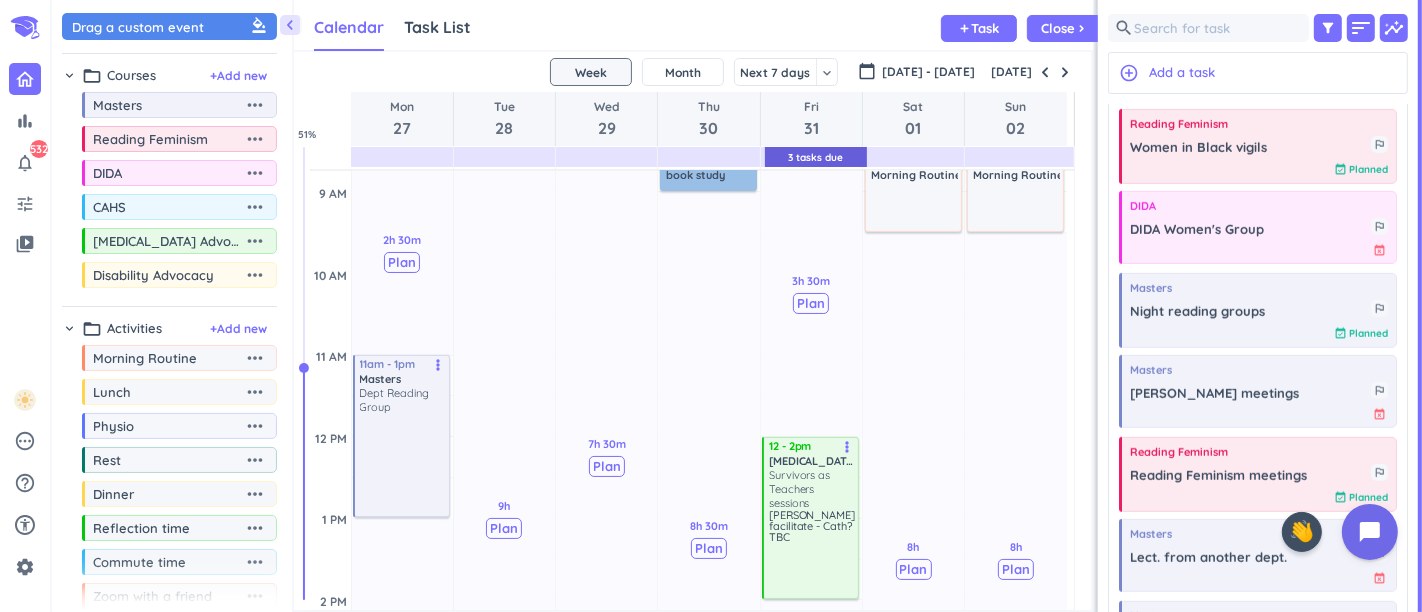 click at bounding box center [1045, 72] 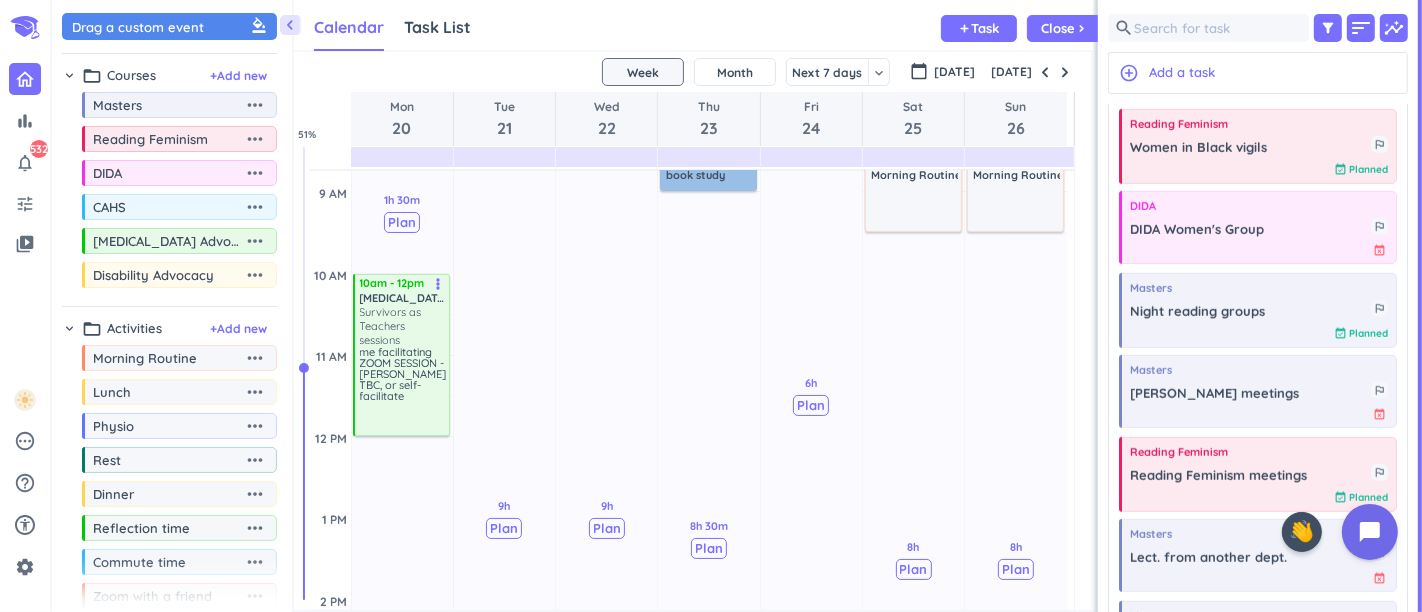 click at bounding box center (1045, 72) 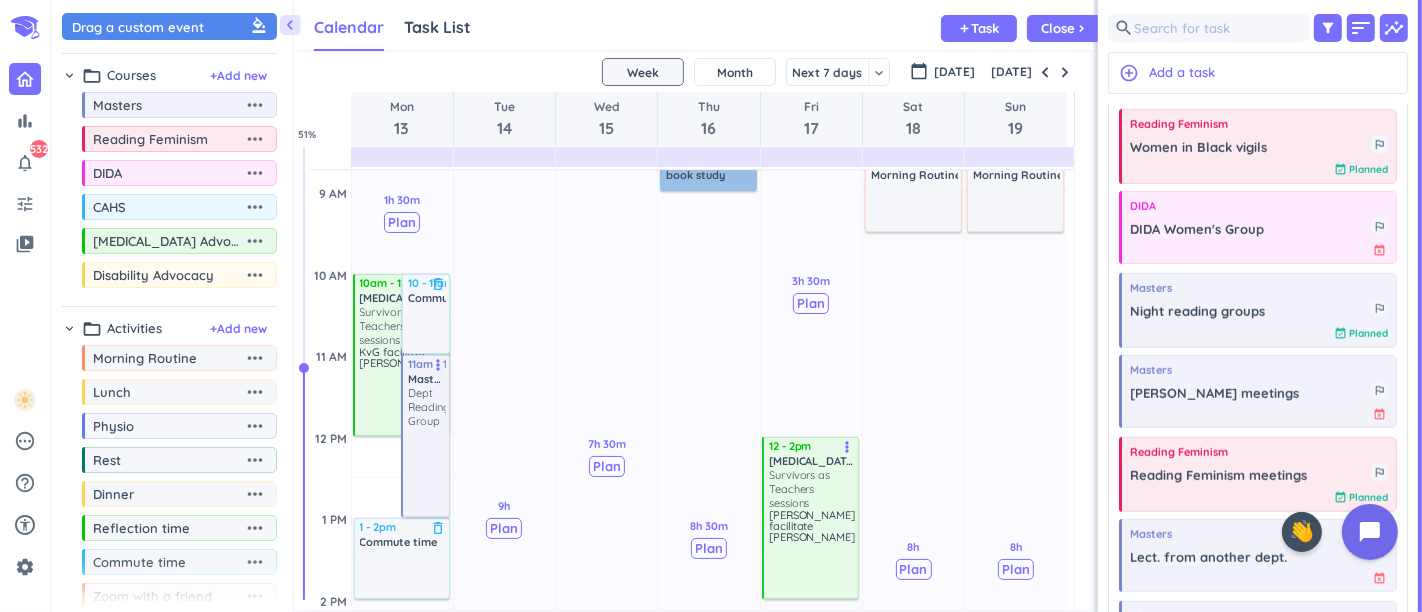 scroll, scrollTop: 165, scrollLeft: 0, axis: vertical 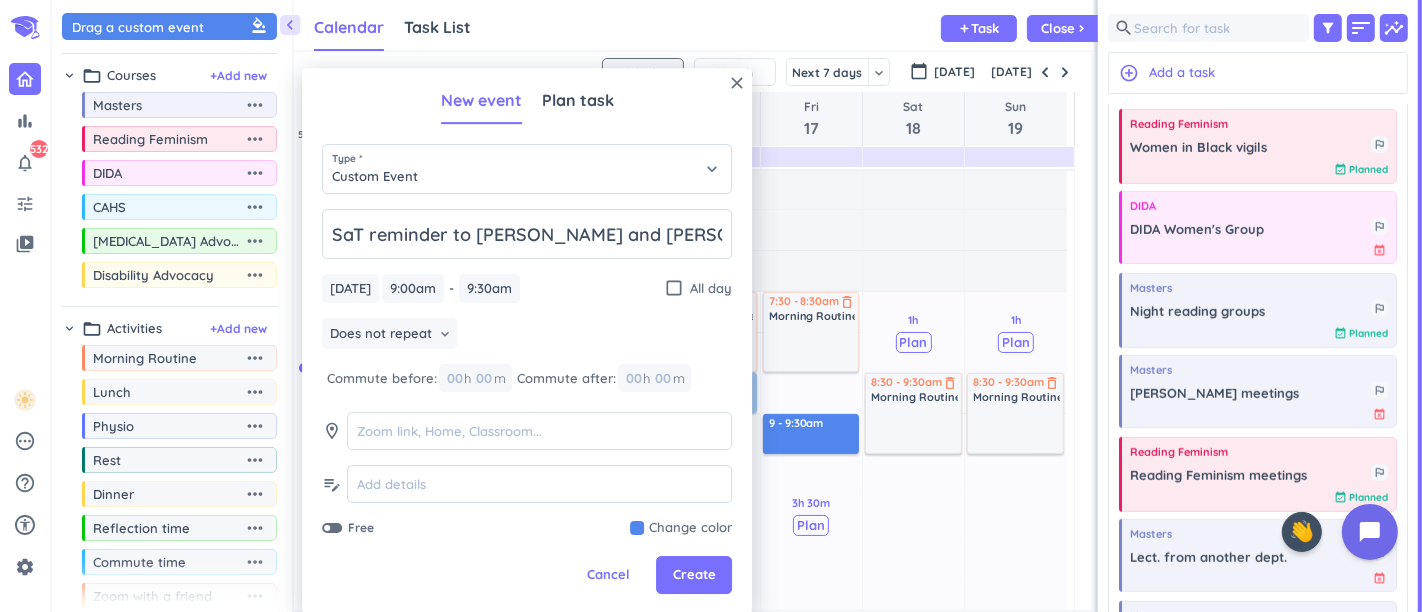click on "close New event Plan task Type * Custom Event keyboard_arrow_down SaT reminder to [PERSON_NAME] and [PERSON_NAME]? [DATE] [DATE]   9:00am 9:00am - 9:30am 9:30am check_box_outline_blank All day Does not repeat keyboard_arrow_down Commute before: 00 h 00 m Commute after: 00 h 00 m room edit_note Free Change color Cancel Create" at bounding box center (527, 340) 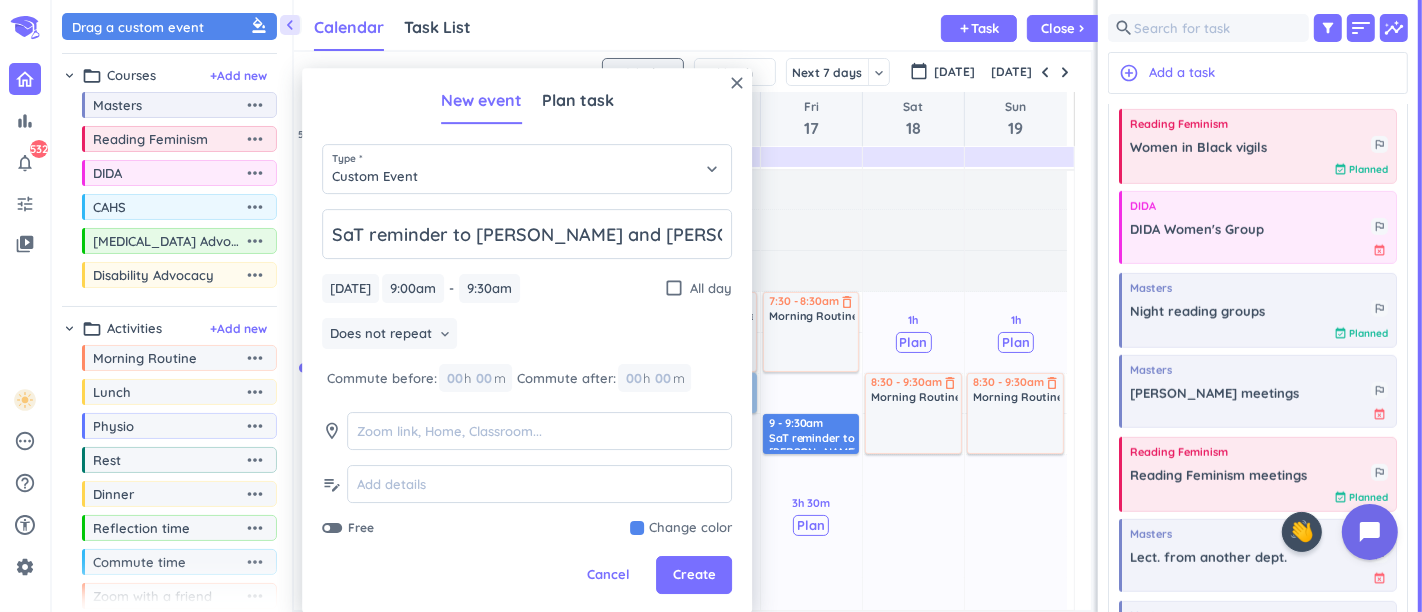click at bounding box center (681, 529) 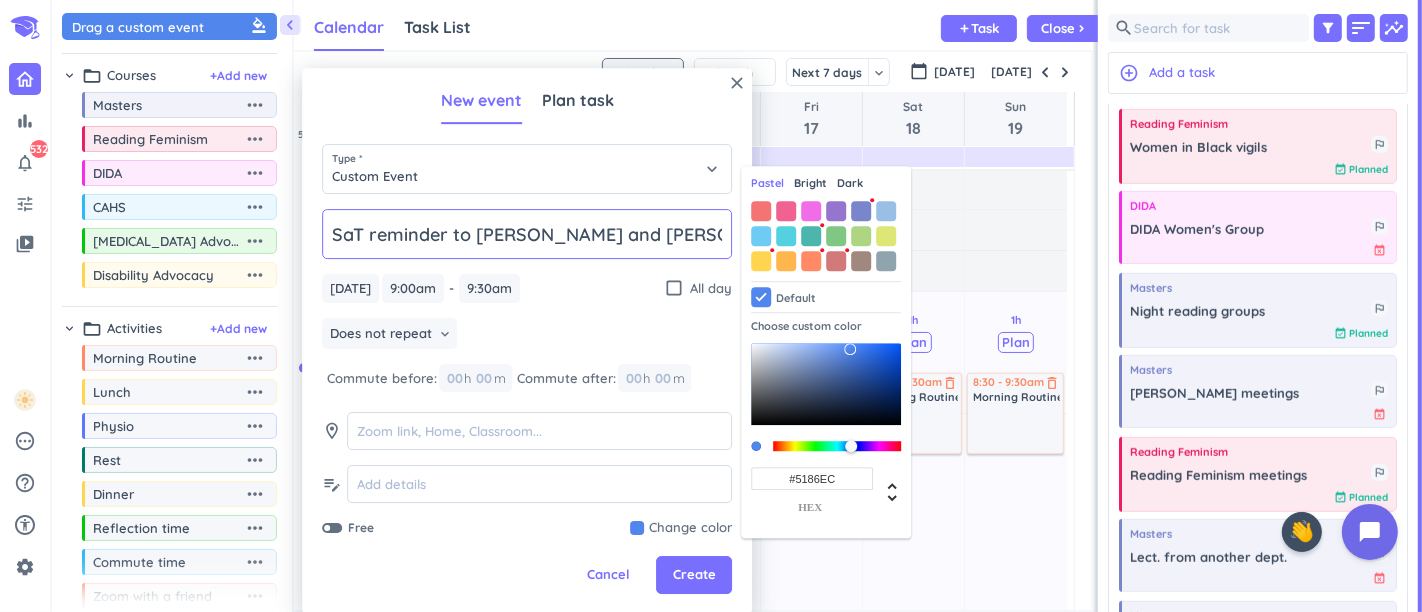 click on "SaT reminder to [PERSON_NAME] and [PERSON_NAME]?" 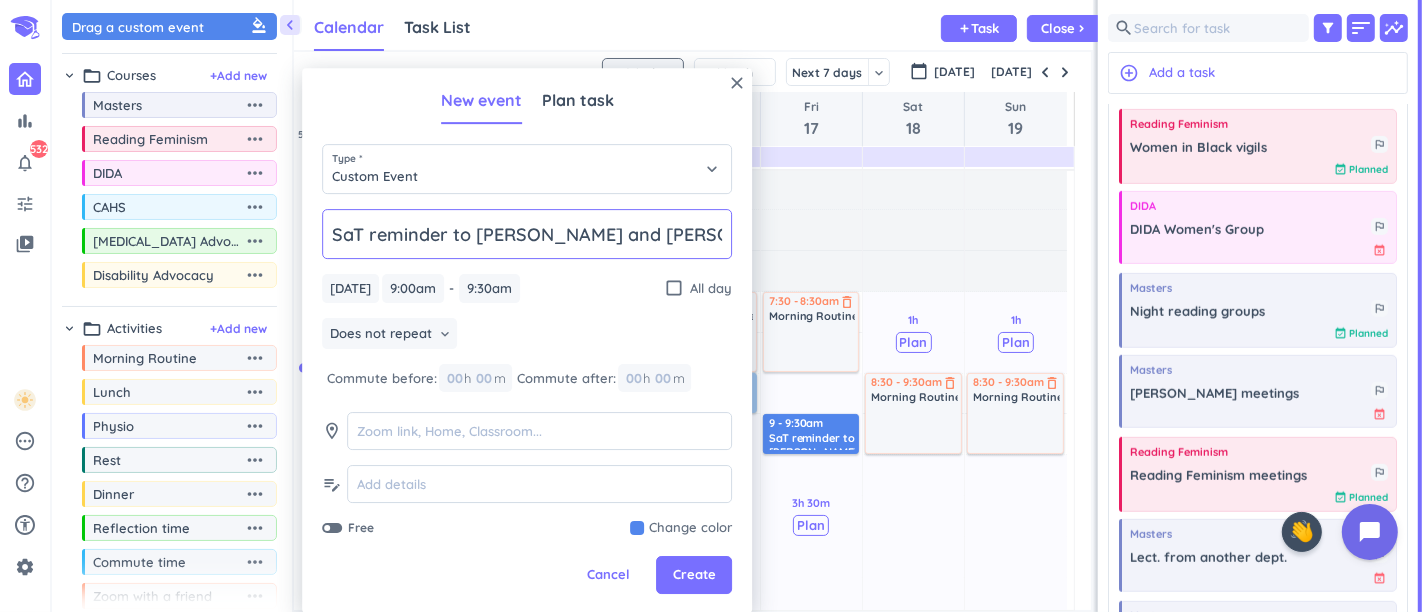 type on "SaT reminder to [PERSON_NAME] and [PERSON_NAME]? for 31st" 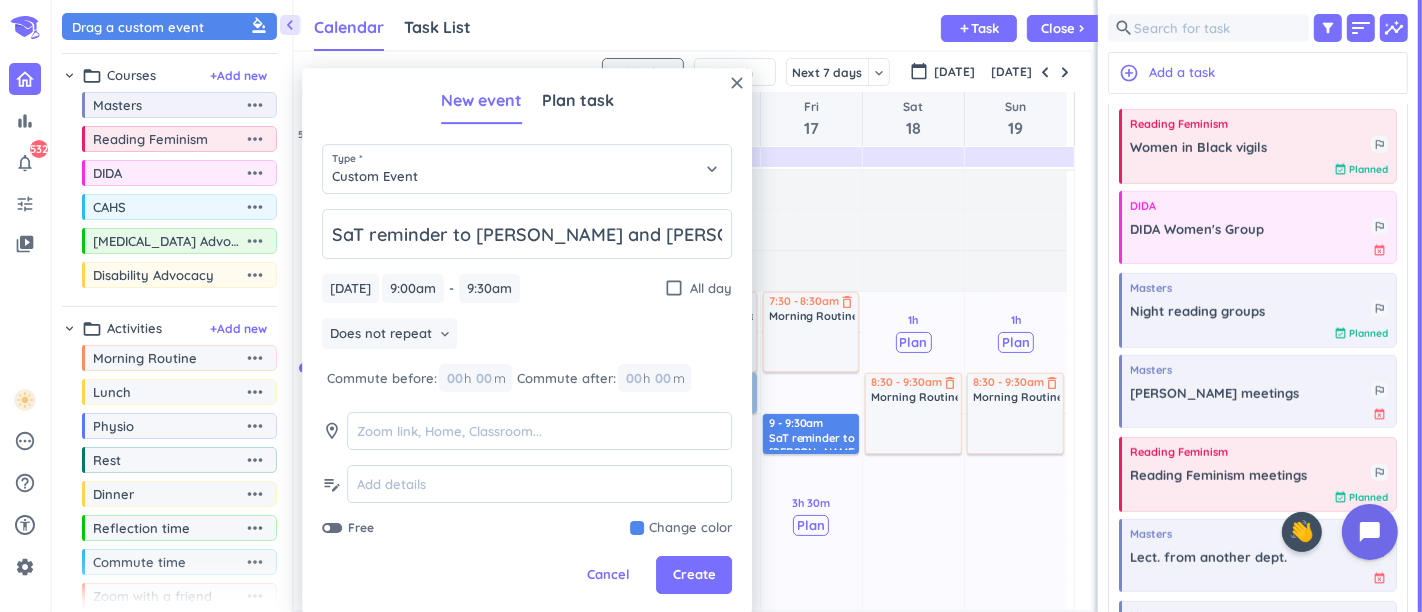 click at bounding box center (681, 529) 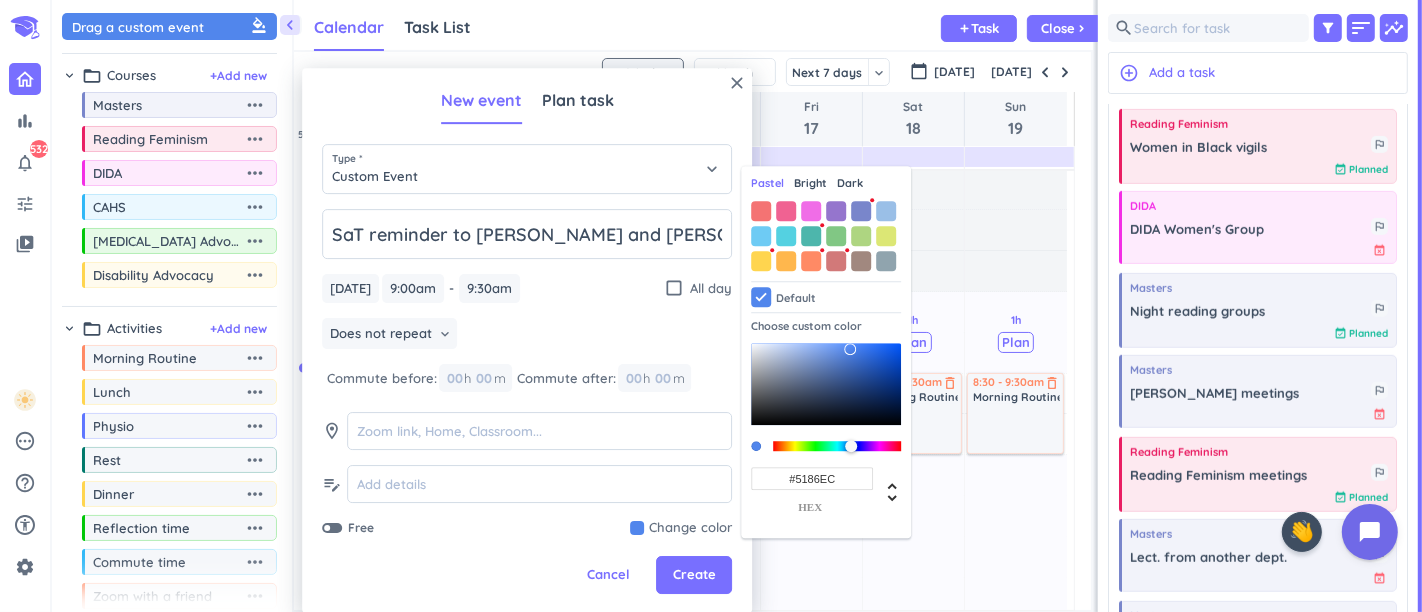 click at bounding box center [886, 211] 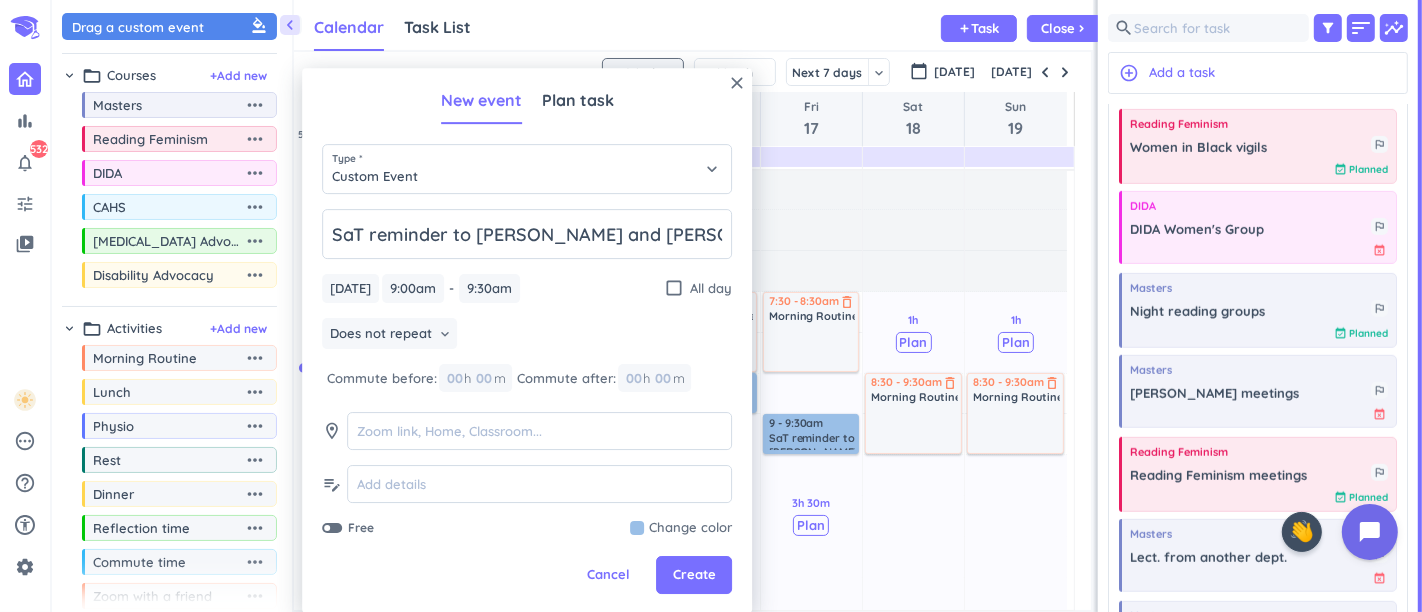 click on "Create" at bounding box center (694, 576) 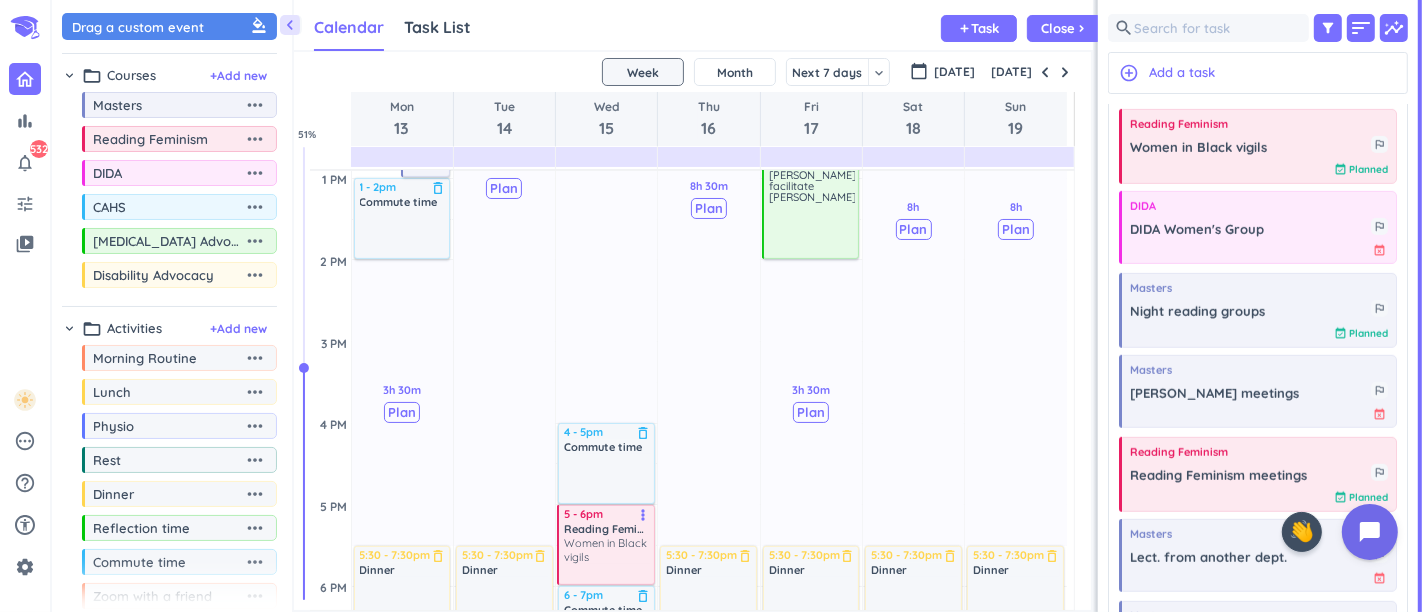 scroll, scrollTop: 831, scrollLeft: 0, axis: vertical 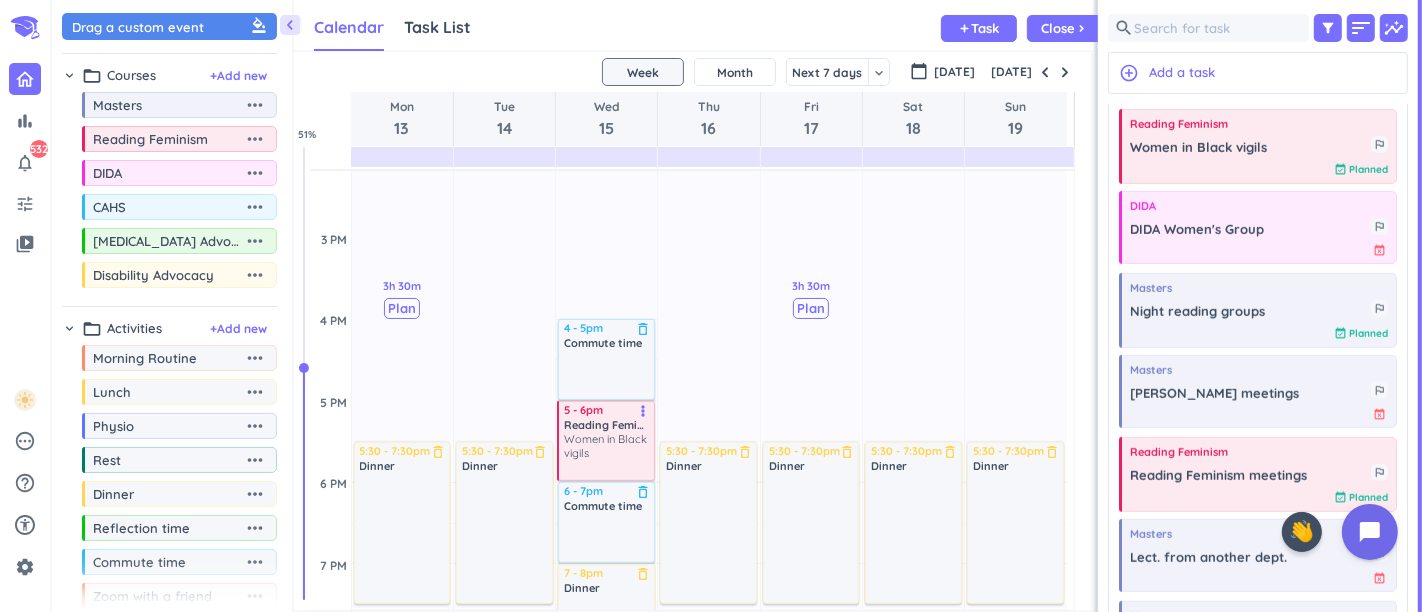 click at bounding box center (1065, 72) 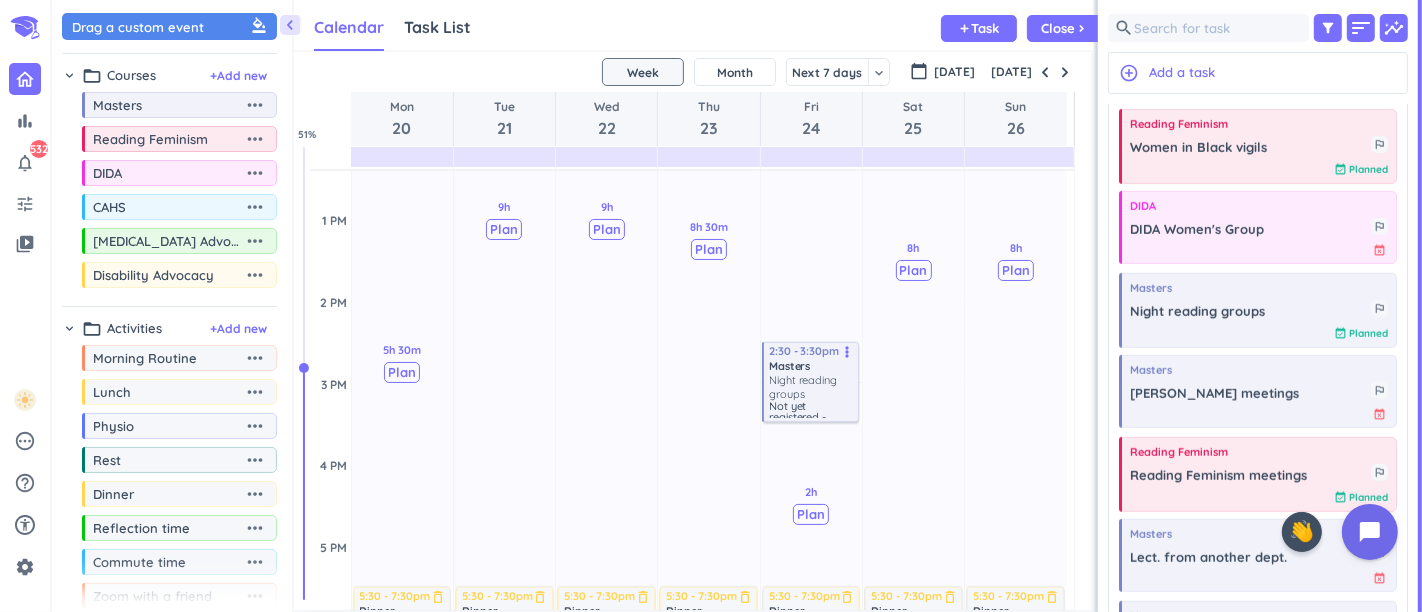 scroll, scrollTop: 720, scrollLeft: 0, axis: vertical 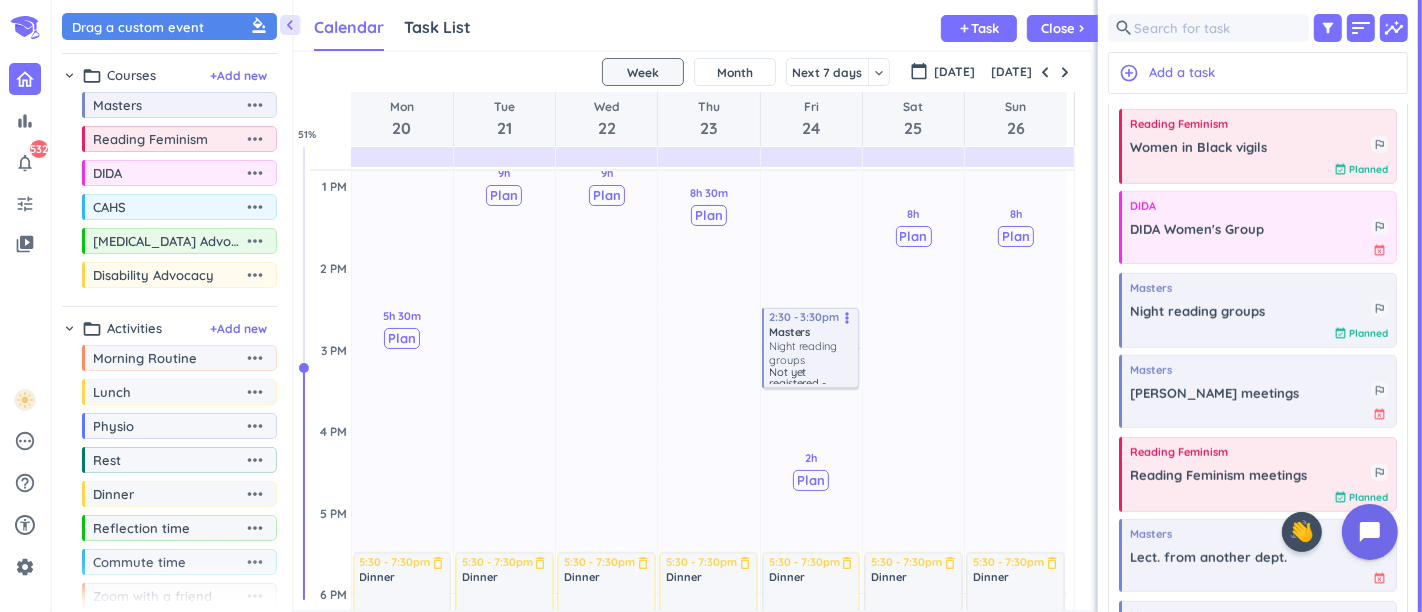 click at bounding box center [1065, 72] 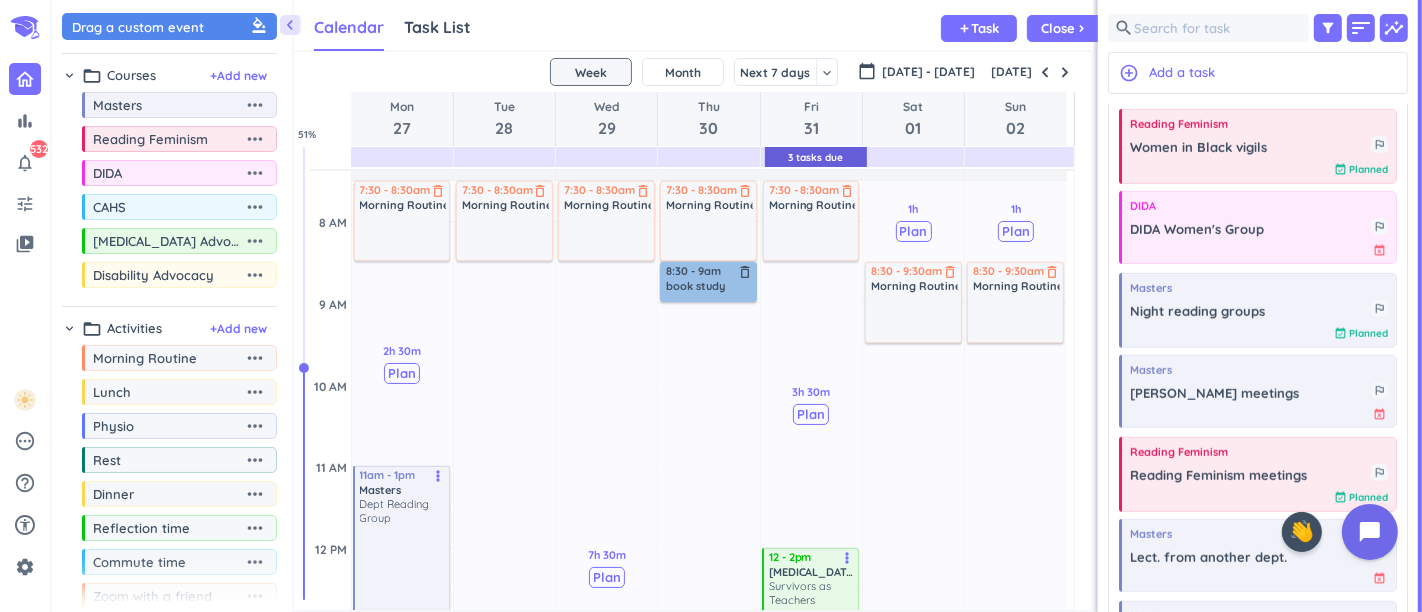 scroll, scrollTop: 387, scrollLeft: 0, axis: vertical 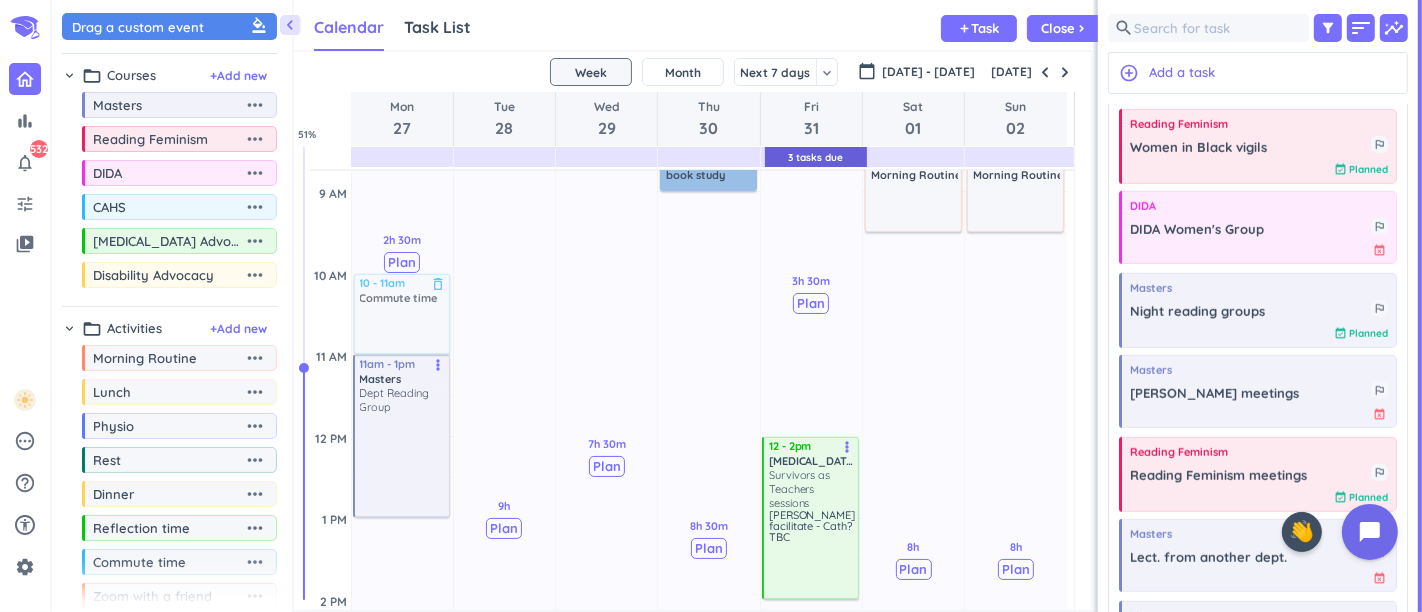 drag, startPoint x: 196, startPoint y: 558, endPoint x: 405, endPoint y: 268, distance: 357.4647 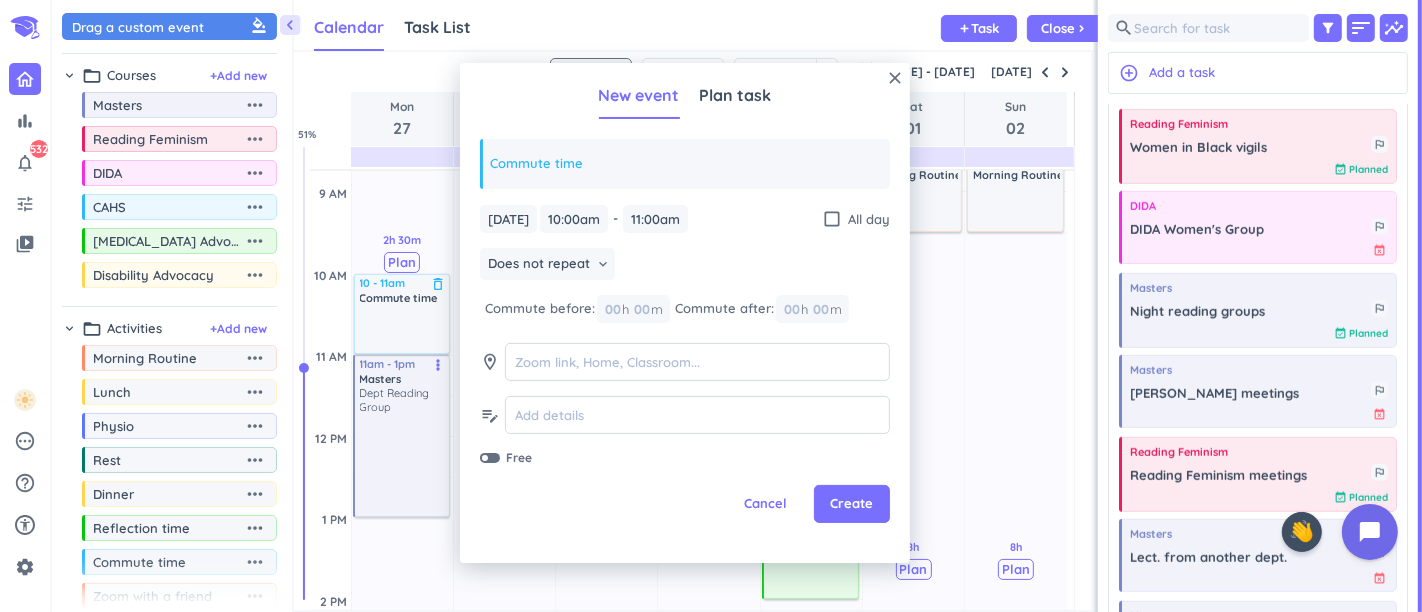 click on "Create" at bounding box center [852, 504] 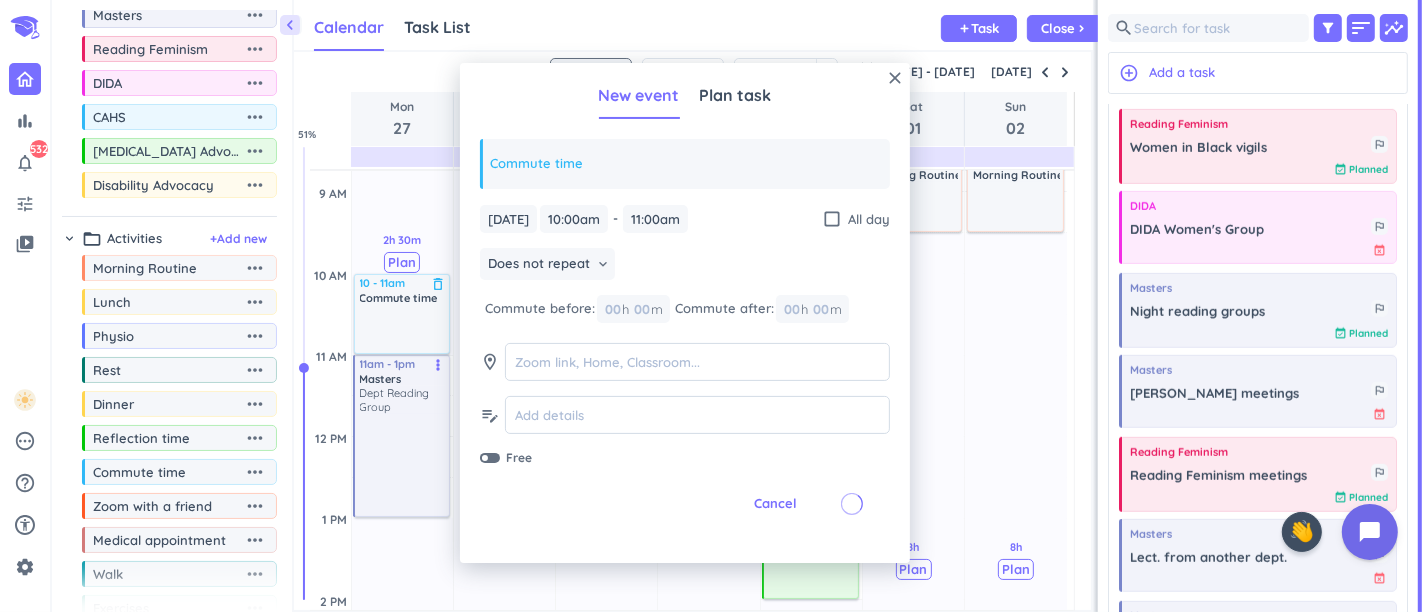 scroll, scrollTop: 111, scrollLeft: 0, axis: vertical 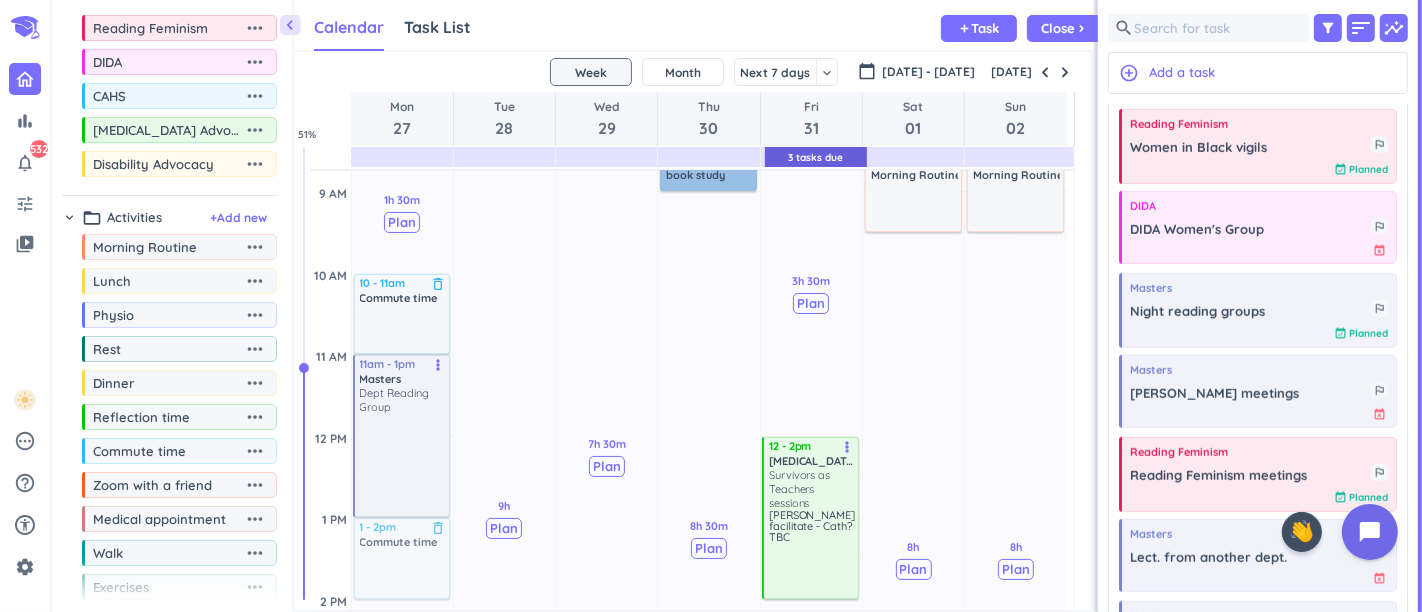 drag, startPoint x: 165, startPoint y: 464, endPoint x: 385, endPoint y: 533, distance: 230.5667 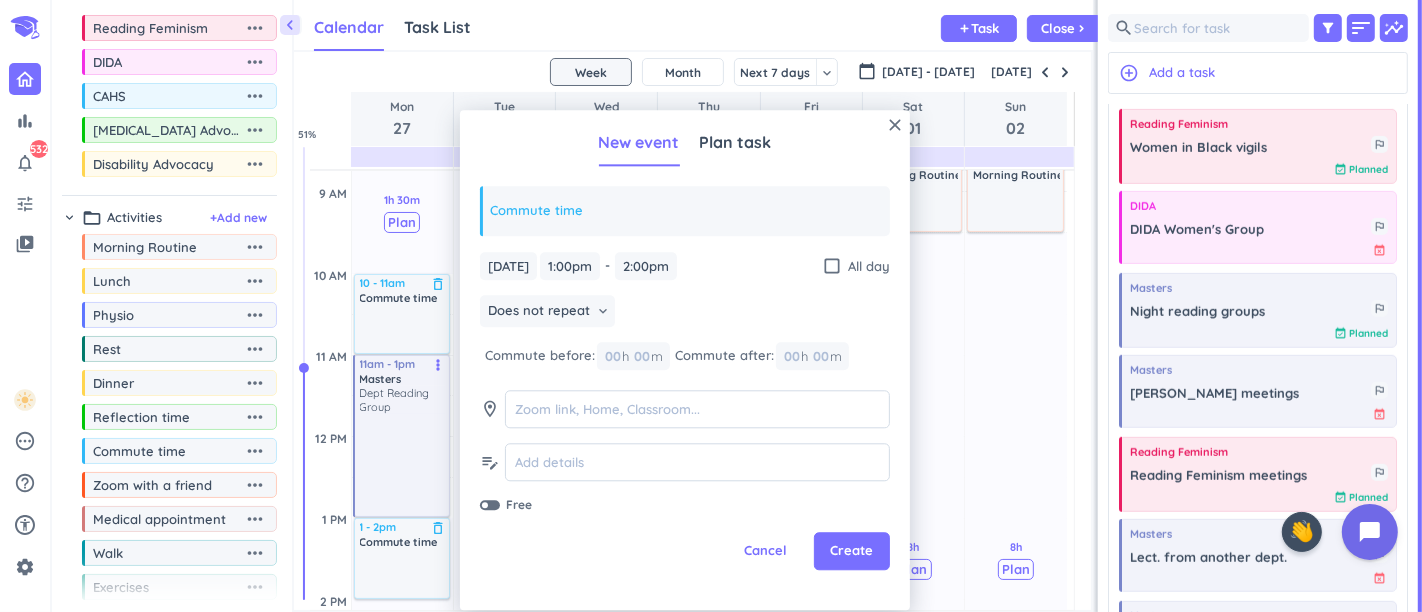 scroll, scrollTop: 388, scrollLeft: 0, axis: vertical 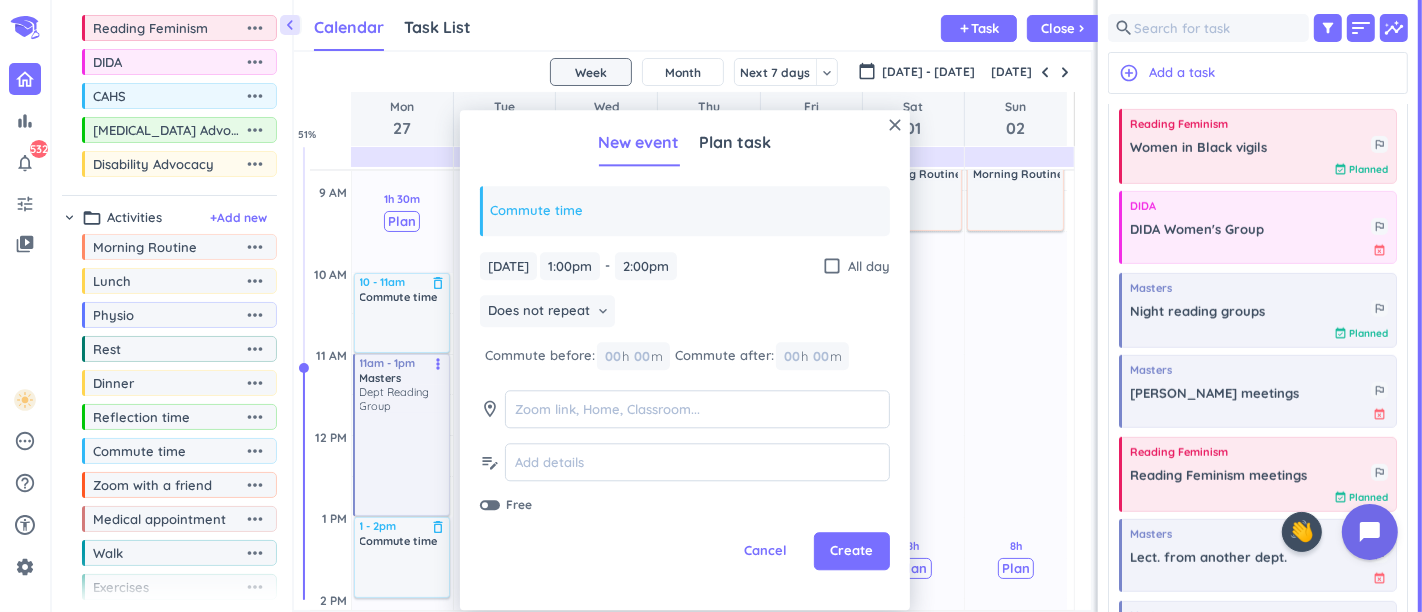 click on "Create" at bounding box center [852, 552] 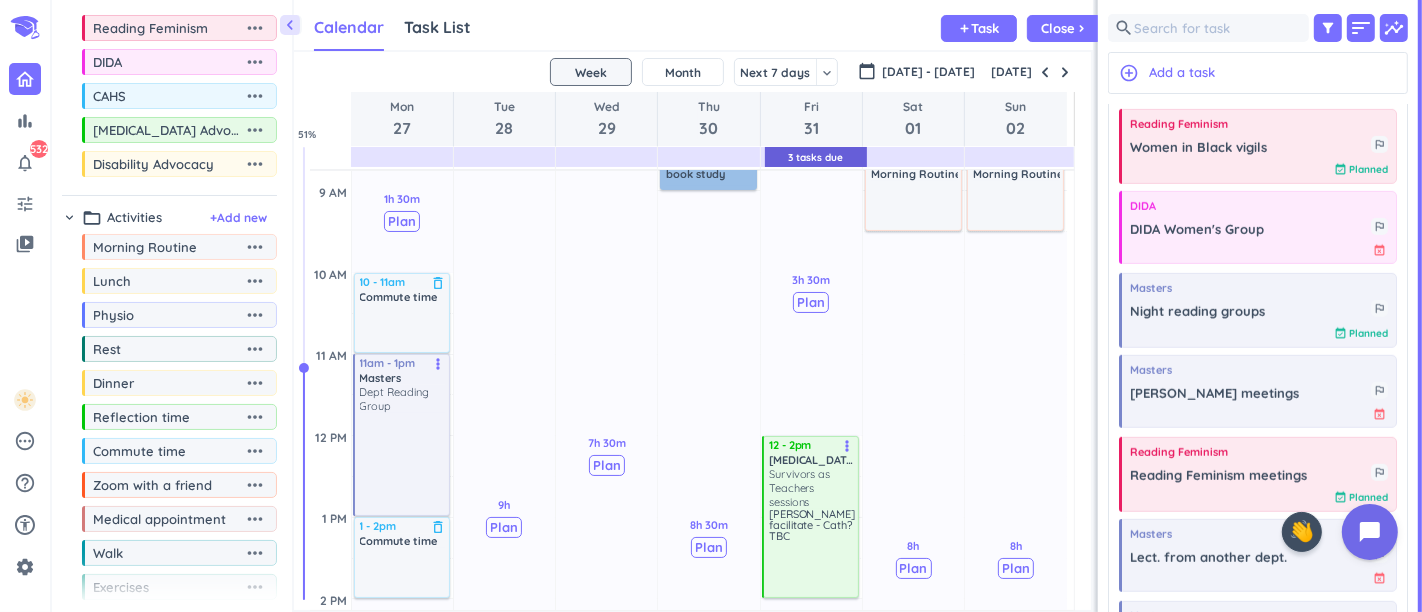 click at bounding box center (1065, 72) 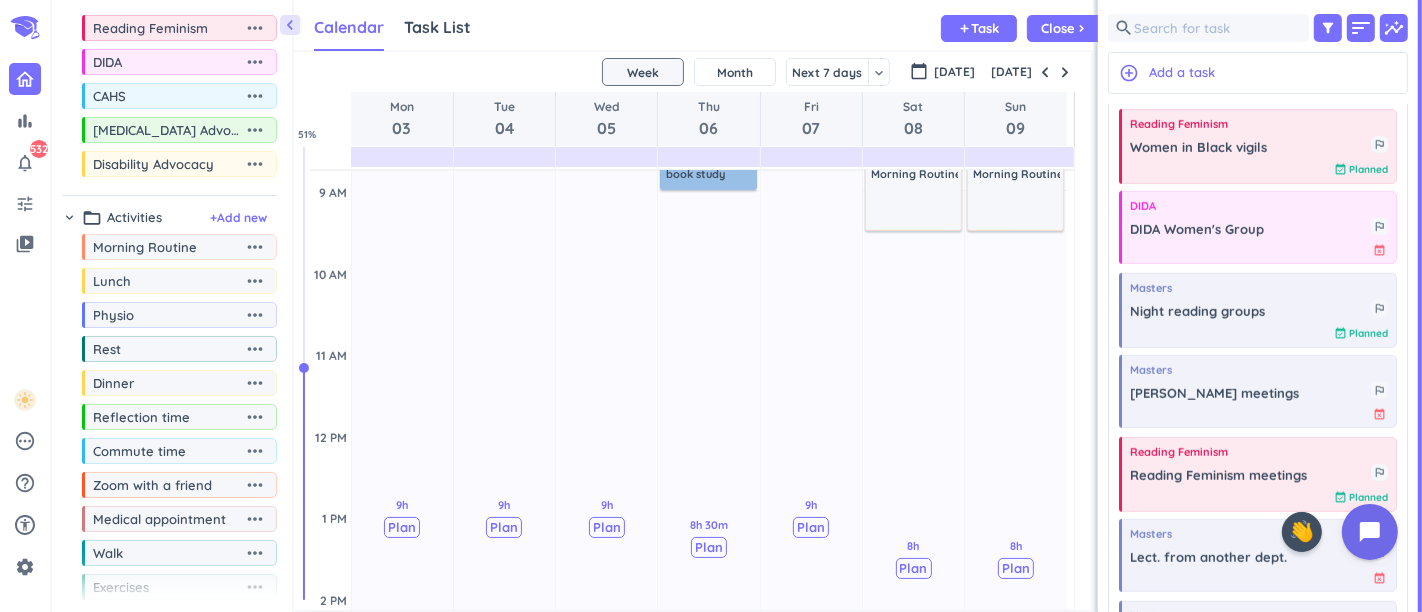 click at bounding box center [1065, 72] 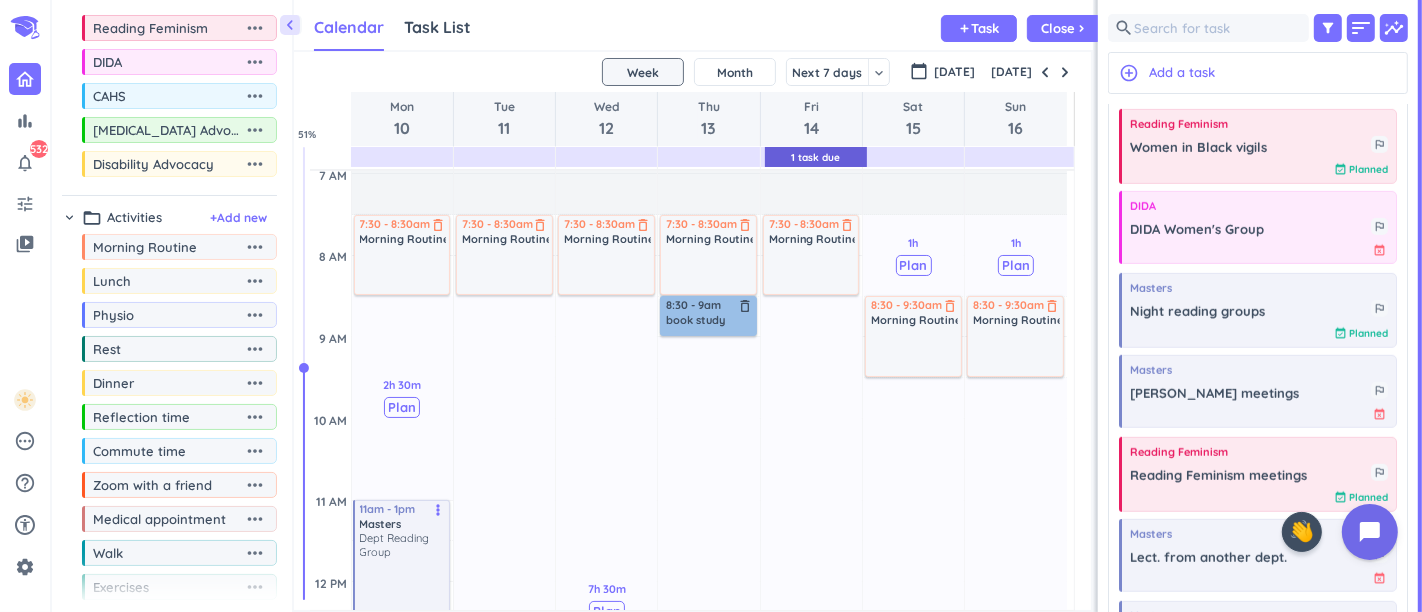 scroll, scrollTop: 387, scrollLeft: 0, axis: vertical 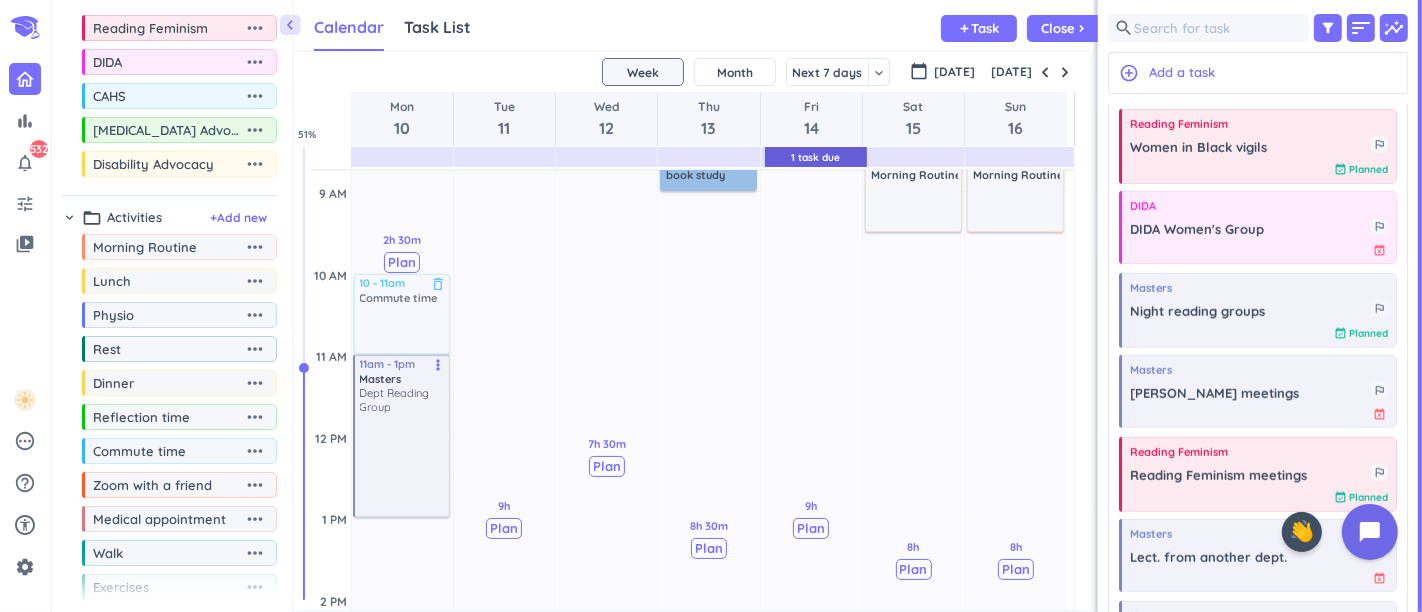 drag, startPoint x: 197, startPoint y: 453, endPoint x: 405, endPoint y: 313, distance: 250.72694 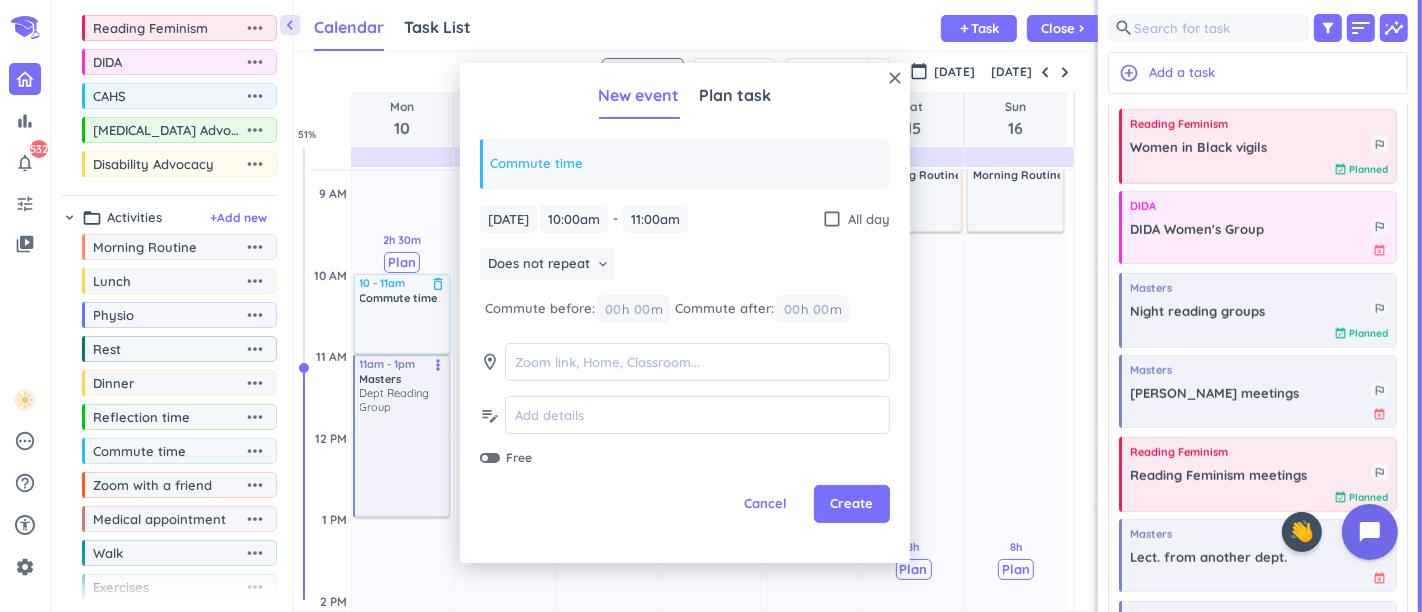 click on "Create" at bounding box center [852, 504] 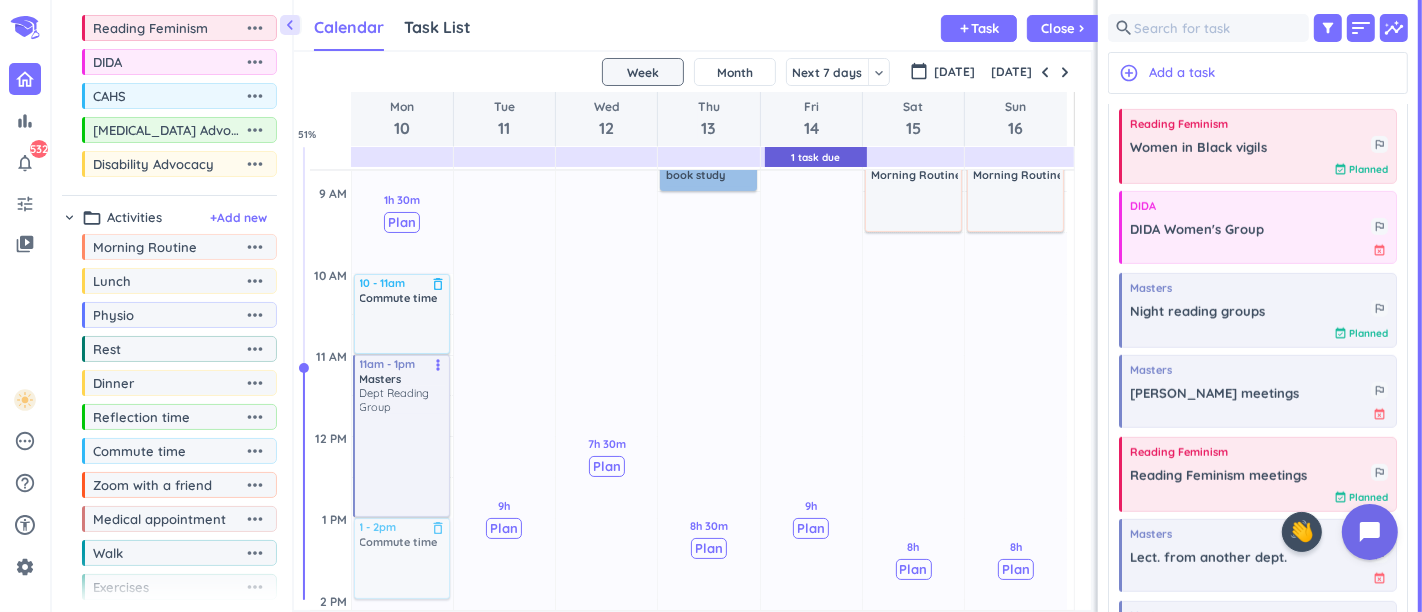 click on "chevron_left Drag a custom event format_color_fill chevron_right folder_open Courses   +  Add new drag_indicator Masters  more_horiz drag_indicator Reading Feminism more_horiz drag_indicator DIDA more_horiz drag_indicator CAHS more_horiz drag_indicator [MEDICAL_DATA] Advocacy  more_horiz drag_indicator Disability Advocacy  more_horiz chevron_right folder_open Activities   +  Add new drag_indicator Morning Routine more_horiz drag_indicator Lunch more_horiz drag_indicator Physio more_horiz drag_indicator Rest more_horiz drag_indicator Dinner more_horiz drag_indicator Reflection time more_horiz drag_indicator Commute time  more_horiz drag_indicator Zoom with a friend more_horiz drag_indicator Medical appointment more_horiz drag_indicator Walk more_horiz drag_indicator Exercises more_horiz link Connected Calendars add_circle Calendar Task List Calendar keyboard_arrow_down add Task Close chevron_right 1   Task   Due SHOVEL [DATE] - [DATE] Week Month Next 7 days keyboard_arrow_down Week keyboard_arrow_down [DATE] 10" at bounding box center [737, 306] 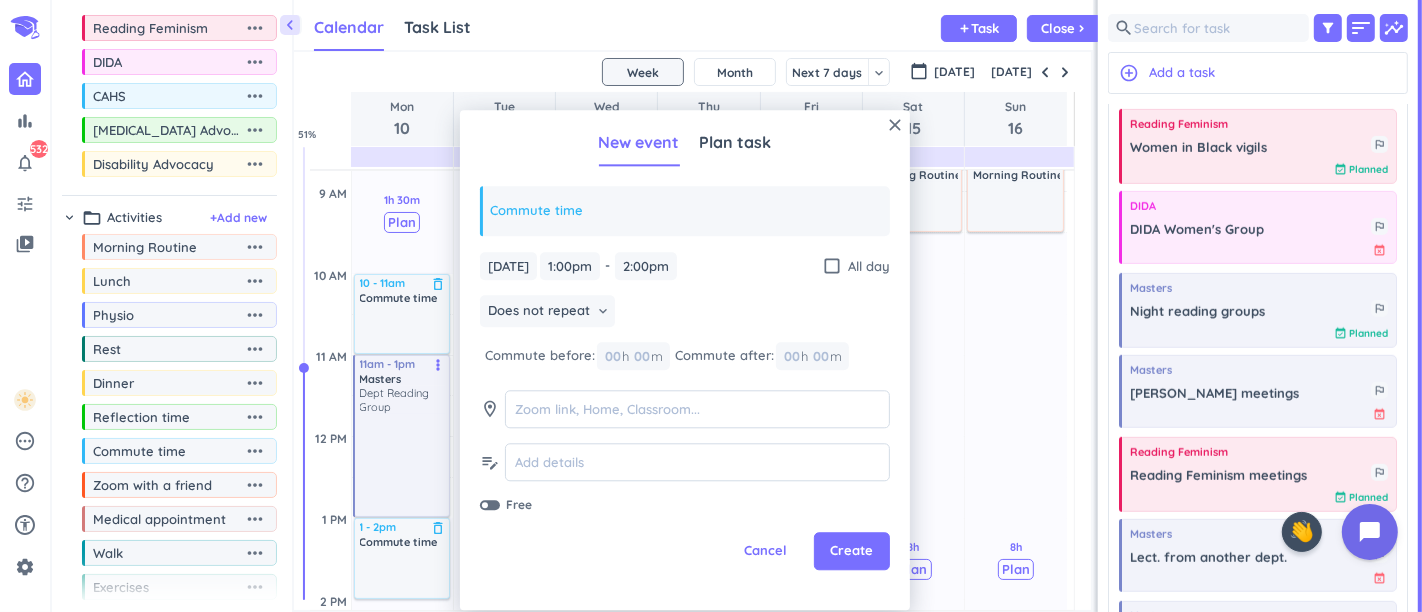 click on "Create" at bounding box center (852, 552) 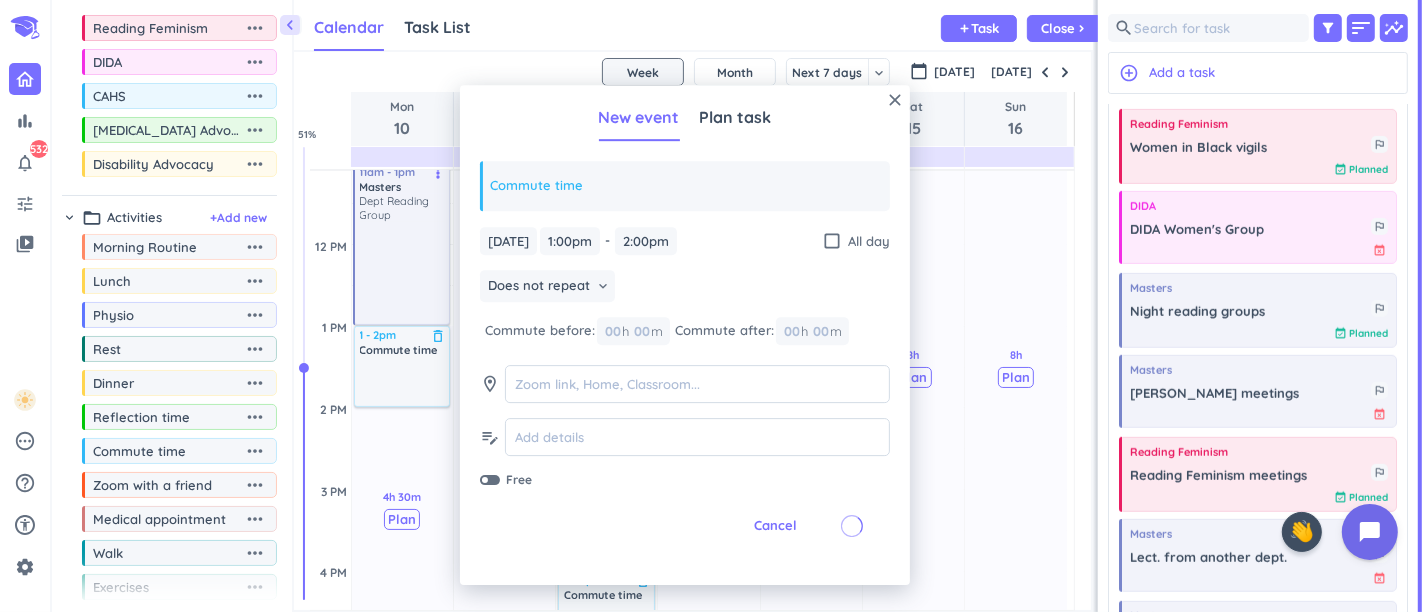 scroll, scrollTop: 609, scrollLeft: 0, axis: vertical 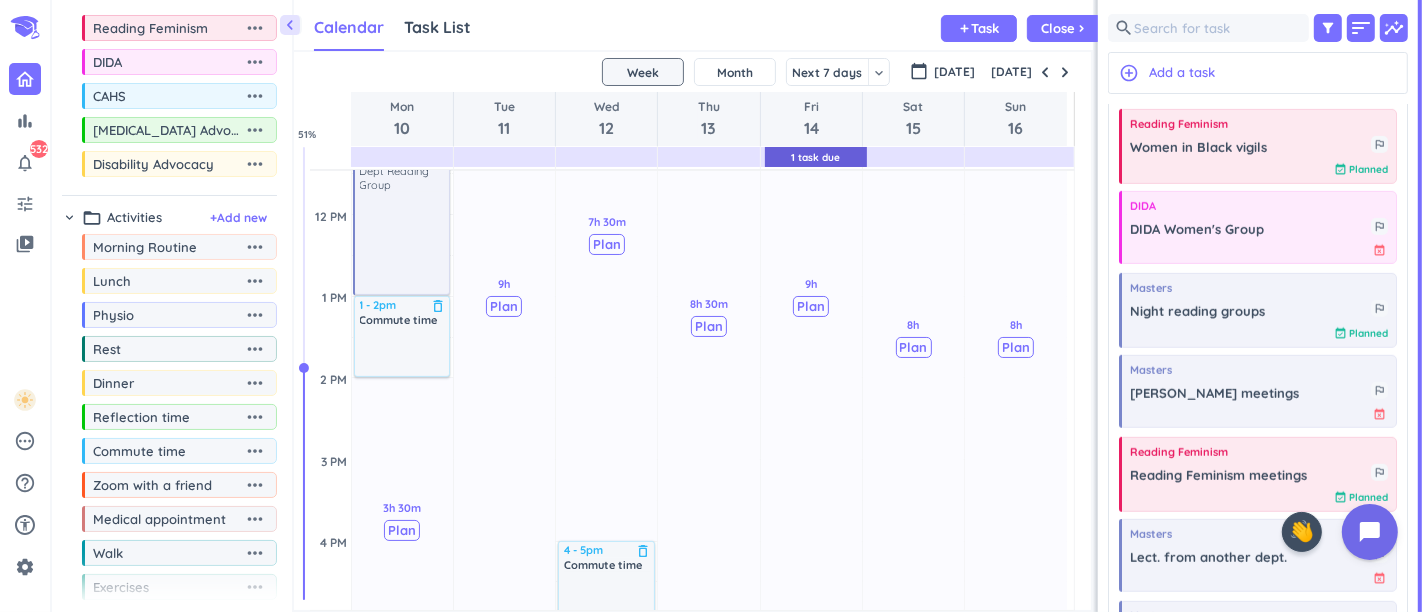 click at bounding box center (1065, 72) 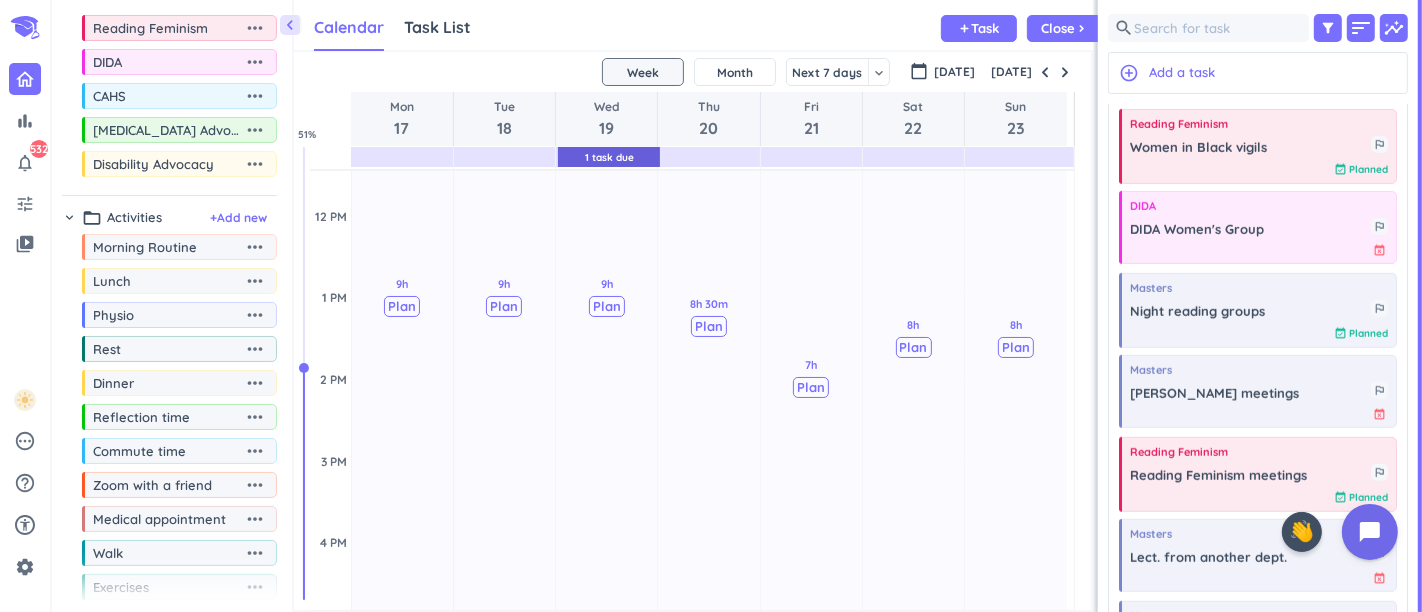 scroll, scrollTop: 165, scrollLeft: 0, axis: vertical 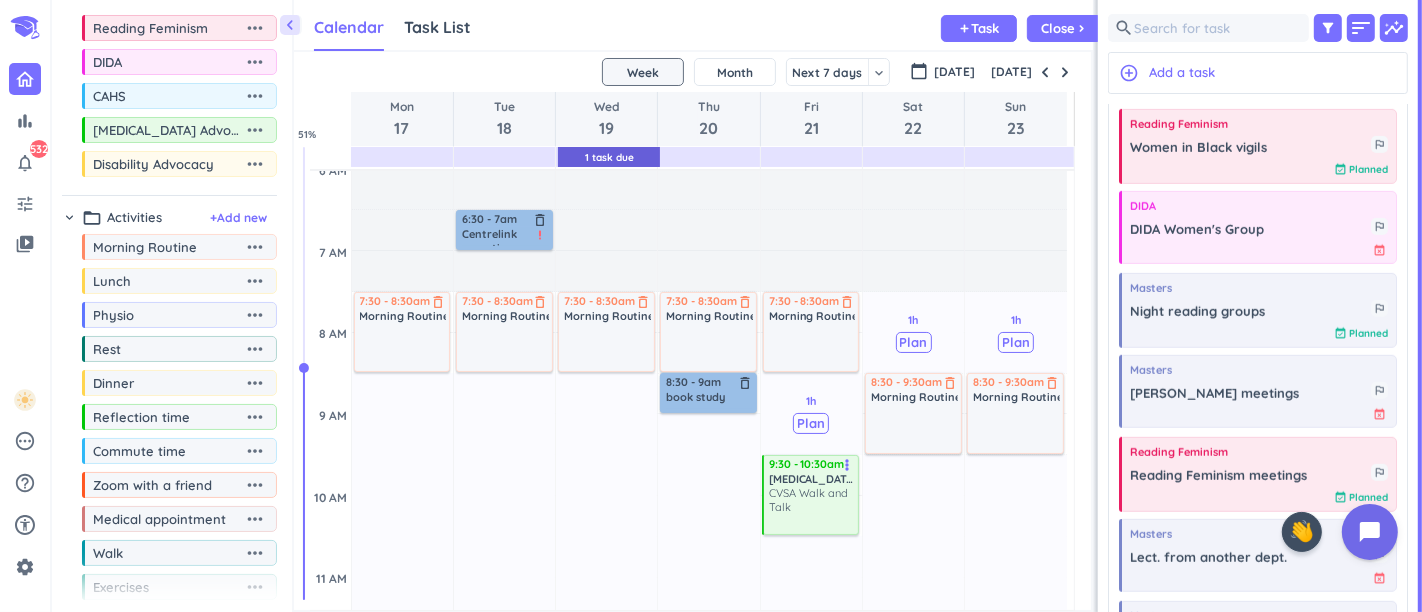 click at bounding box center (1065, 72) 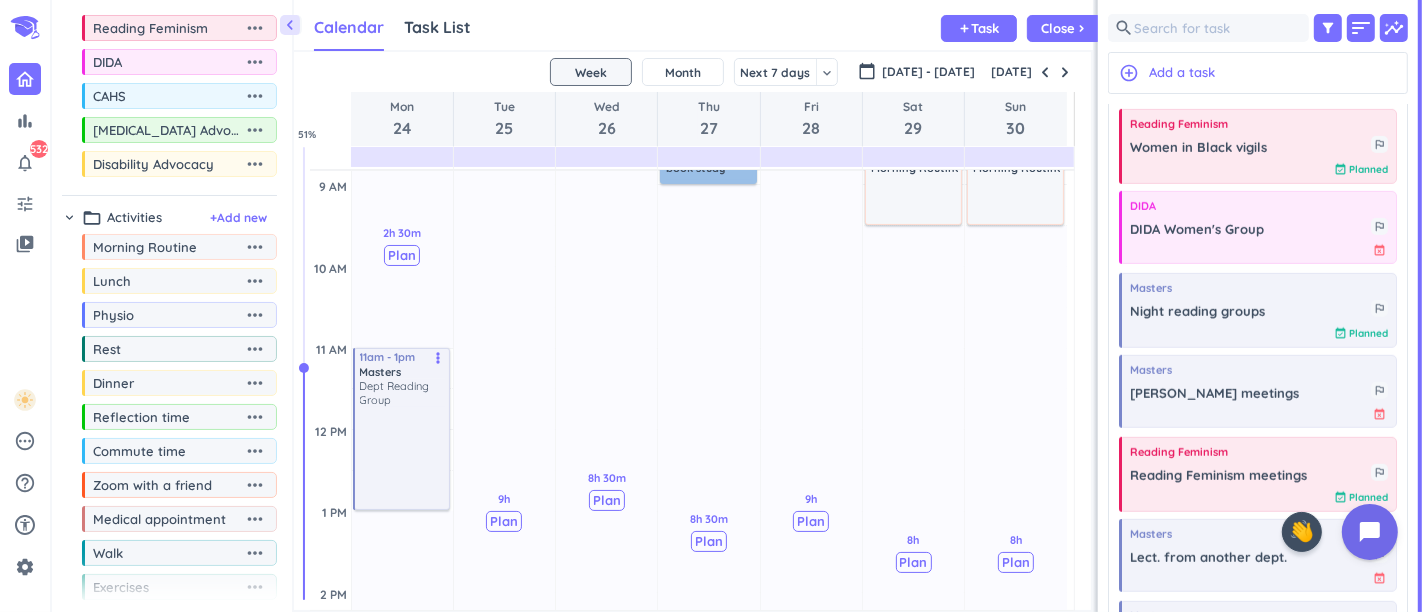 scroll, scrollTop: 387, scrollLeft: 0, axis: vertical 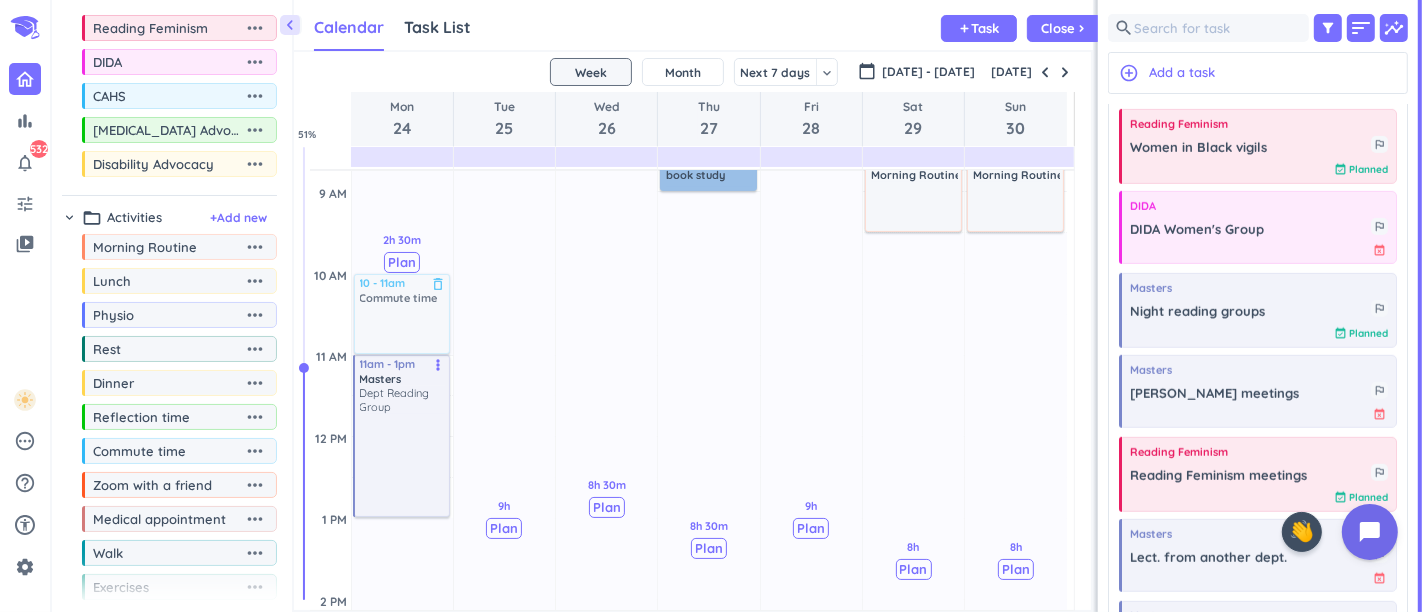 drag, startPoint x: 152, startPoint y: 452, endPoint x: 368, endPoint y: 293, distance: 268.21072 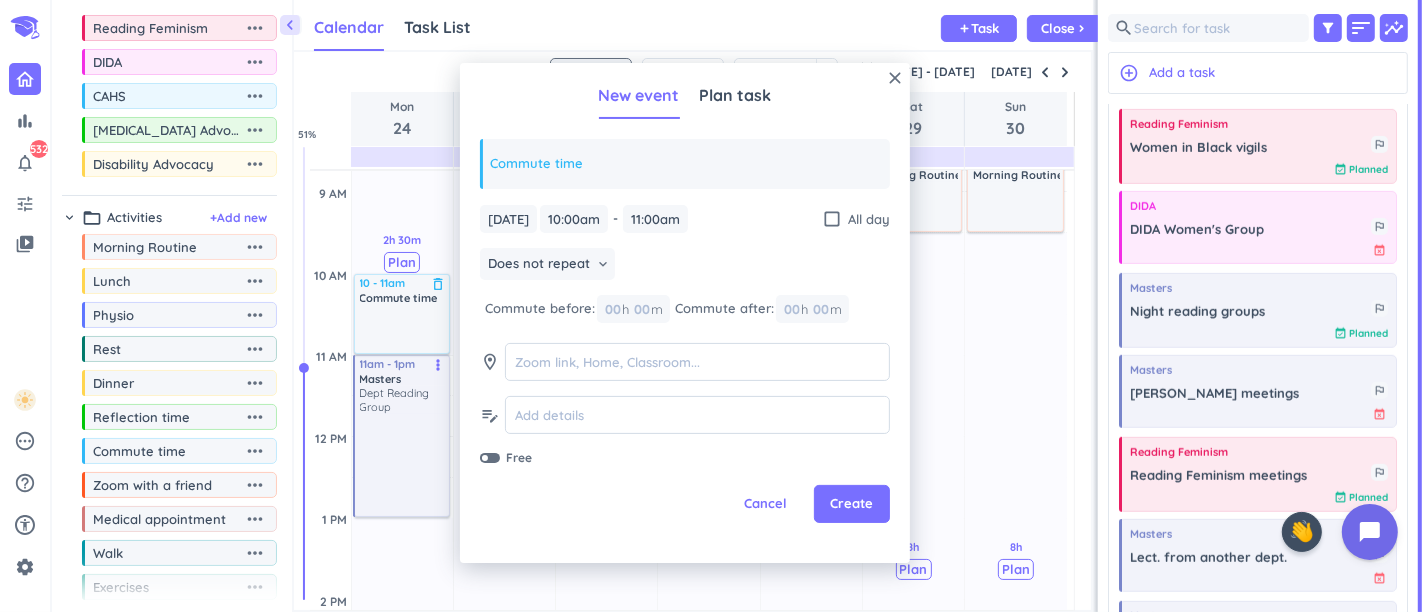 click on "Create" at bounding box center (852, 504) 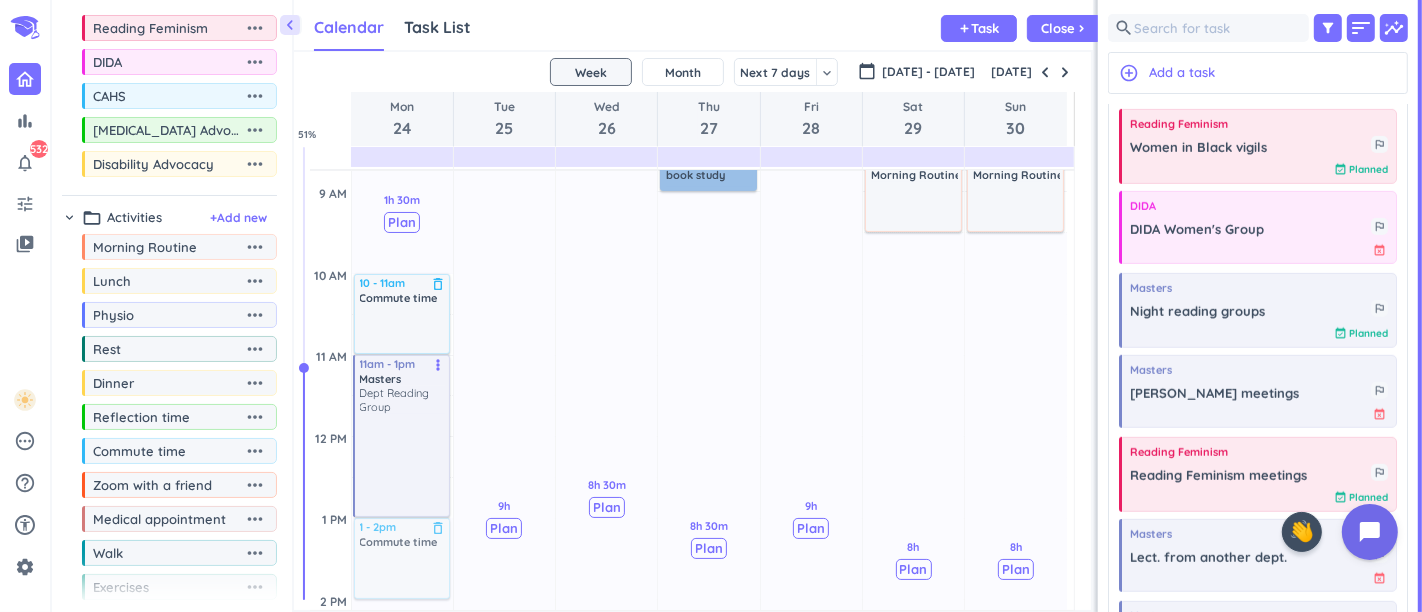 drag, startPoint x: 113, startPoint y: 432, endPoint x: 411, endPoint y: 520, distance: 310.72174 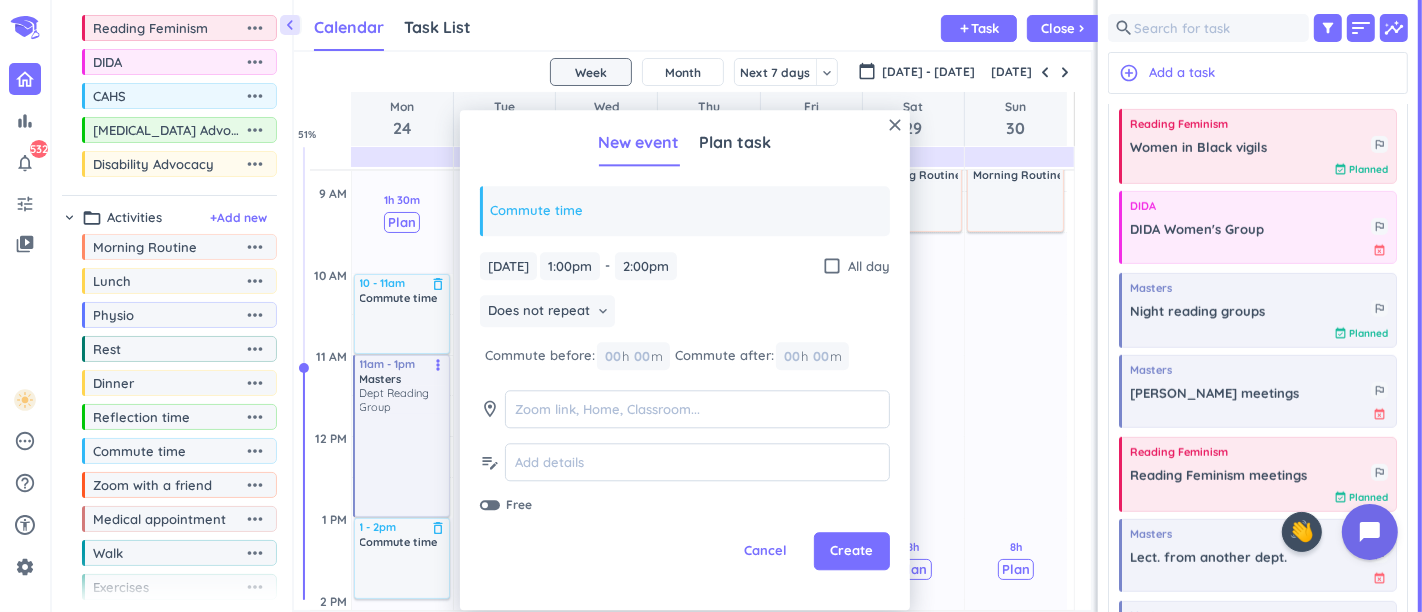 click on "Create" at bounding box center [852, 552] 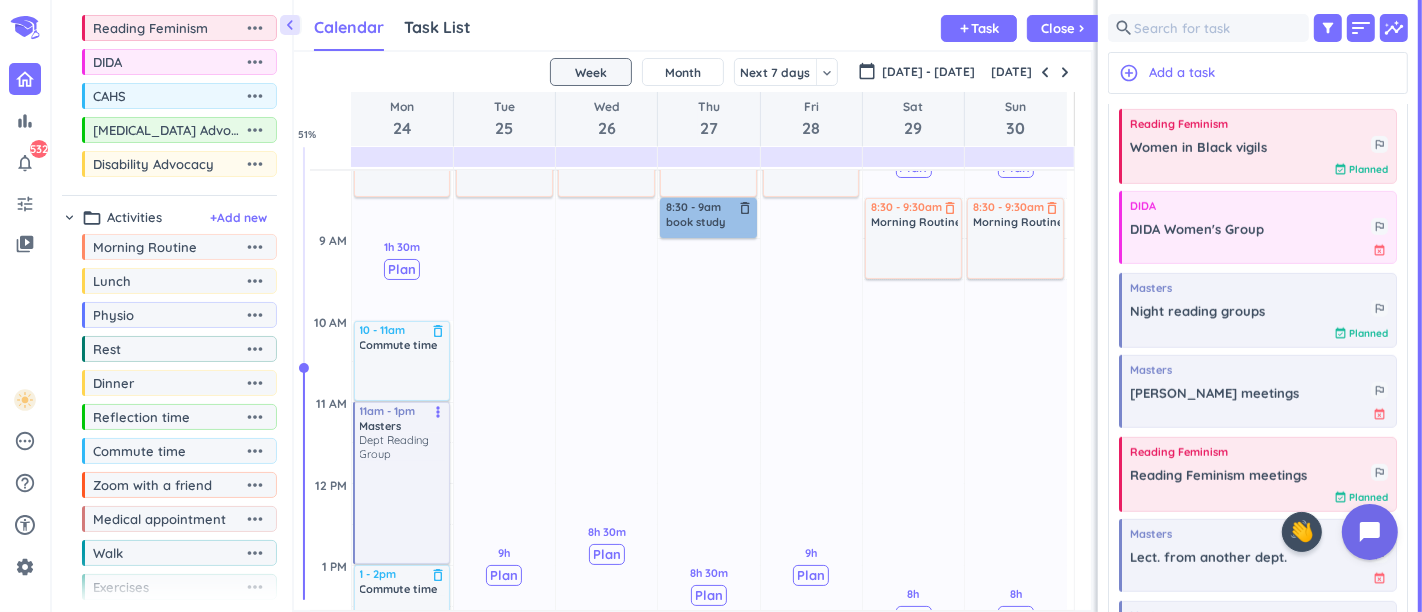 scroll, scrollTop: 387, scrollLeft: 0, axis: vertical 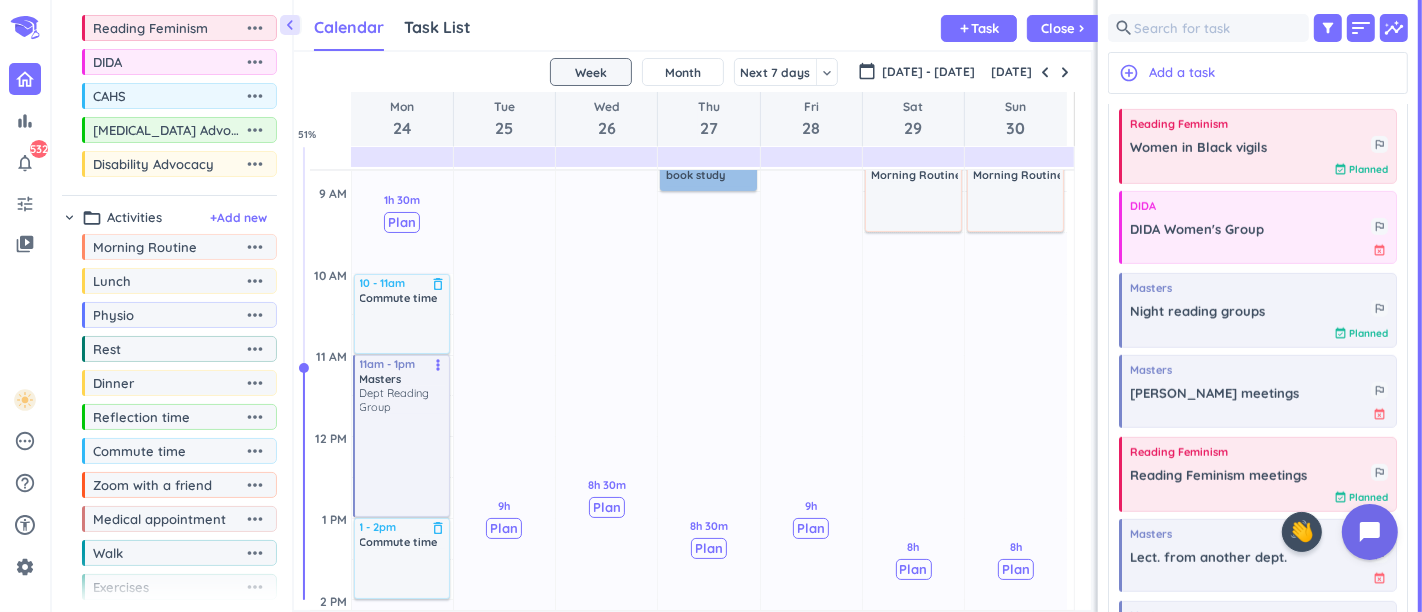 click at bounding box center (1065, 72) 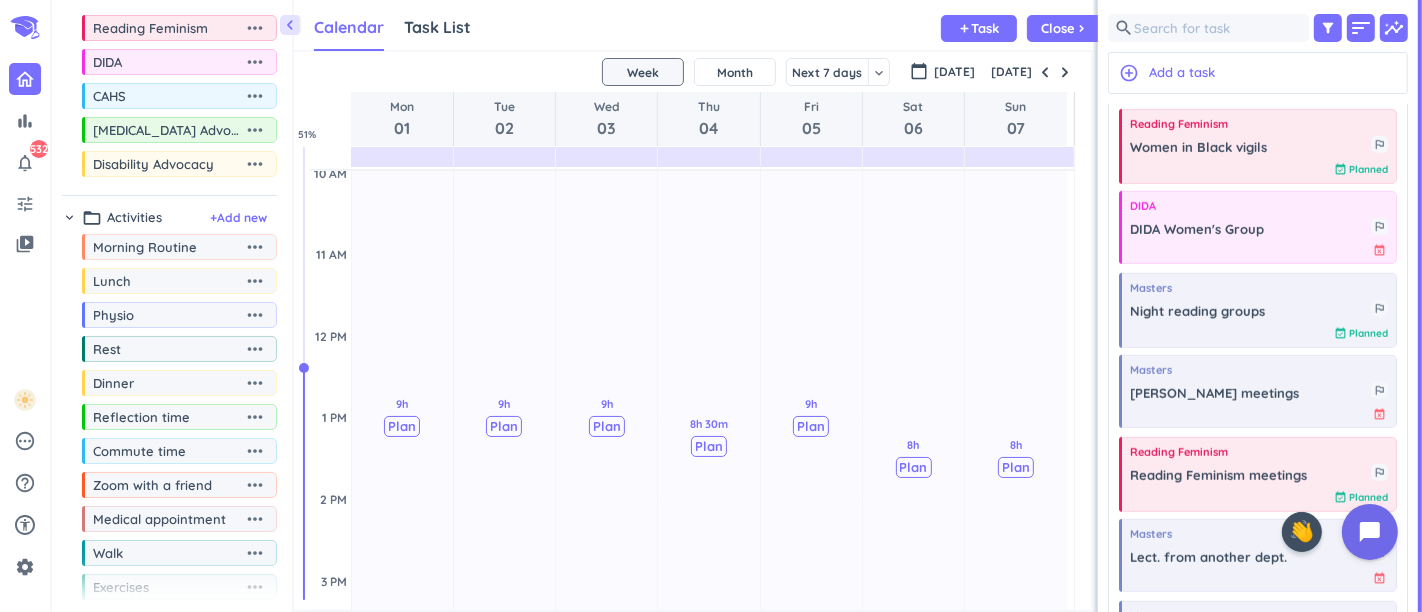 scroll, scrollTop: 498, scrollLeft: 0, axis: vertical 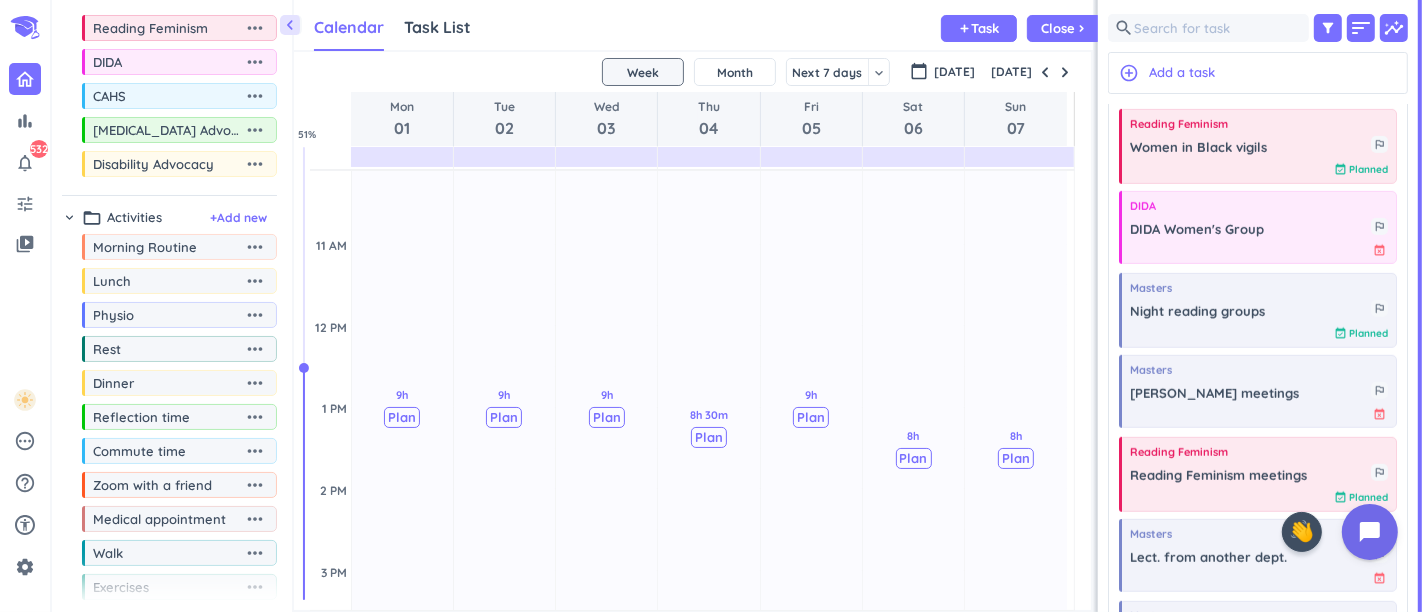 click at bounding box center (1065, 72) 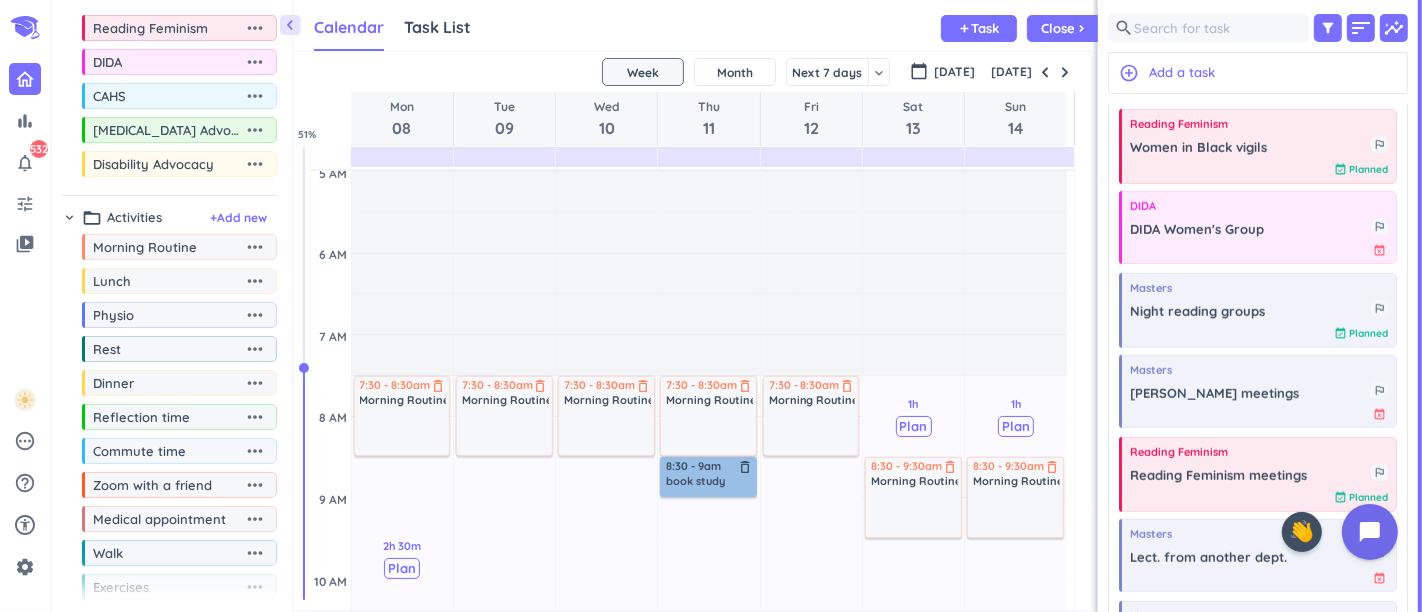scroll, scrollTop: 54, scrollLeft: 0, axis: vertical 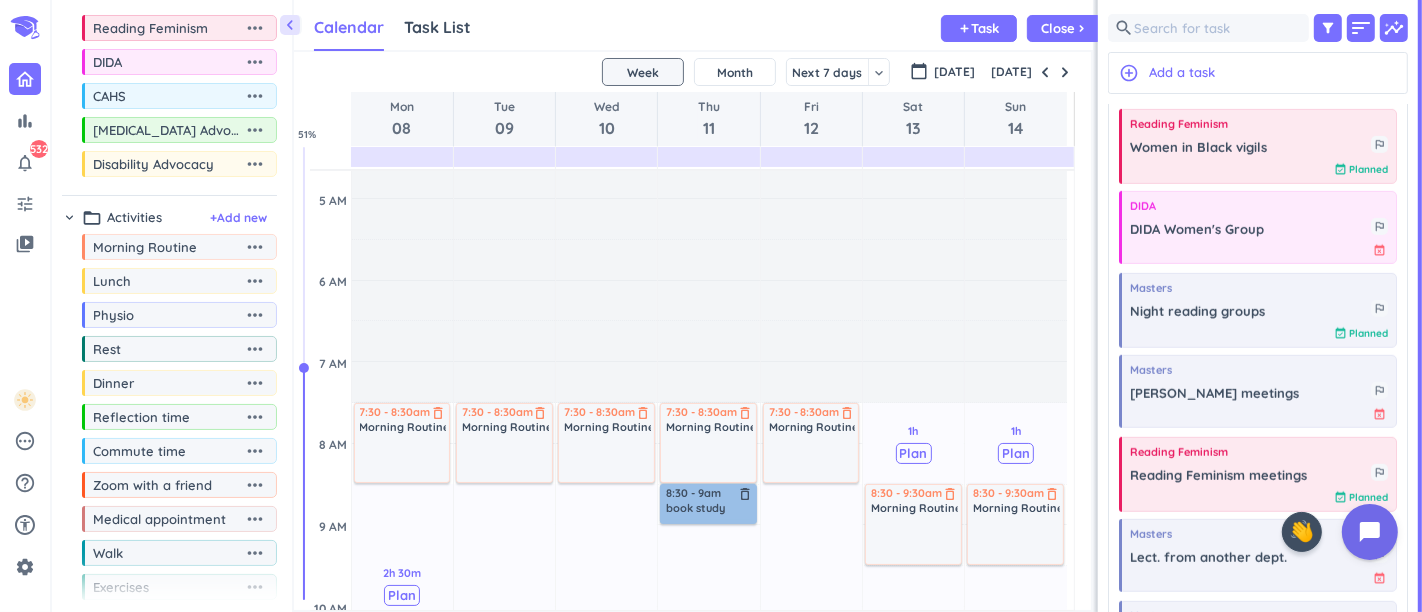 click at bounding box center [1065, 72] 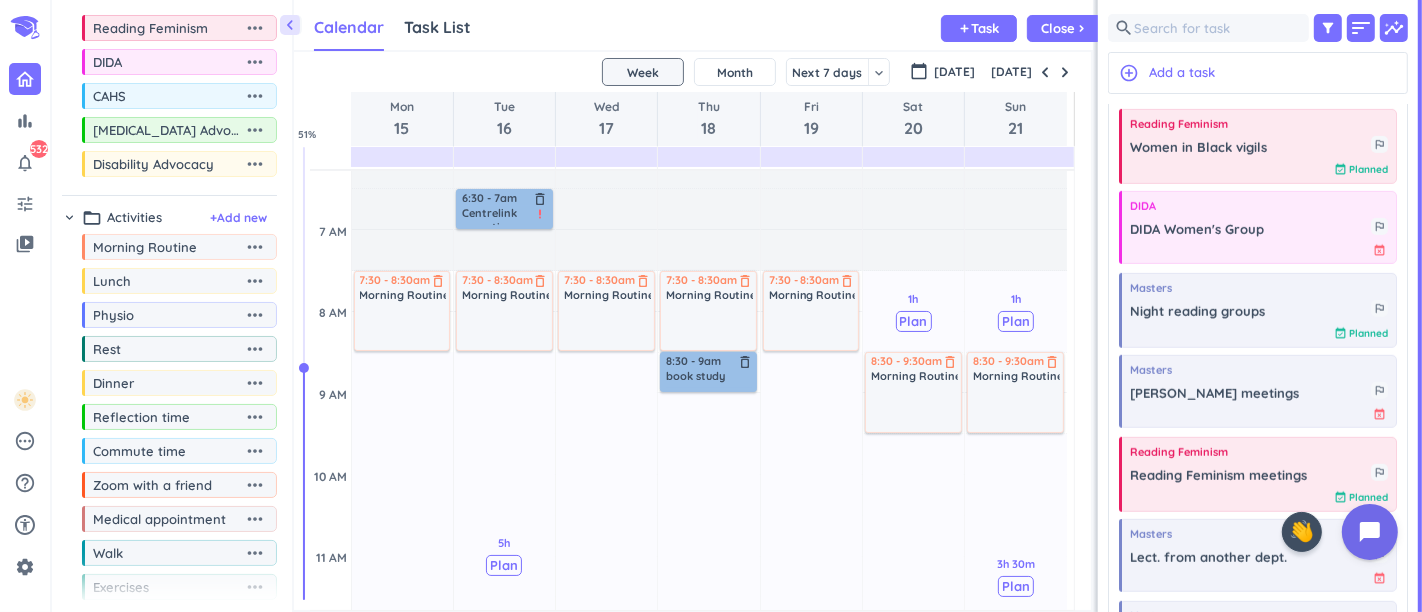 scroll, scrollTop: 165, scrollLeft: 0, axis: vertical 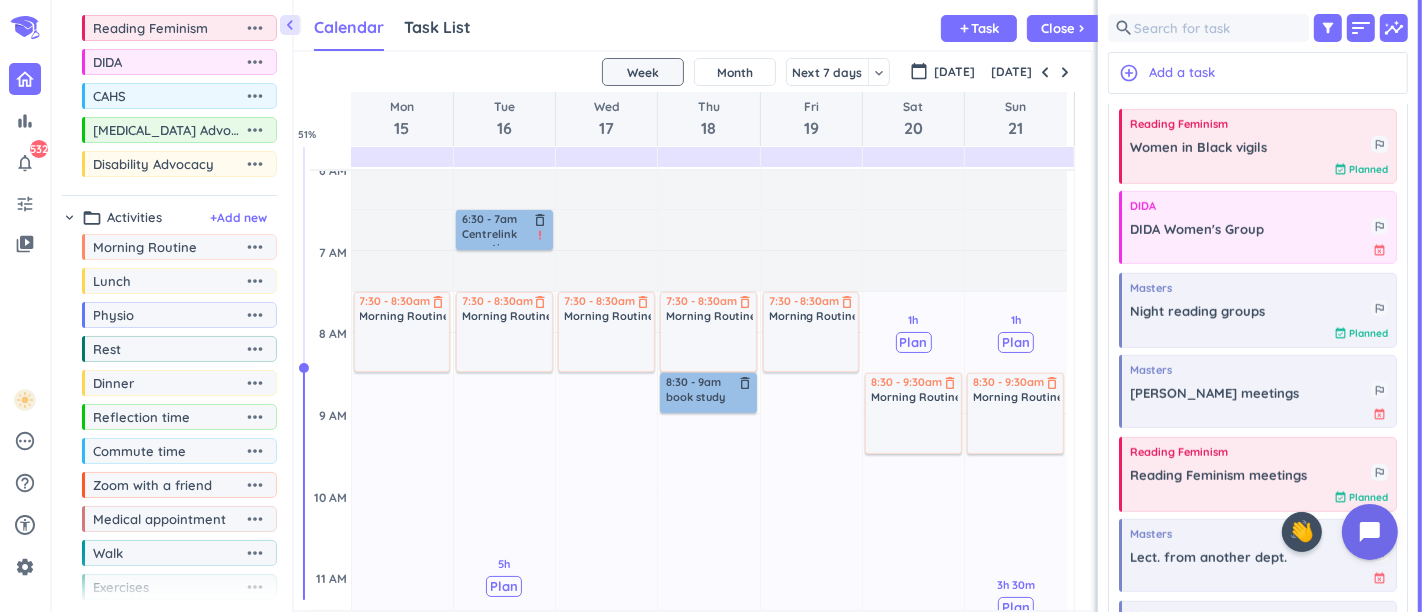 click on "[DATE]" at bounding box center (954, 72) 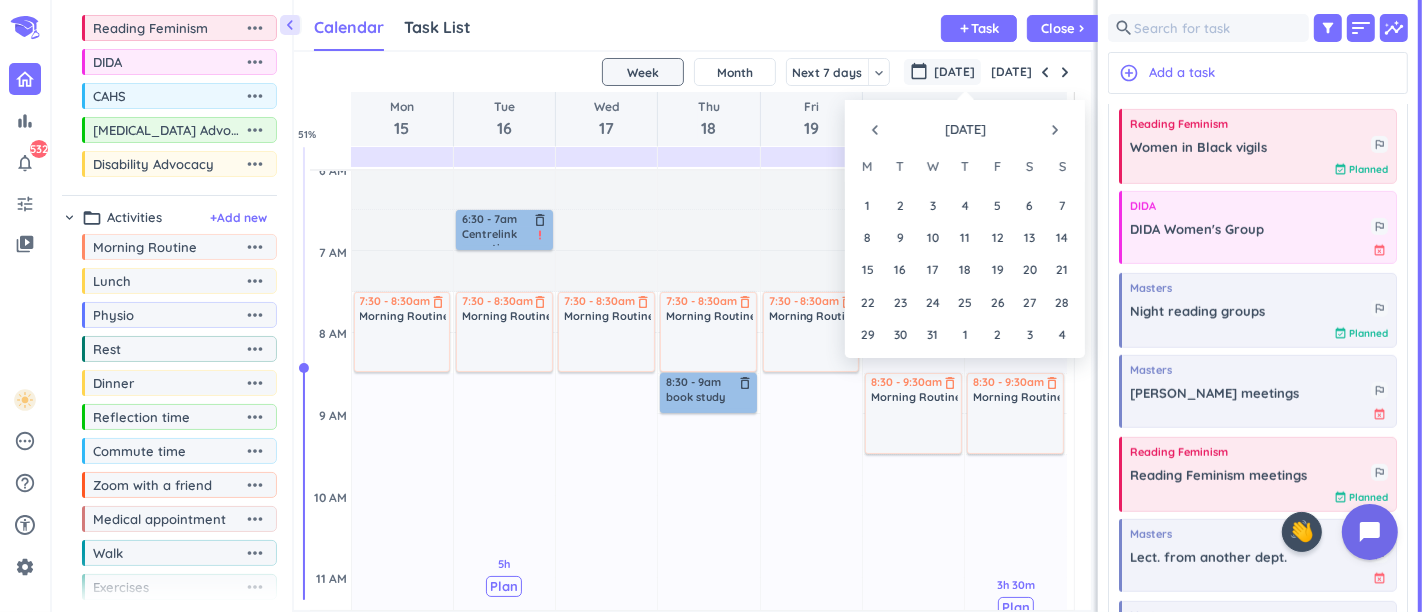click on "navigate_before" at bounding box center (875, 130) 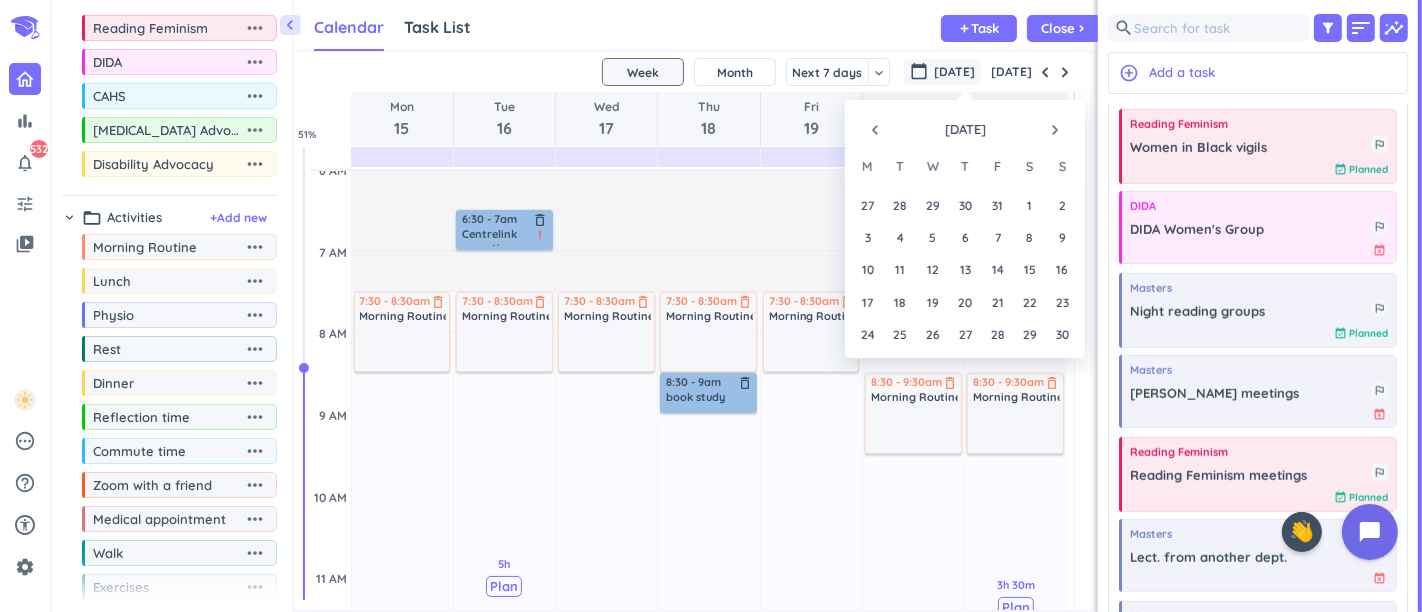 click on "27" at bounding box center (867, 204) 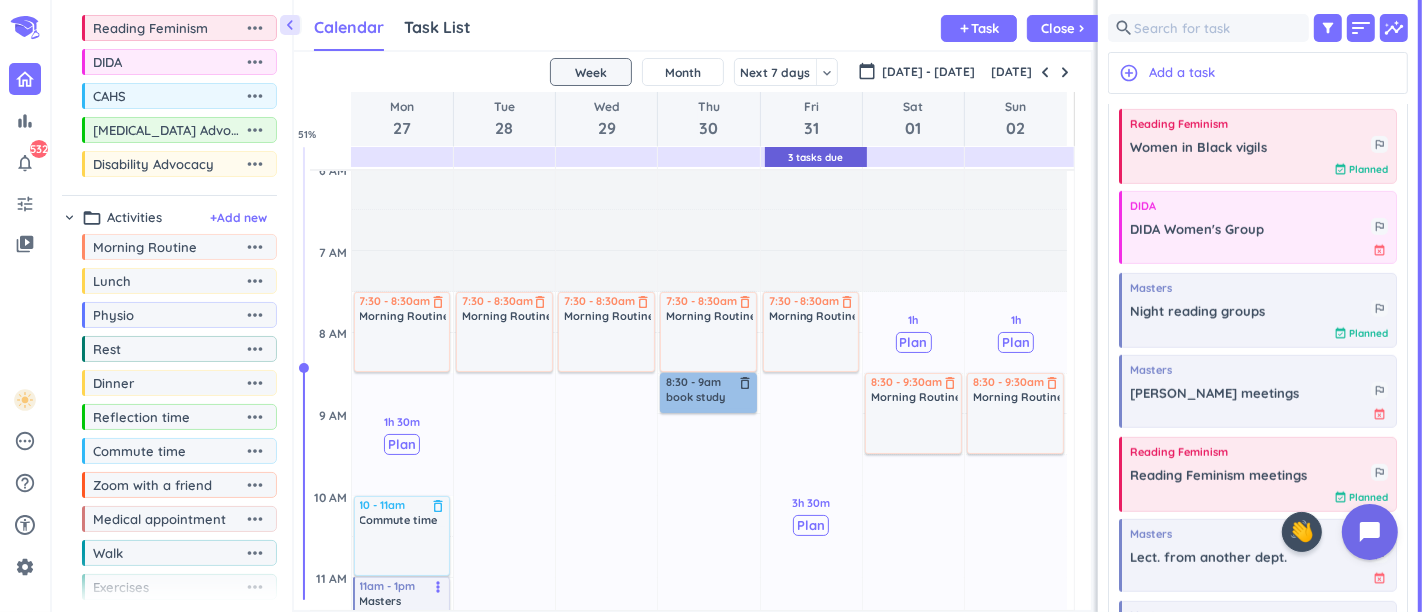 scroll, scrollTop: 276, scrollLeft: 0, axis: vertical 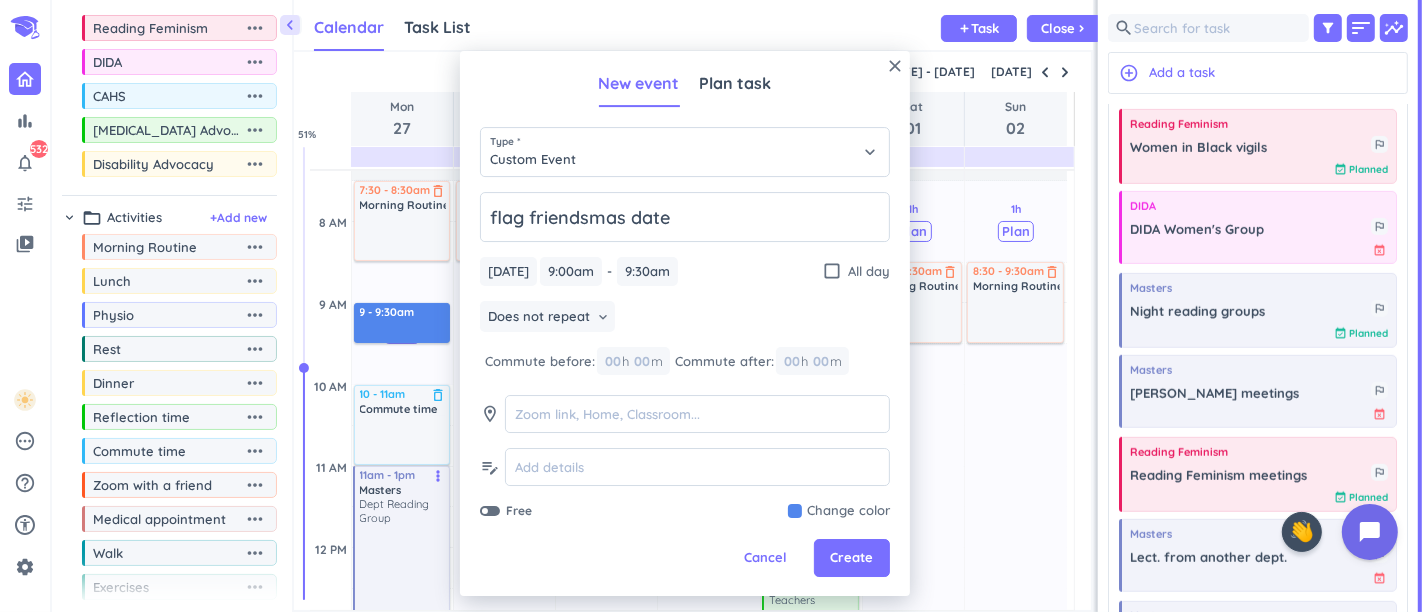 type on "flag friendsmas date" 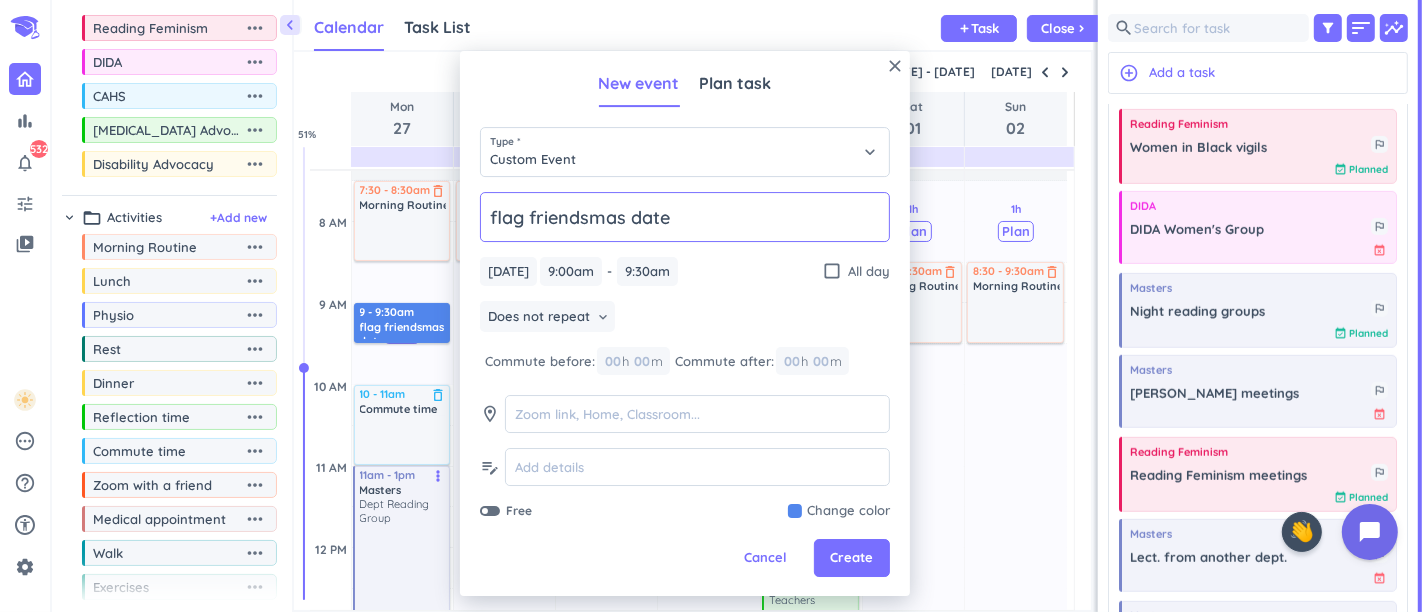 click on "flag friendsmas date" 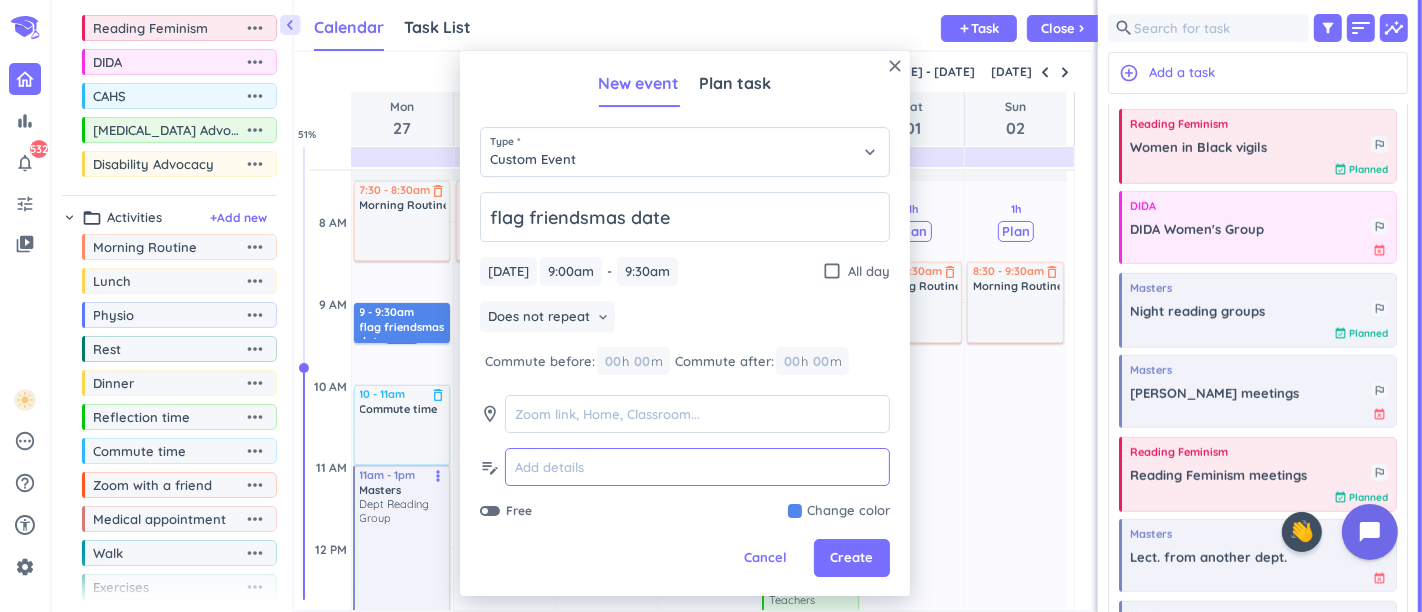 click at bounding box center (697, 468) 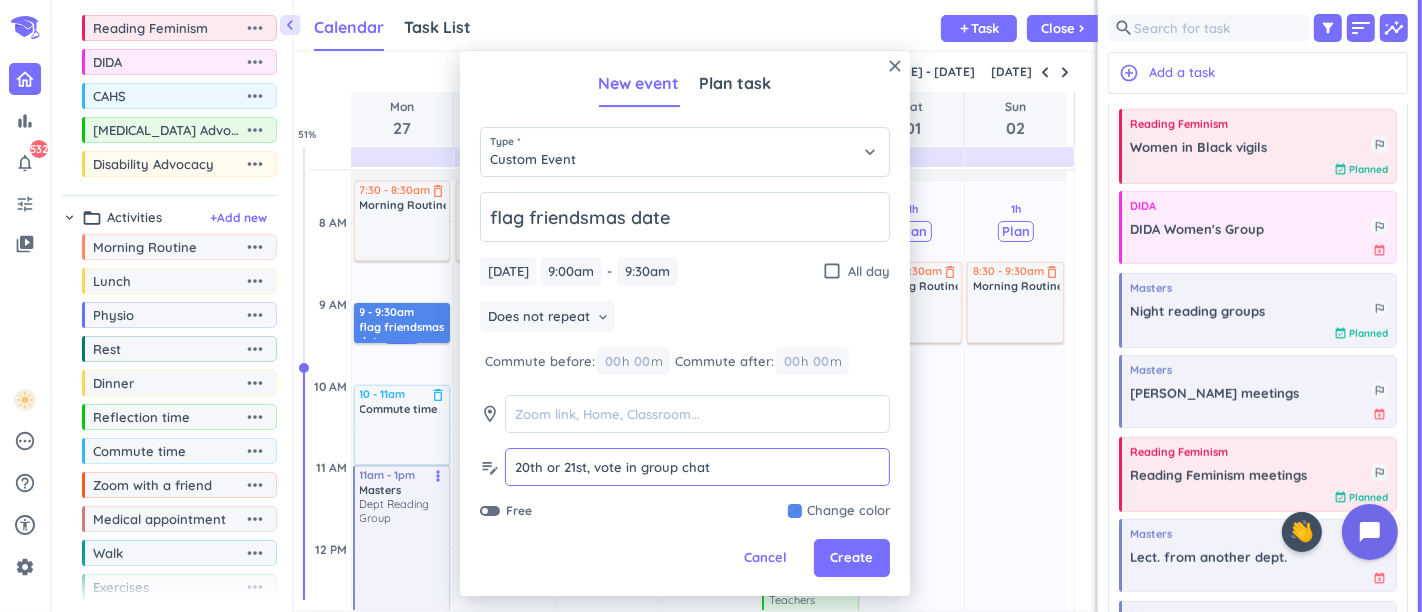 type on "20th or 21st, vote in group chat" 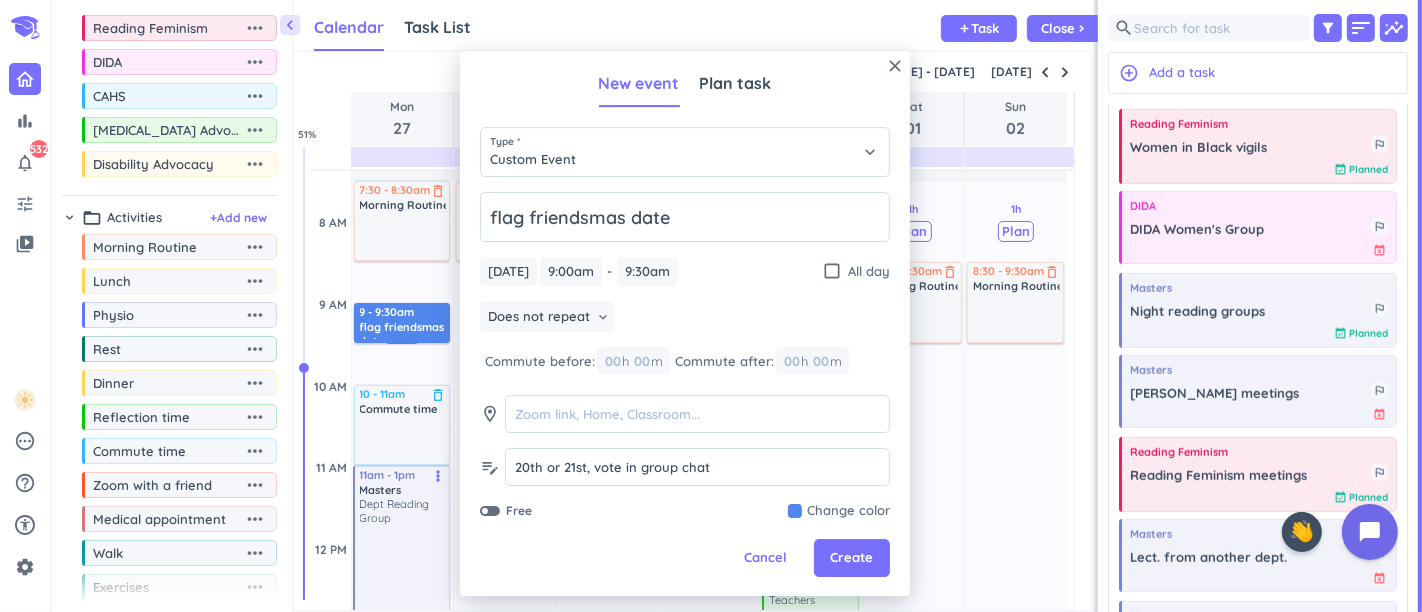 click at bounding box center (839, 512) 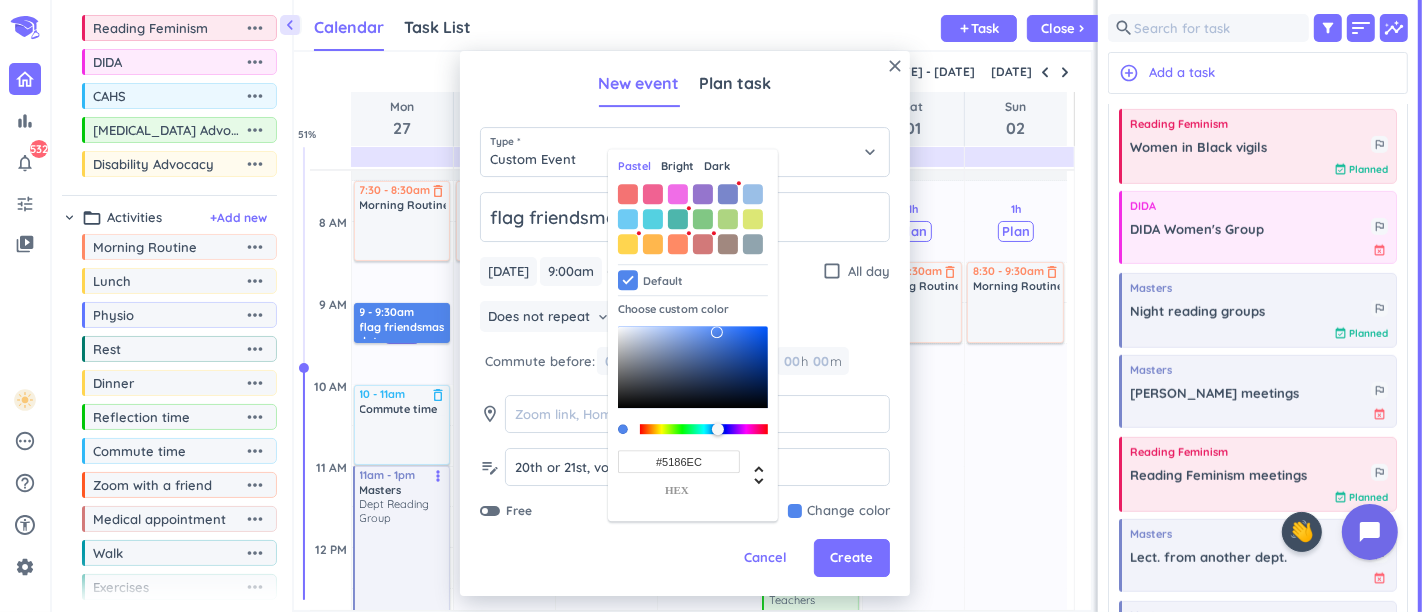 click at bounding box center [753, 194] 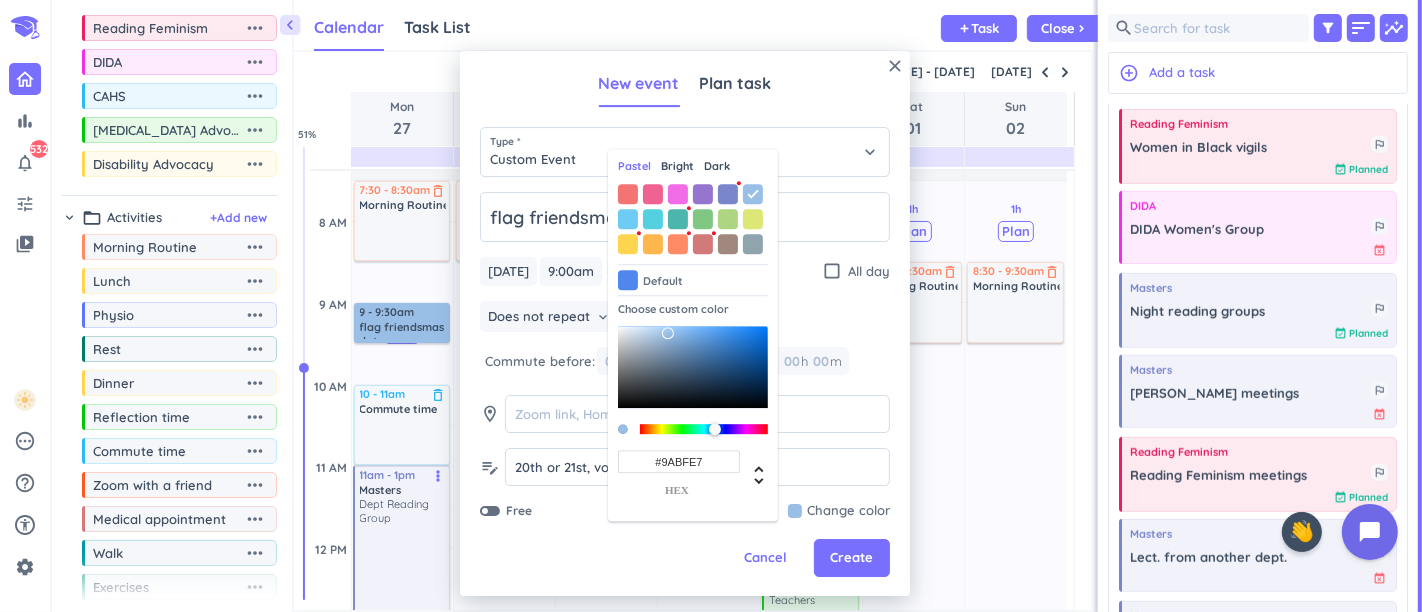 type on "#9ABFE7" 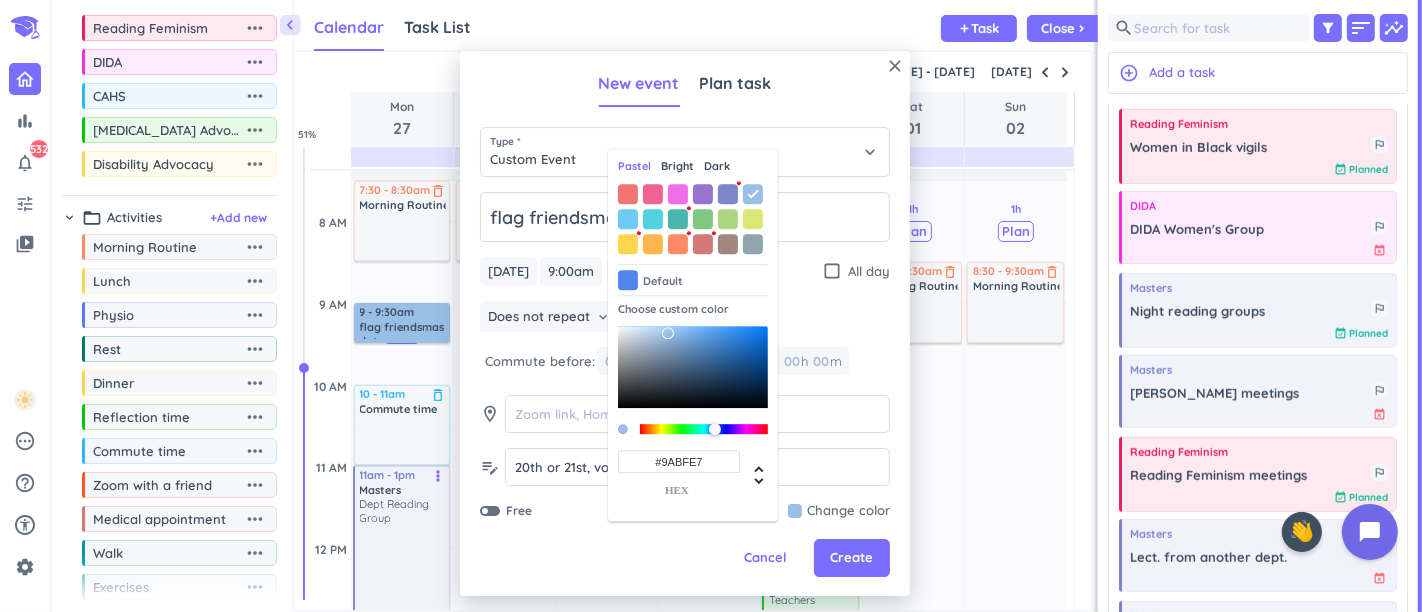 click on "Create" at bounding box center [852, 559] 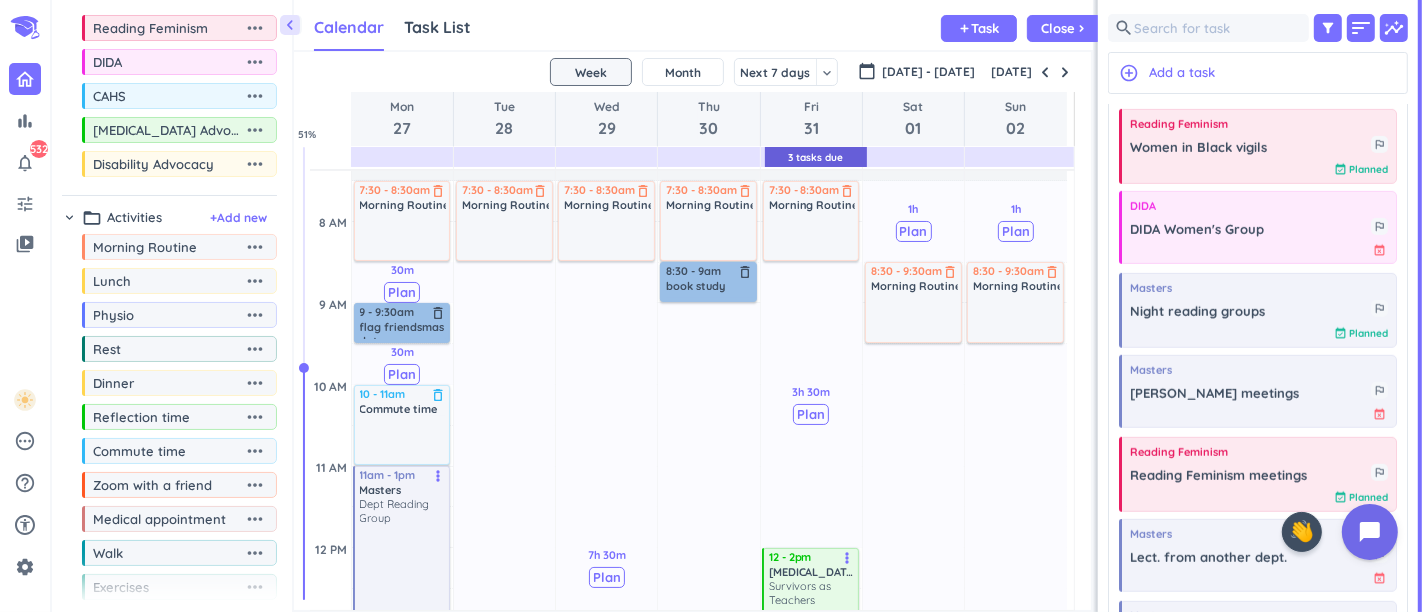 click on "[DATE]" at bounding box center [1011, 72] 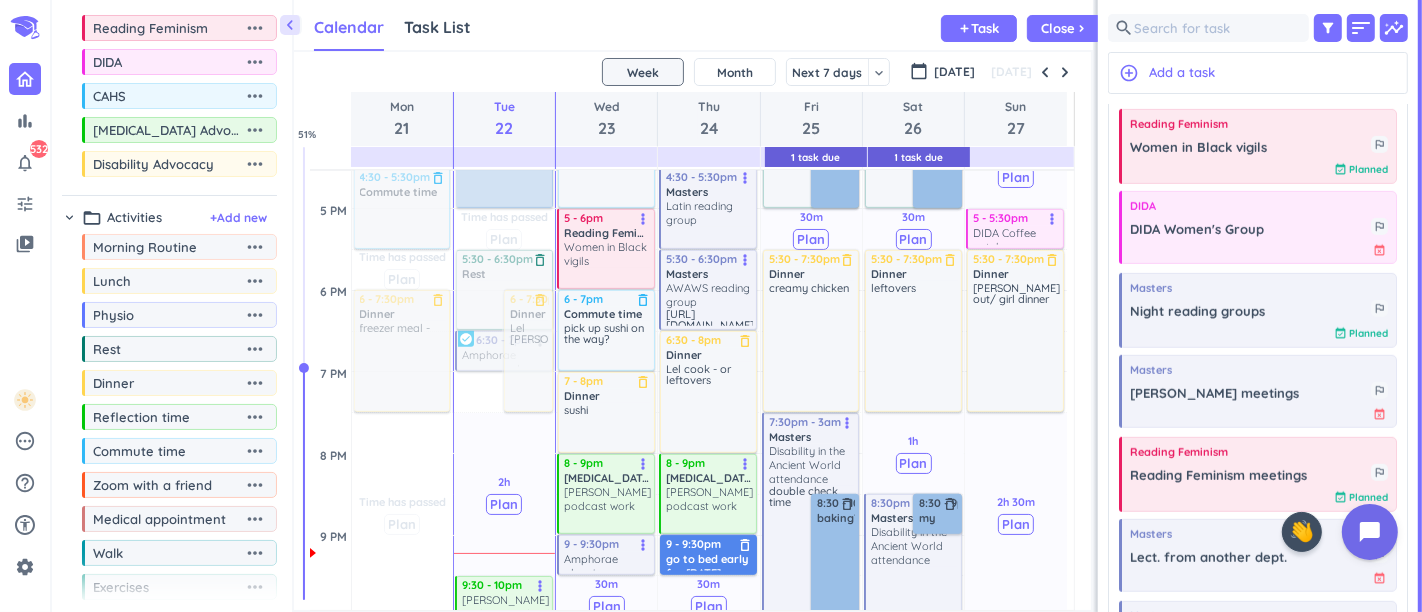 scroll, scrollTop: 1054, scrollLeft: 0, axis: vertical 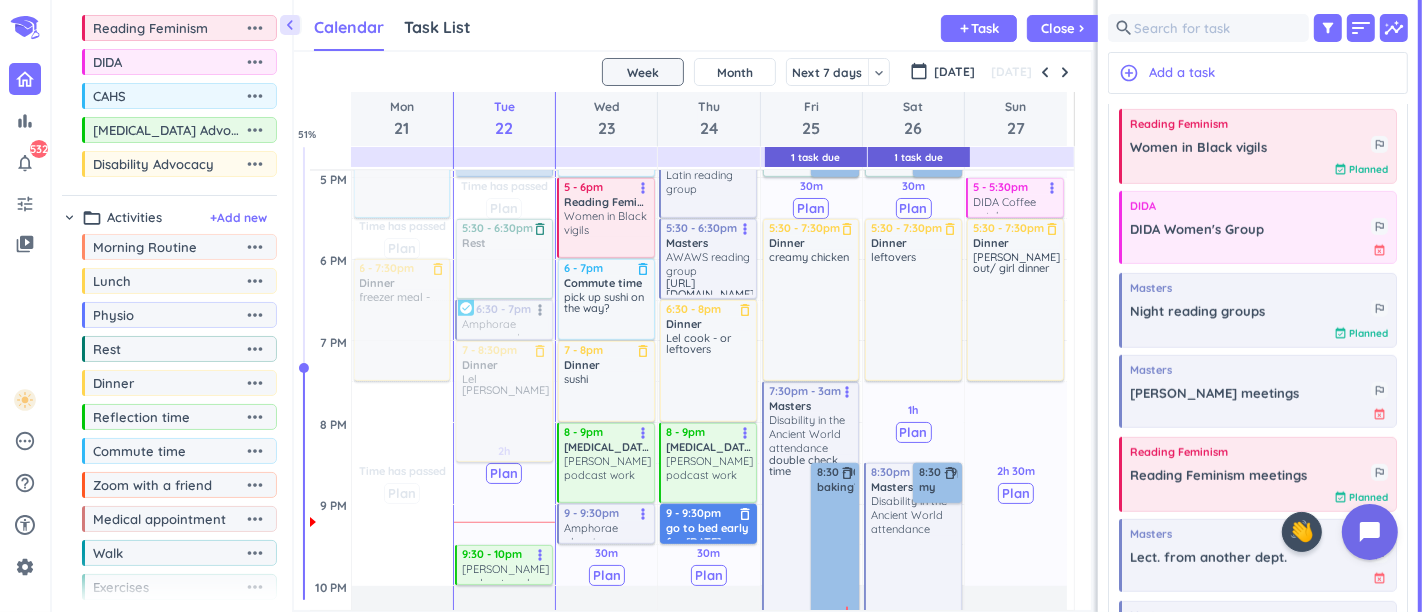 click on "Time has passed Past due Plan Time has passed Past due Plan Time has passed Past due Plan Time has passed Past due Plan 2h  Past due Plan Time has passed Adjust Awake Time Adjust Awake Time 5:30 - 6:30pm Rest delete_outline 6 - 7:30pm Dinner delete_outline Lel [PERSON_NAME] 6:30 - 7pm Amphorae paper ready more_vert check_circle   7 - 7:30am THESIS WRITING DAY delete_outline priority_high 9 - 10am Morning Routine delete_outline 10:30 - 11am Survivors as Teachers sessions more_vert check_circle   11am - 12pm Masters  Thesis Writing - Chapter 3 more_vert check_circle   12:30 - 1:30pm Lunch delete_outline 1:30 - 2:40pm Masters  Thesis Writing - Chapter 3 more_vert check_circle   2:45 - 4pm Rest delete_outline 4 - 5pm shops delete_outline 9:30 - 10pm [PERSON_NAME] podcast work  more_vert 7 - 8:30pm Dinner delete_outline Lel [PERSON_NAME]" at bounding box center (504, 96) 